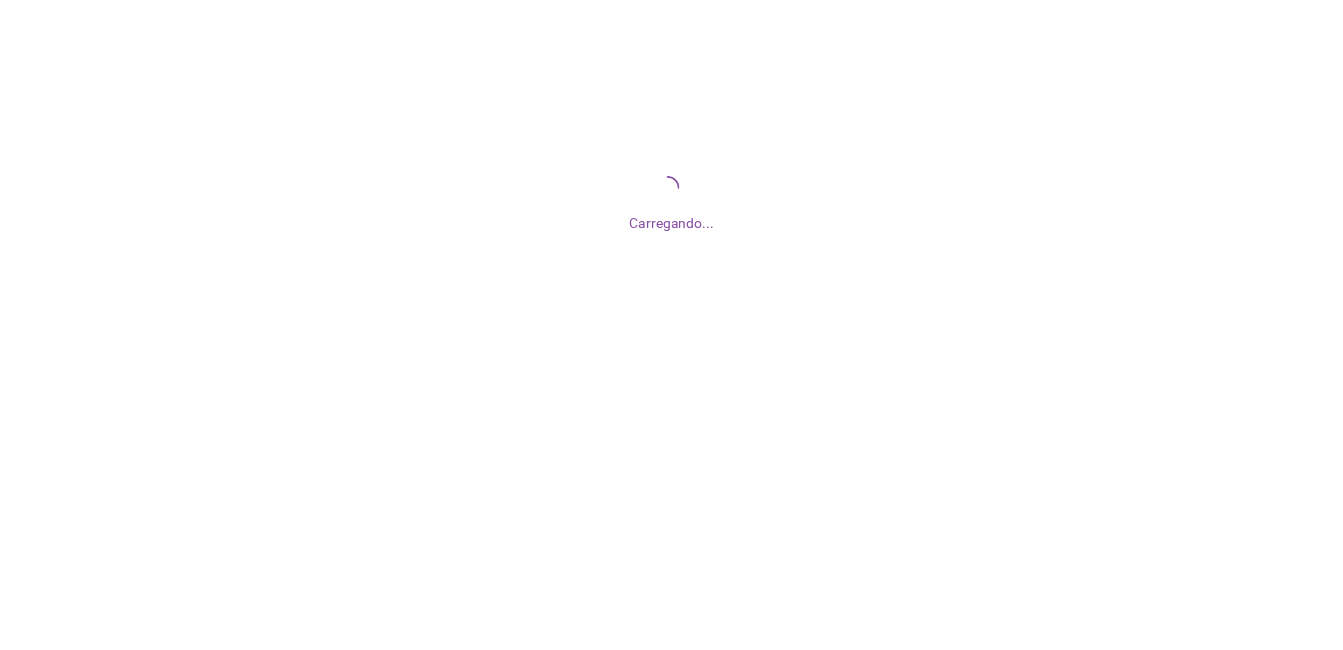 scroll, scrollTop: 0, scrollLeft: 0, axis: both 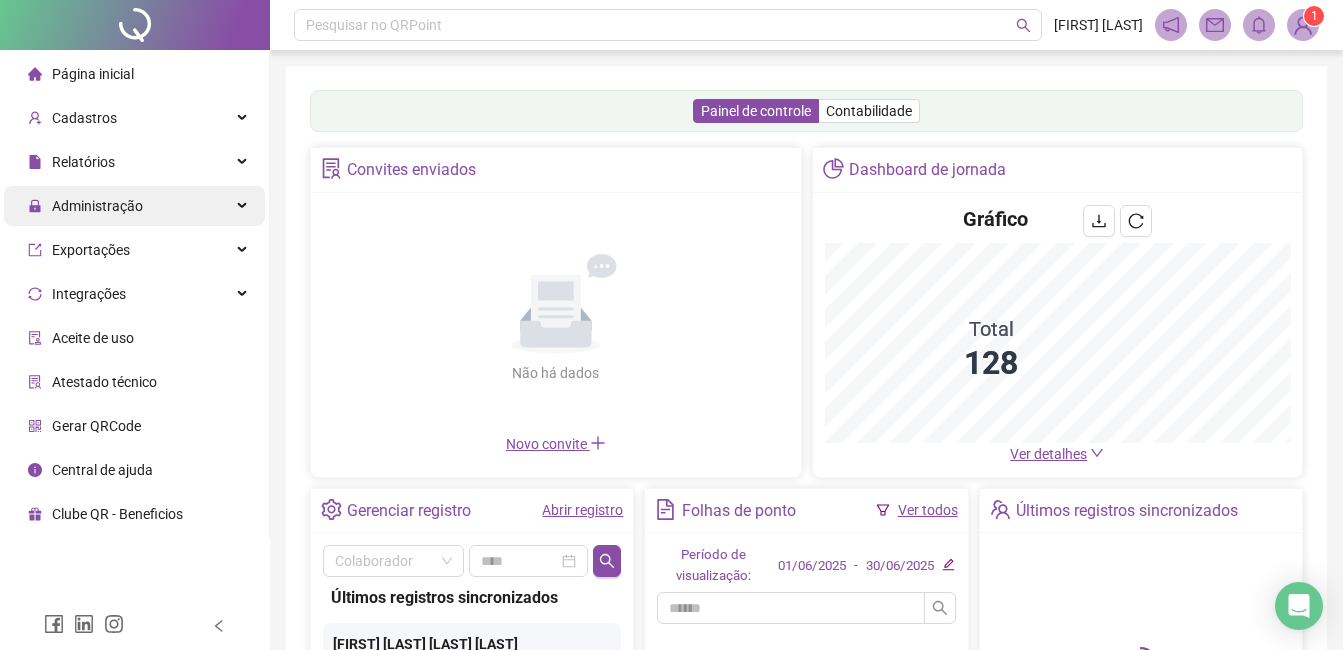 click on "Administração" at bounding box center [134, 206] 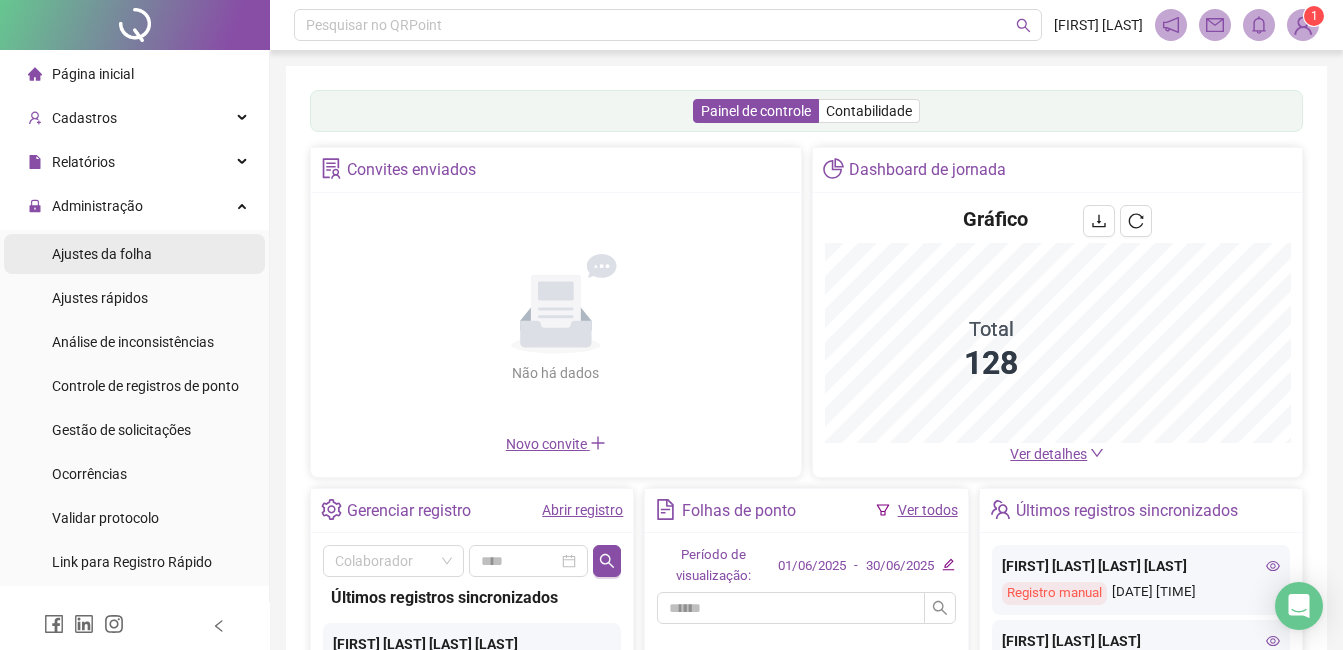 click on "Ajustes da folha" at bounding box center (102, 254) 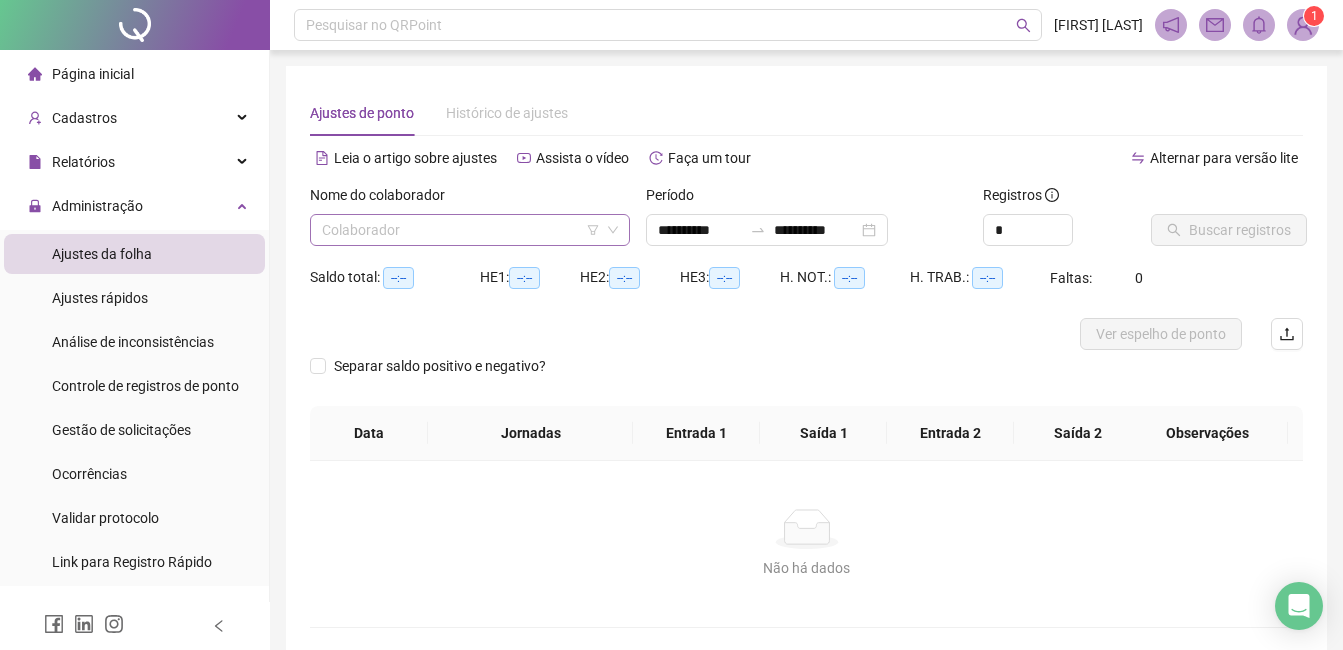 click at bounding box center (464, 230) 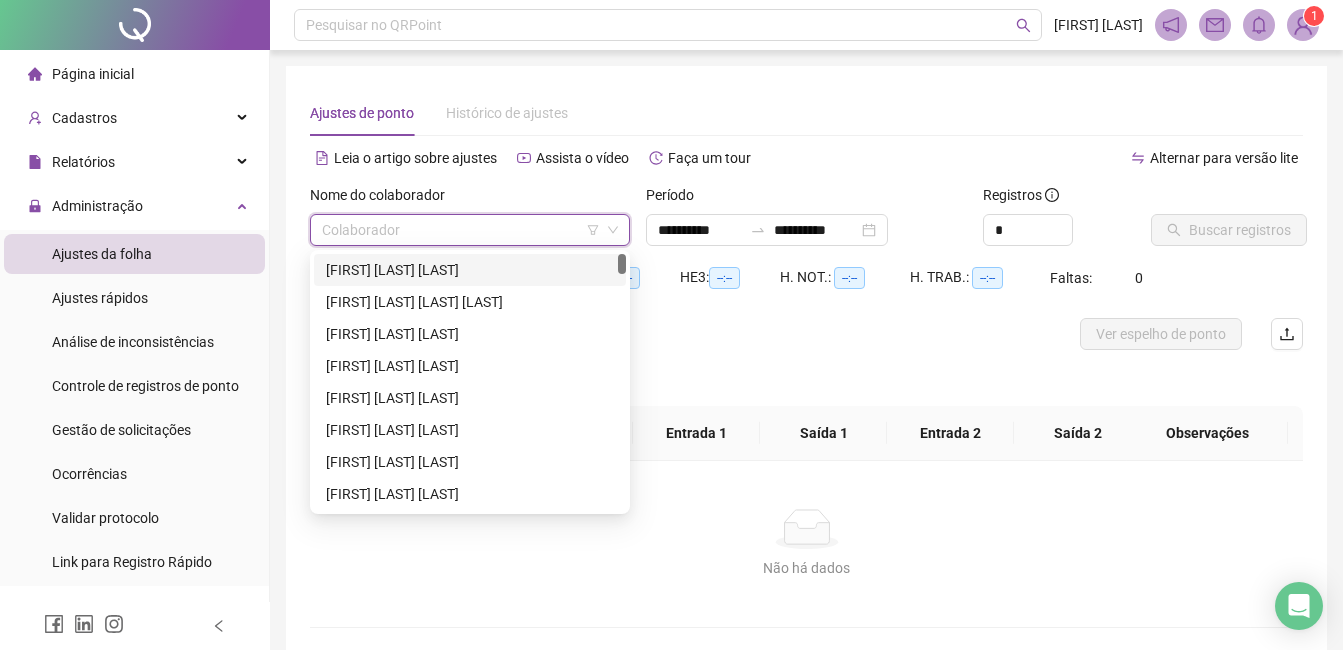 click on "[FIRST] [LAST] [LAST]" at bounding box center (470, 270) 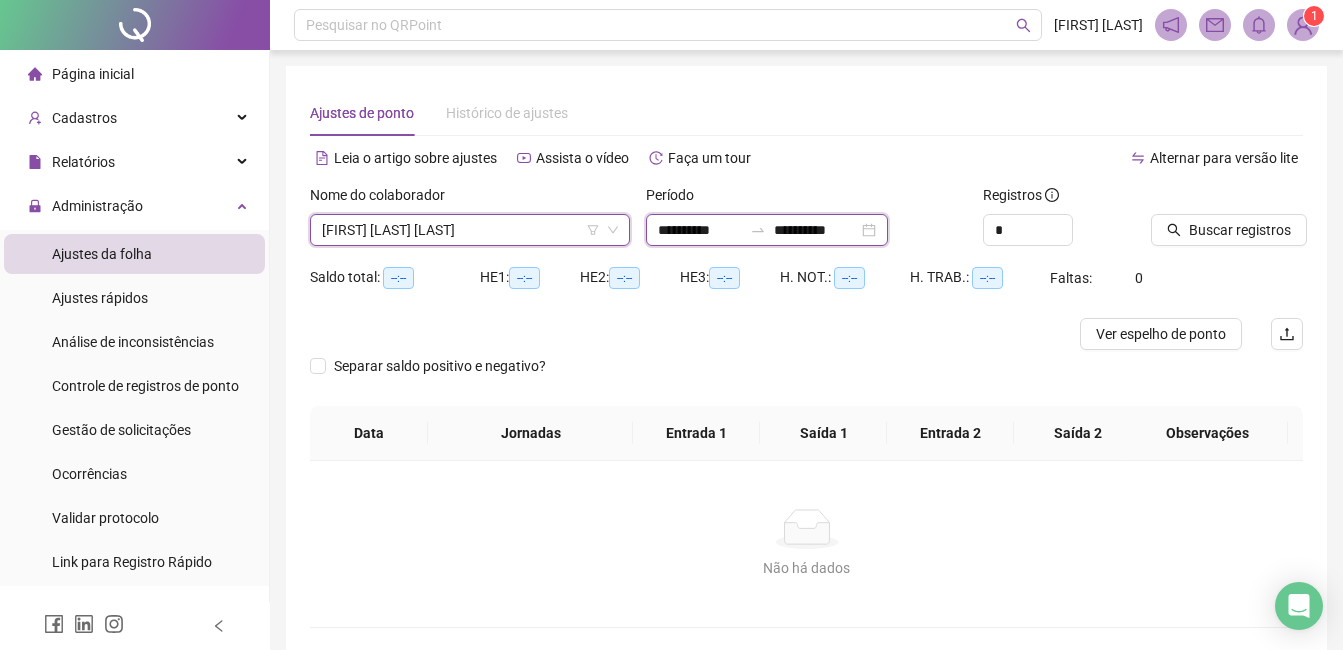 click on "**********" at bounding box center [700, 230] 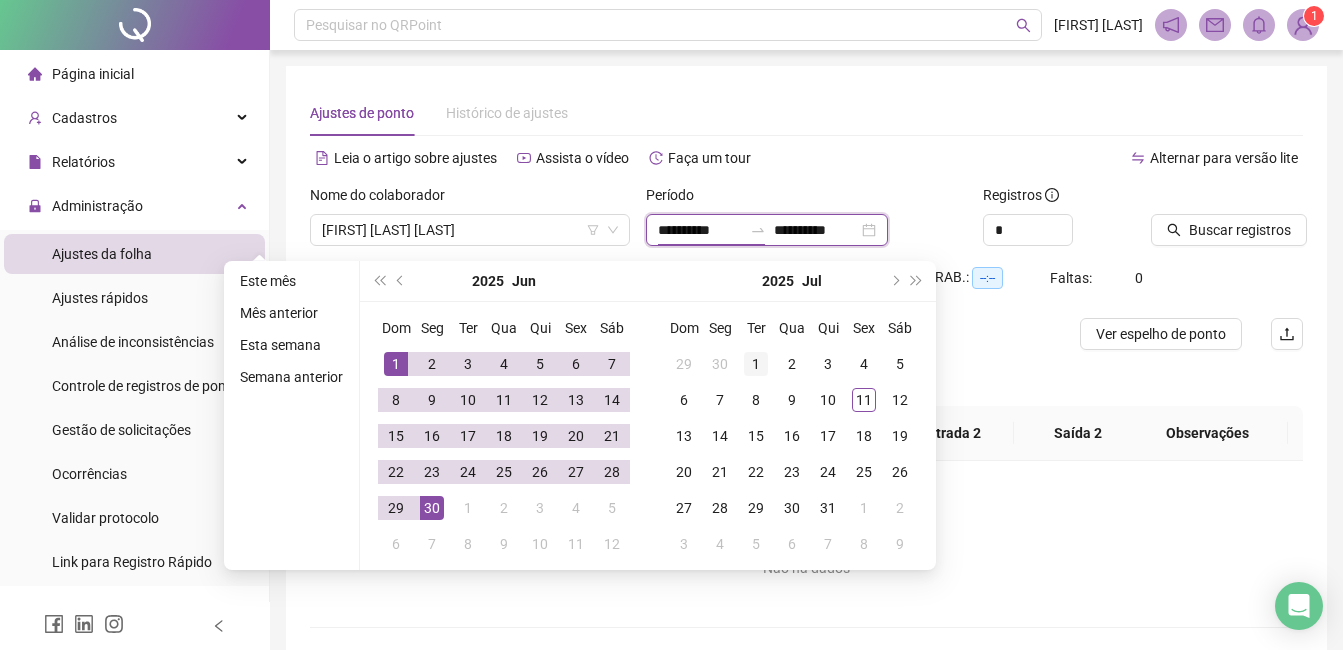 type on "**********" 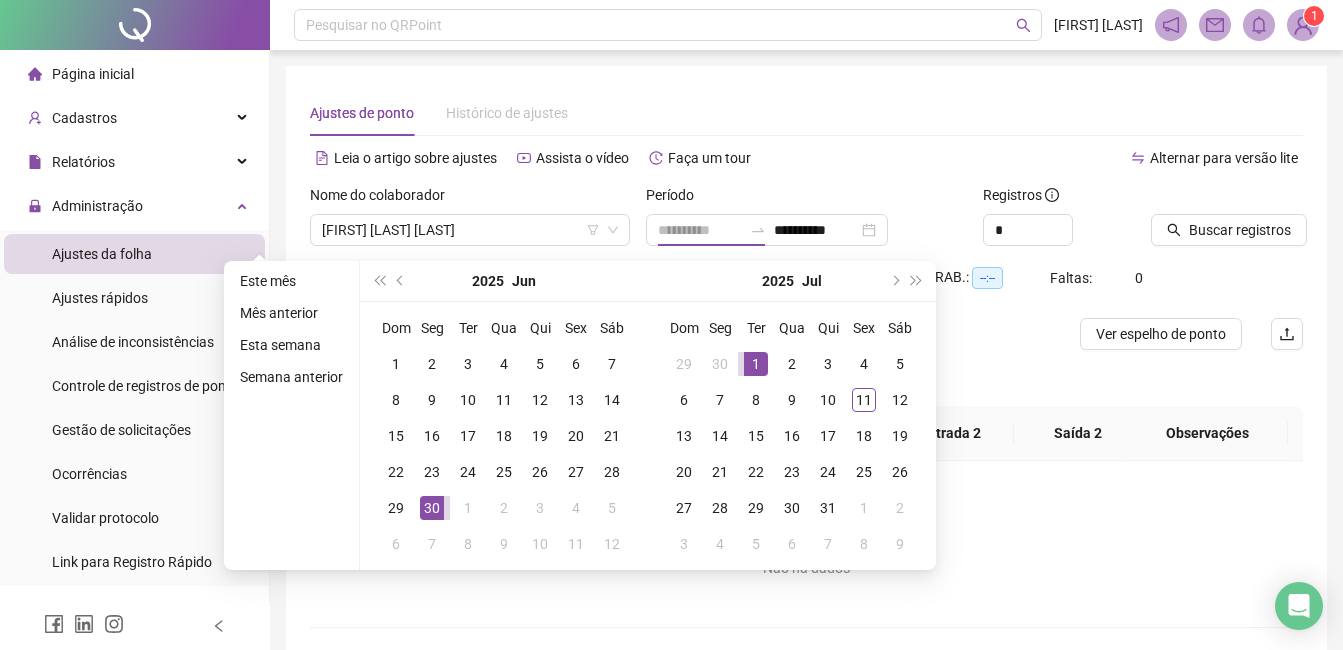 click on "1" at bounding box center (756, 364) 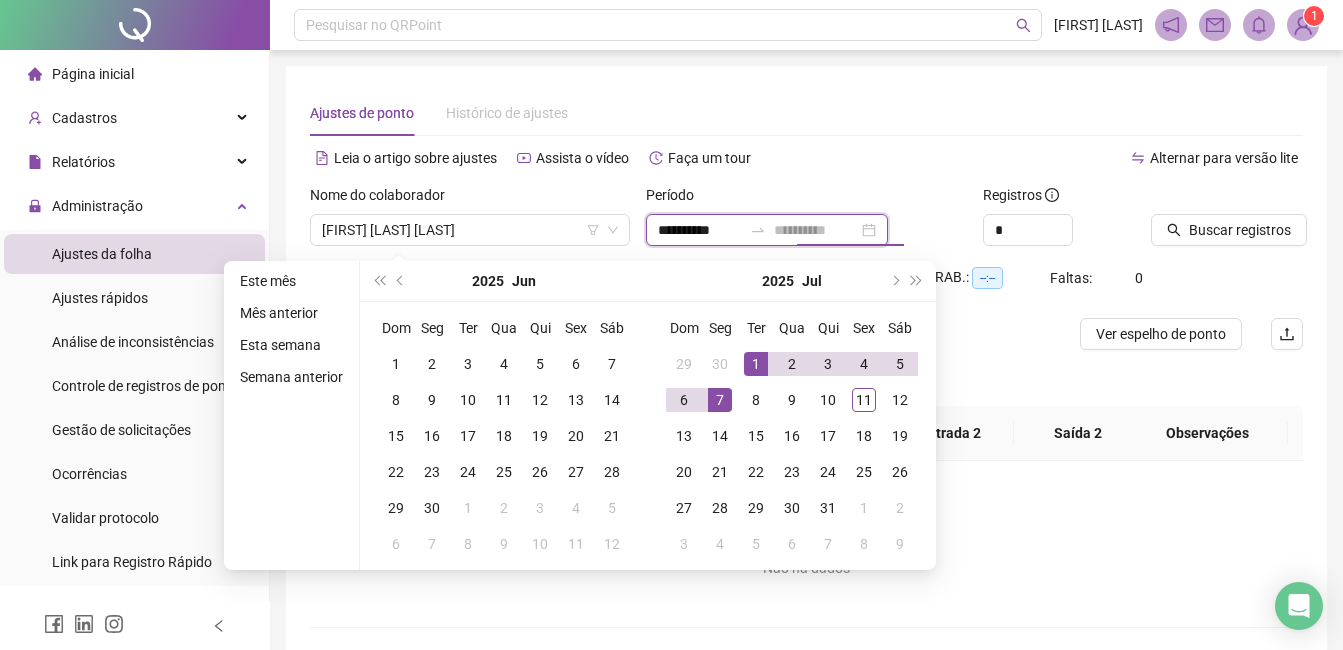 type on "**********" 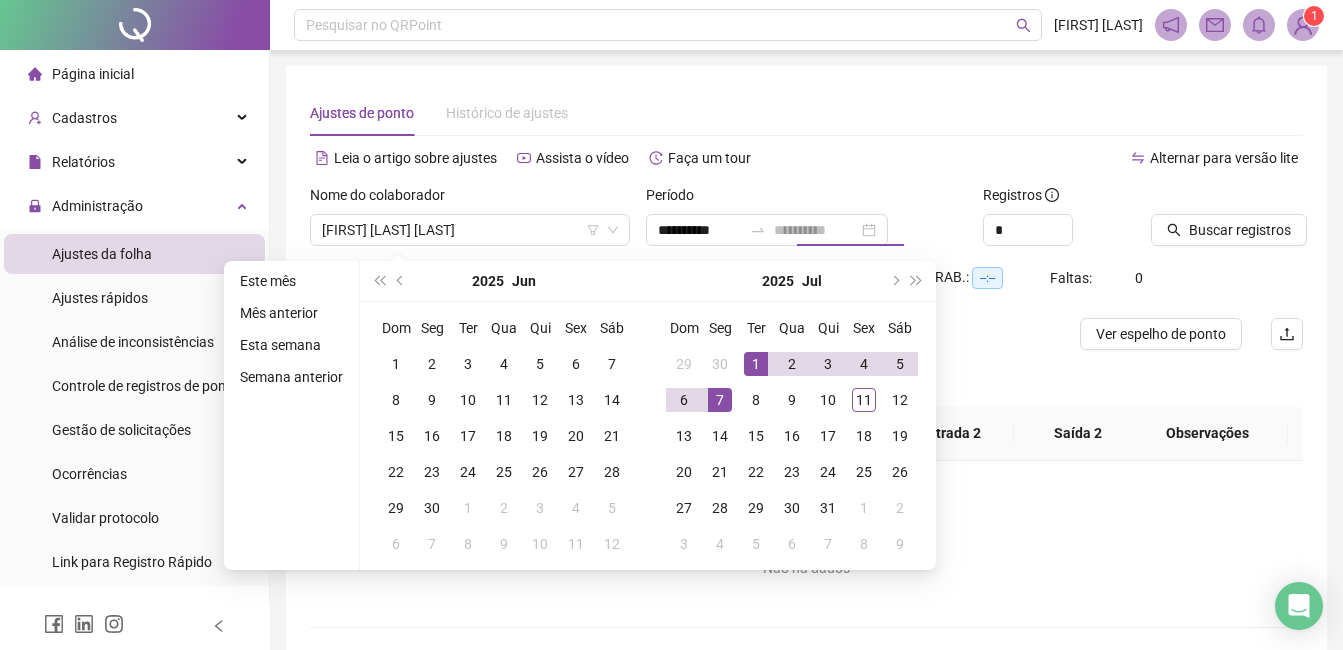 click on "7" at bounding box center [720, 400] 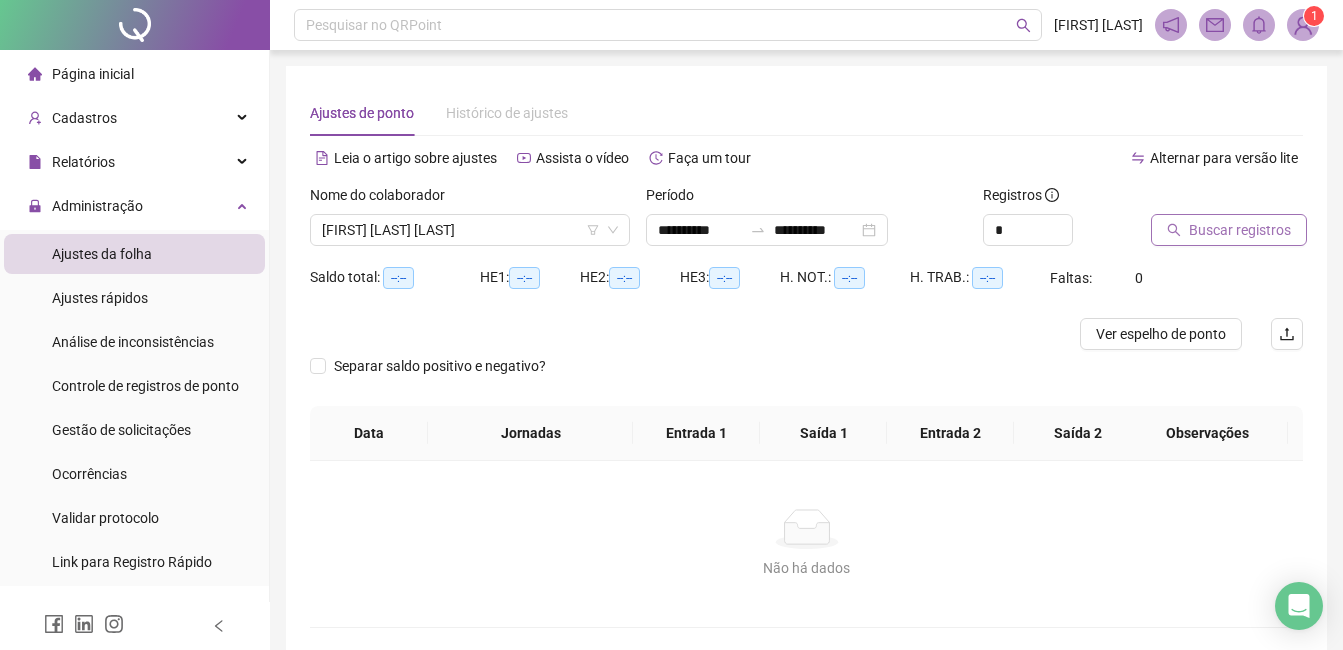 click on "Buscar registros" at bounding box center [1240, 230] 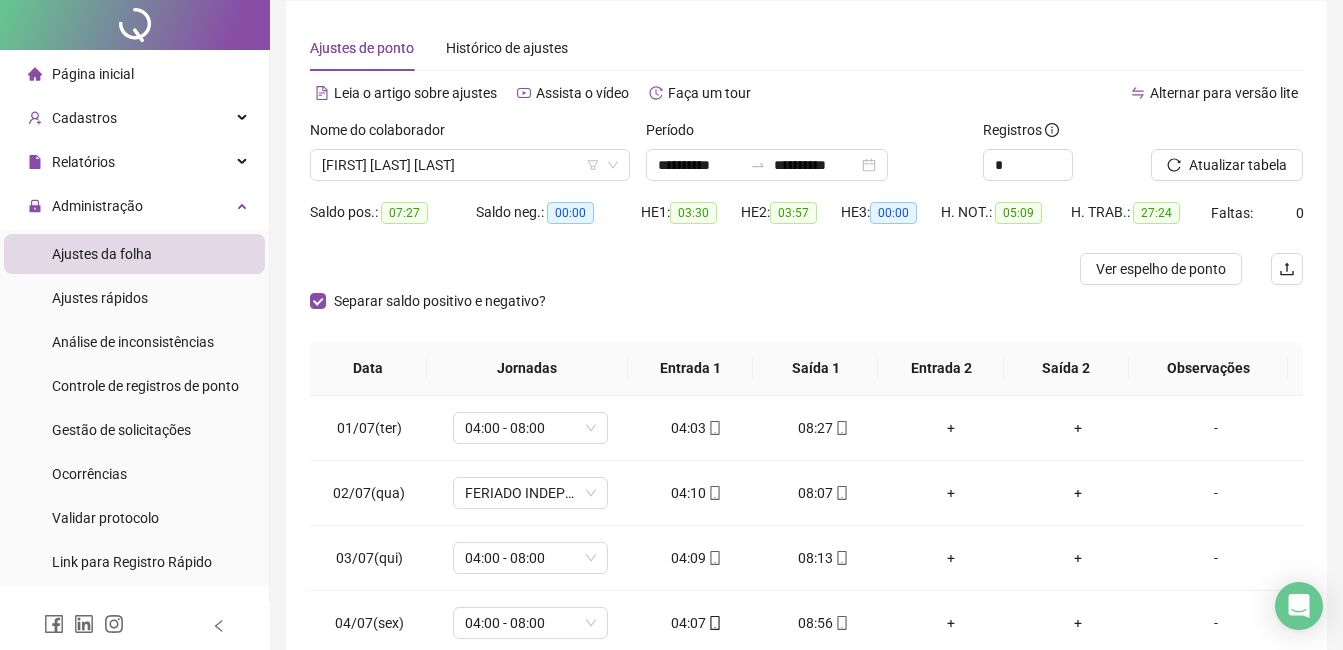 scroll, scrollTop: 100, scrollLeft: 0, axis: vertical 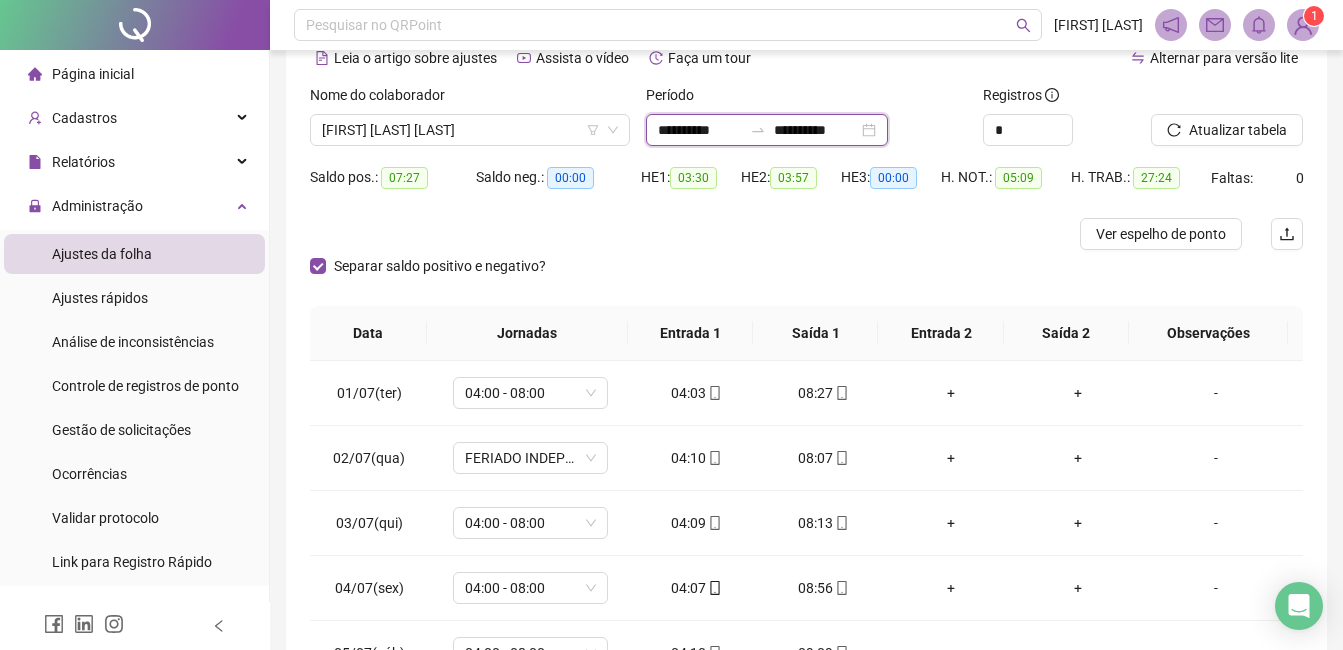 click on "**********" at bounding box center [700, 130] 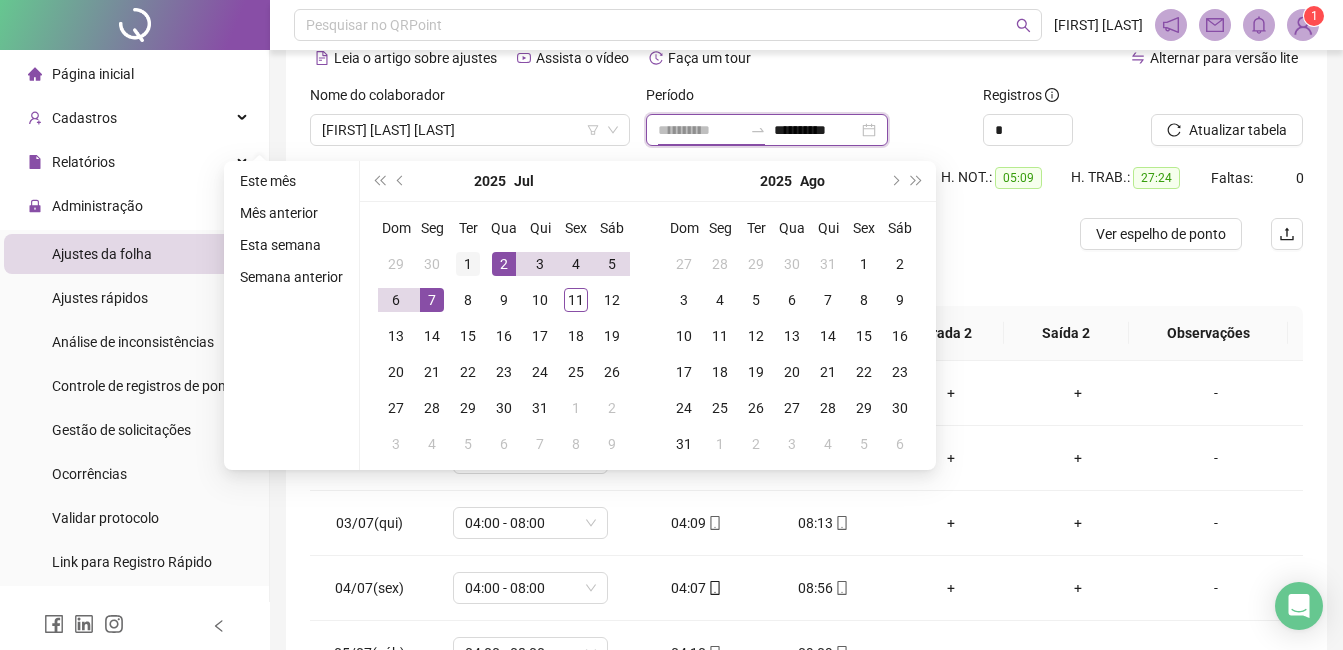 type on "**********" 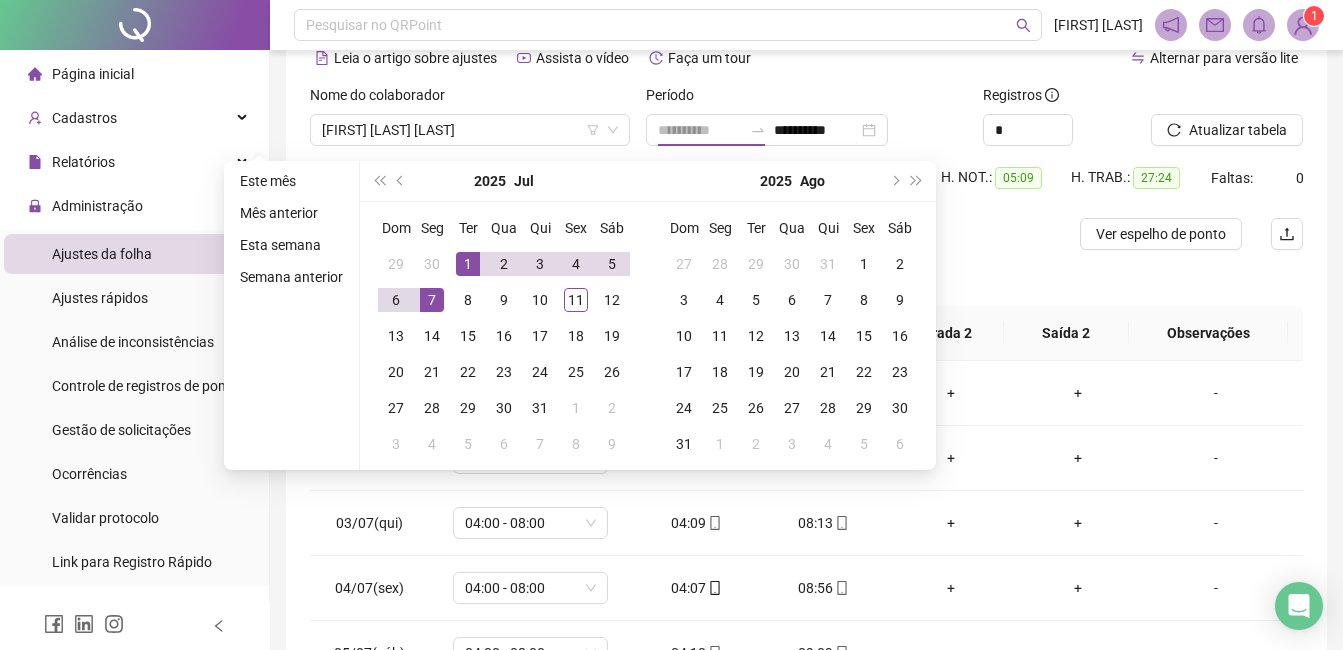 click on "1" at bounding box center (468, 264) 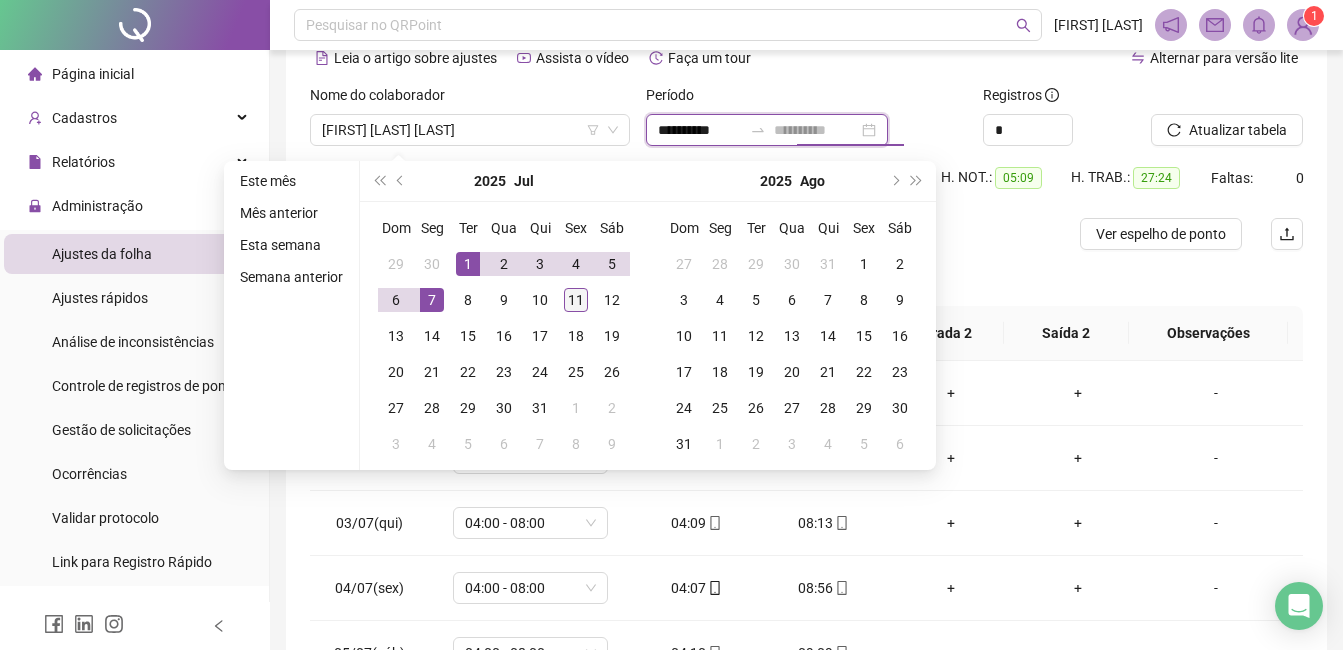 type on "**********" 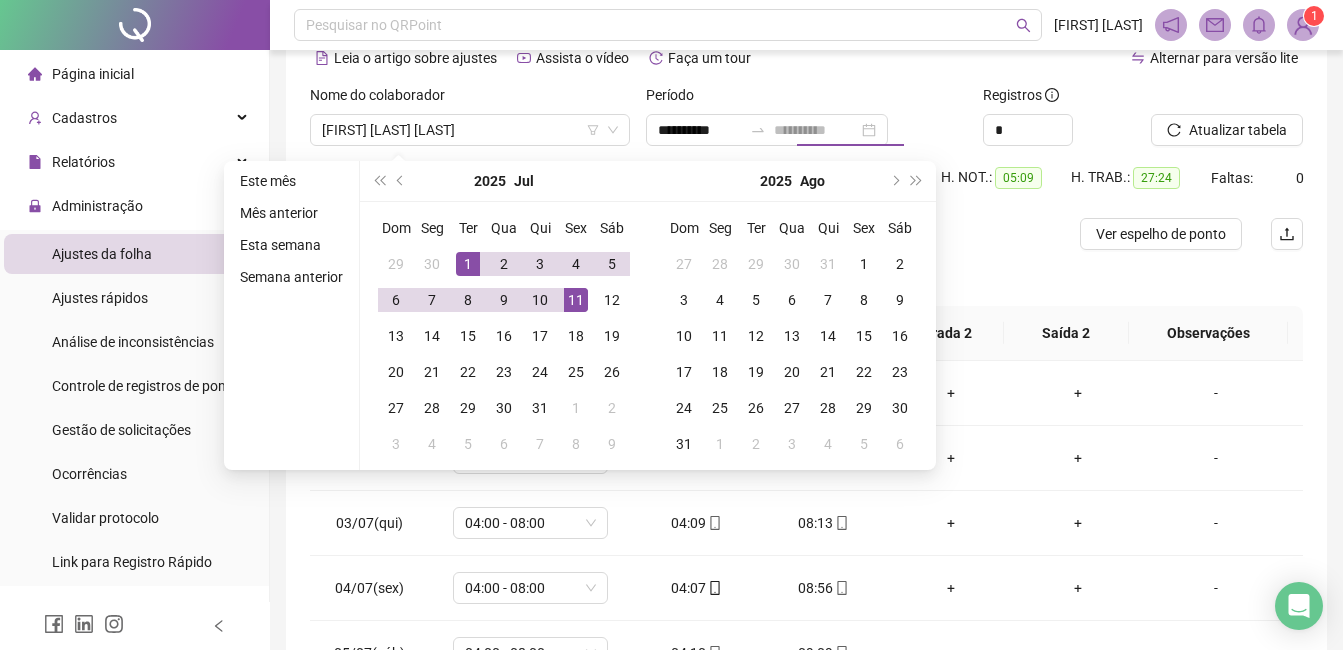 click on "11" at bounding box center (576, 300) 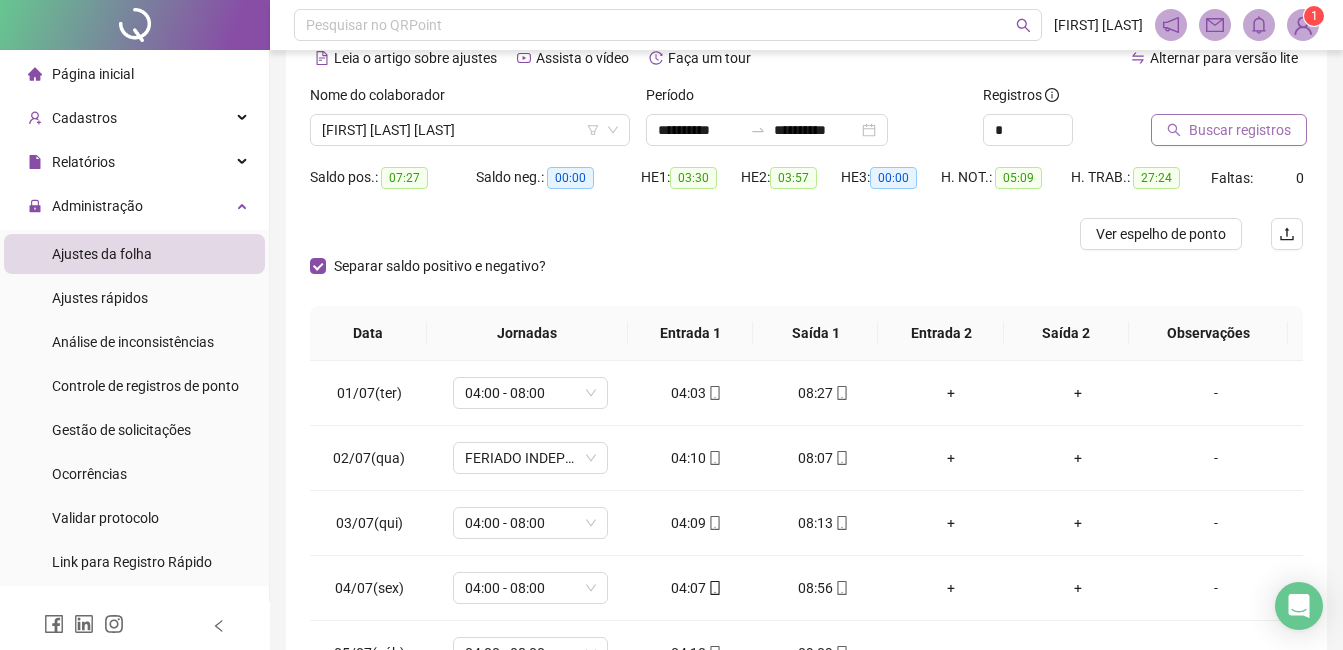 click on "Buscar registros" at bounding box center (1240, 130) 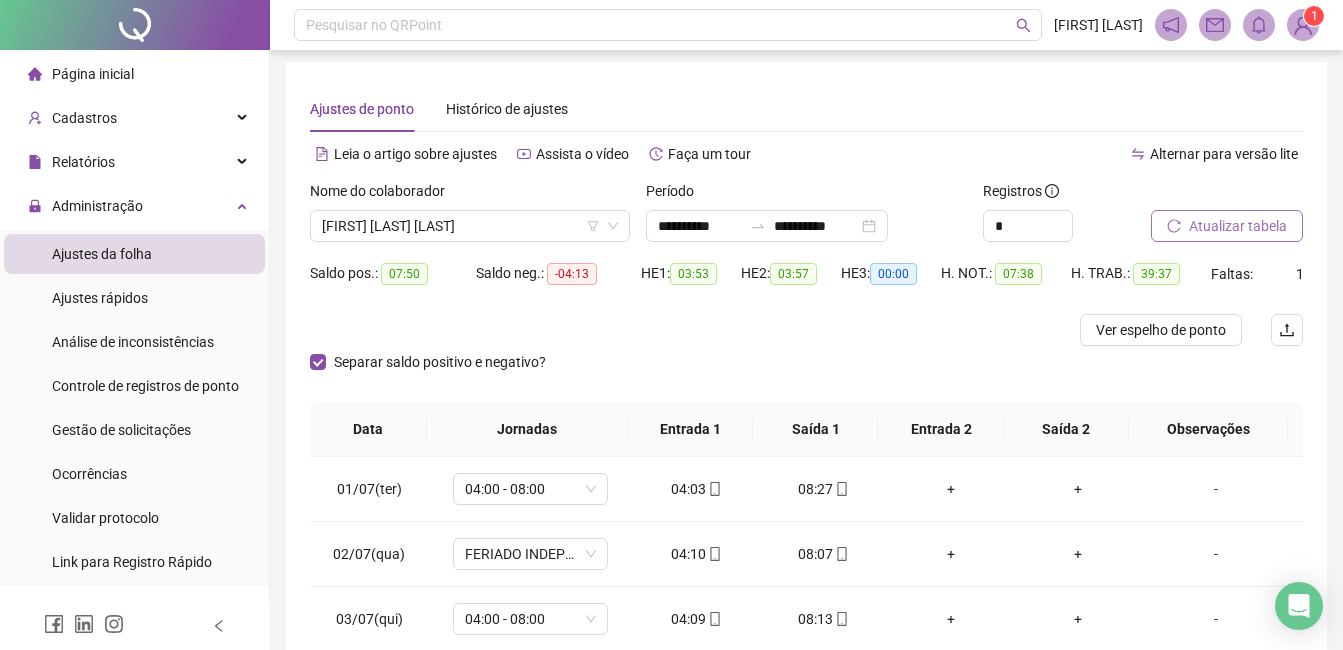 scroll, scrollTop: 0, scrollLeft: 0, axis: both 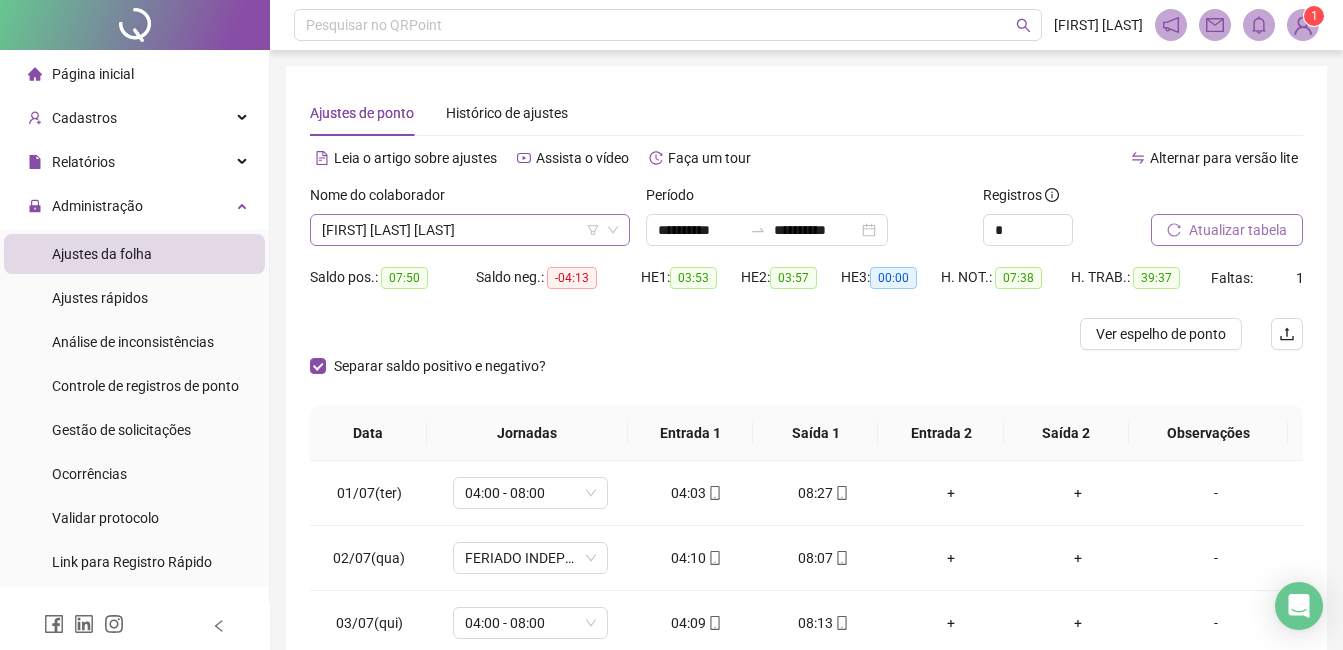 click on "[FIRST] [LAST] [LAST]" at bounding box center [470, 230] 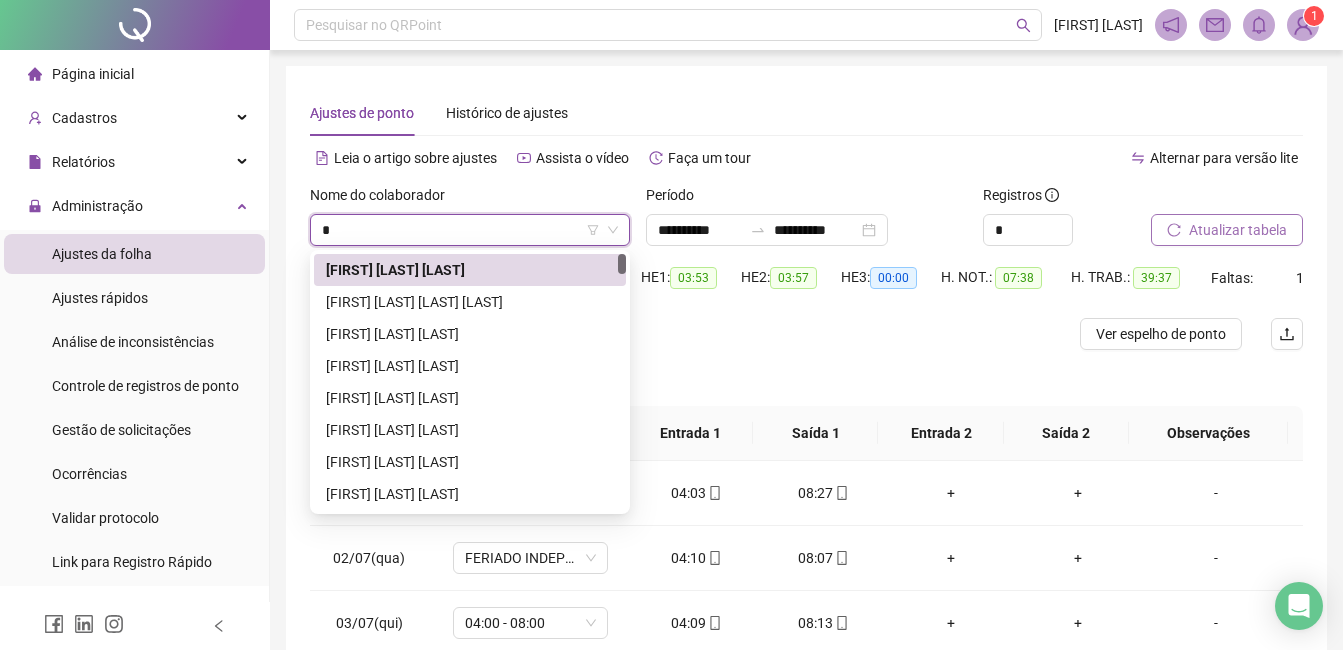 type on "**" 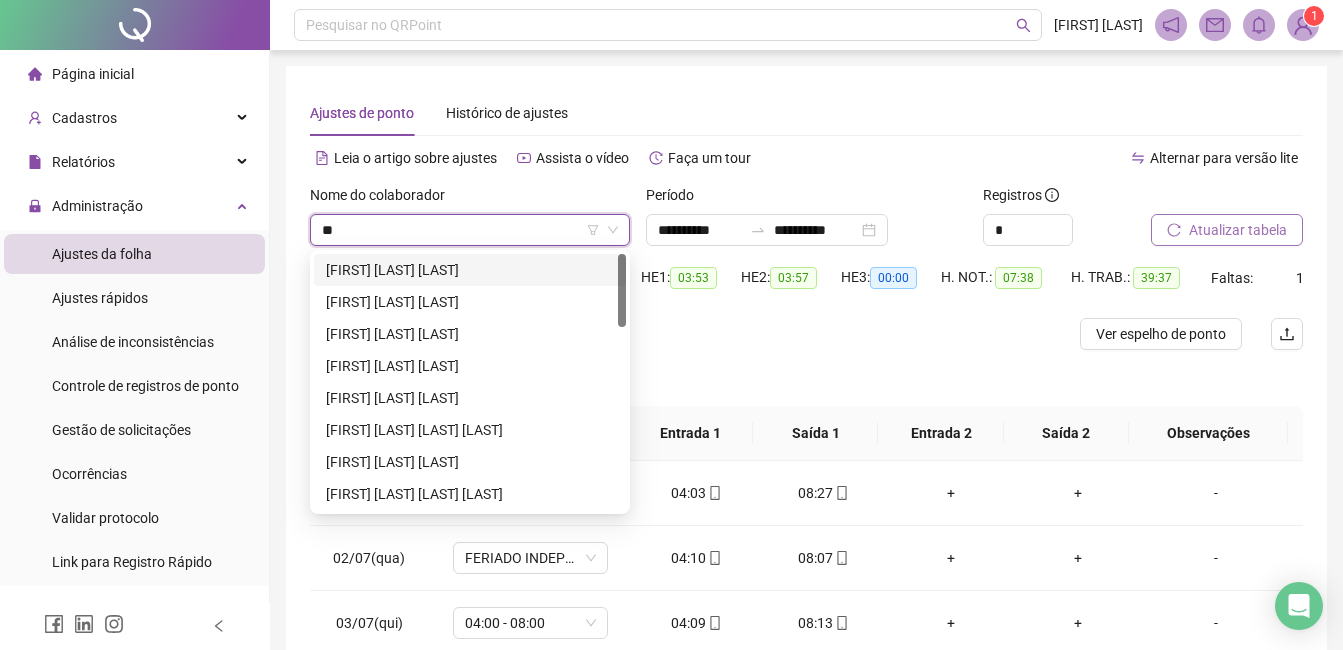 drag, startPoint x: 453, startPoint y: 274, endPoint x: 509, endPoint y: 274, distance: 56 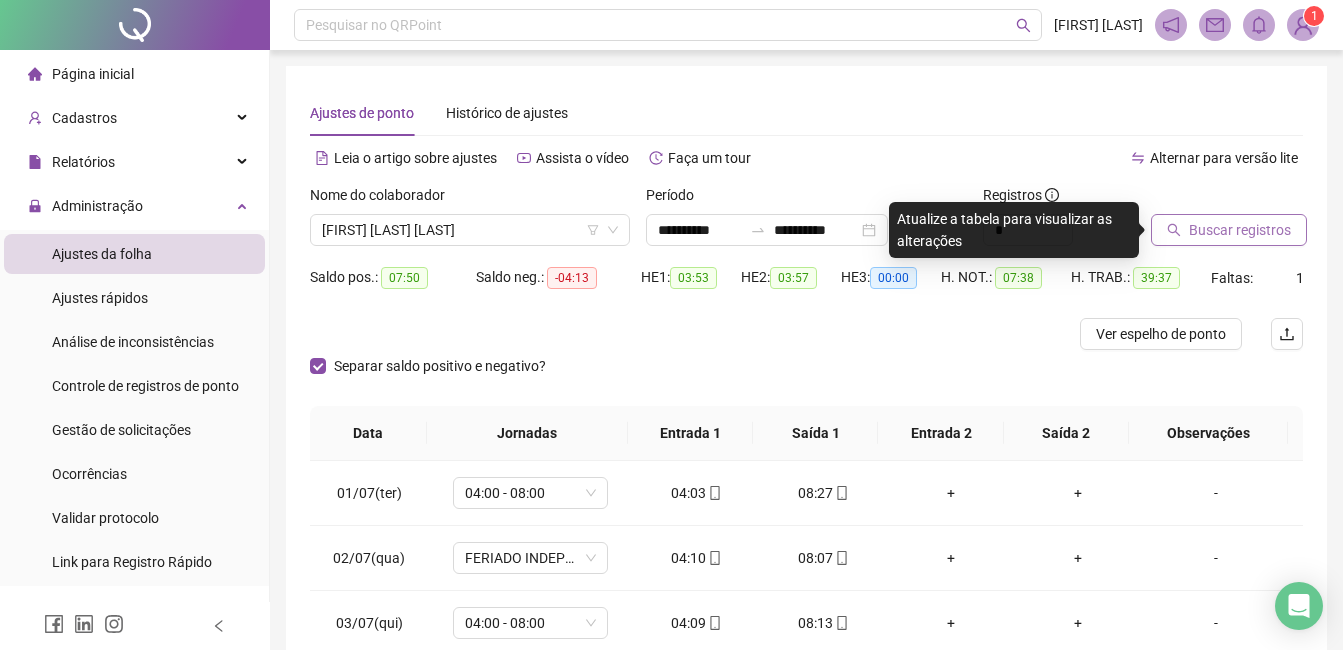 click on "Buscar registros" at bounding box center [1240, 230] 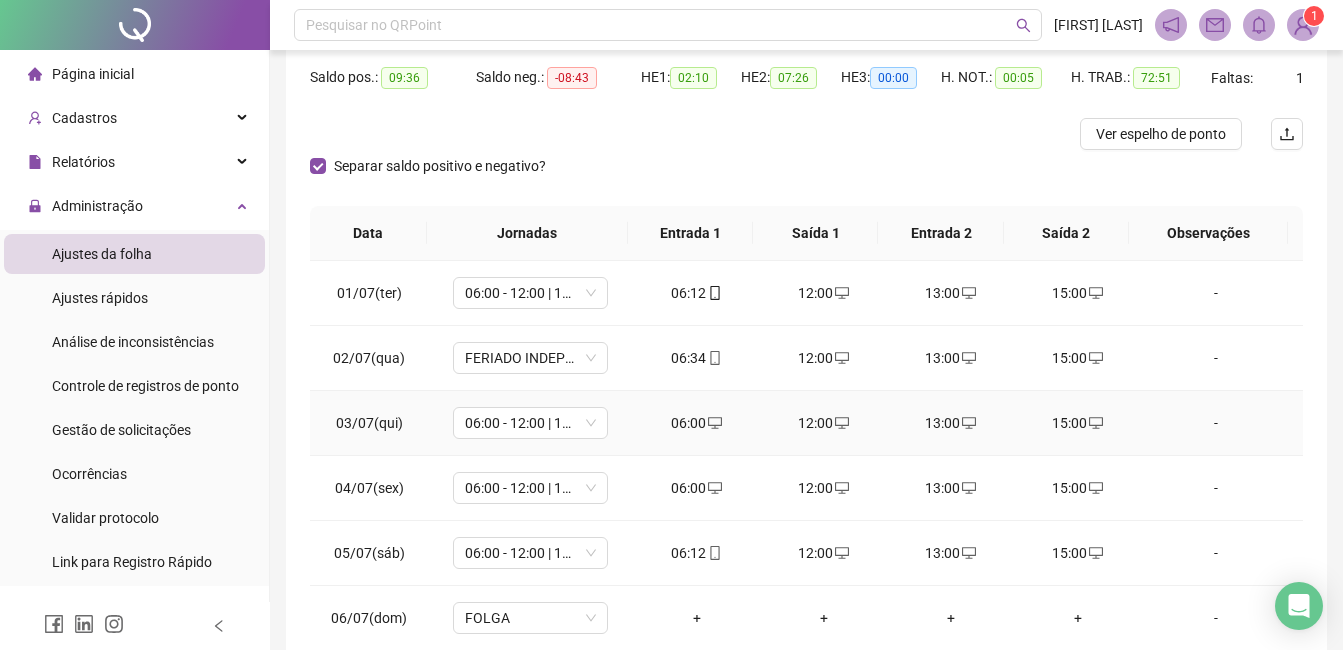 scroll, scrollTop: 348, scrollLeft: 0, axis: vertical 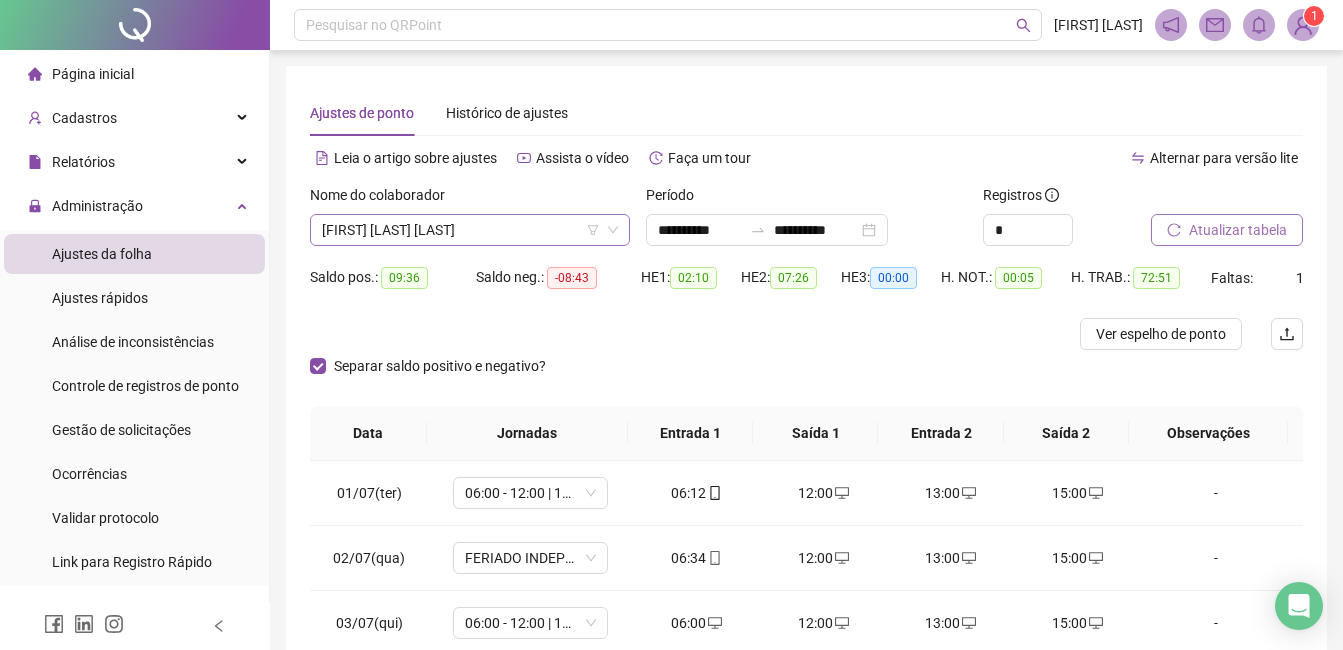 click on "[FIRST] [LAST] [LAST]" at bounding box center (470, 230) 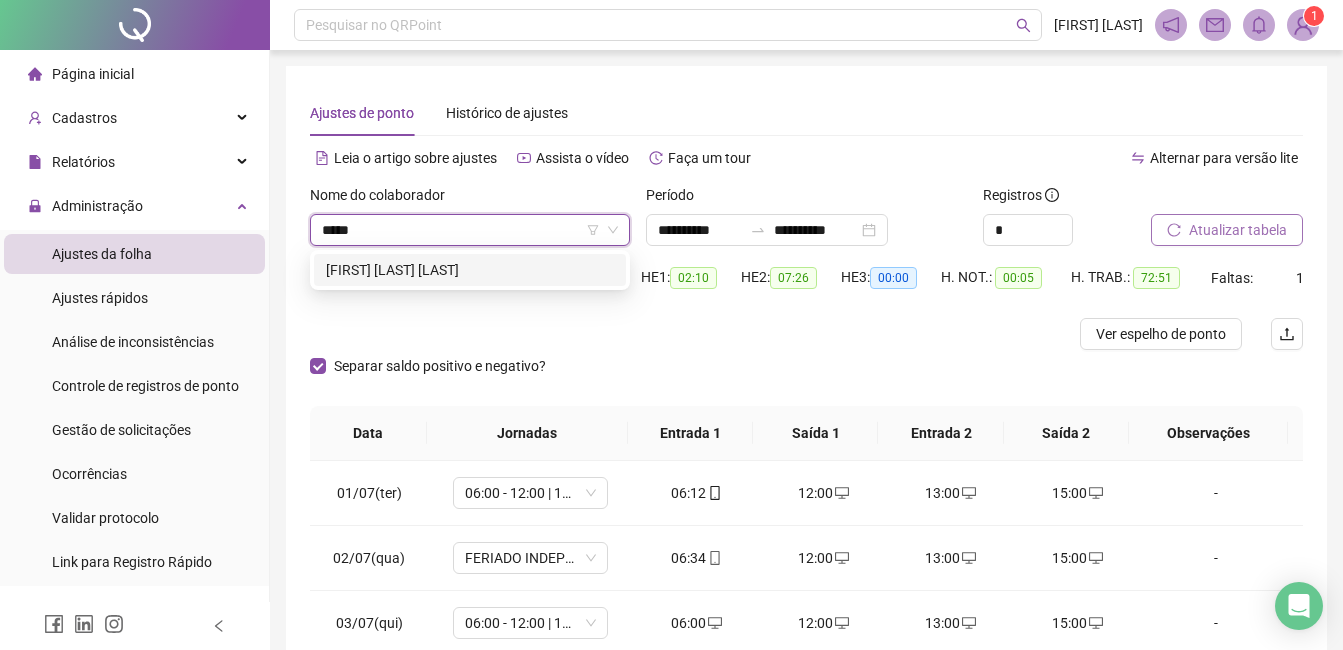 type on "******" 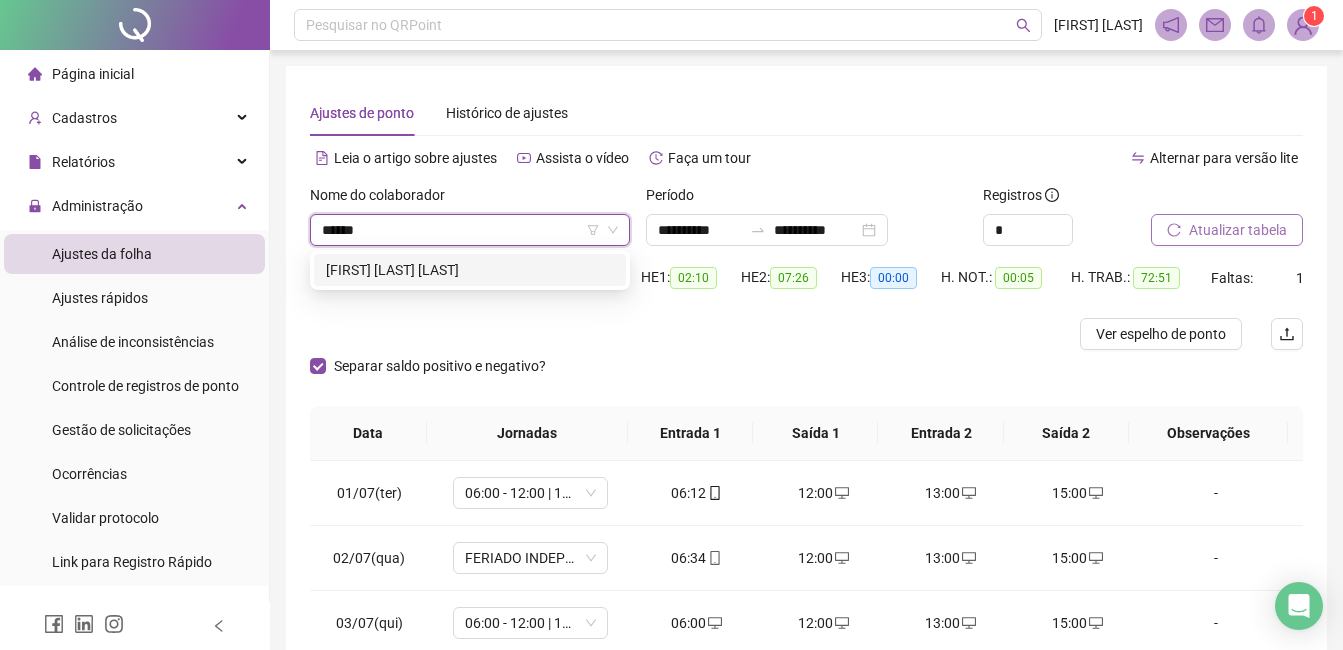 click on "[FIRST] [LAST] [LAST]" at bounding box center (470, 270) 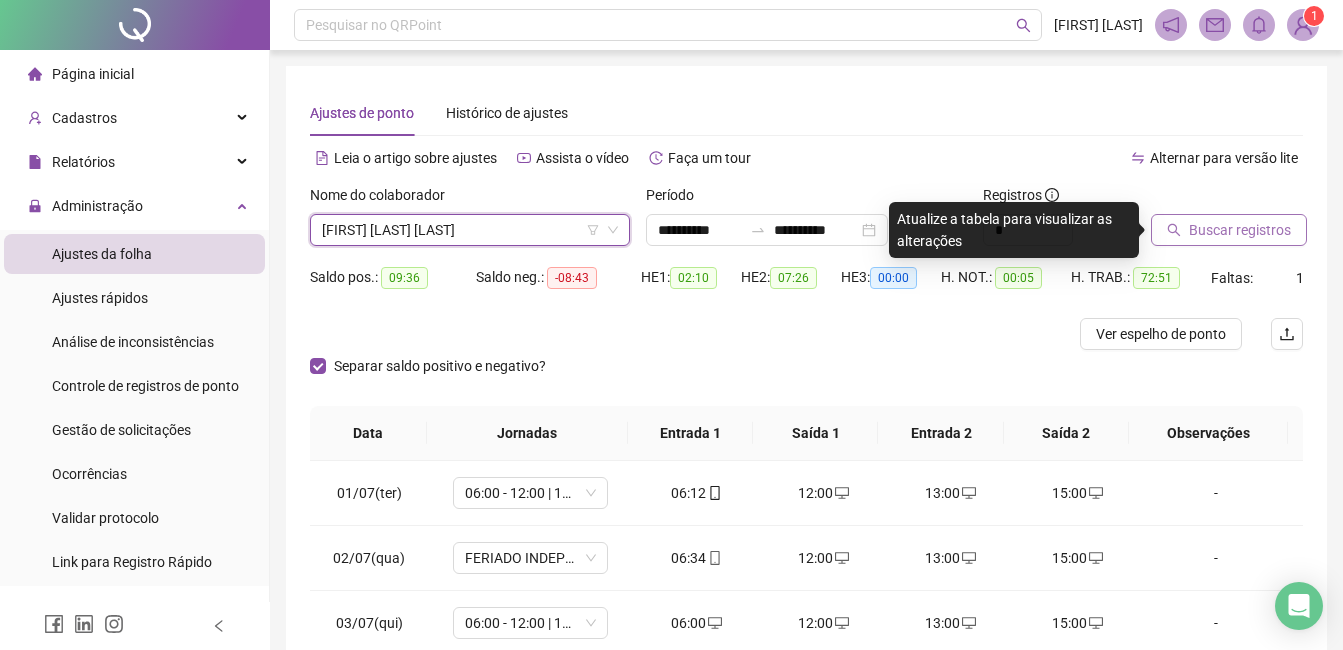 click on "Buscar registros" at bounding box center (1240, 230) 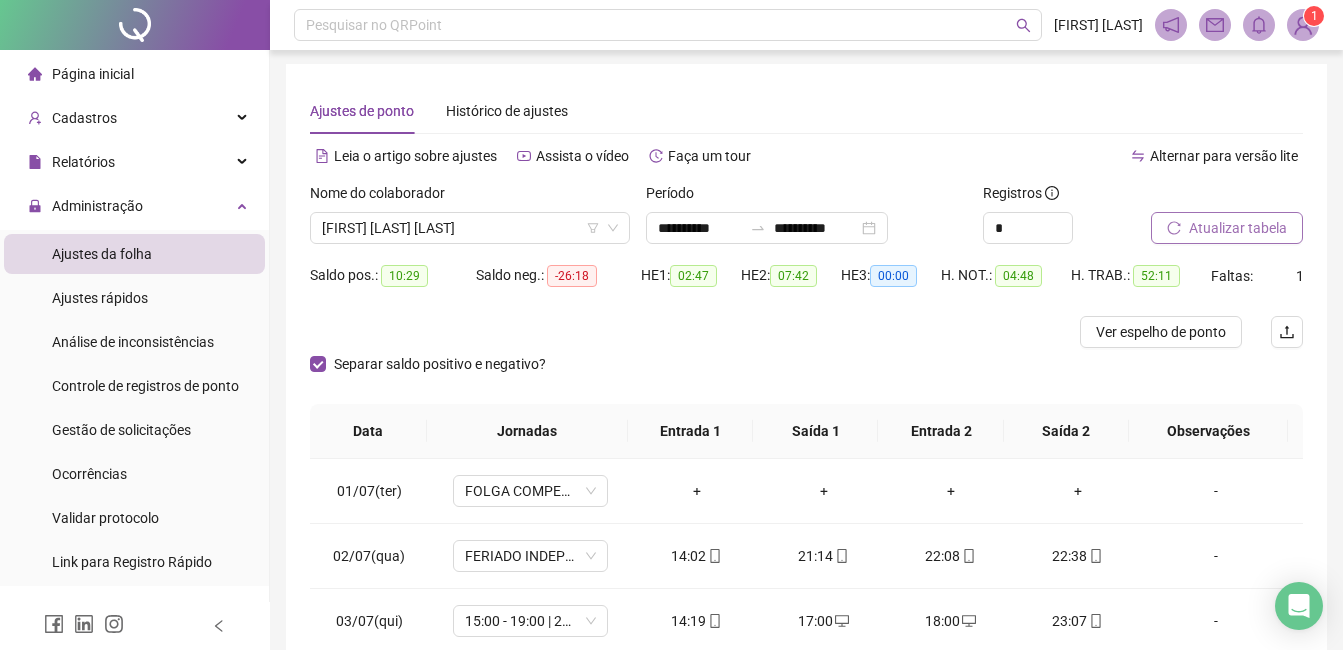 scroll, scrollTop: 348, scrollLeft: 0, axis: vertical 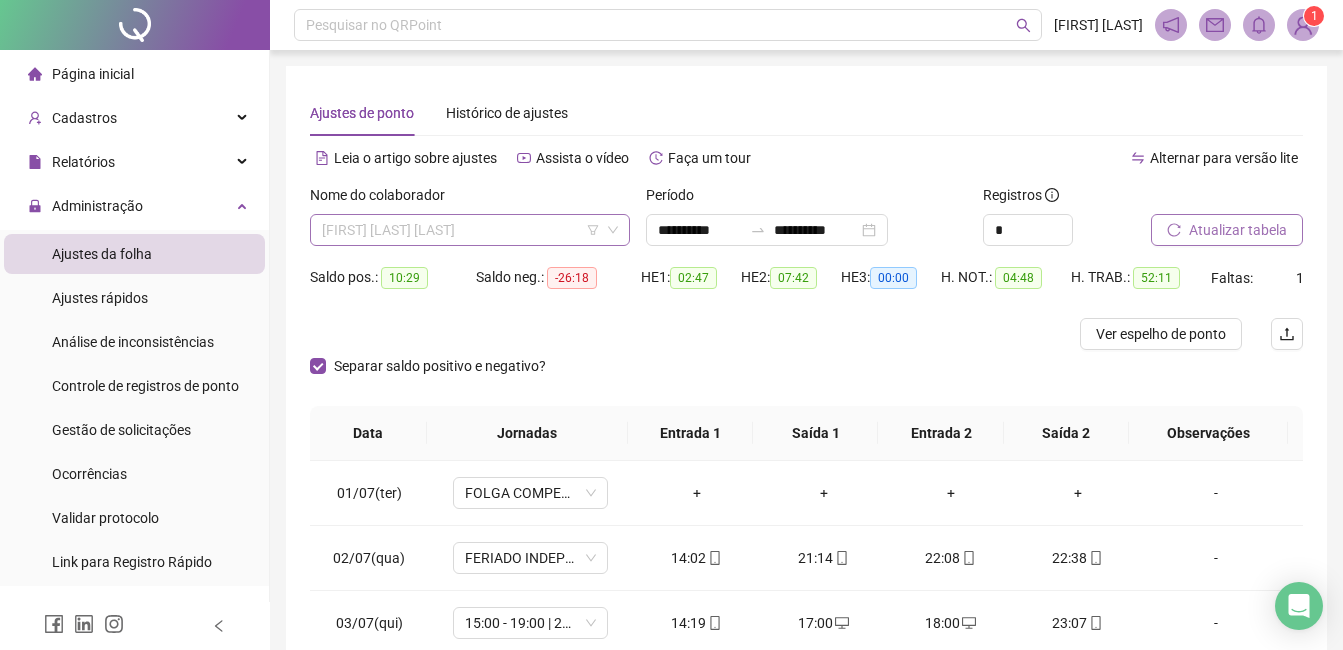 click on "[FIRST] [LAST] [LAST]" at bounding box center [470, 230] 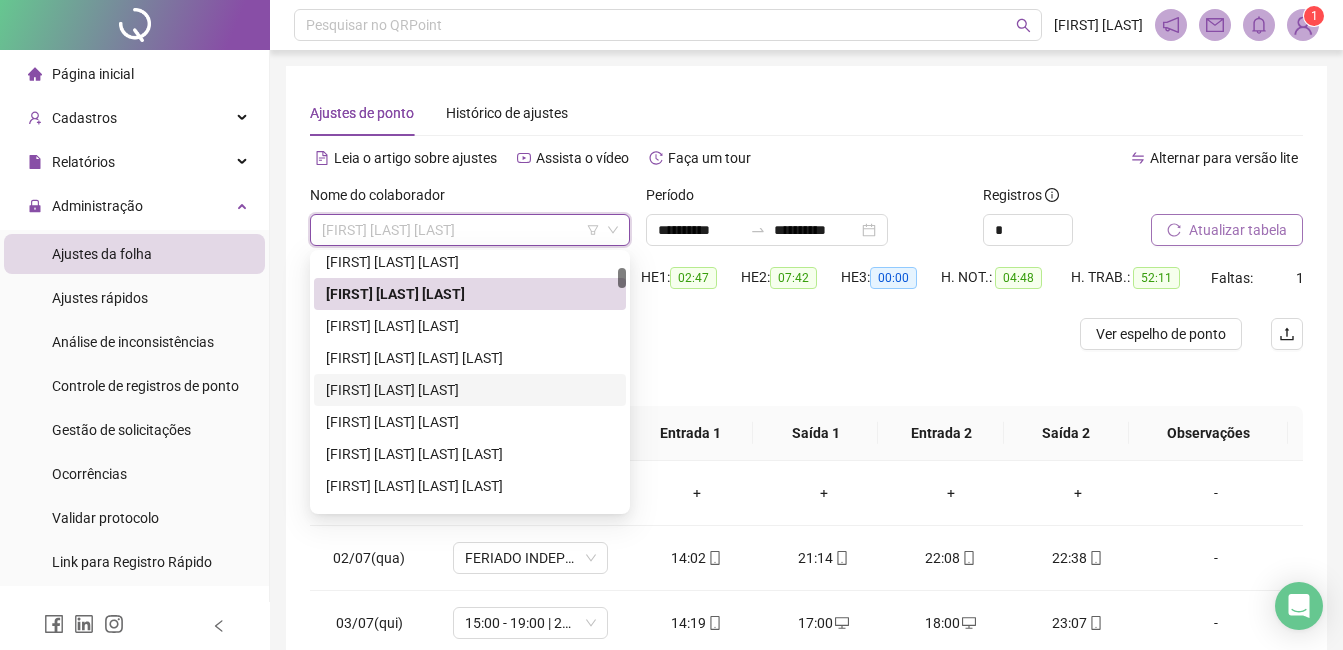 scroll, scrollTop: 332, scrollLeft: 0, axis: vertical 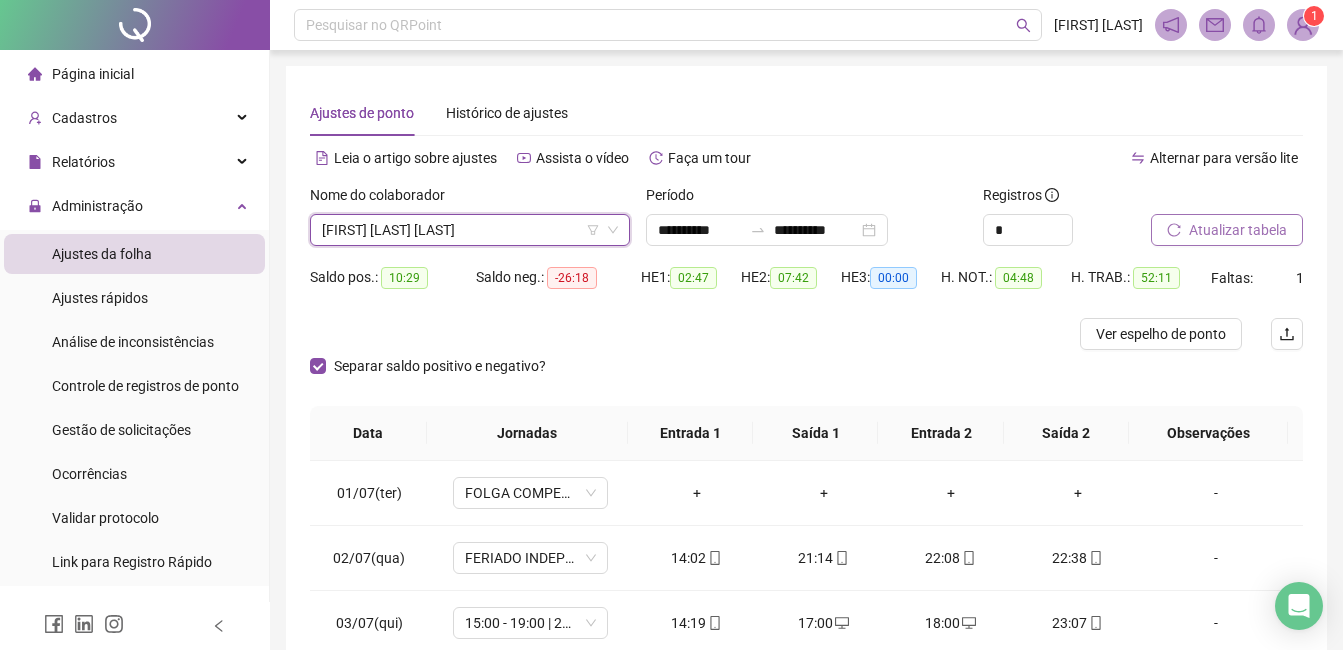 click on "[FIRST] [LAST] [LAST]" at bounding box center [470, 230] 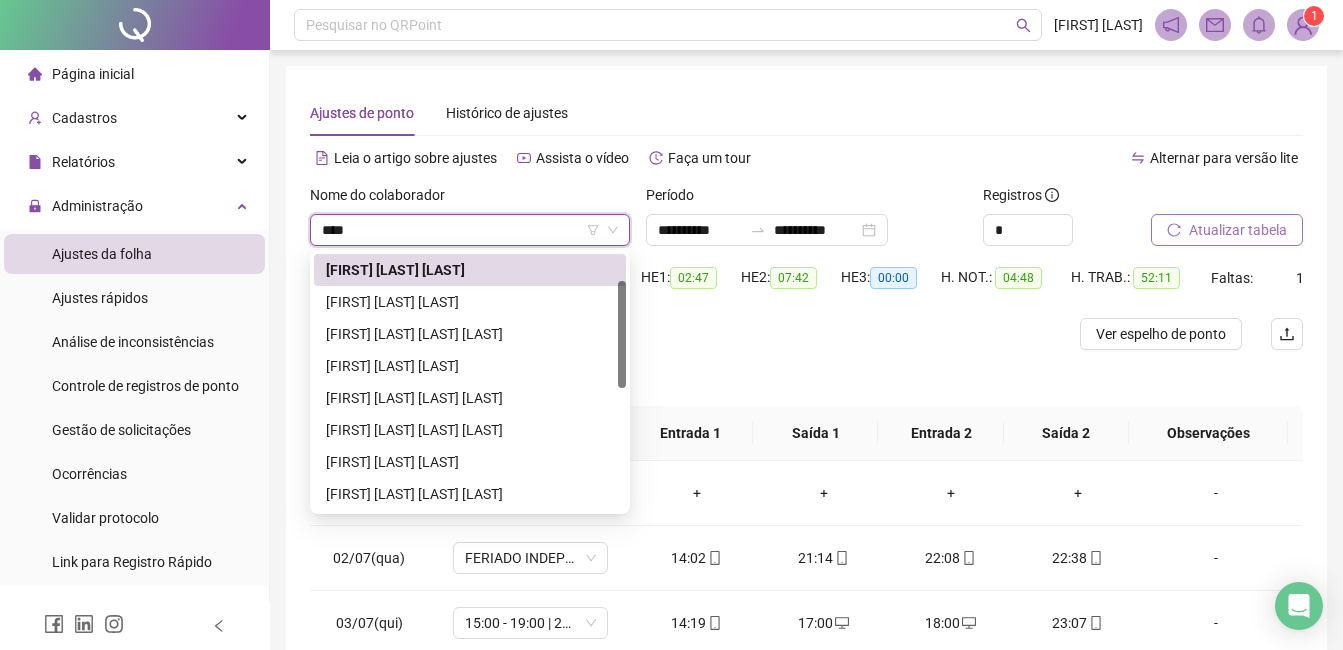 scroll, scrollTop: 0, scrollLeft: 0, axis: both 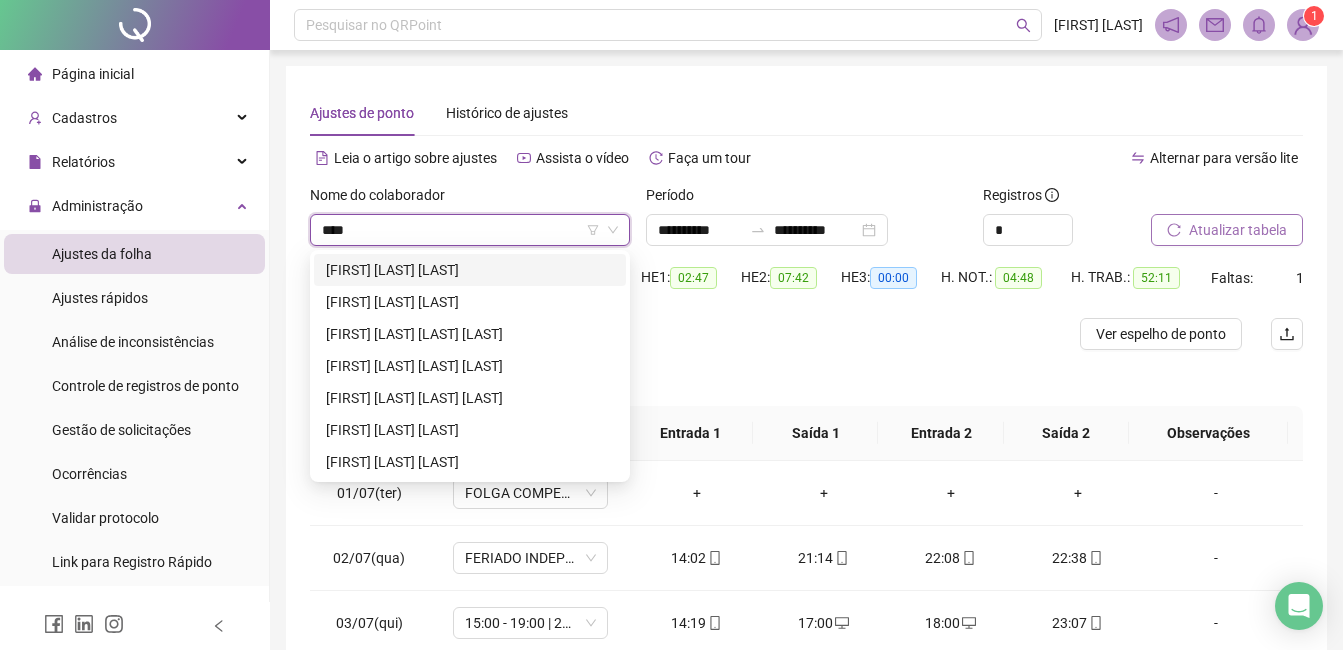 type on "*****" 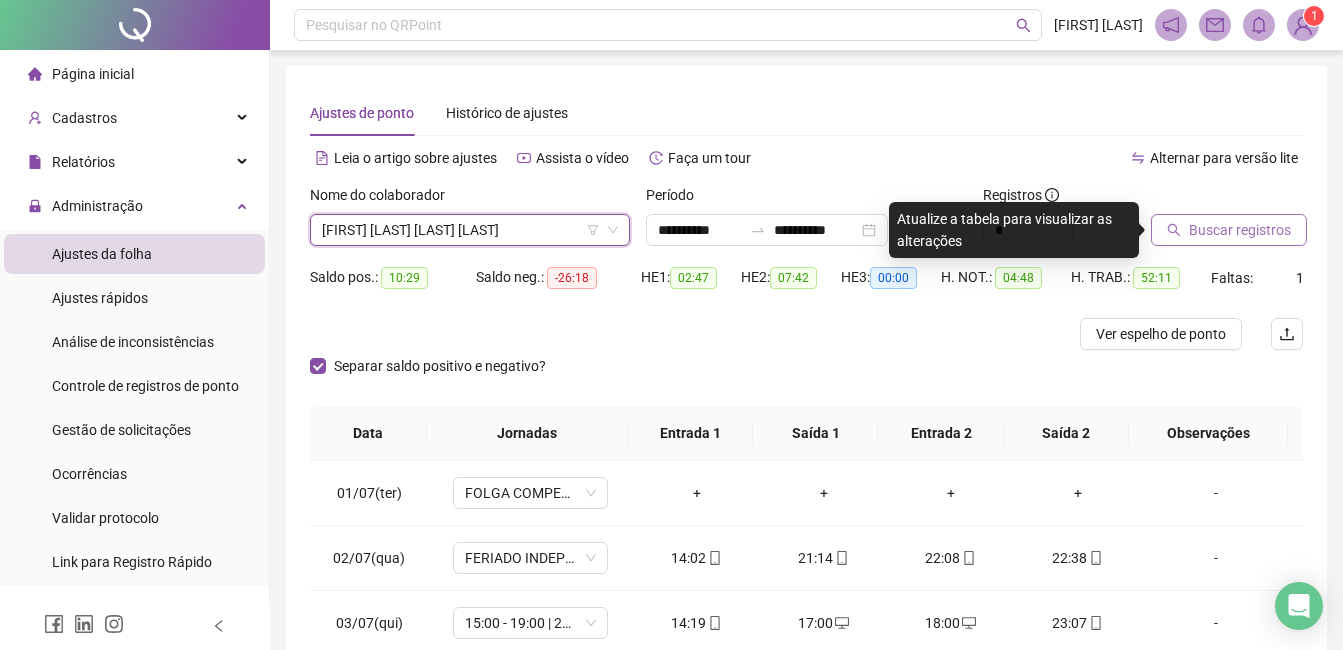 click on "[FIRST] [LAST] [LAST] [LAST]" at bounding box center [470, 230] 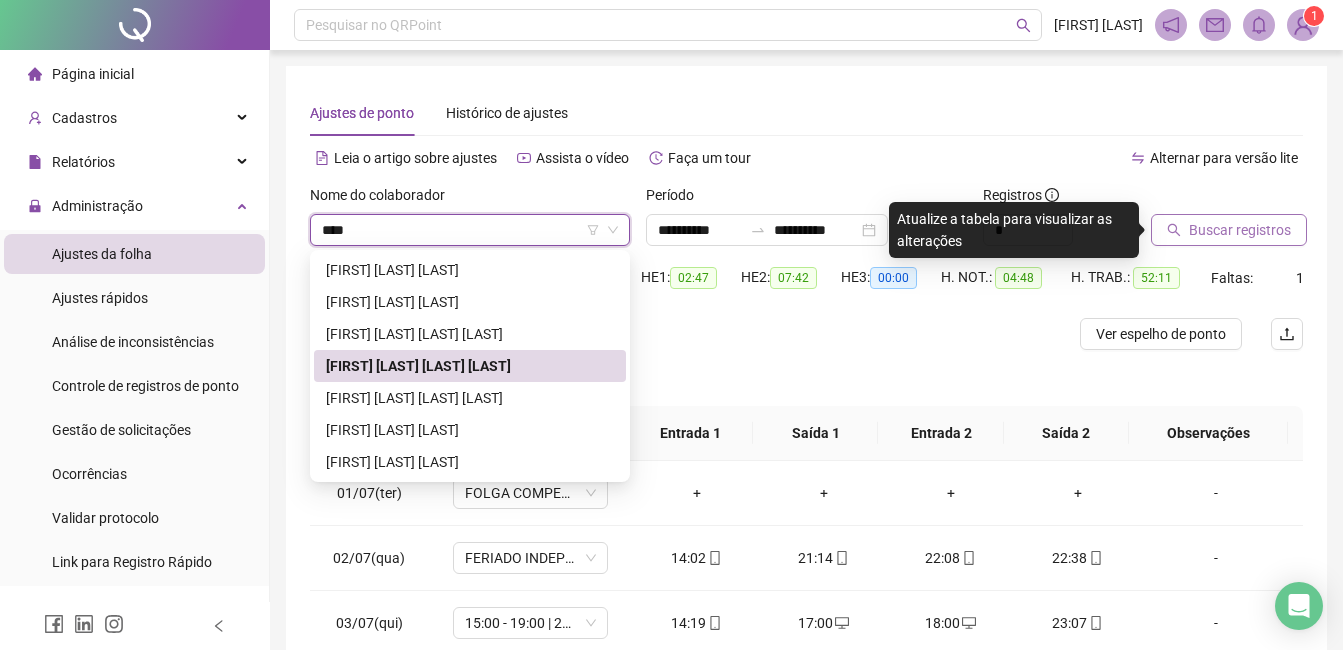 scroll, scrollTop: 0, scrollLeft: 0, axis: both 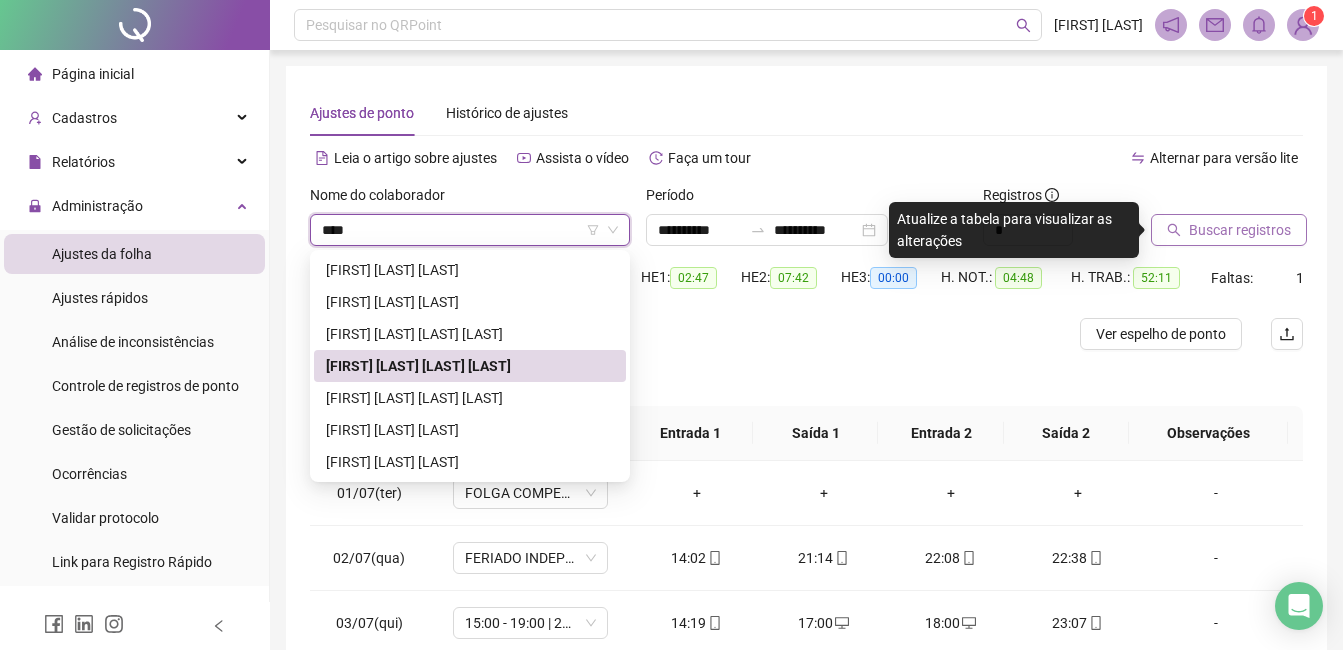 type on "*****" 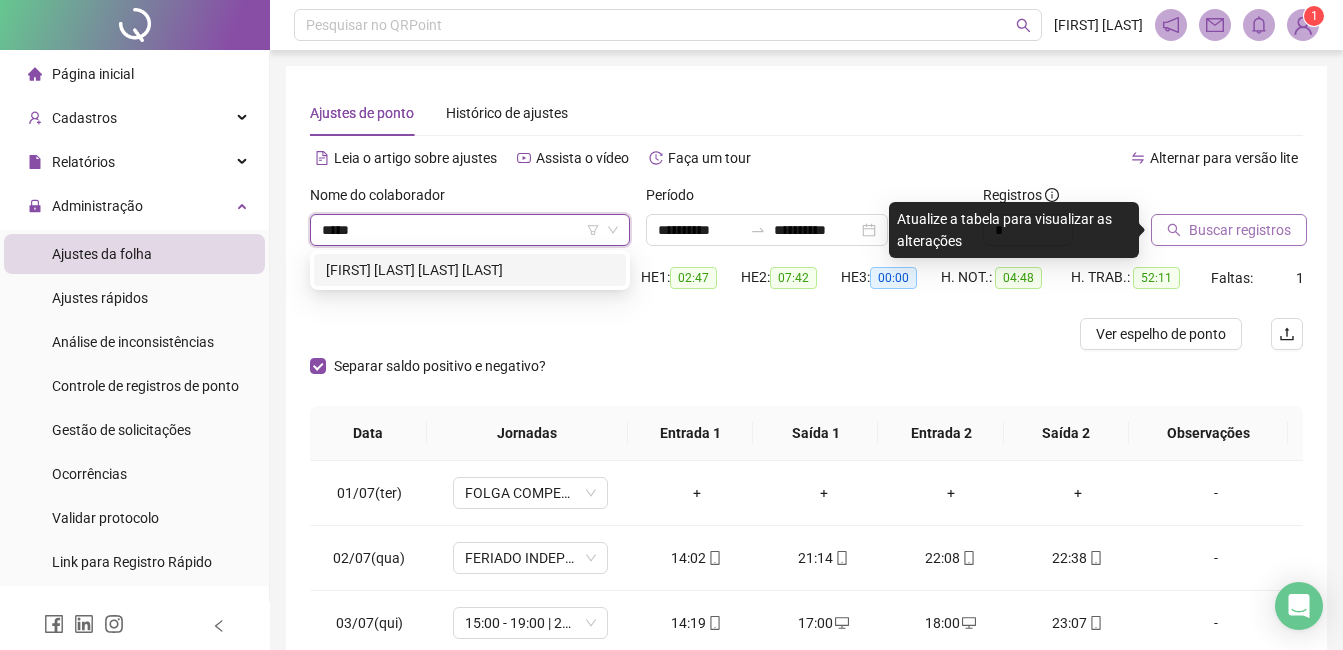 drag, startPoint x: 496, startPoint y: 269, endPoint x: 629, endPoint y: 286, distance: 134.08206 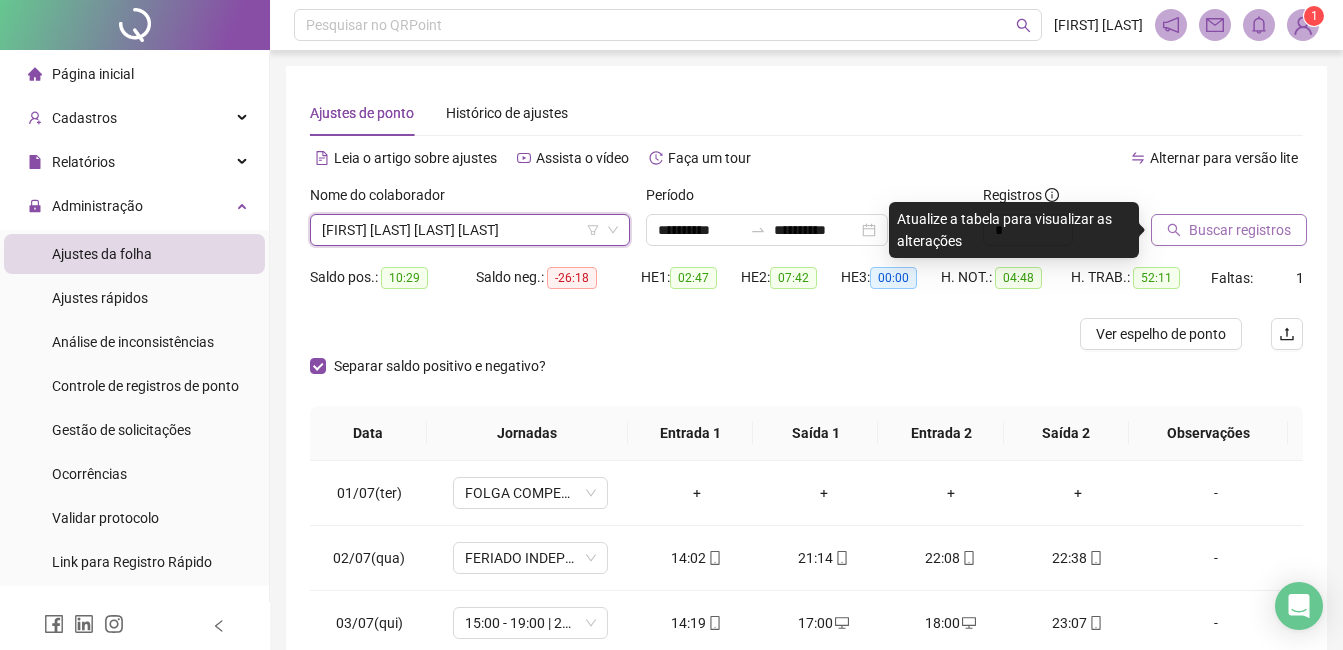 click on "Buscar registros" at bounding box center (1240, 230) 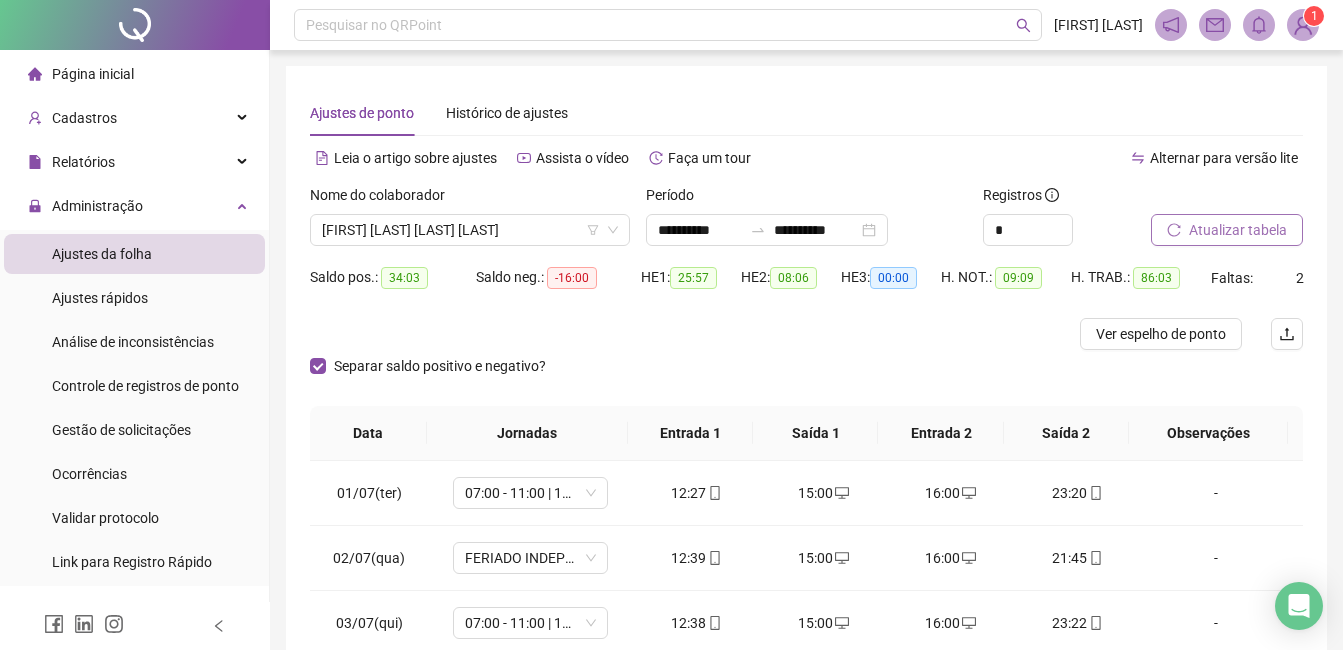 scroll, scrollTop: 348, scrollLeft: 0, axis: vertical 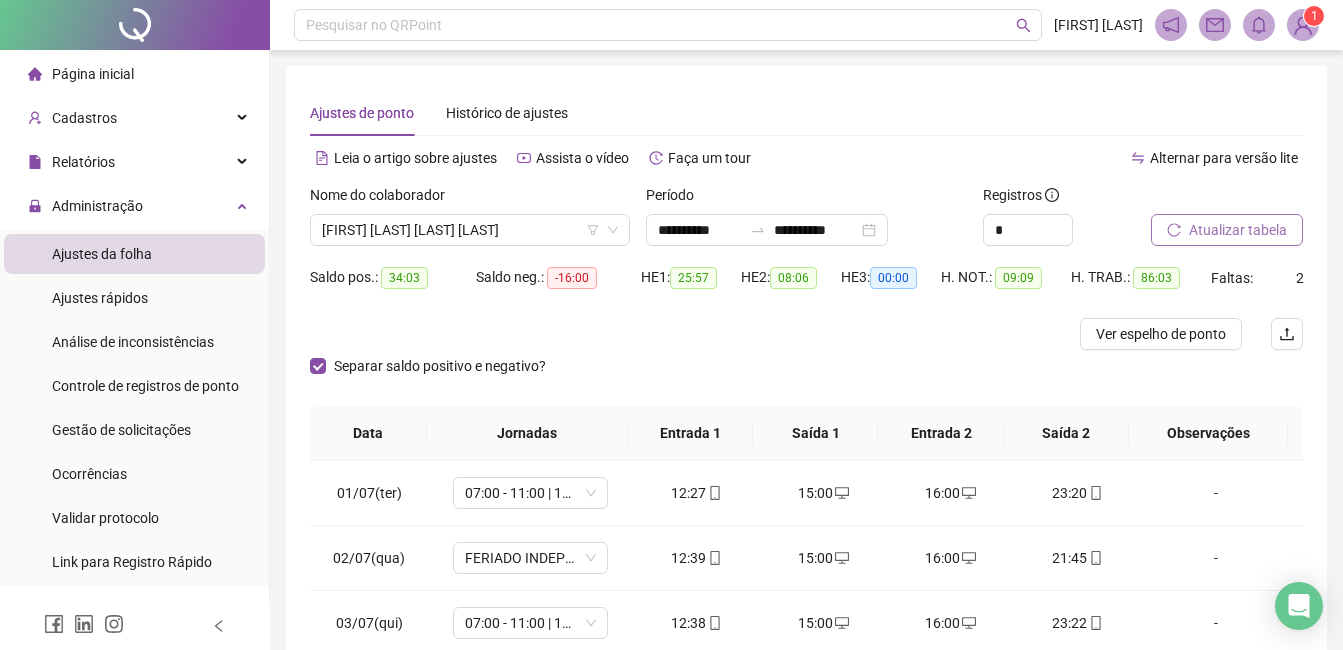 click on "Atualizar tabela" at bounding box center [1238, 230] 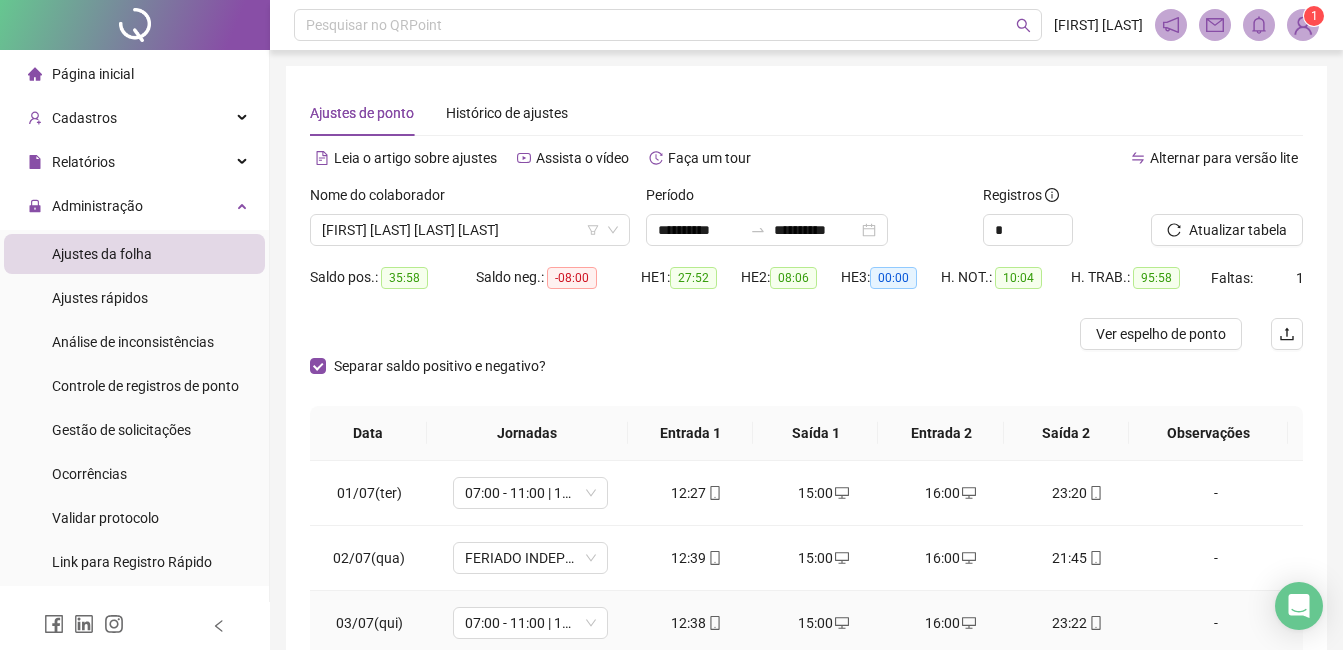 scroll, scrollTop: 300, scrollLeft: 0, axis: vertical 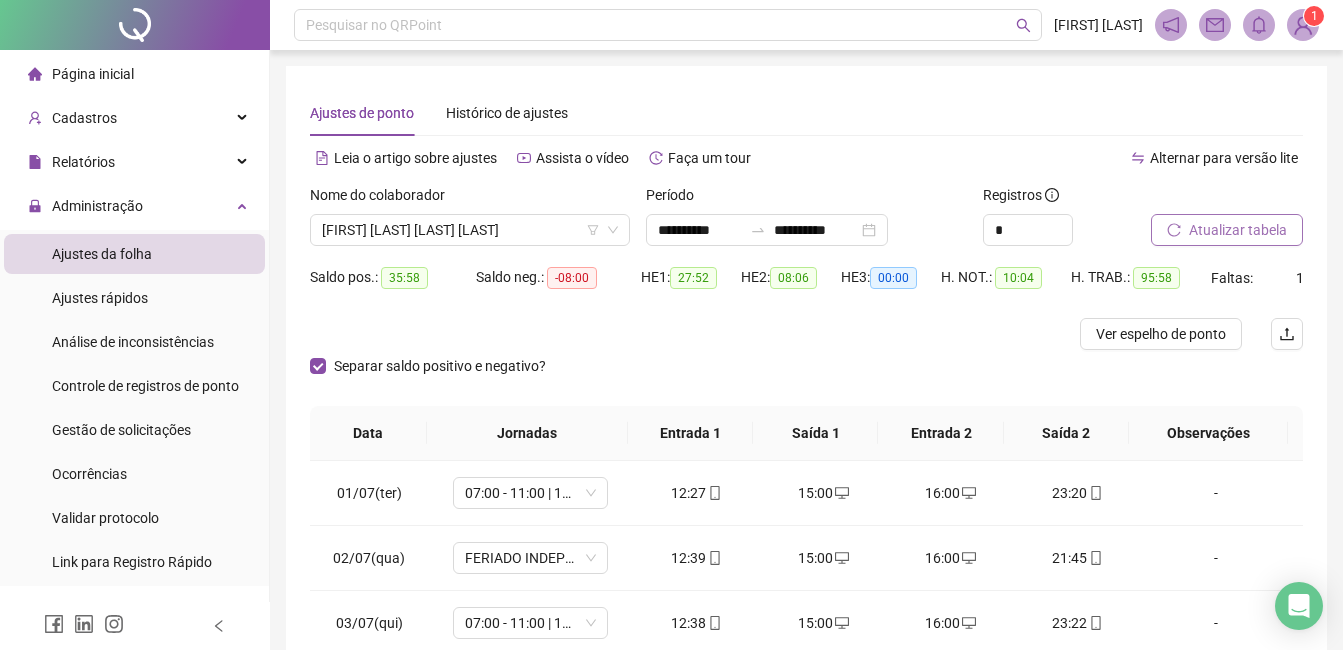 click on "Atualizar tabela" at bounding box center [1238, 230] 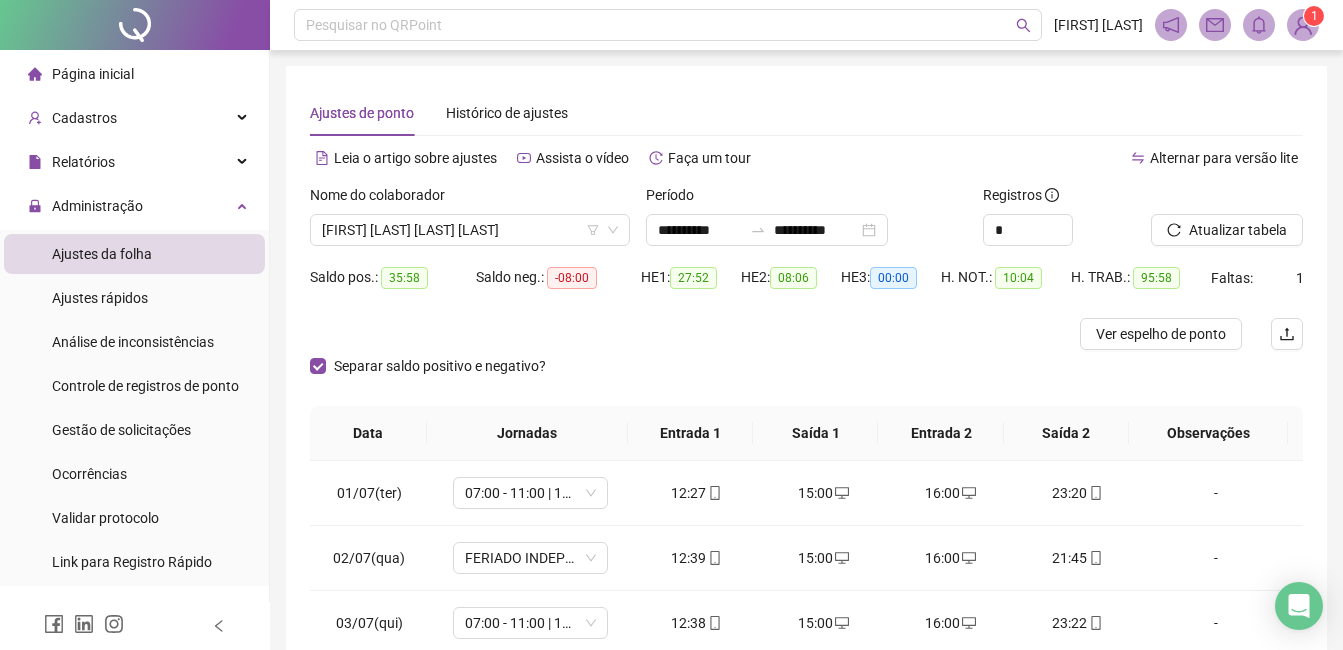 scroll, scrollTop: 348, scrollLeft: 0, axis: vertical 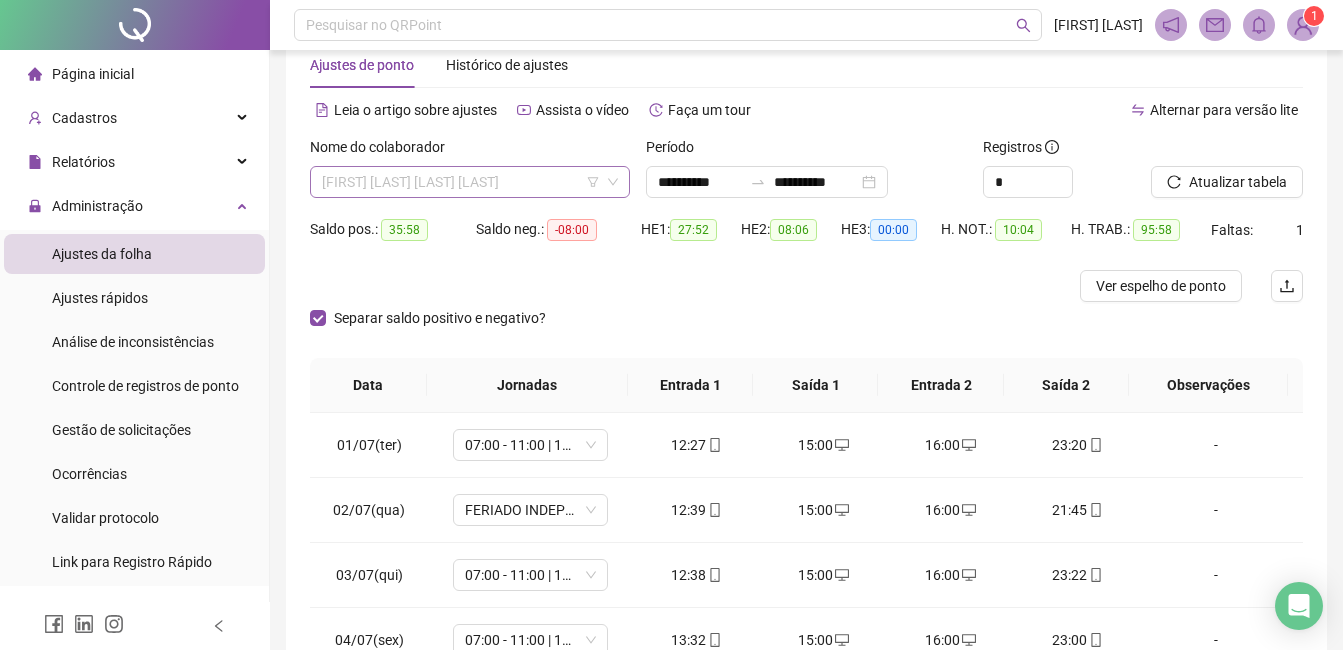 click on "[FIRST] [LAST] [LAST] [LAST]" at bounding box center [470, 182] 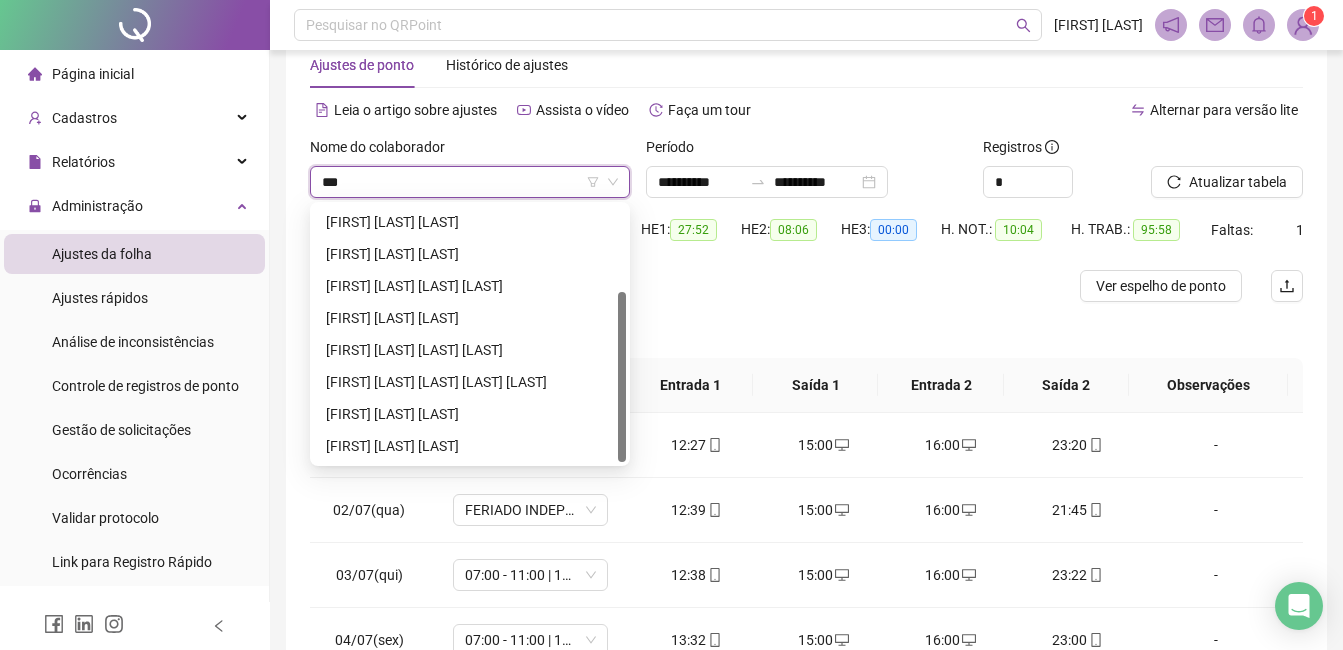 scroll, scrollTop: 0, scrollLeft: 0, axis: both 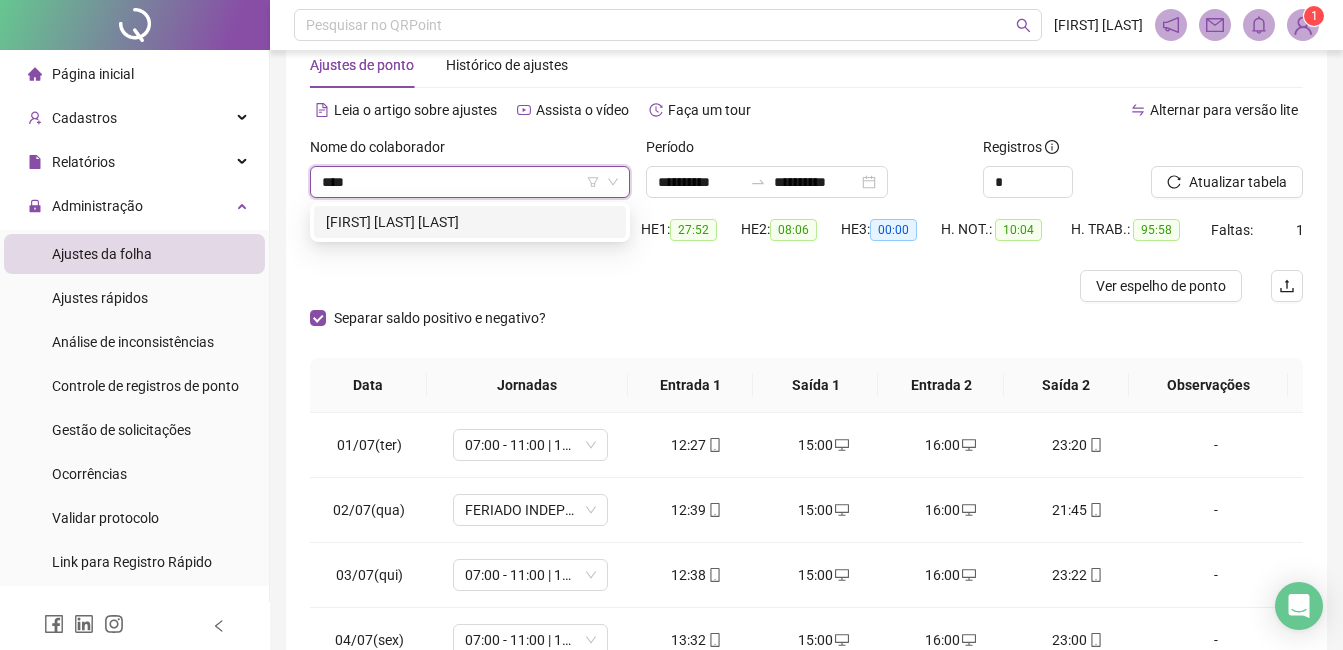 type on "*****" 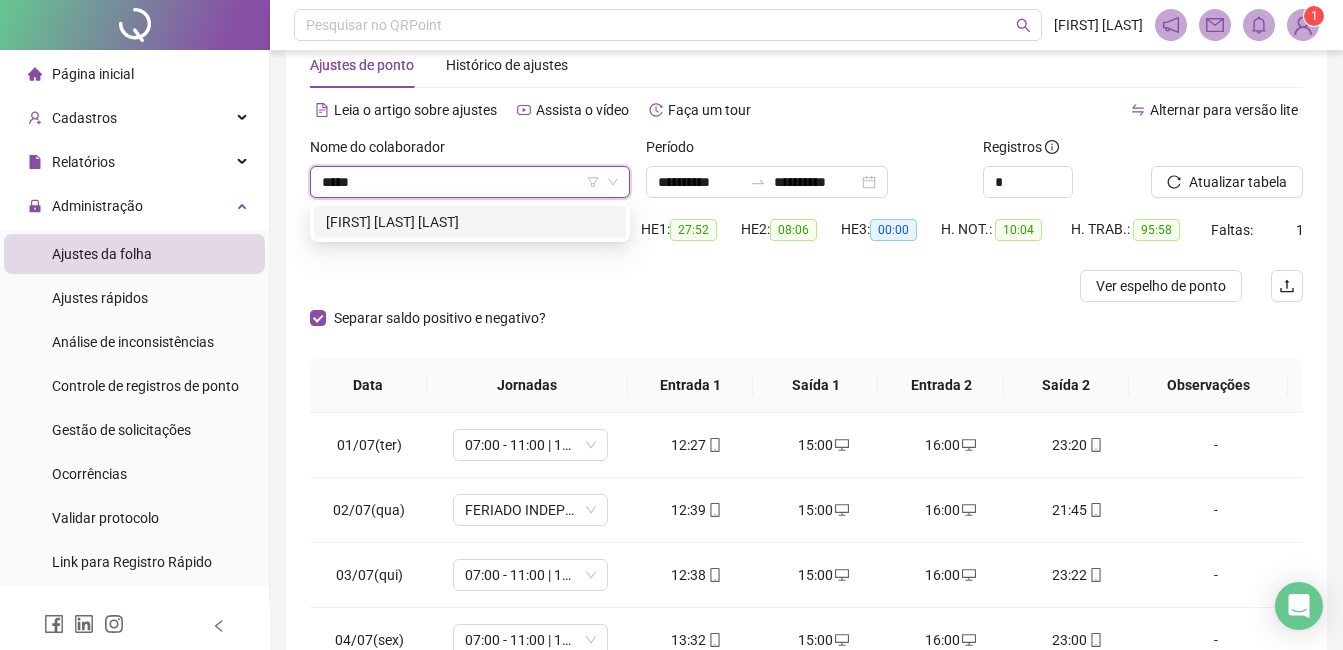 click on "[FIRST] [LAST] [LAST]" at bounding box center [470, 222] 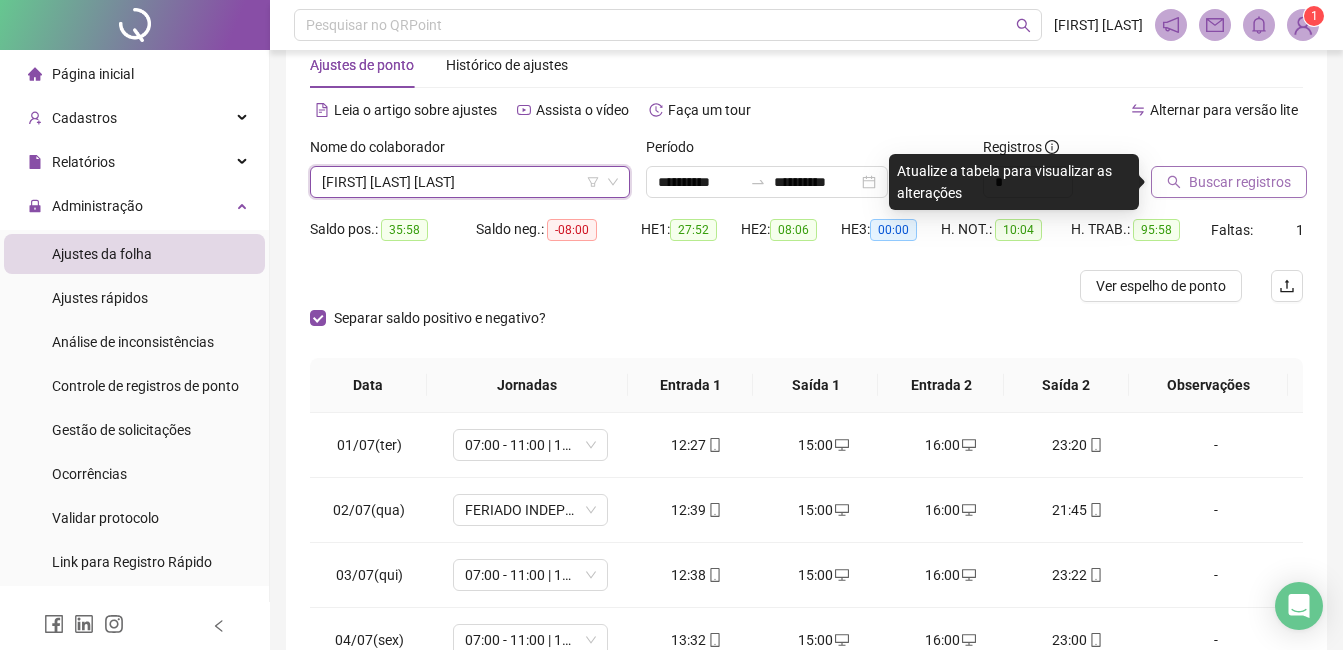 click on "Buscar registros" at bounding box center (1240, 182) 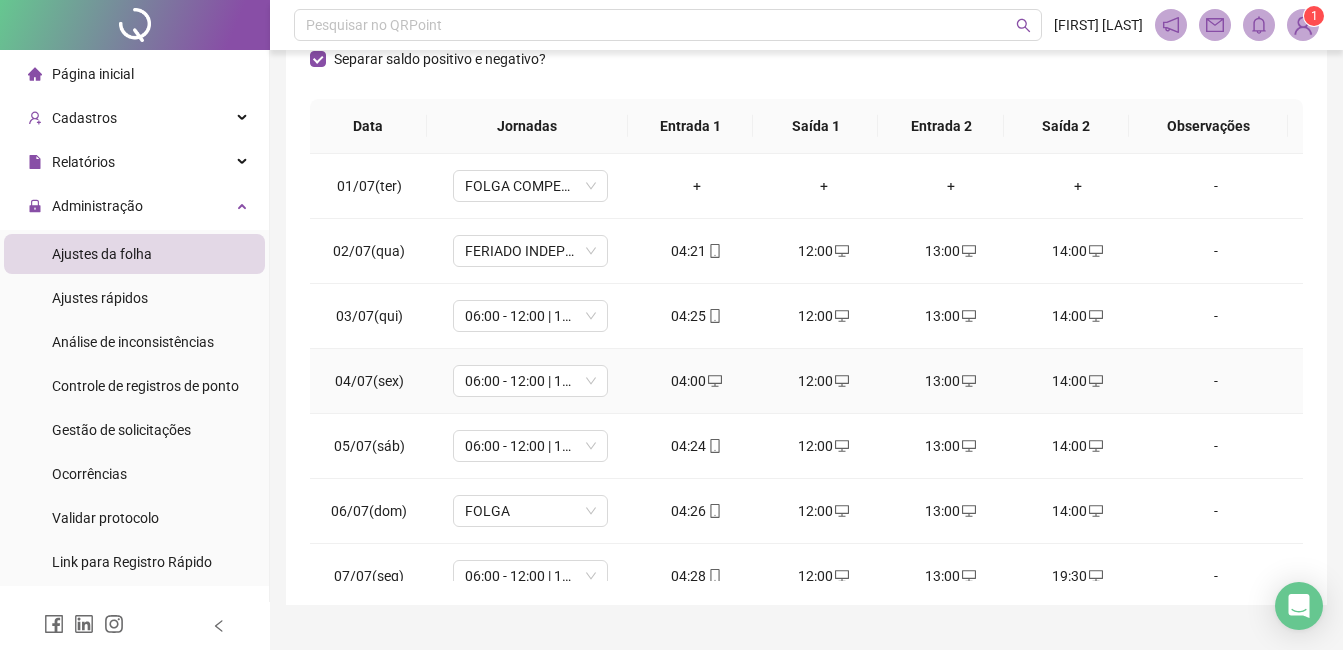 scroll, scrollTop: 348, scrollLeft: 0, axis: vertical 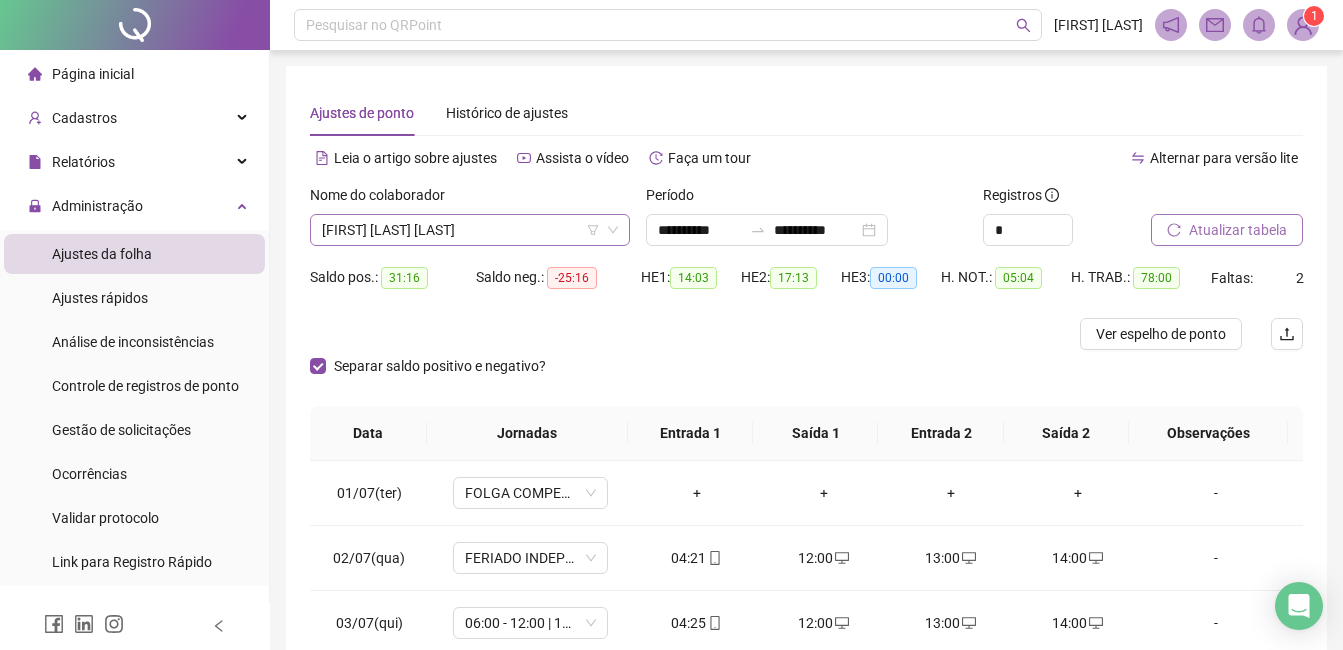 click on "[FIRST] [LAST] [LAST]" at bounding box center (470, 230) 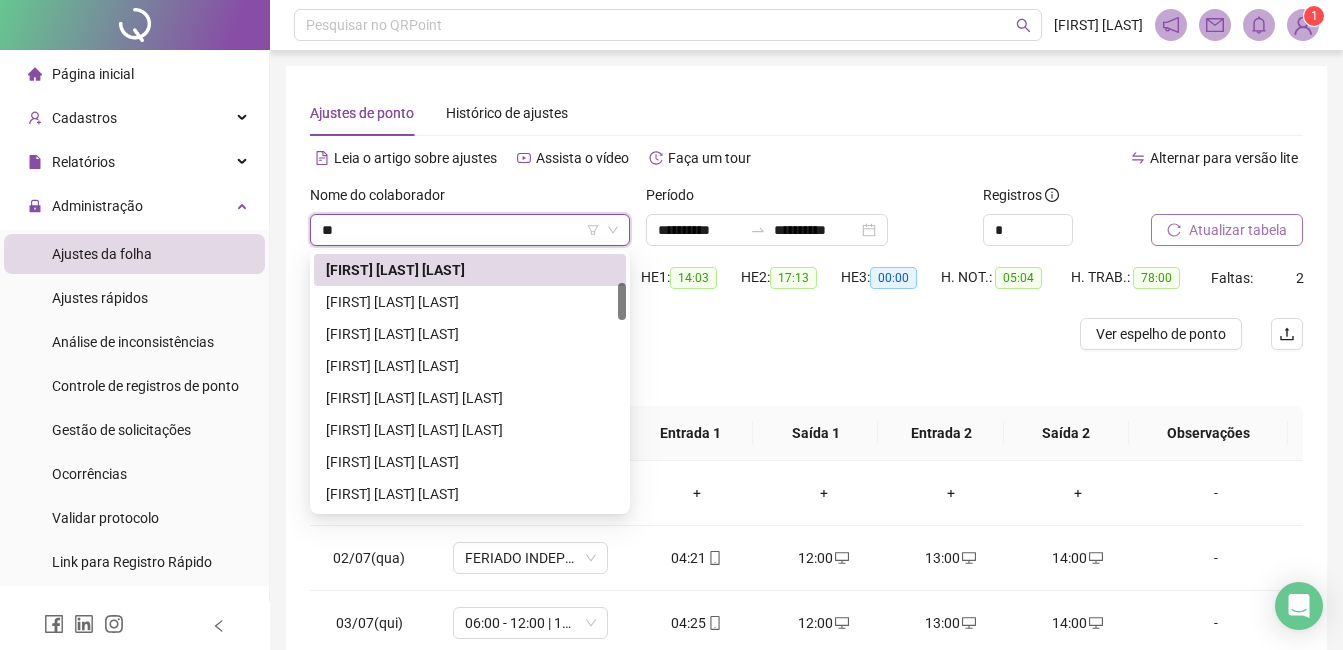 scroll, scrollTop: 0, scrollLeft: 0, axis: both 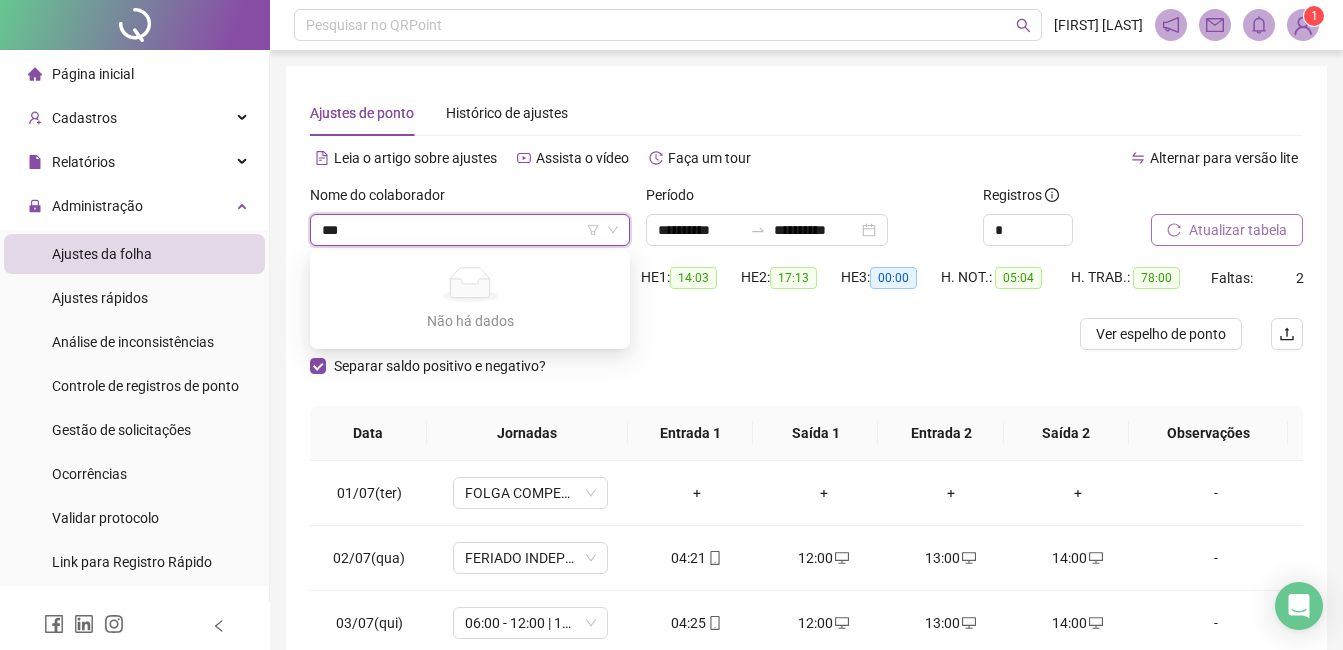 type on "**" 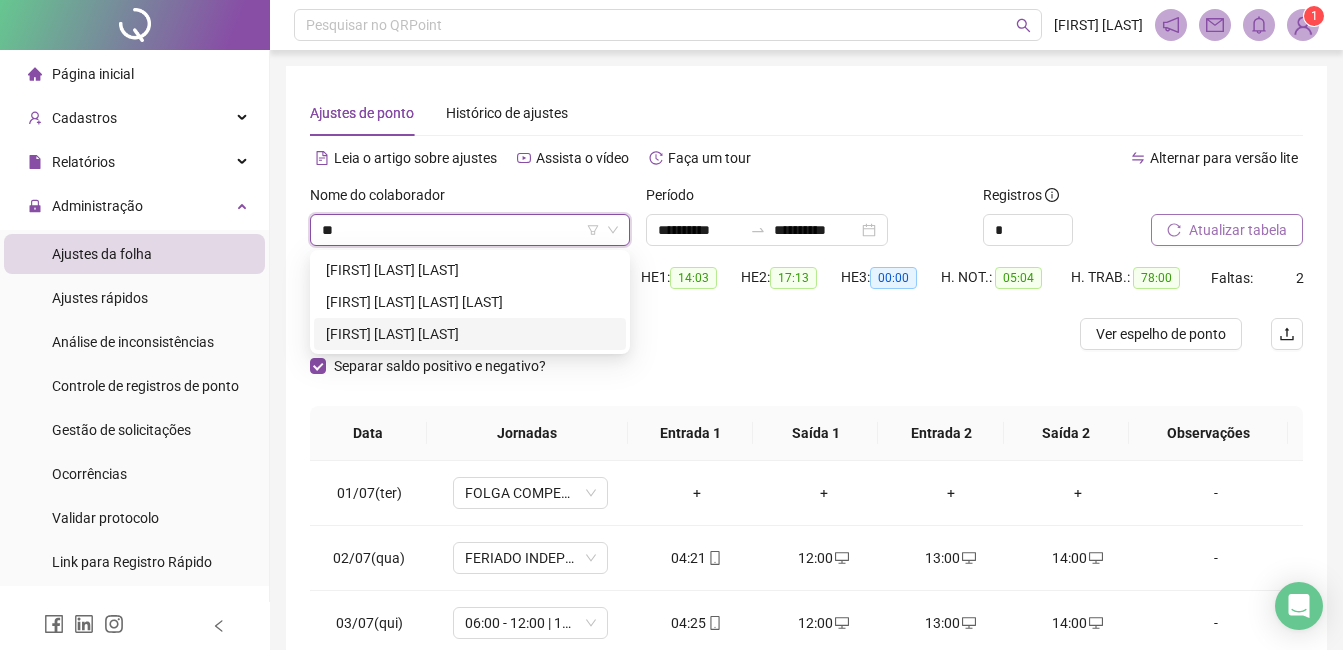 click on "[FIRST] [LAST] [LAST]" at bounding box center (470, 334) 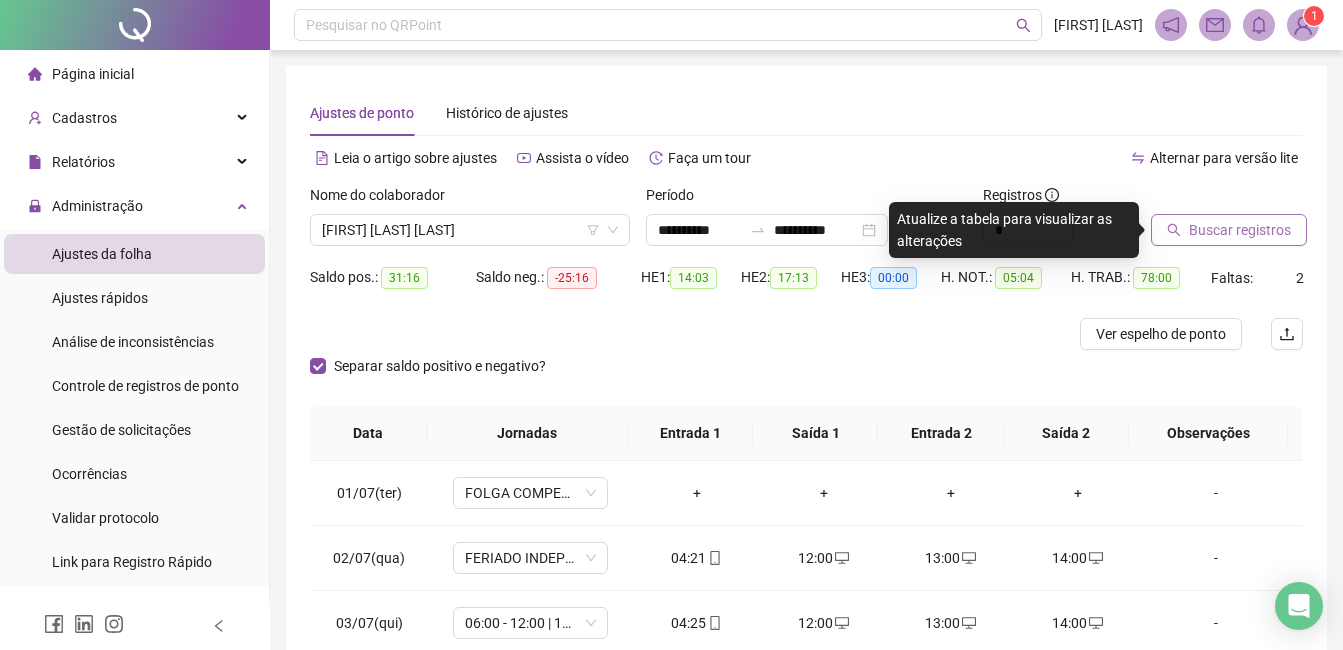 click on "Buscar registros" at bounding box center [1240, 230] 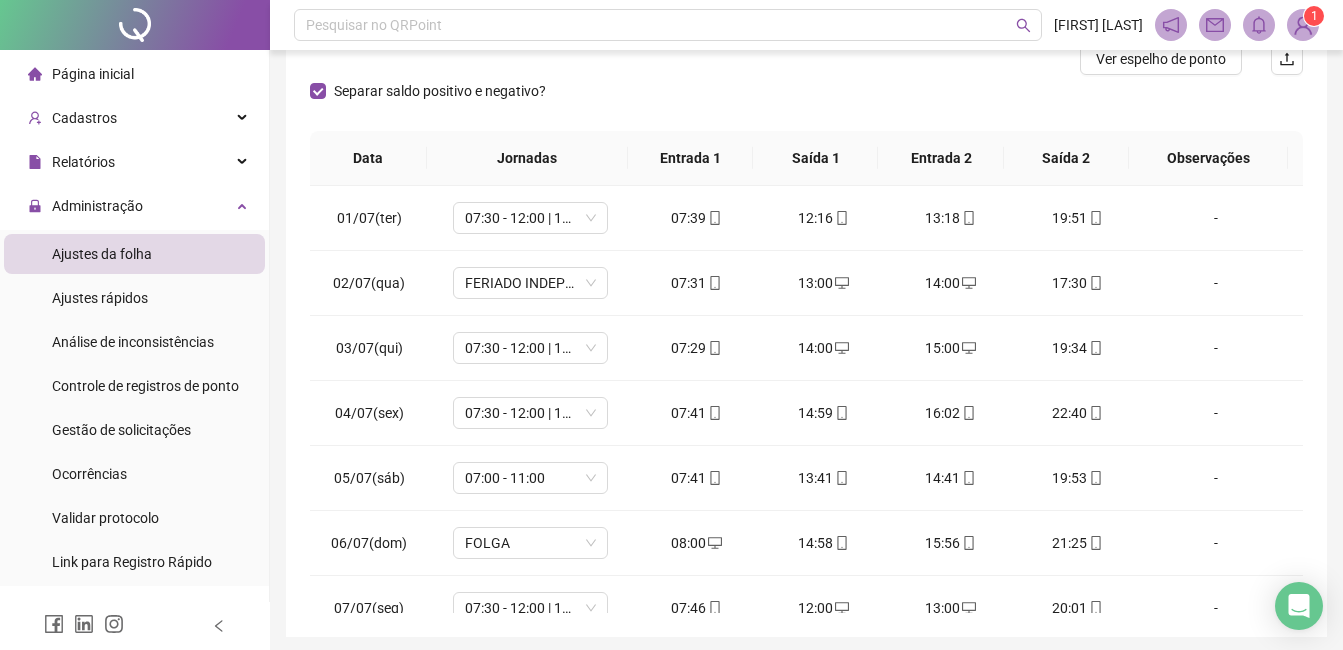 scroll, scrollTop: 300, scrollLeft: 0, axis: vertical 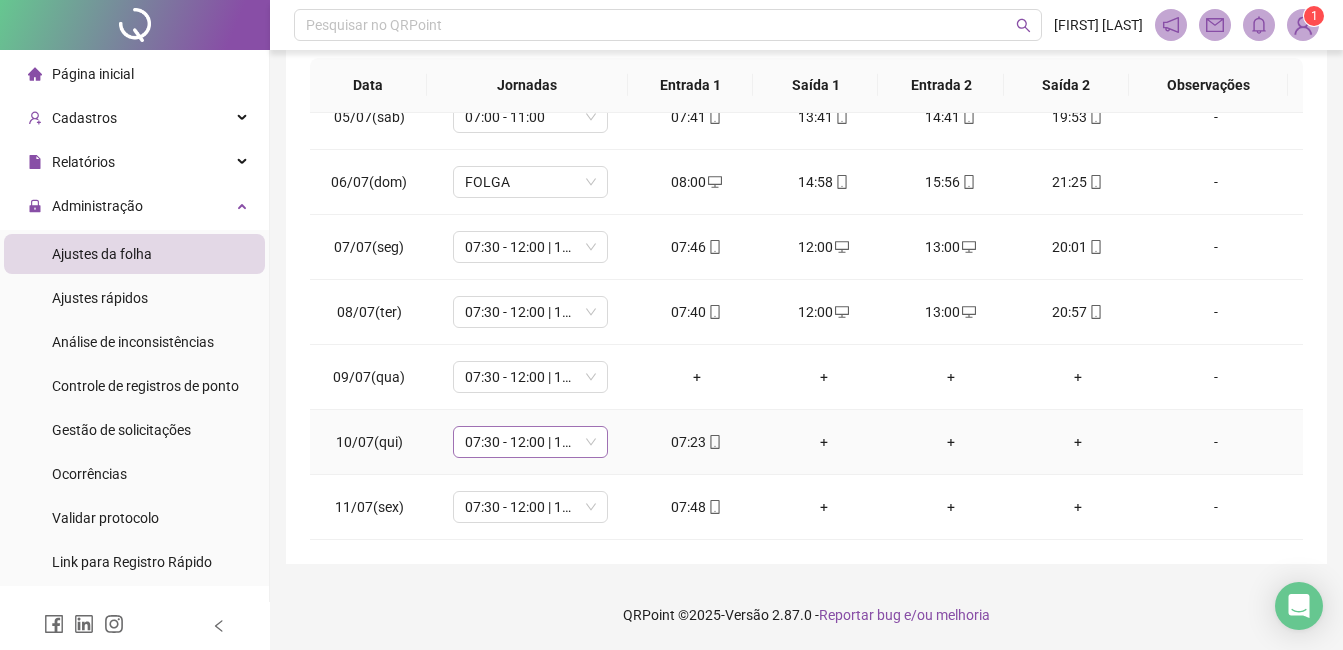 click on "07:30 - 12:00 | 14:00 - 17:30" at bounding box center [530, 442] 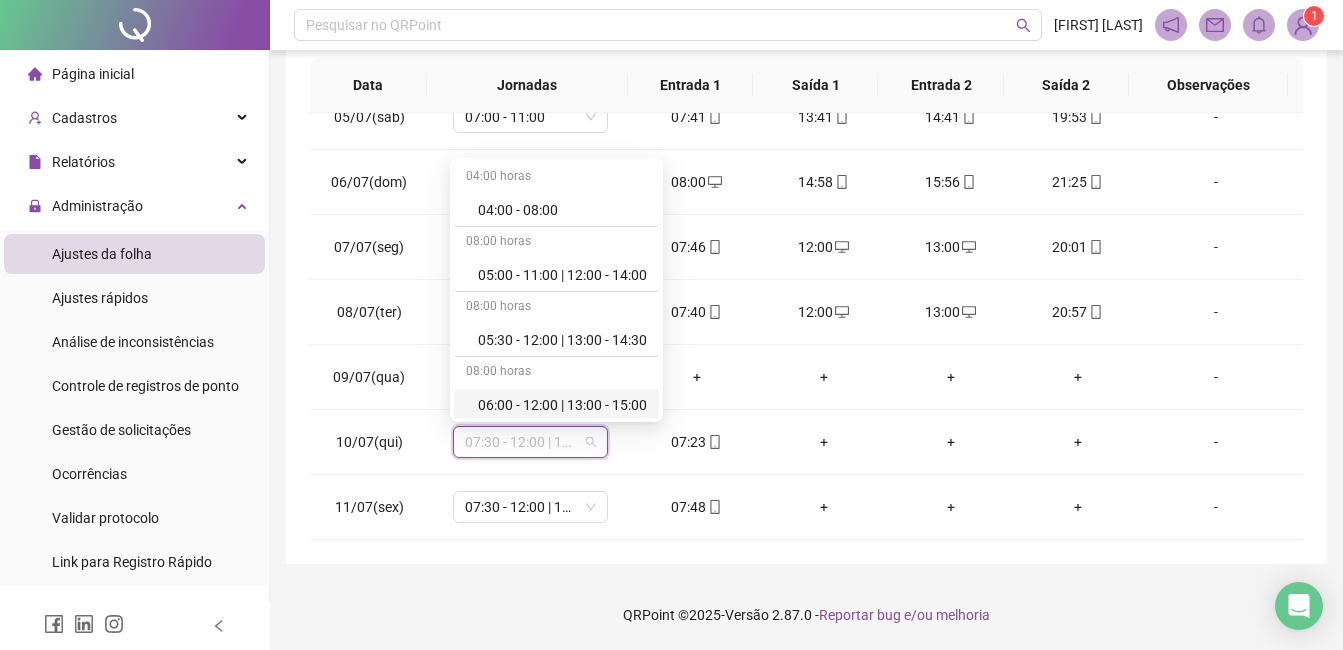 click on "**********" at bounding box center (806, 141) 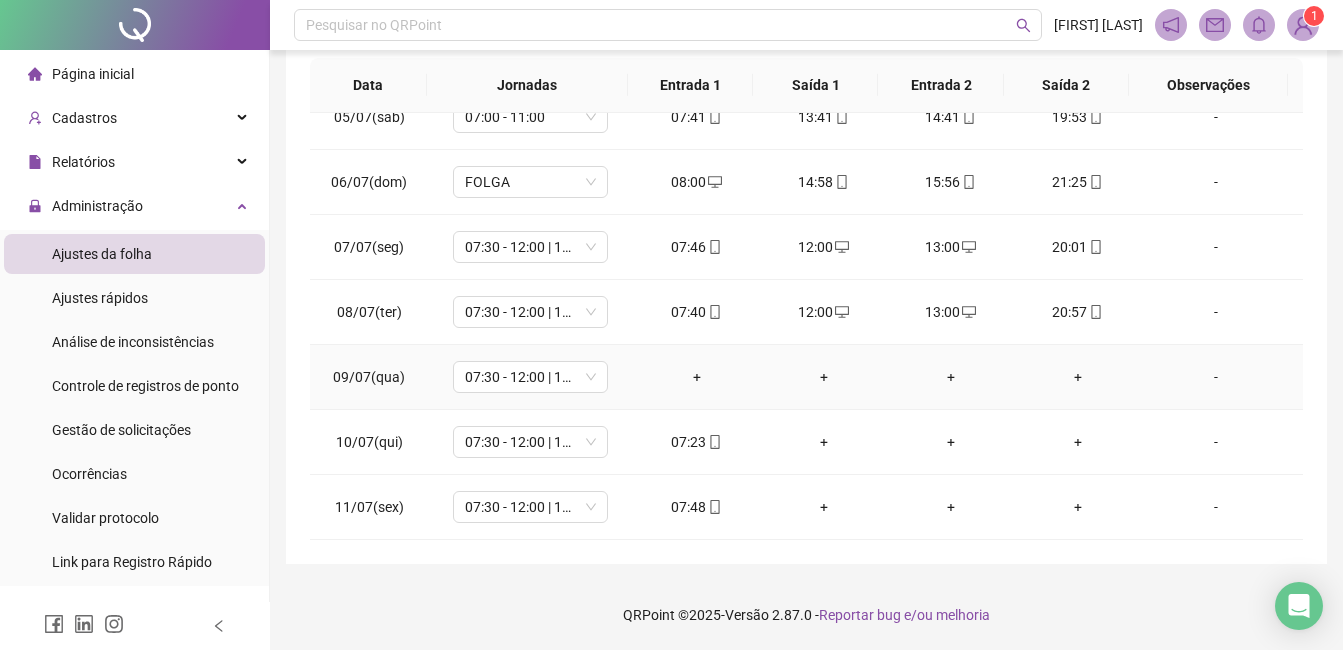 scroll, scrollTop: 0, scrollLeft: 0, axis: both 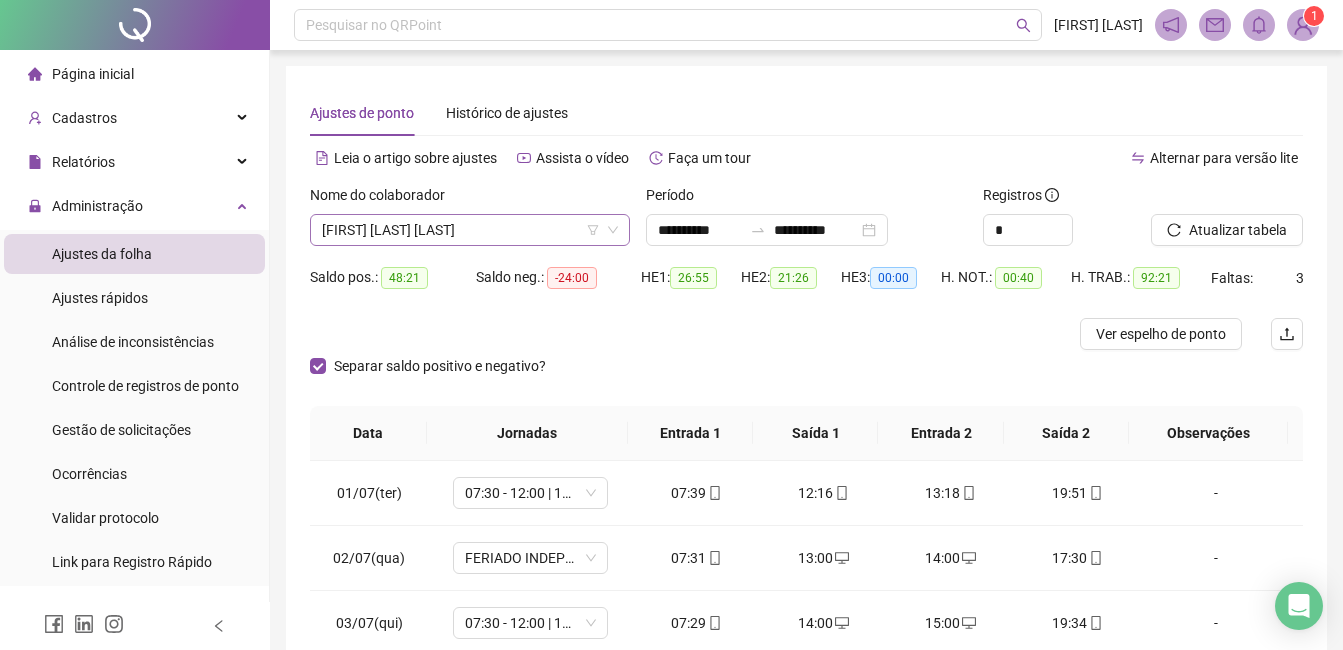 click on "[FIRST] [LAST] [LAST]" at bounding box center [470, 230] 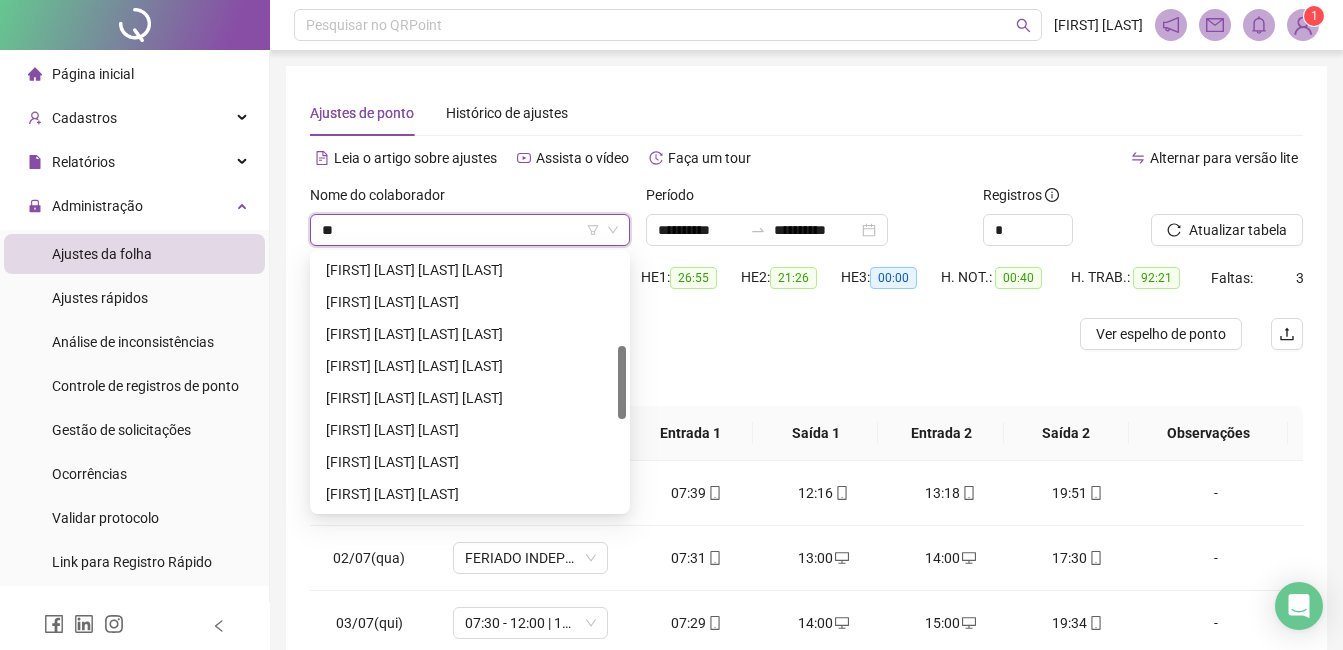 scroll, scrollTop: 0, scrollLeft: 0, axis: both 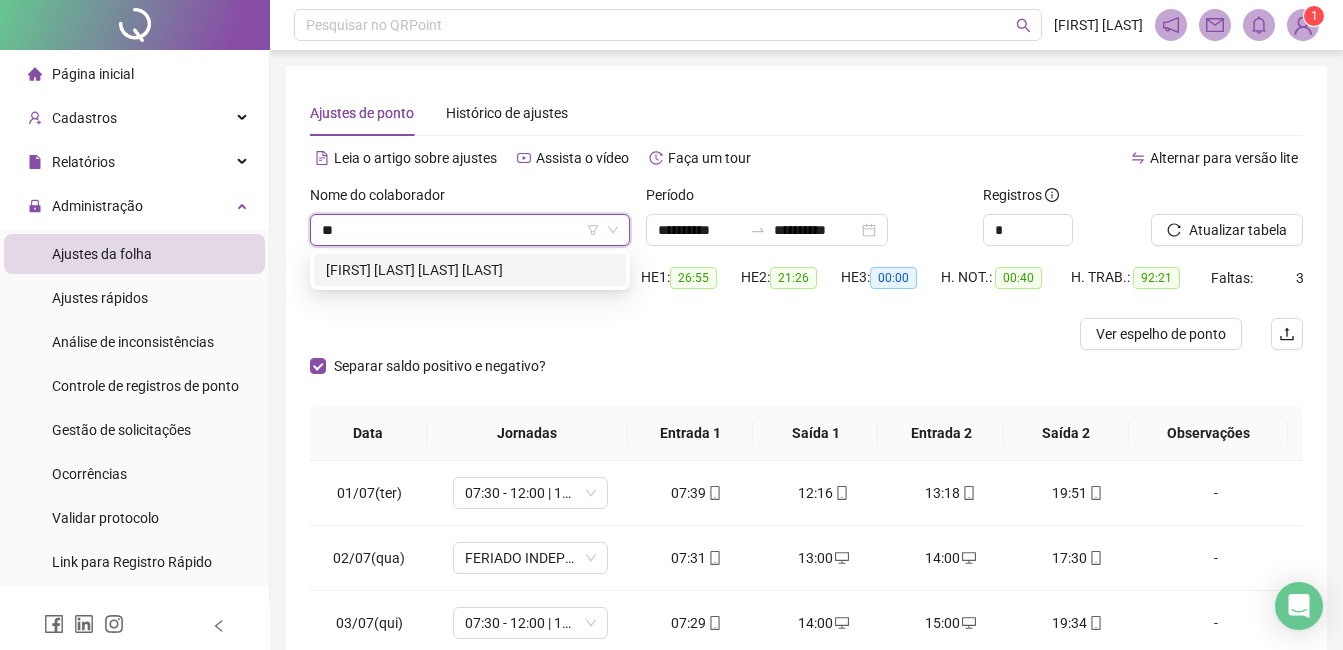 type on "*" 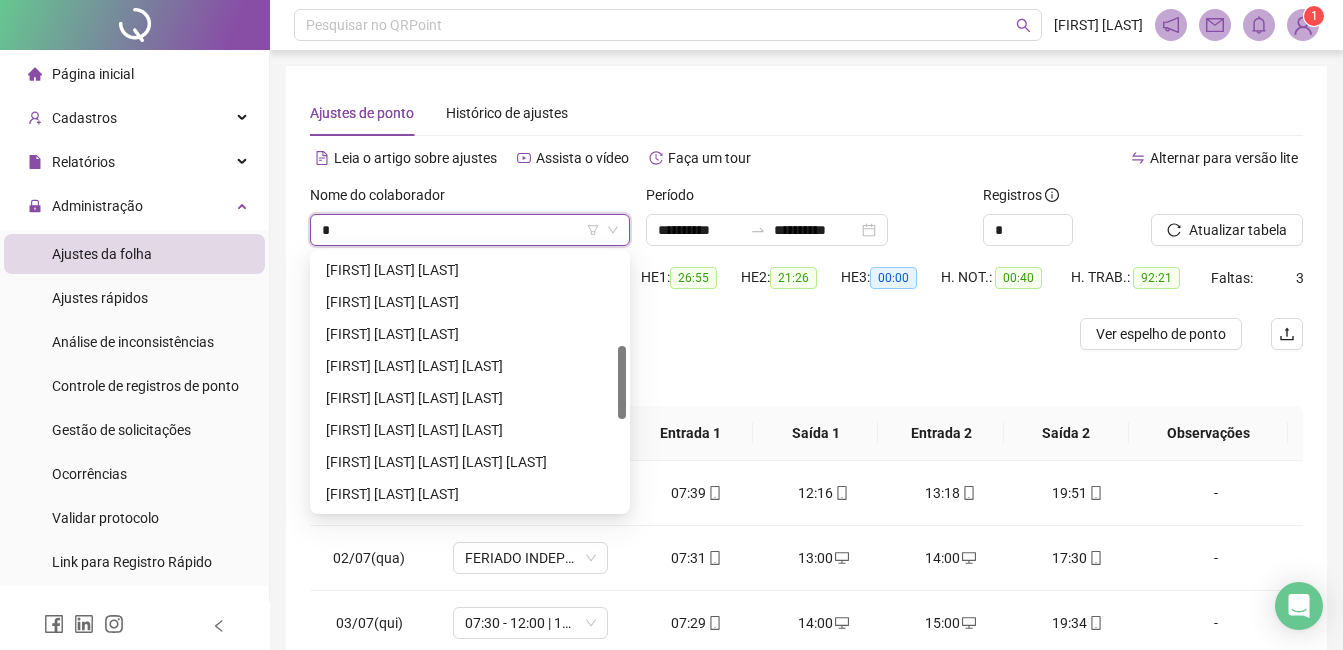 type on "**" 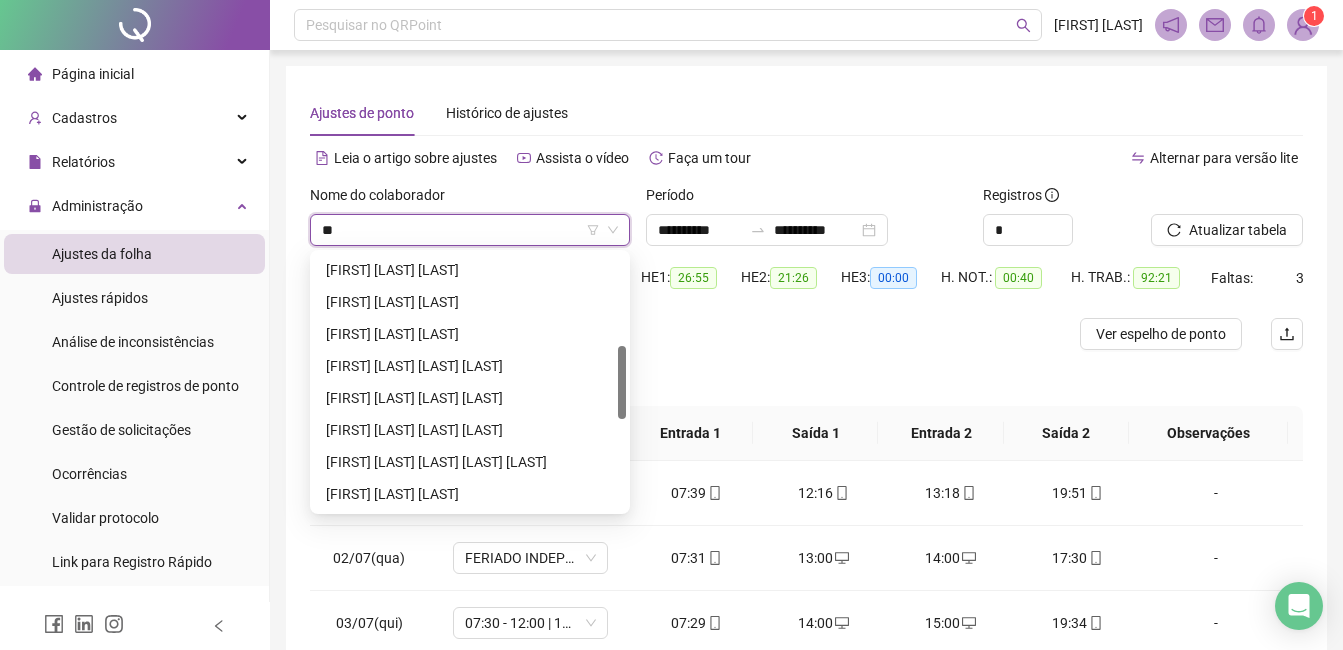 scroll, scrollTop: 32, scrollLeft: 0, axis: vertical 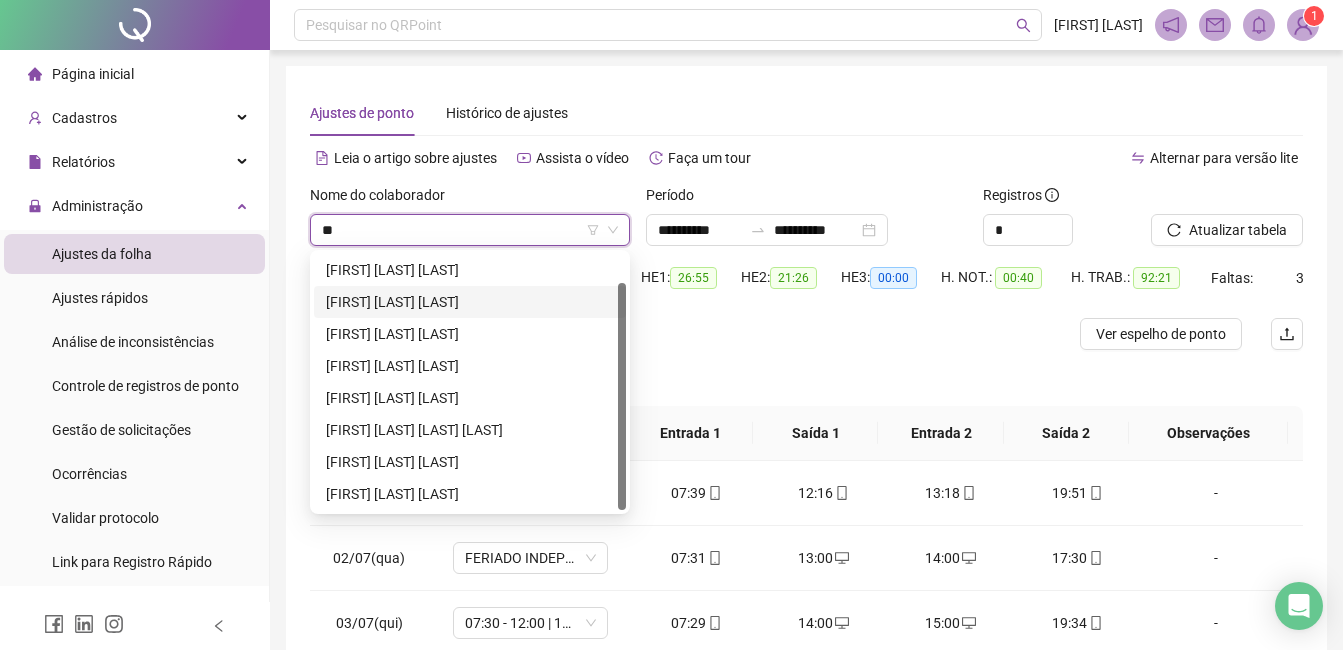 click on "[FIRST] [LAST] [LAST]" at bounding box center (470, 302) 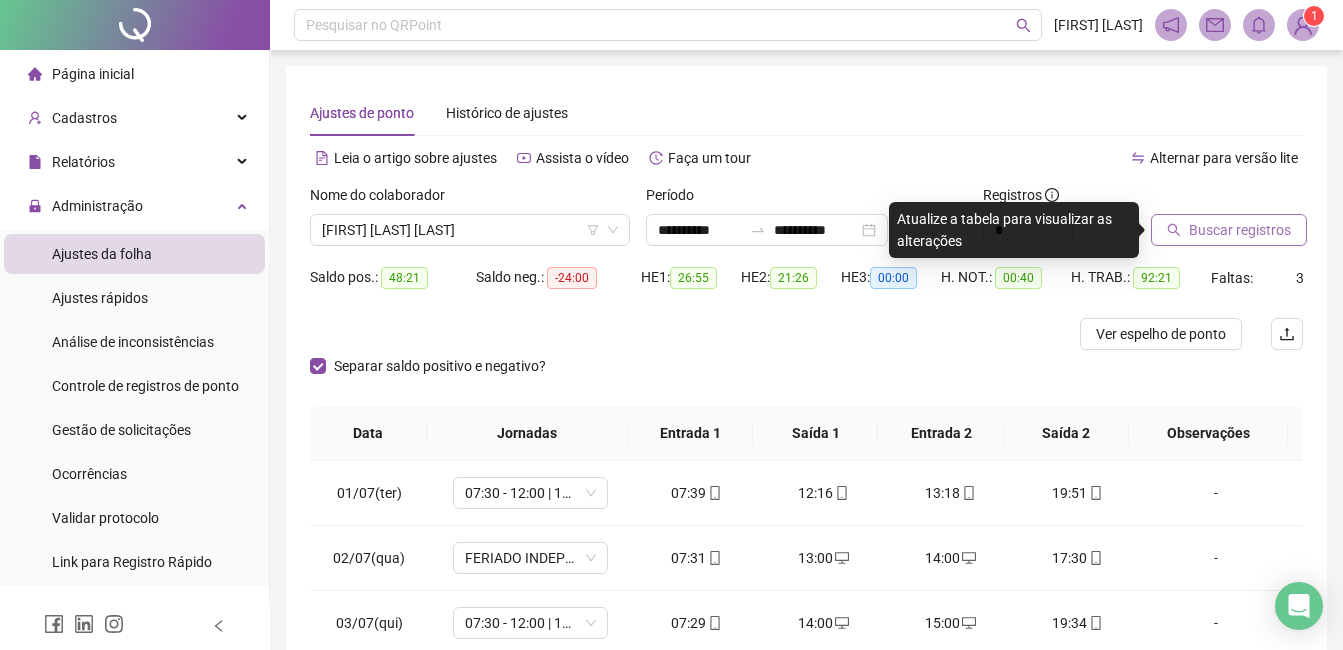 click on "Buscar registros" at bounding box center (1240, 230) 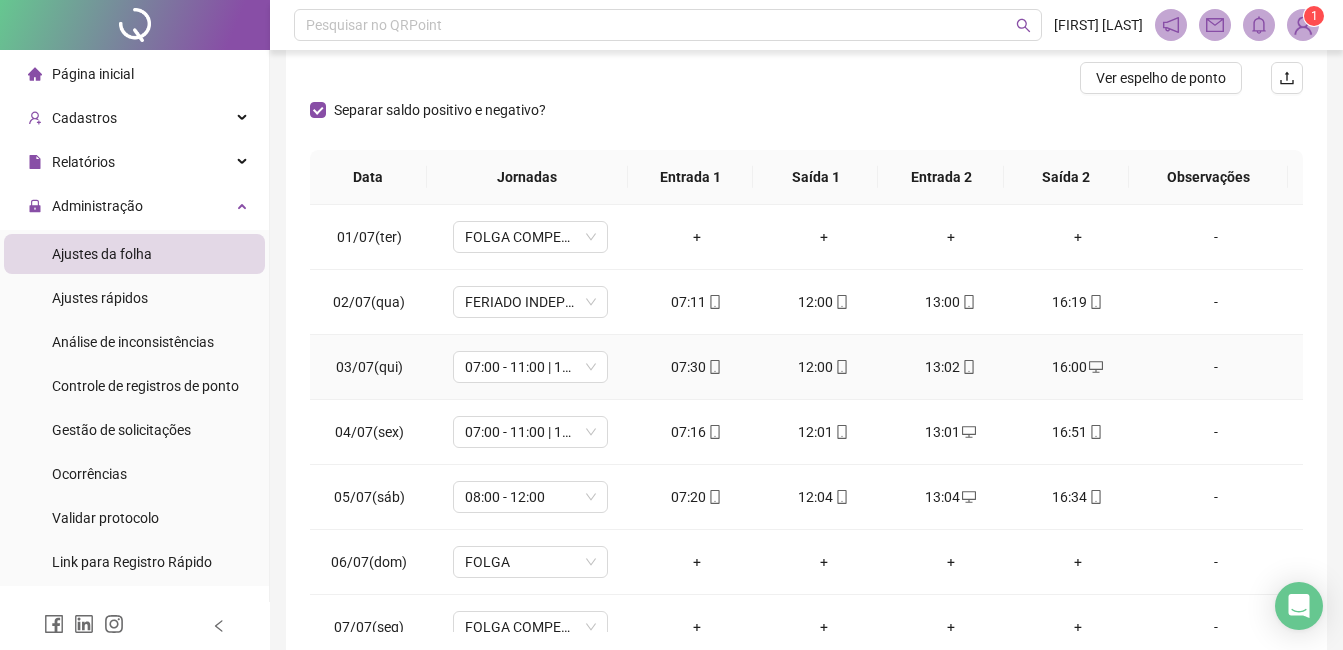 scroll, scrollTop: 348, scrollLeft: 0, axis: vertical 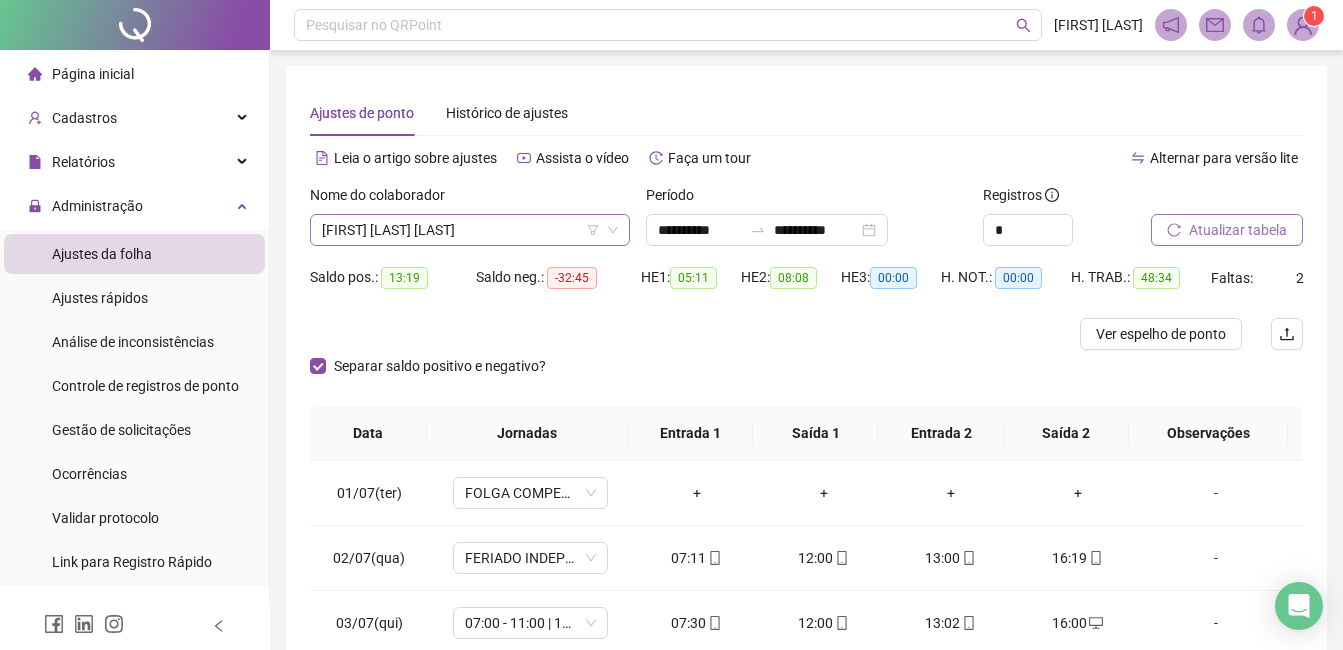 click on "[FIRST] [LAST] [LAST]" at bounding box center [470, 230] 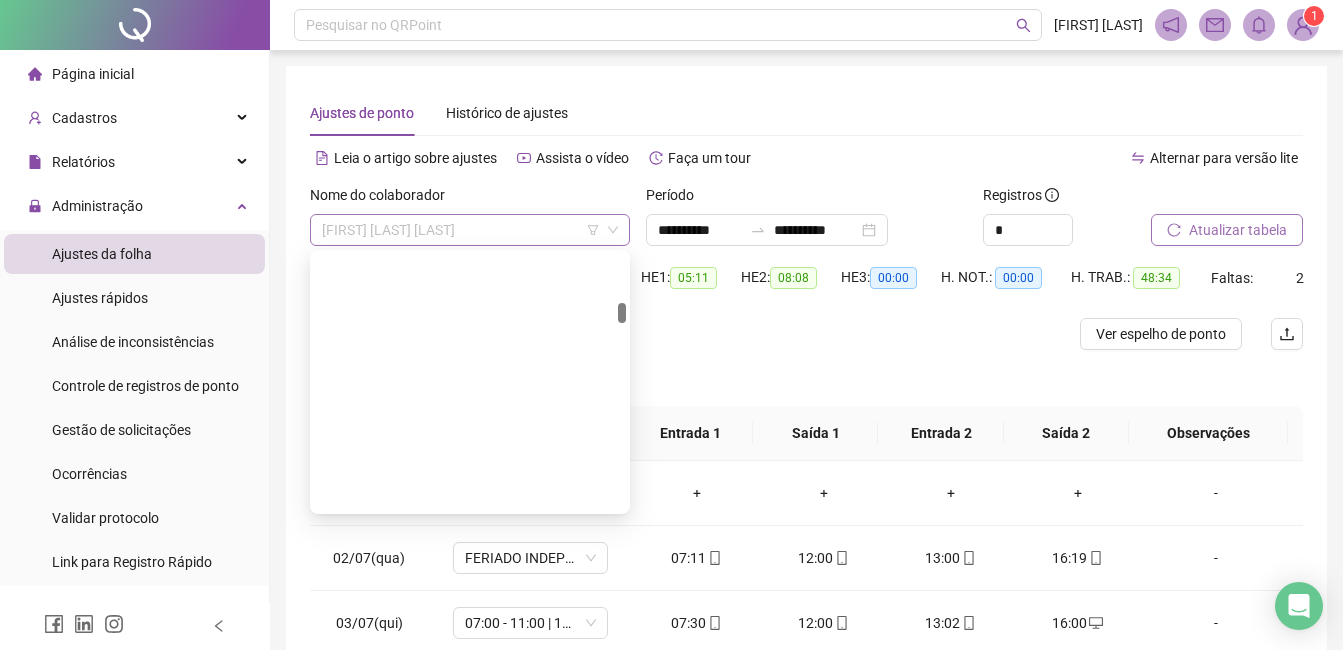 scroll, scrollTop: 800, scrollLeft: 0, axis: vertical 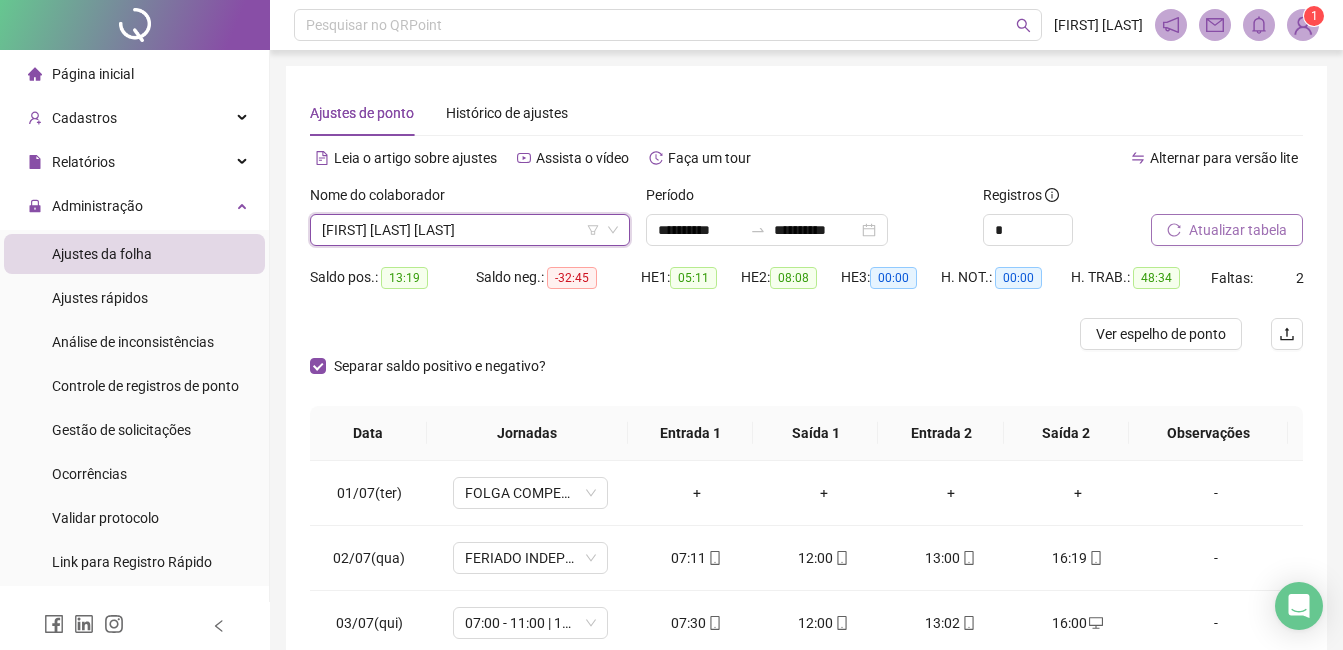 click on "[FIRST] [LAST] [LAST]" at bounding box center [470, 230] 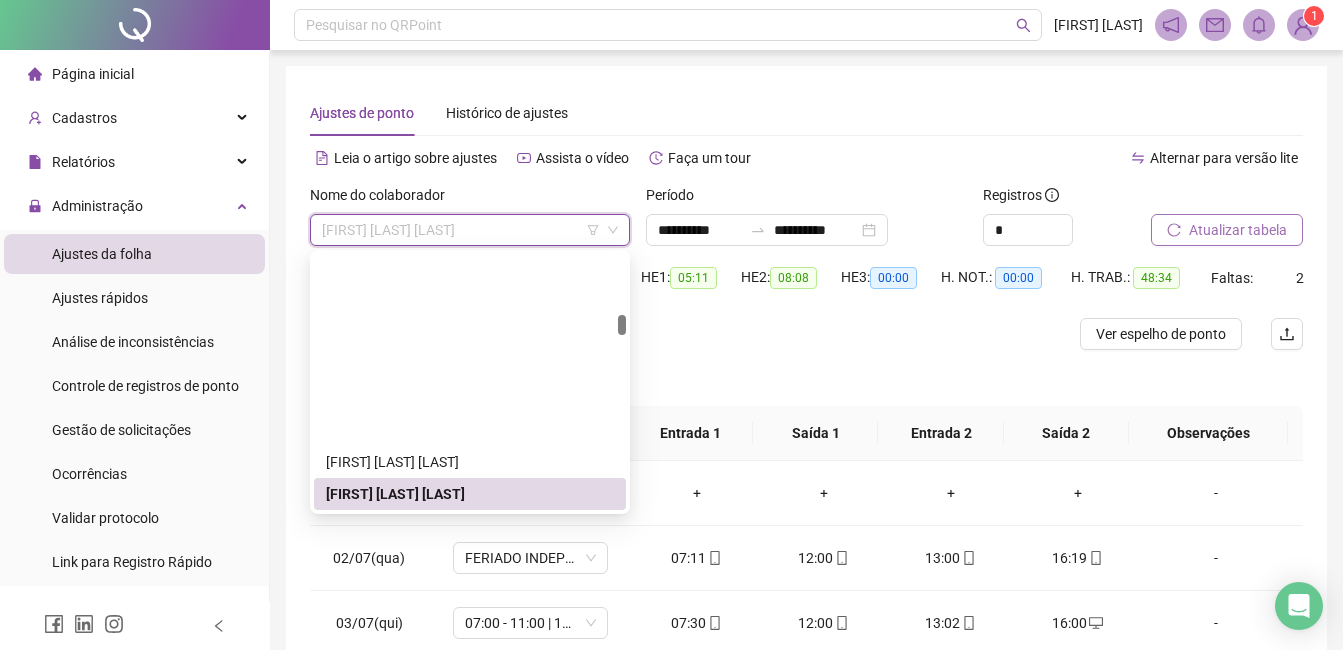 scroll, scrollTop: 1000, scrollLeft: 0, axis: vertical 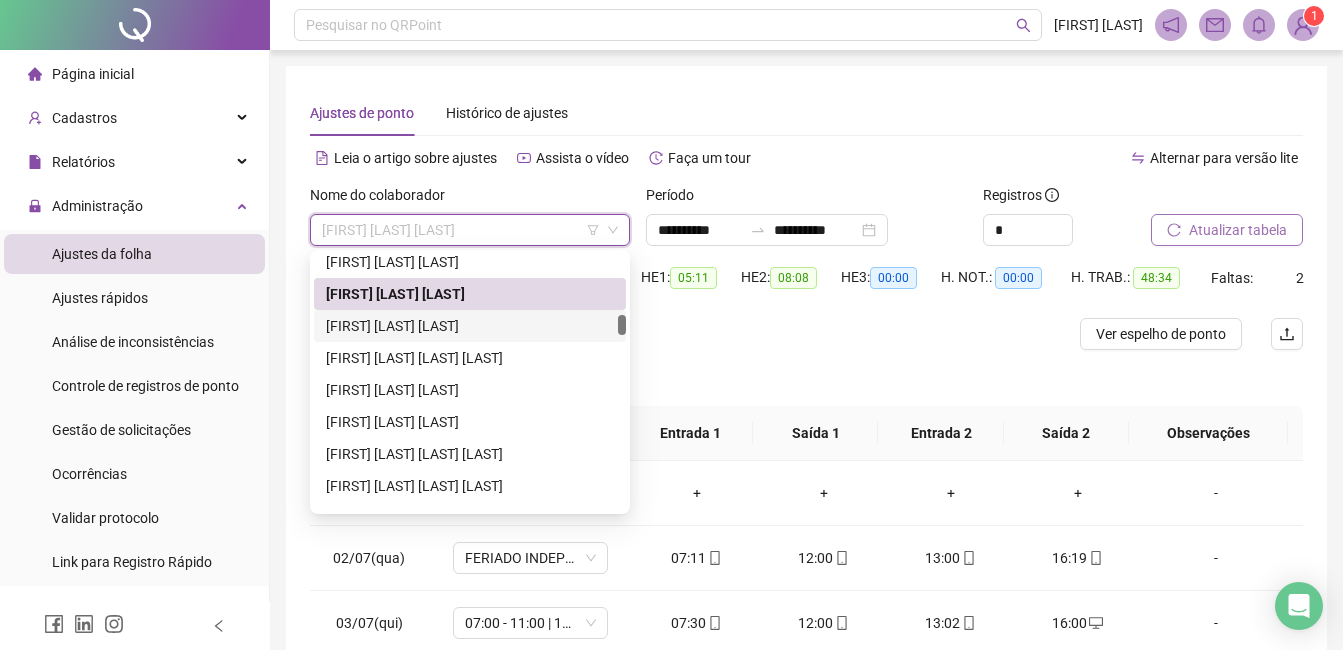 click on "[FIRST] [LAST] [LAST]" at bounding box center [470, 326] 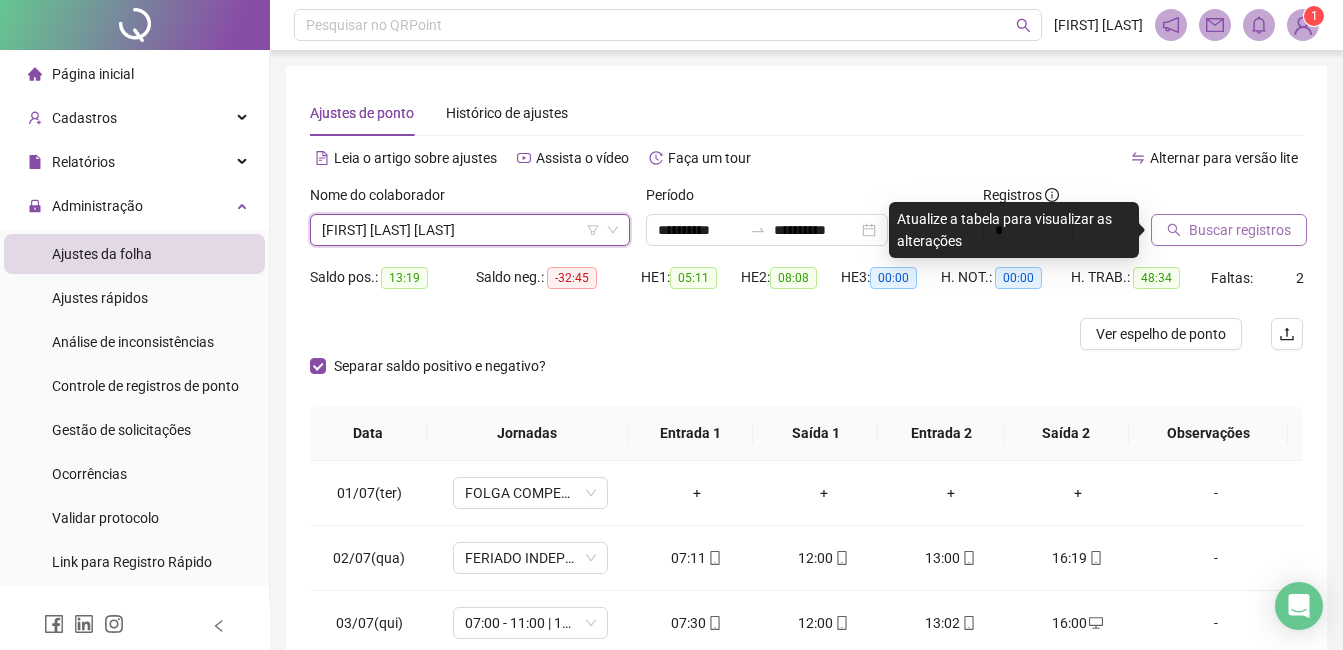 click on "Buscar registros" at bounding box center (1240, 230) 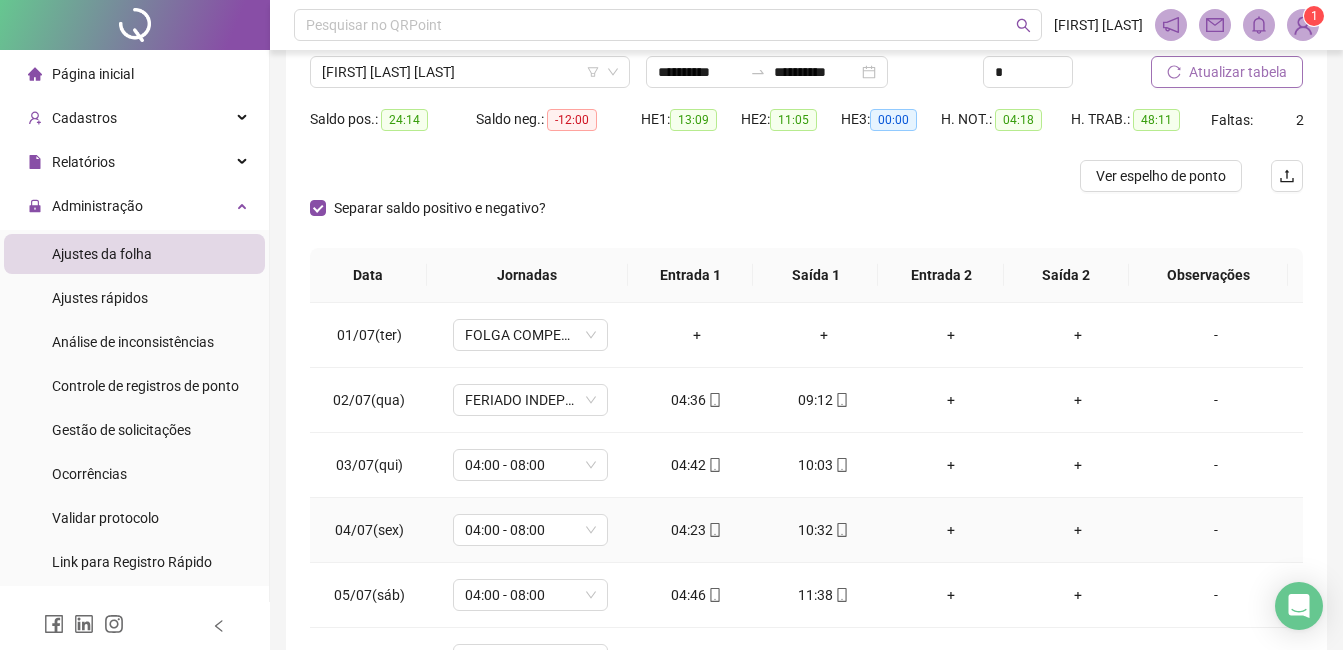 scroll, scrollTop: 348, scrollLeft: 0, axis: vertical 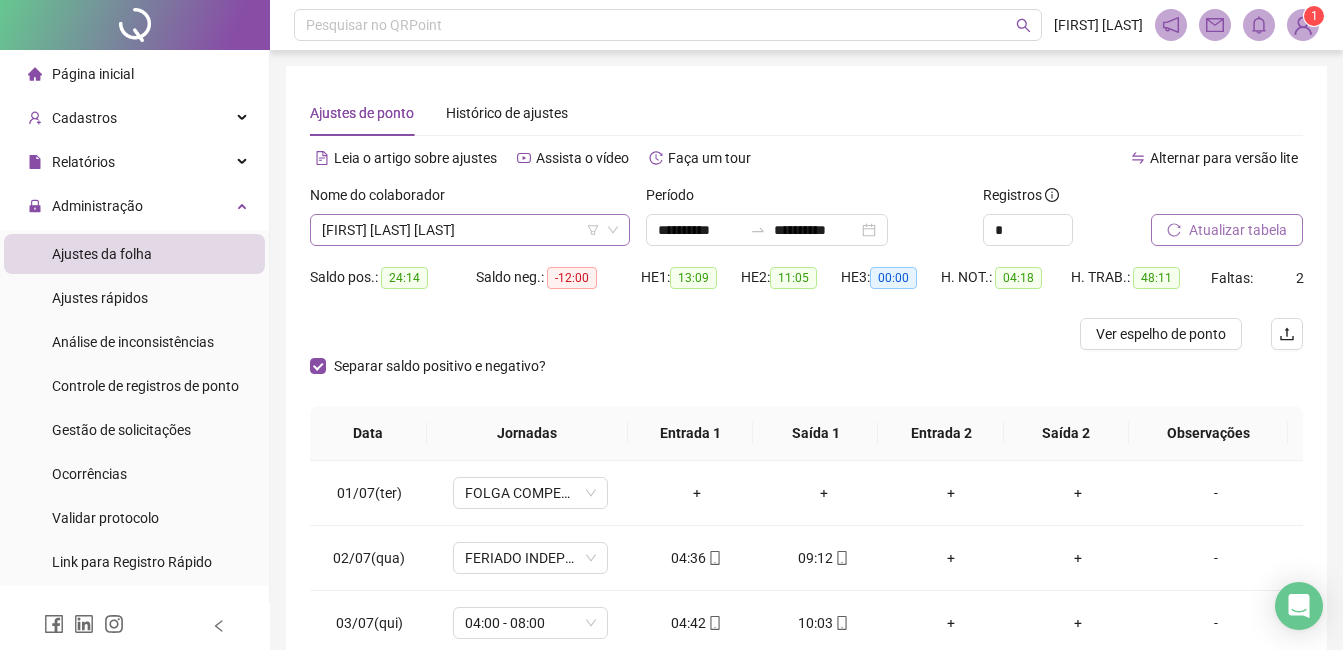 click on "[FIRST] [LAST] [LAST]" at bounding box center [470, 230] 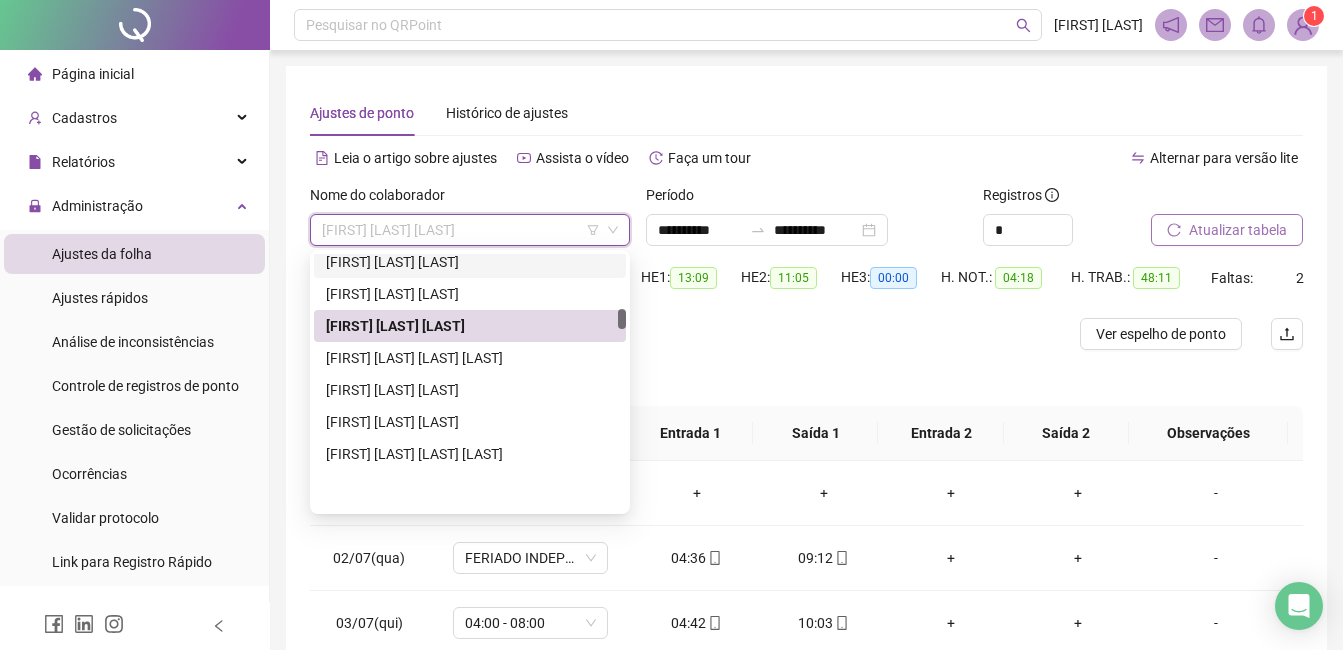 scroll, scrollTop: 900, scrollLeft: 0, axis: vertical 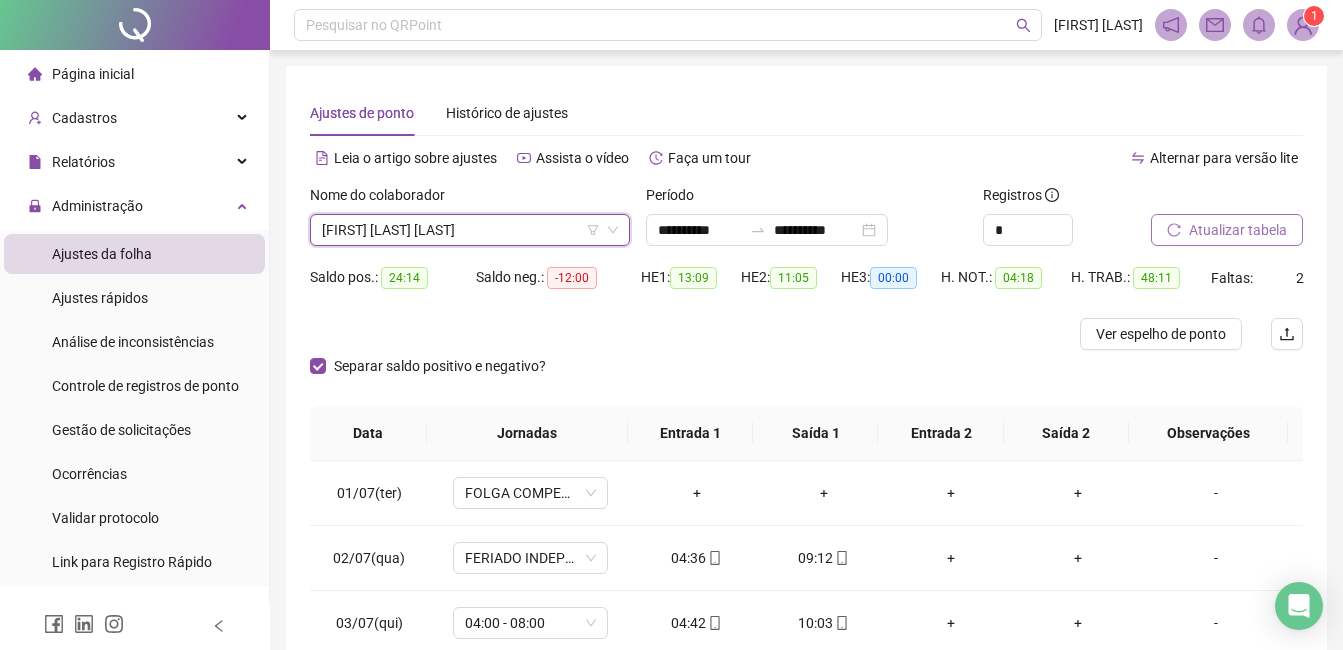click on "[FIRST] [LAST] [LAST]" at bounding box center [470, 230] 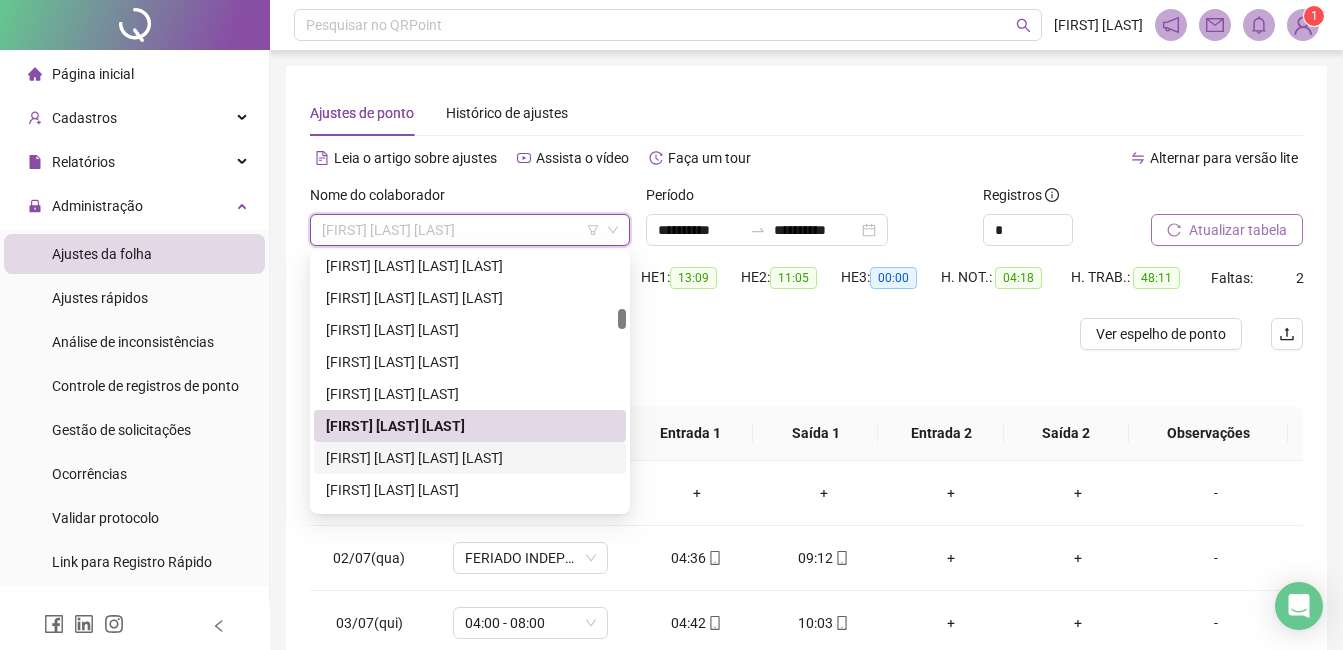 click on "[FIRST] [LAST] [LAST] [LAST]" at bounding box center (470, 458) 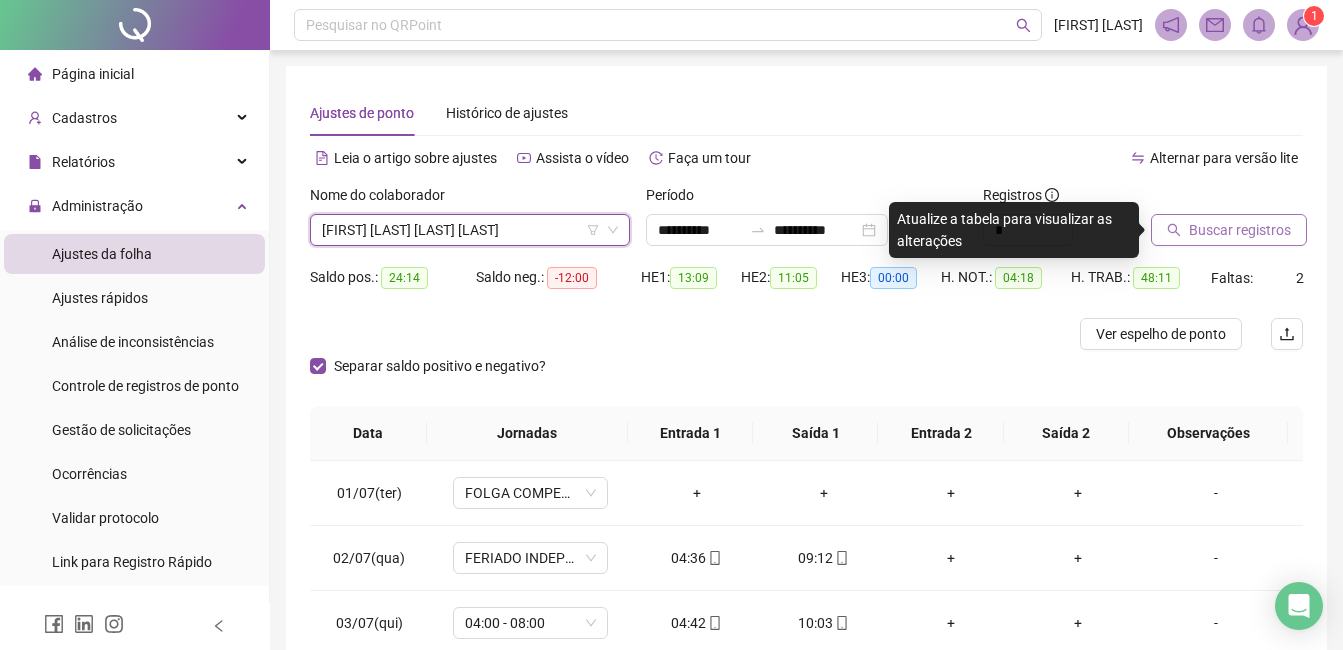 click on "Buscar registros" at bounding box center (1240, 230) 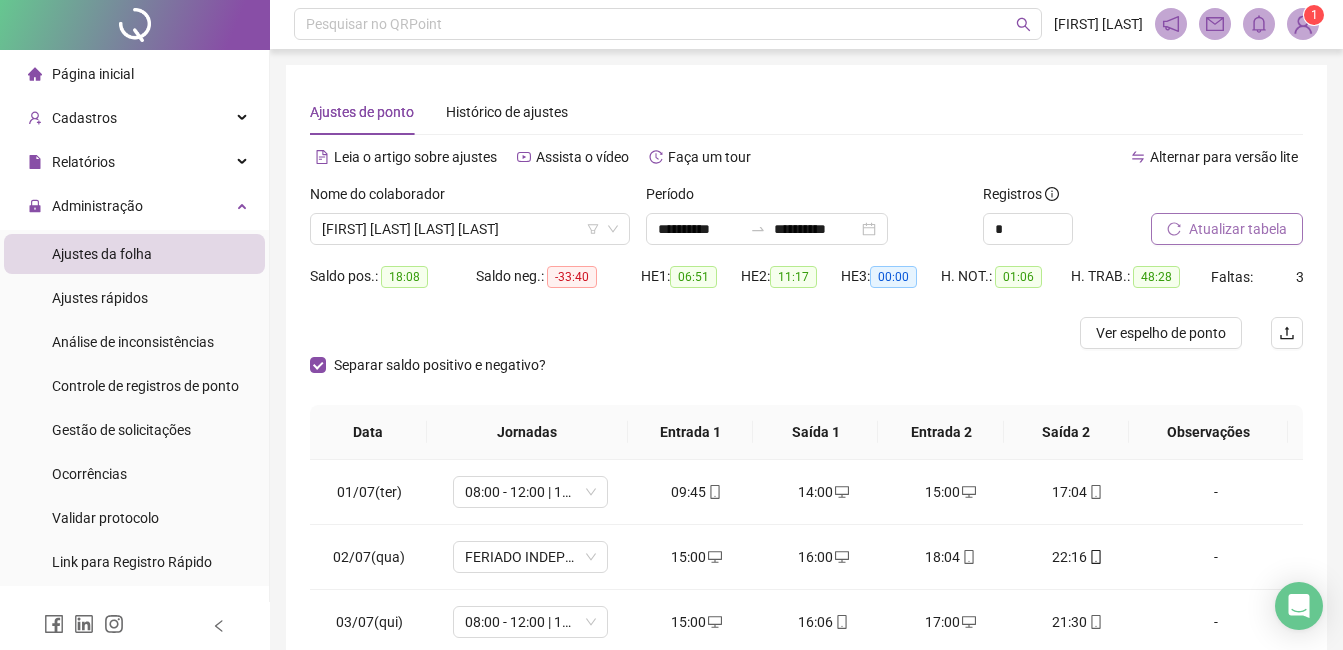 scroll, scrollTop: 200, scrollLeft: 0, axis: vertical 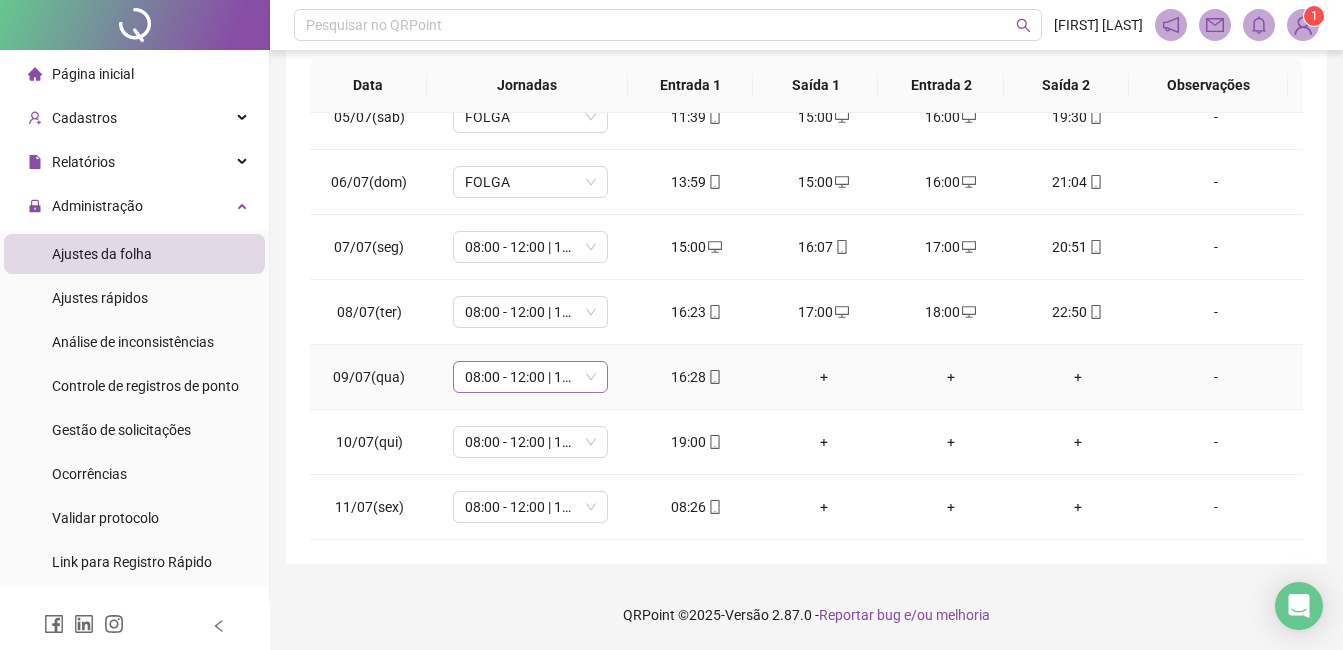 click on "08:00 - 12:00 | 13:00 - 17:00" at bounding box center [530, 377] 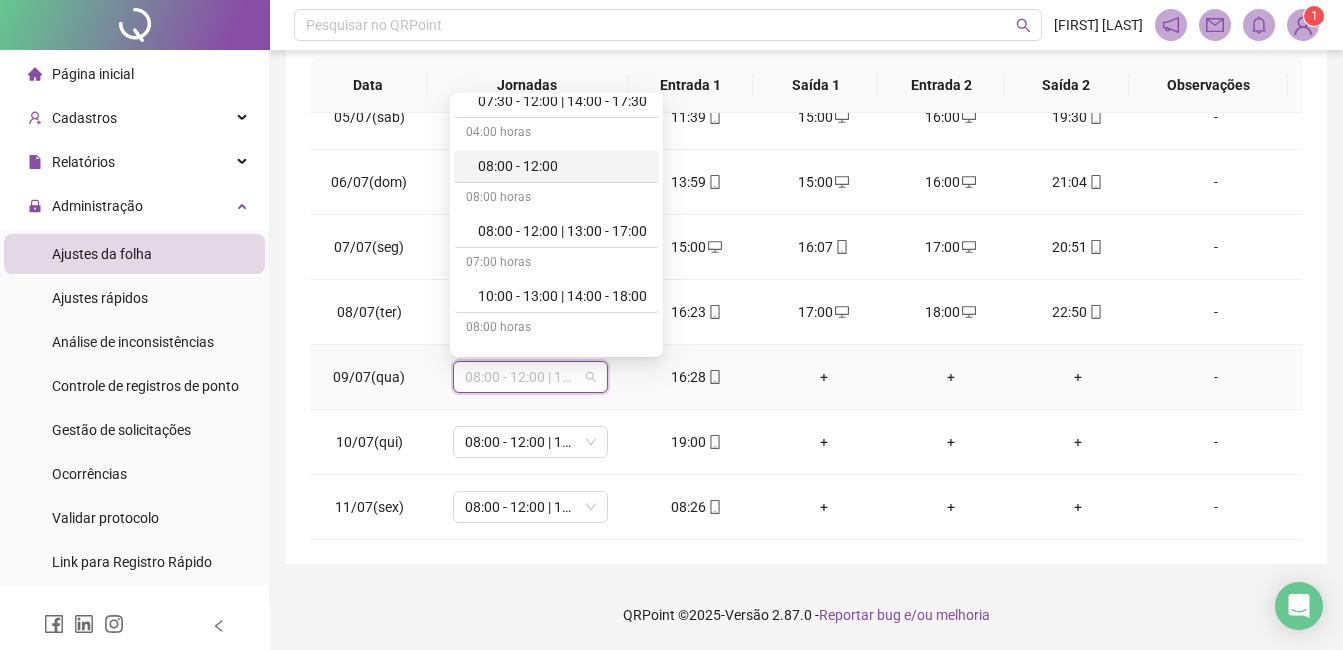 scroll, scrollTop: 600, scrollLeft: 0, axis: vertical 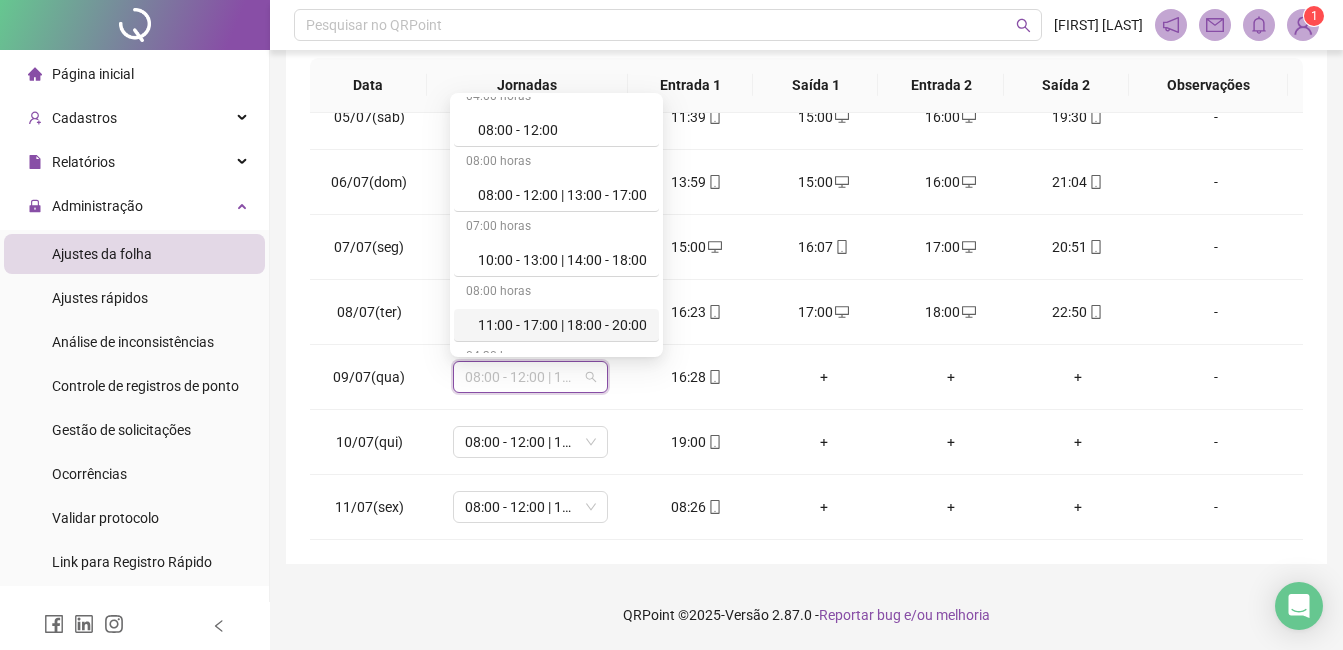 click on "**********" at bounding box center [806, 141] 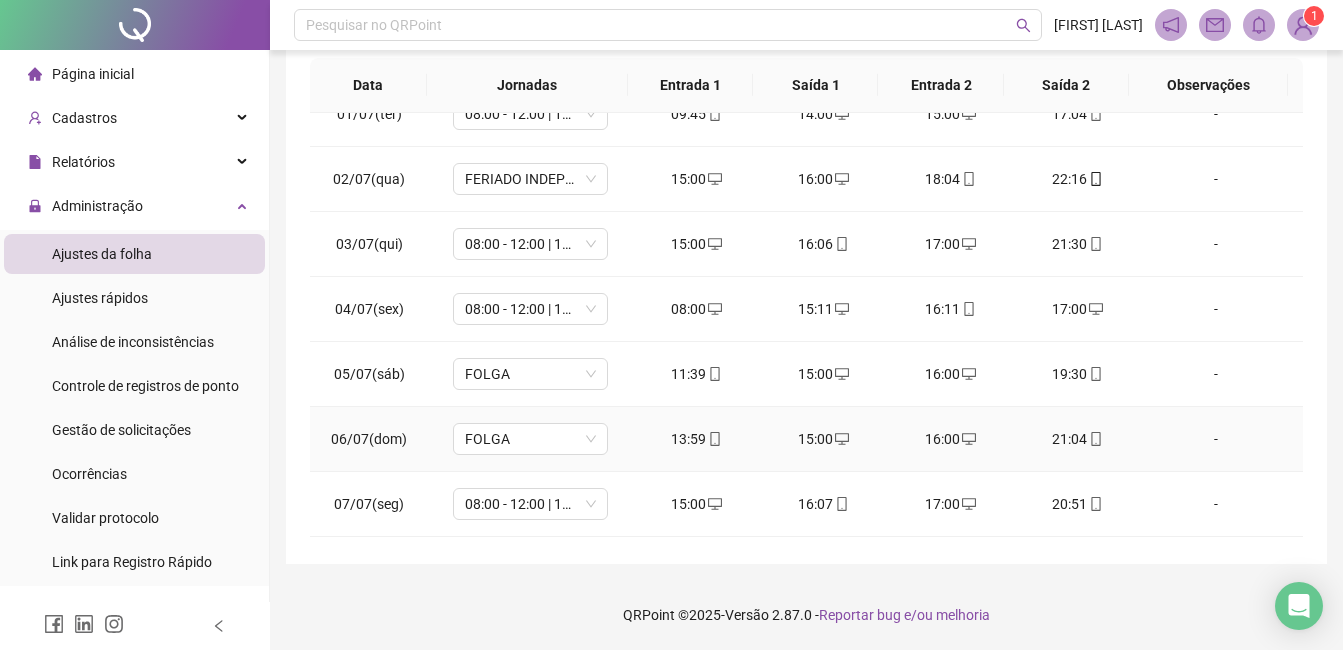 scroll, scrollTop: 0, scrollLeft: 0, axis: both 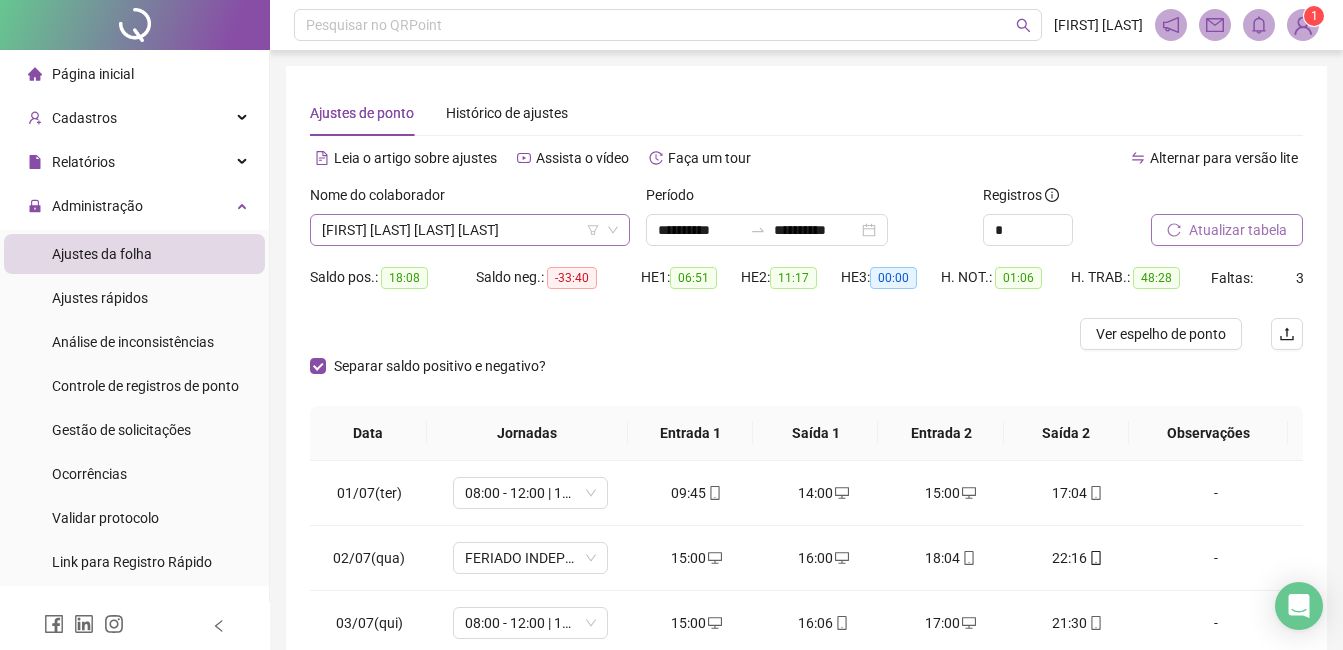 click on "[FIRST] [LAST] [LAST] [LAST]" at bounding box center [470, 230] 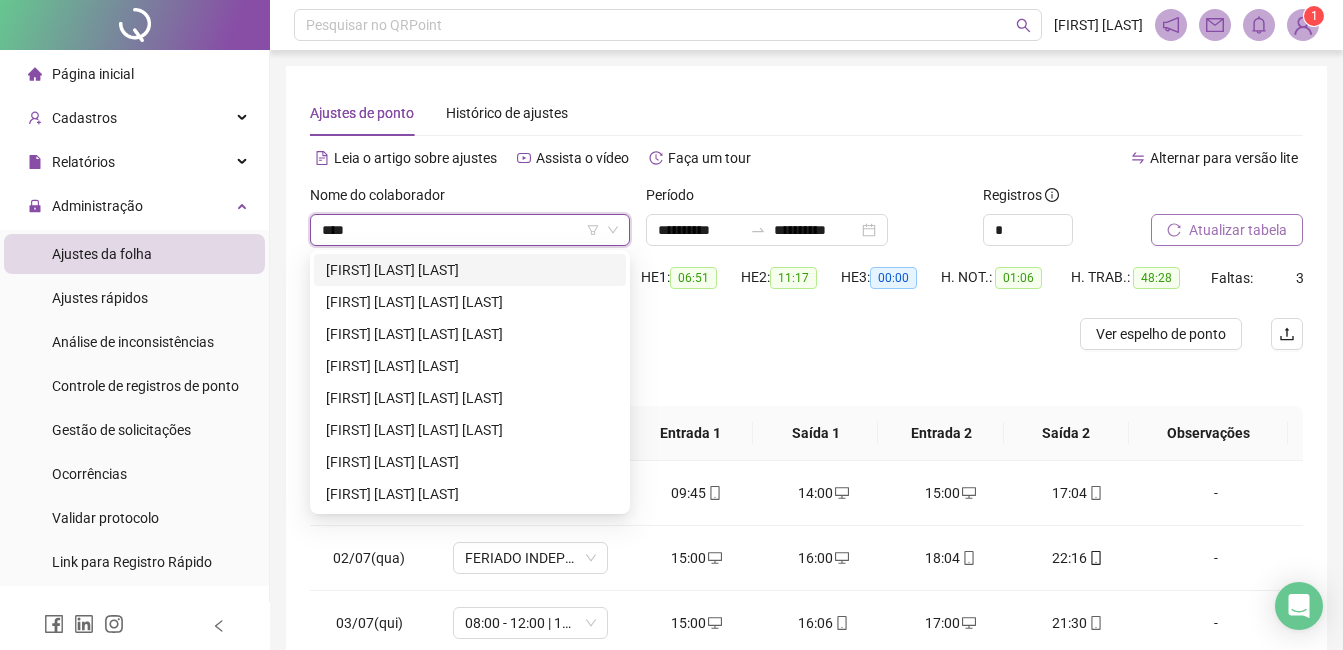 scroll, scrollTop: 0, scrollLeft: 0, axis: both 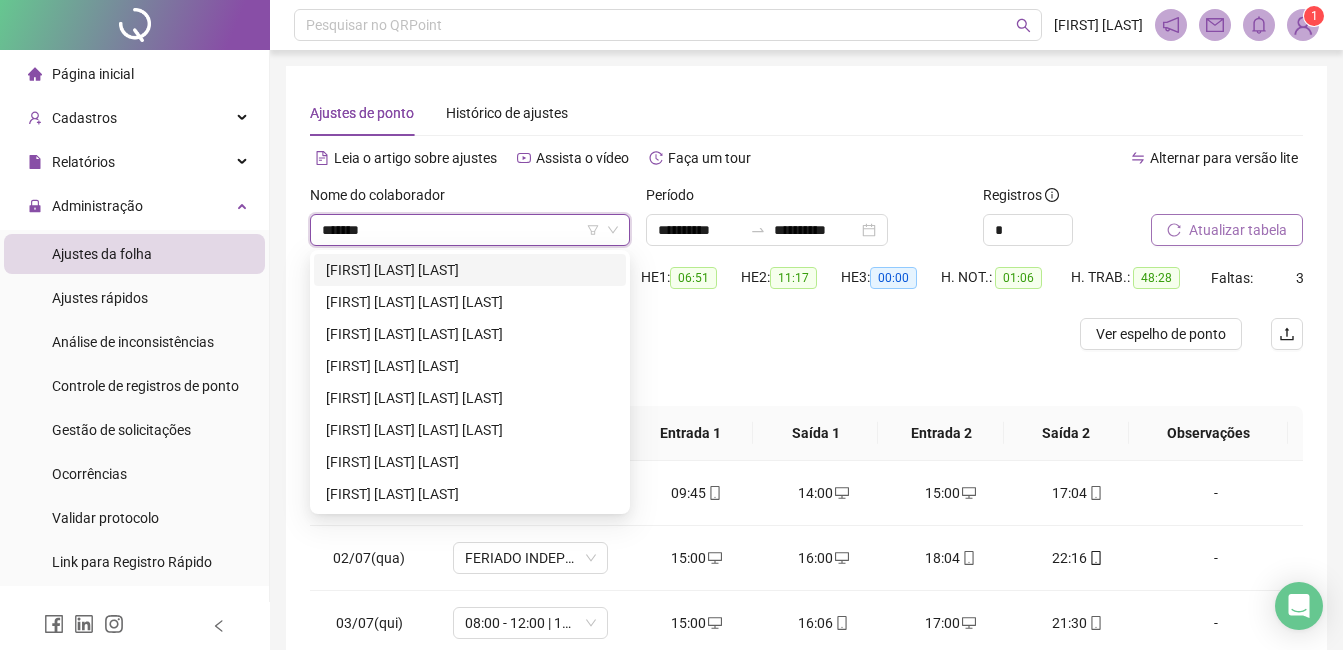 type on "********" 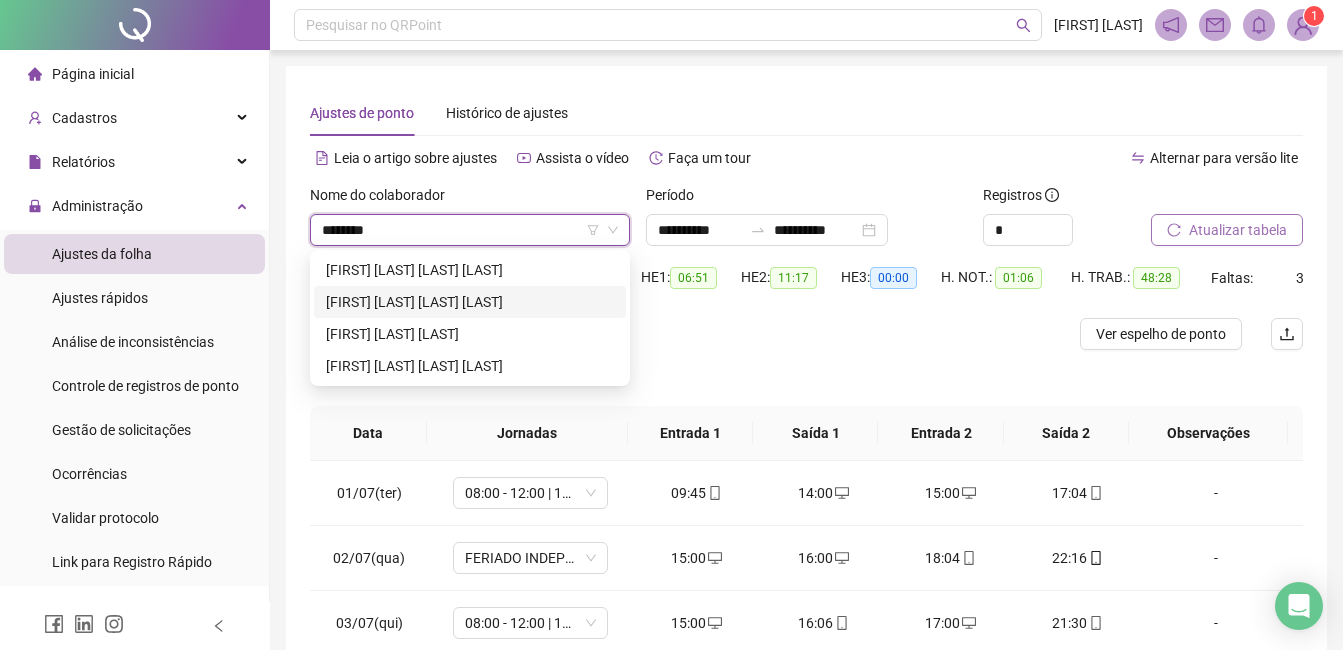 click on "[FIRST] [LAST] [LAST] [LAST]" at bounding box center (470, 302) 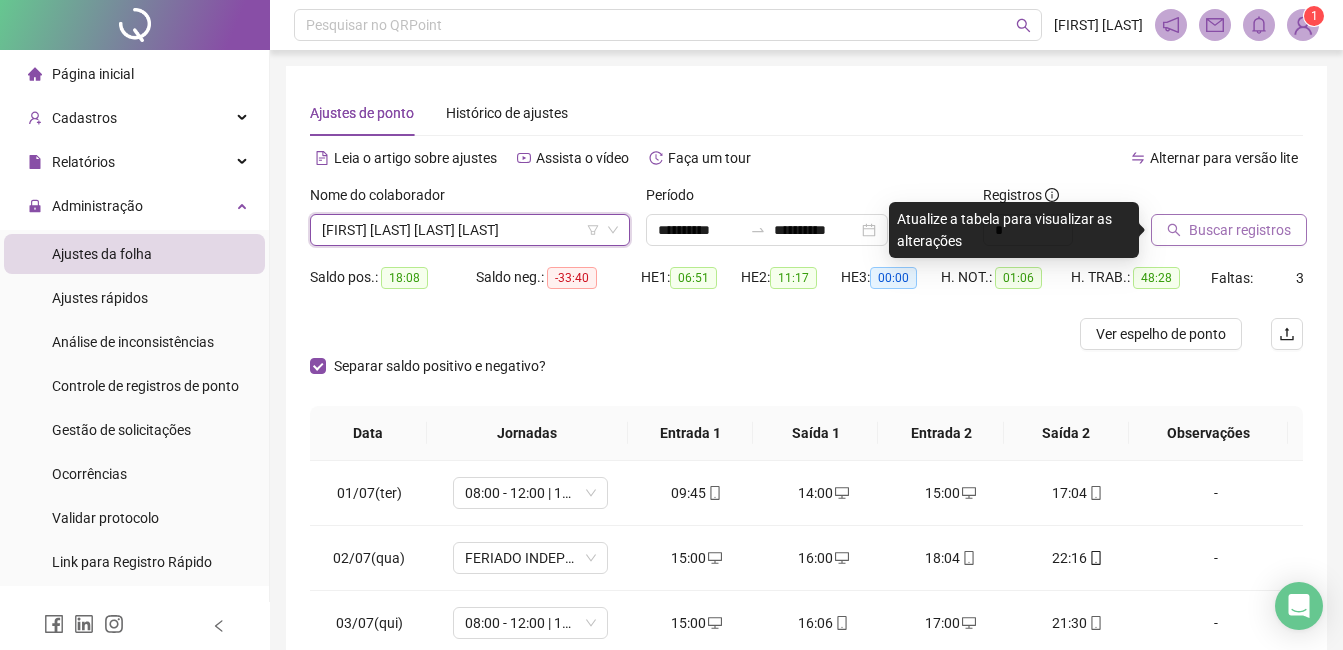 click on "Buscar registros" at bounding box center (1240, 230) 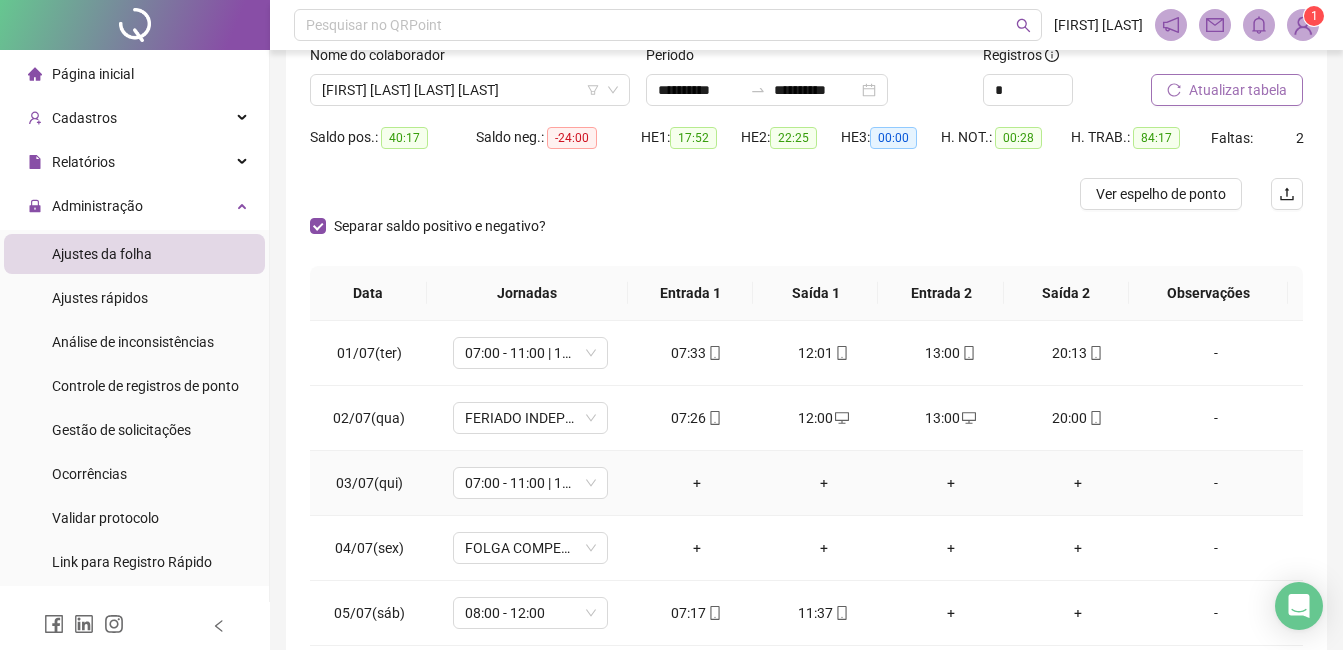 scroll, scrollTop: 300, scrollLeft: 0, axis: vertical 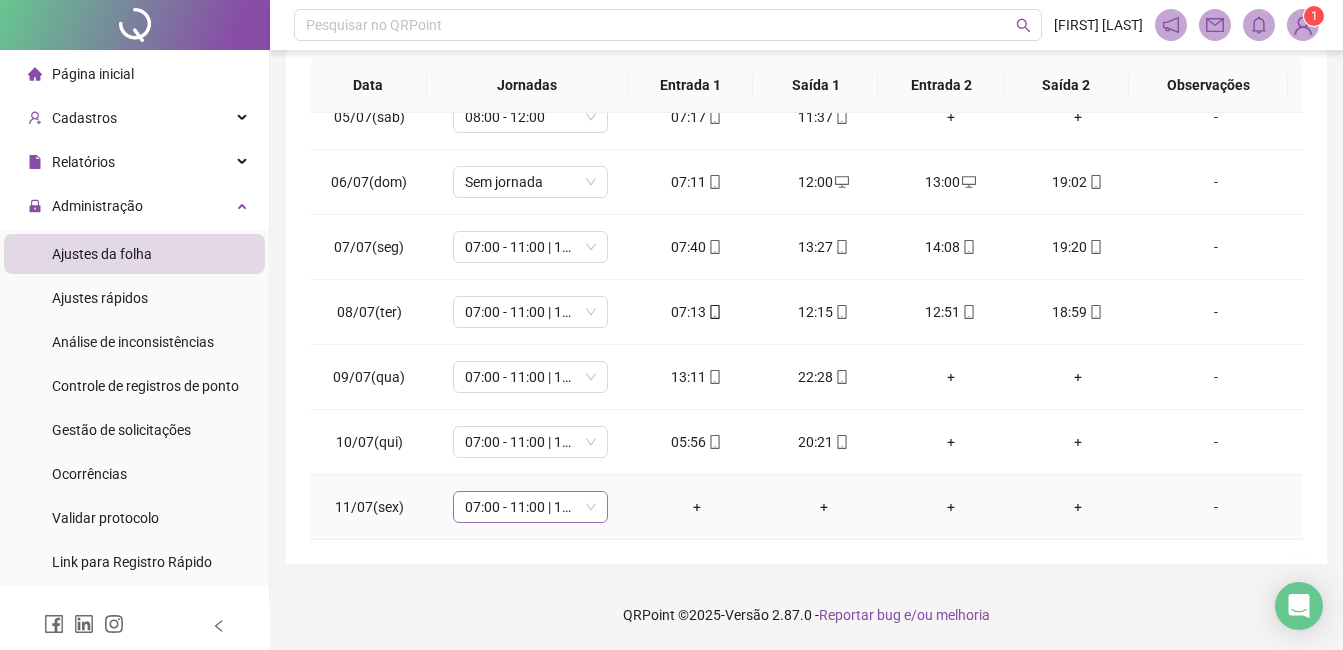 click on "07:00 - 11:00 | 12:00 - 16:00" at bounding box center [530, 507] 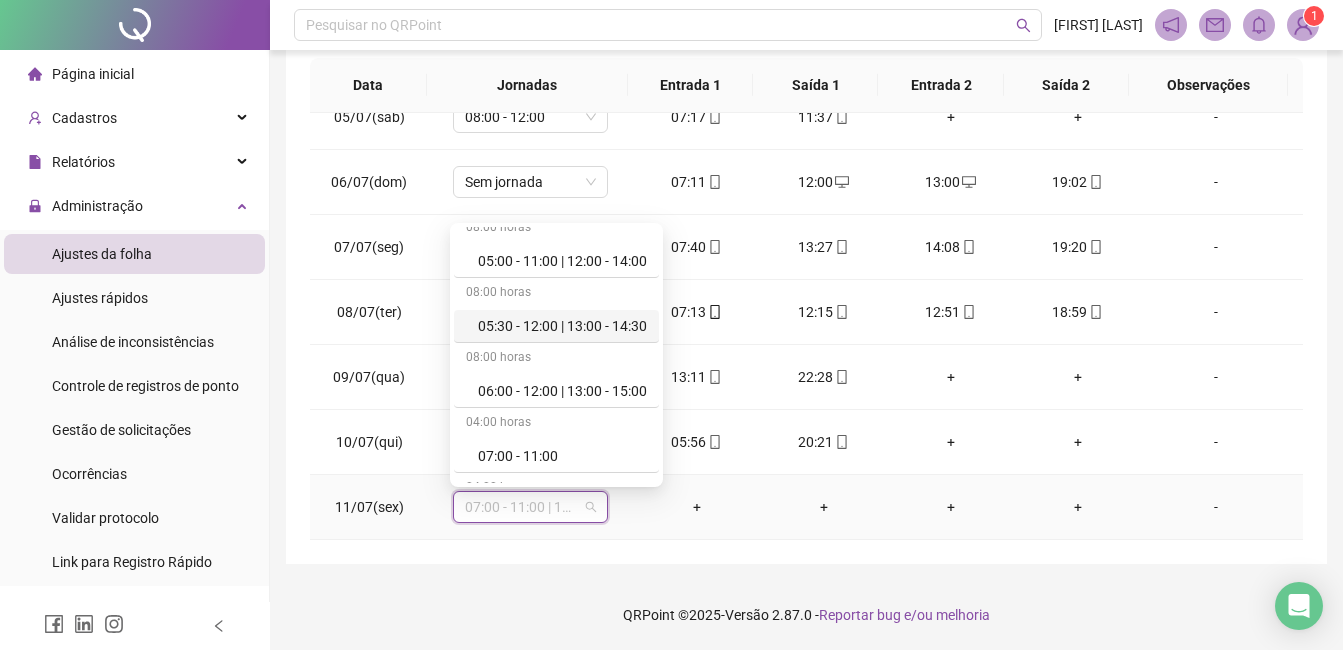 scroll, scrollTop: 100, scrollLeft: 0, axis: vertical 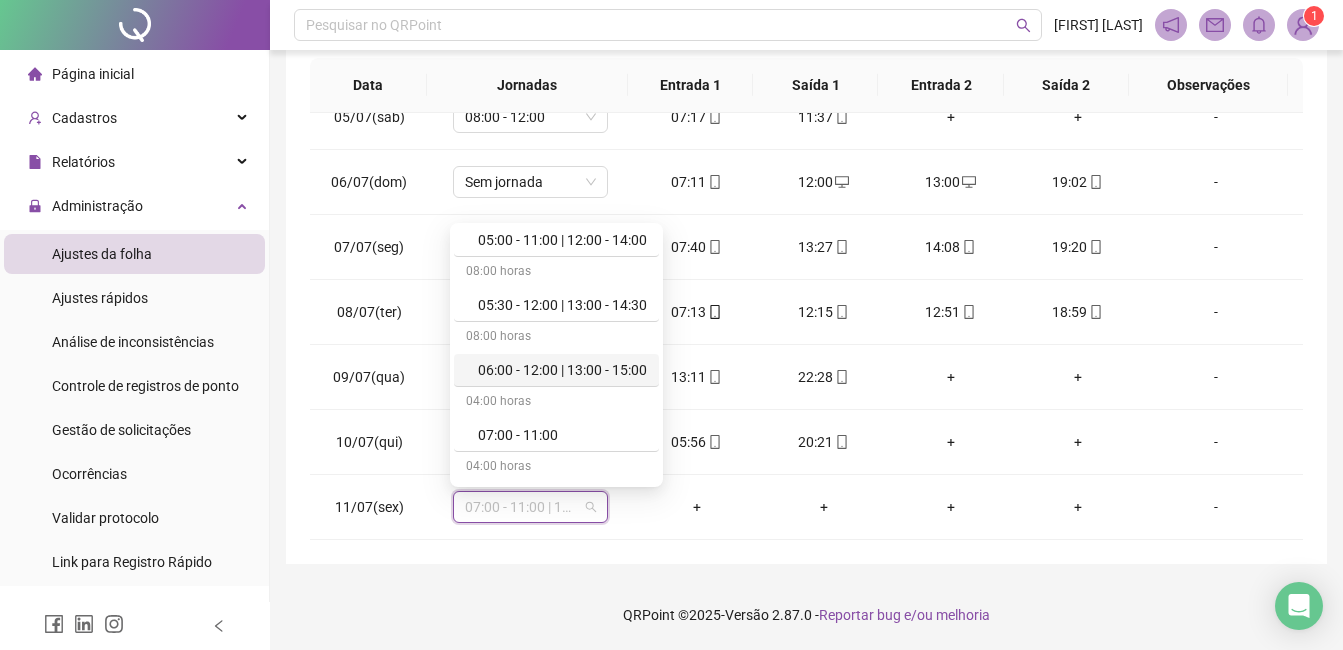 click on "**********" at bounding box center [806, 141] 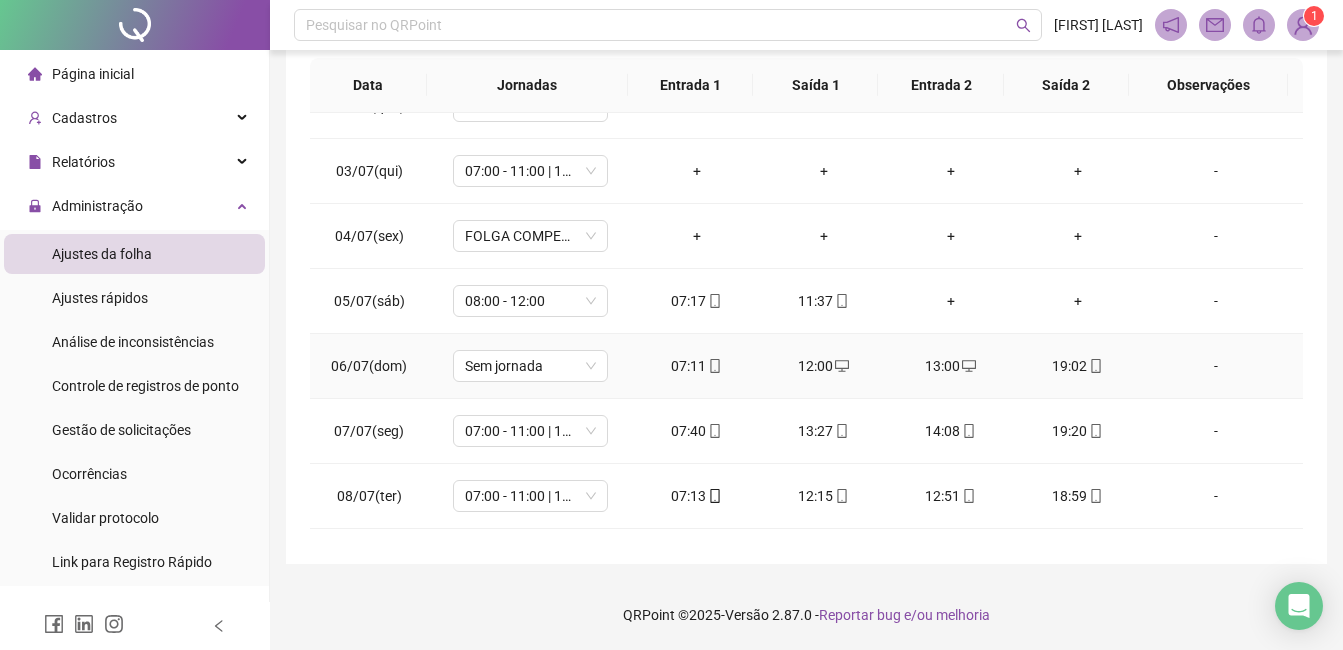 scroll, scrollTop: 0, scrollLeft: 0, axis: both 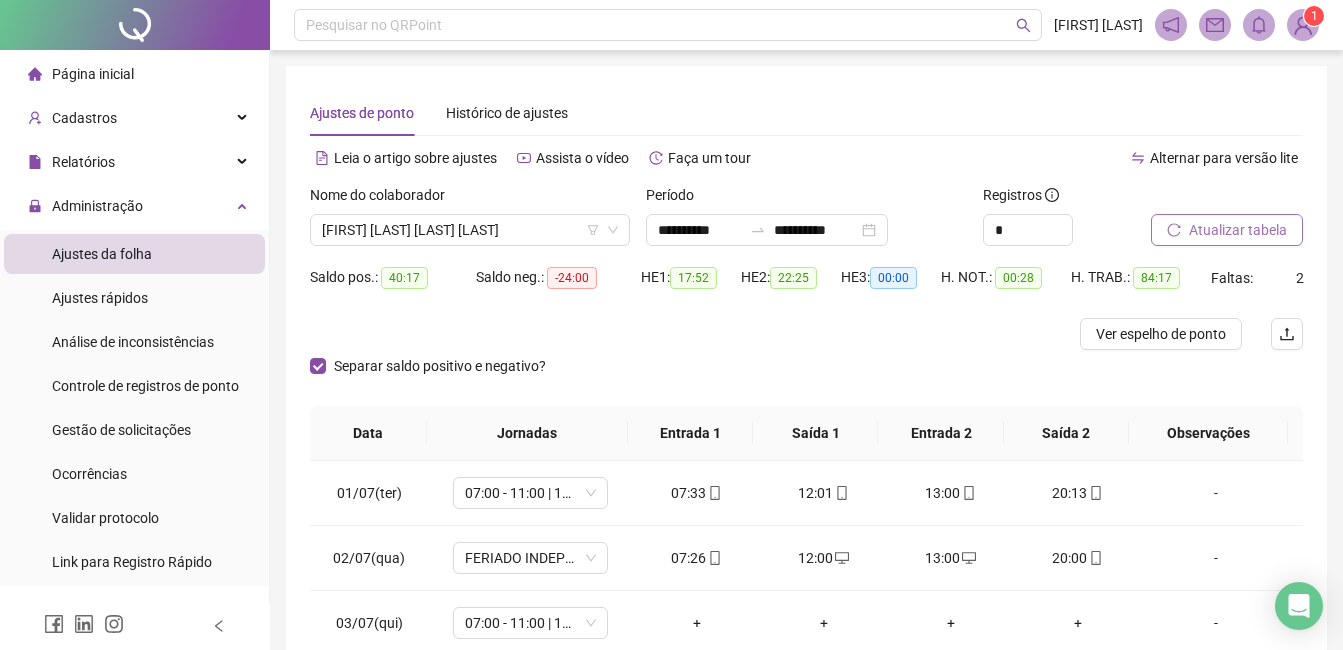 click on "Atualizar tabela" at bounding box center (1238, 230) 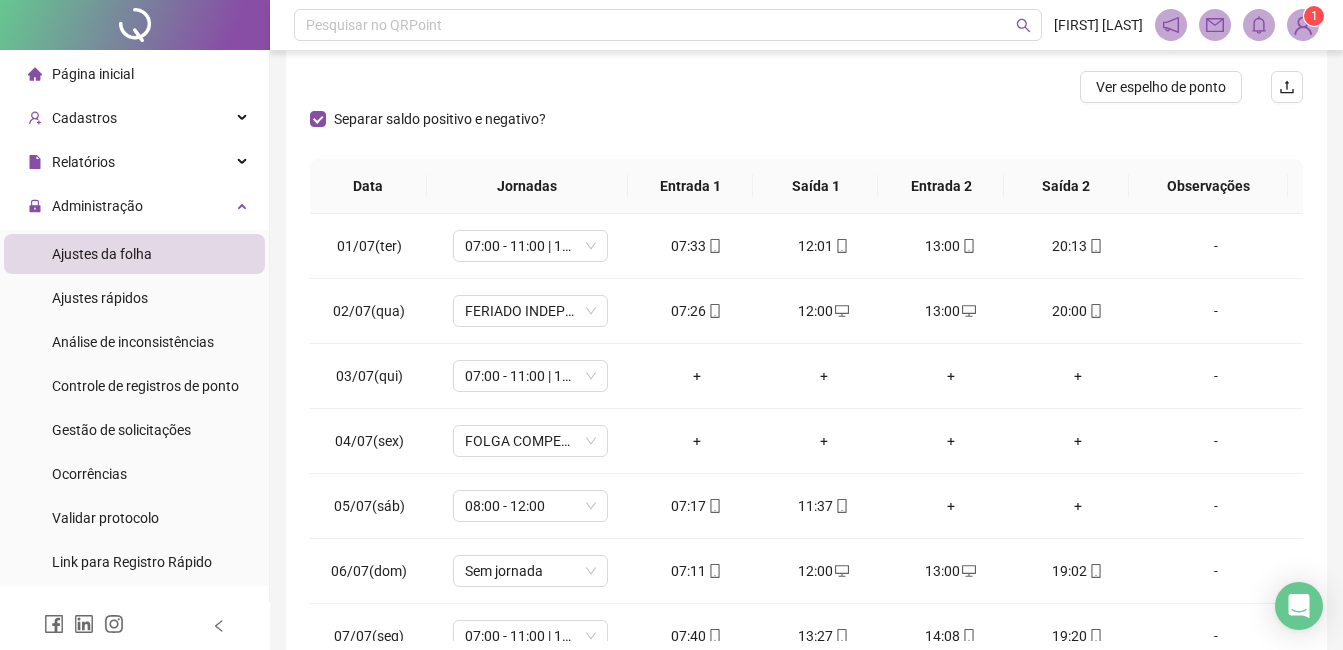 scroll, scrollTop: 348, scrollLeft: 0, axis: vertical 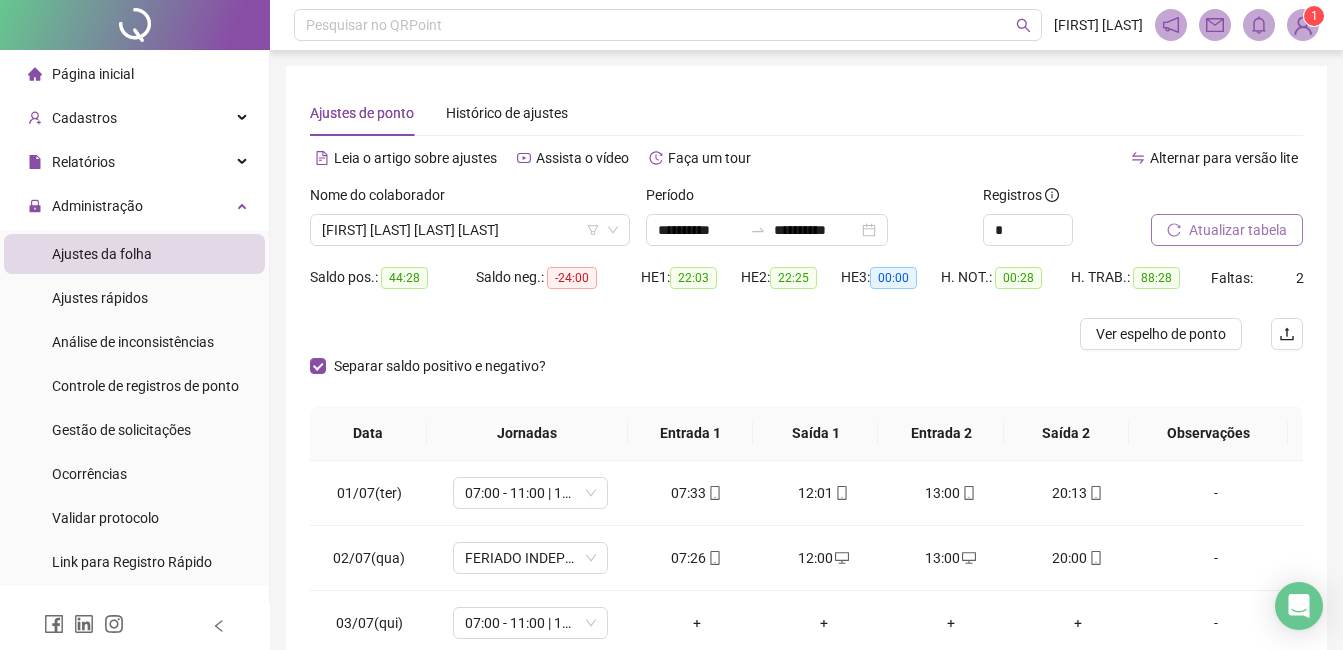 click on "Atualizar tabela" at bounding box center [1238, 230] 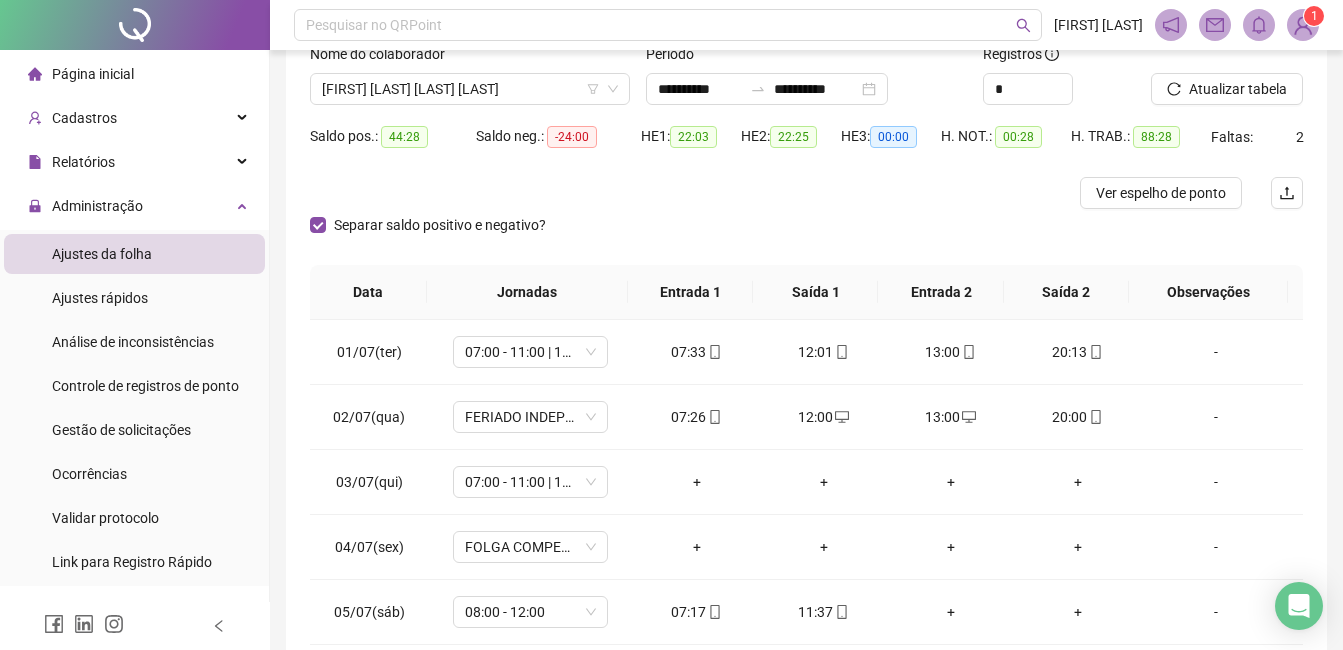 scroll, scrollTop: 348, scrollLeft: 0, axis: vertical 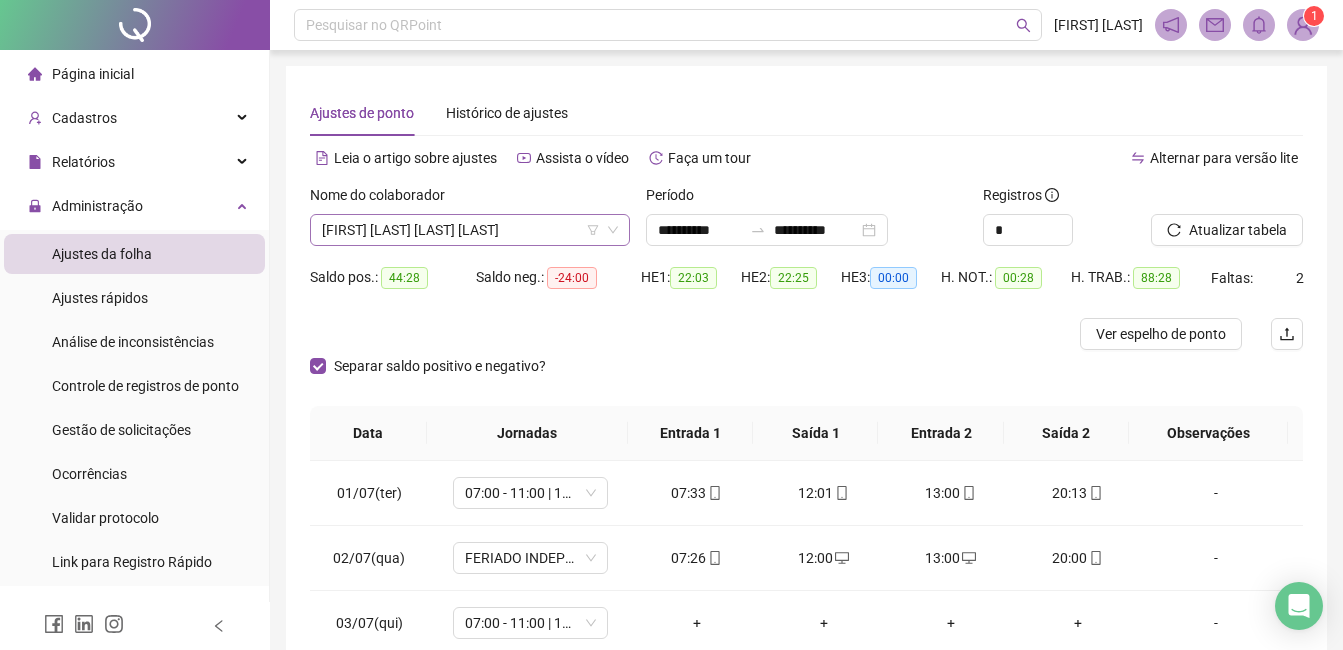 click on "[FIRST] [LAST] [LAST] [LAST]" at bounding box center [470, 230] 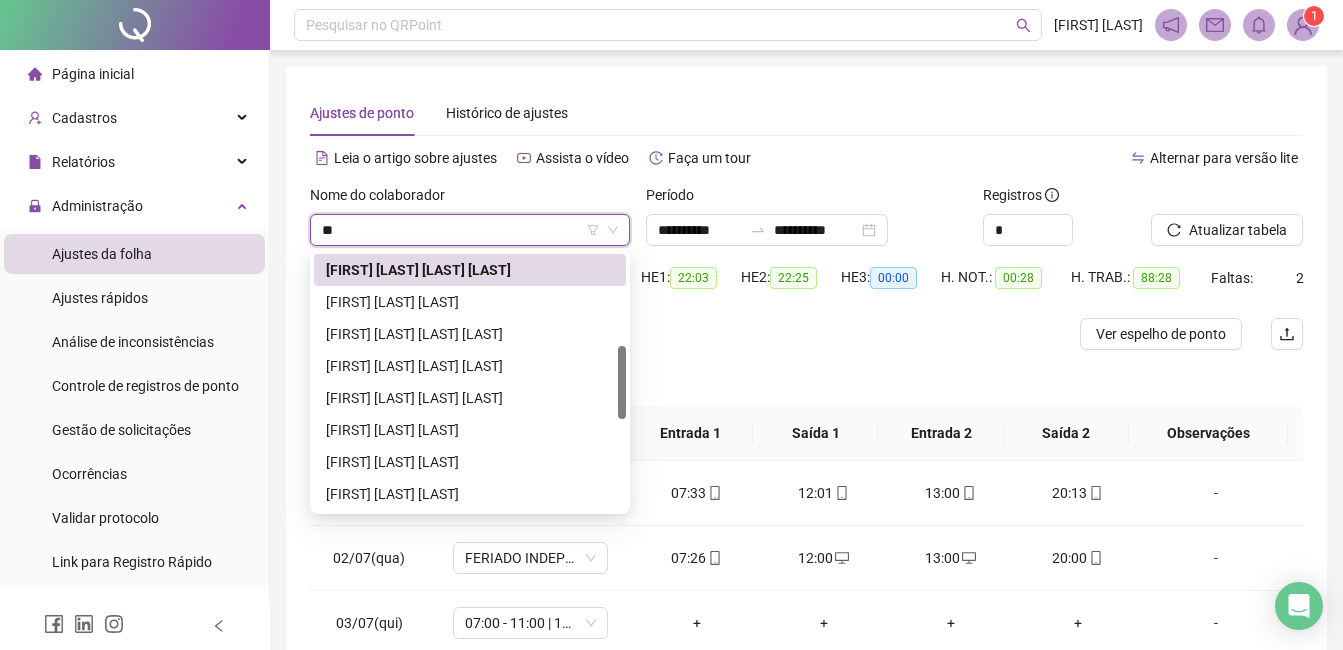 scroll, scrollTop: 0, scrollLeft: 0, axis: both 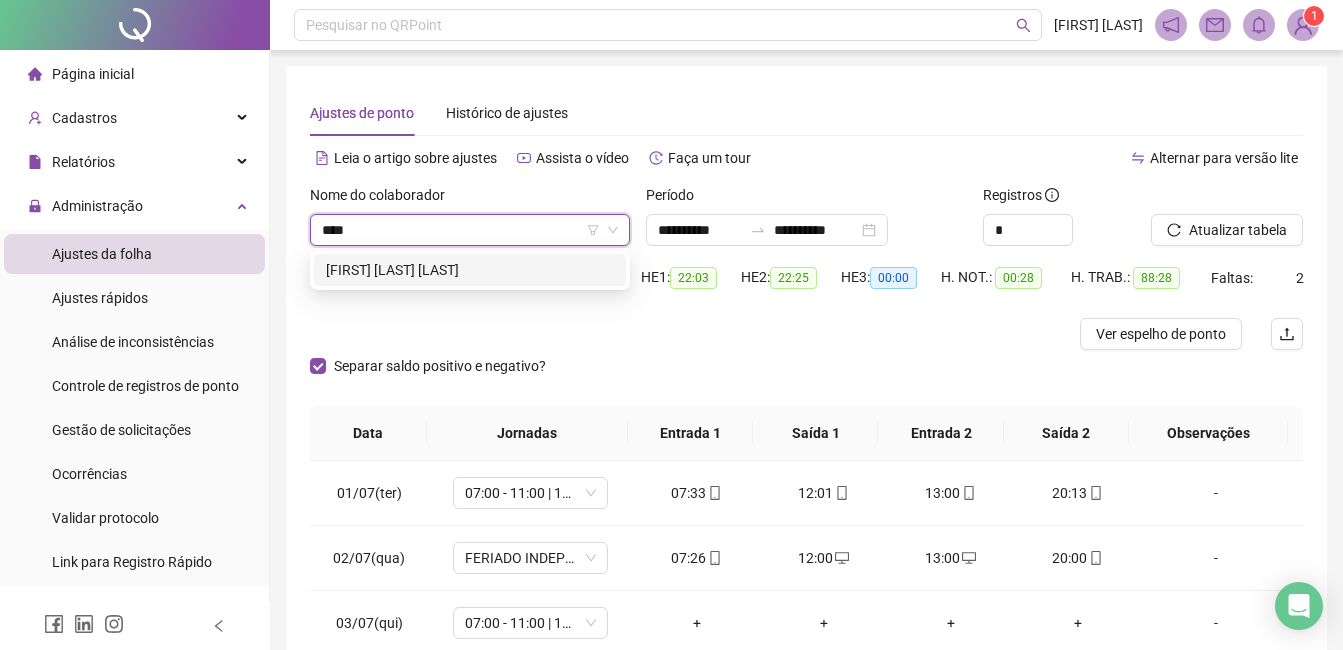 type on "*****" 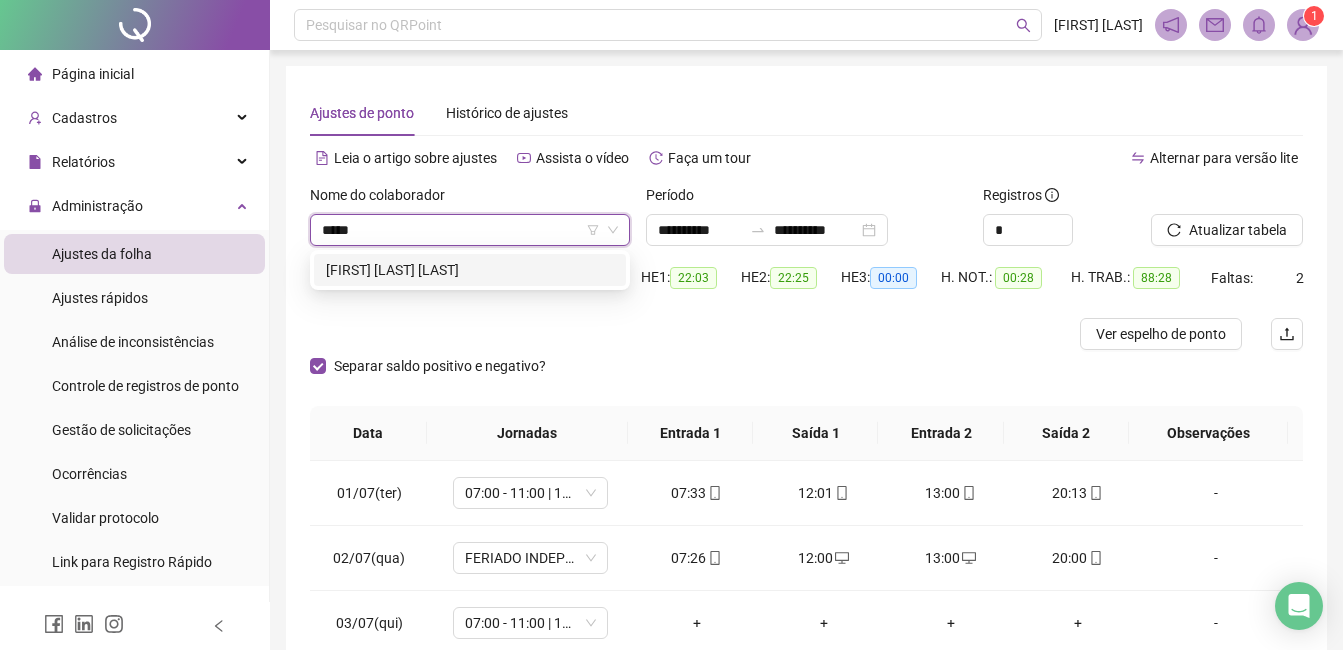 click on "[FIRST] [LAST] [LAST]" at bounding box center (470, 270) 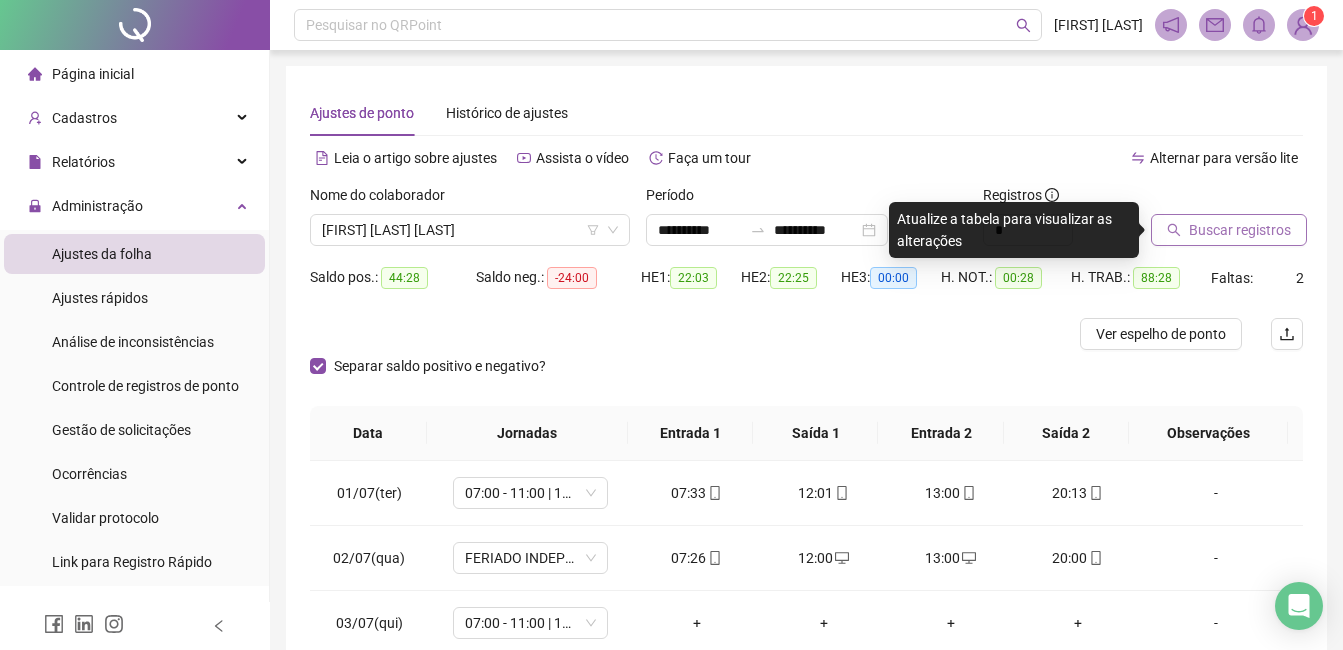 click on "Buscar registros" at bounding box center [1240, 230] 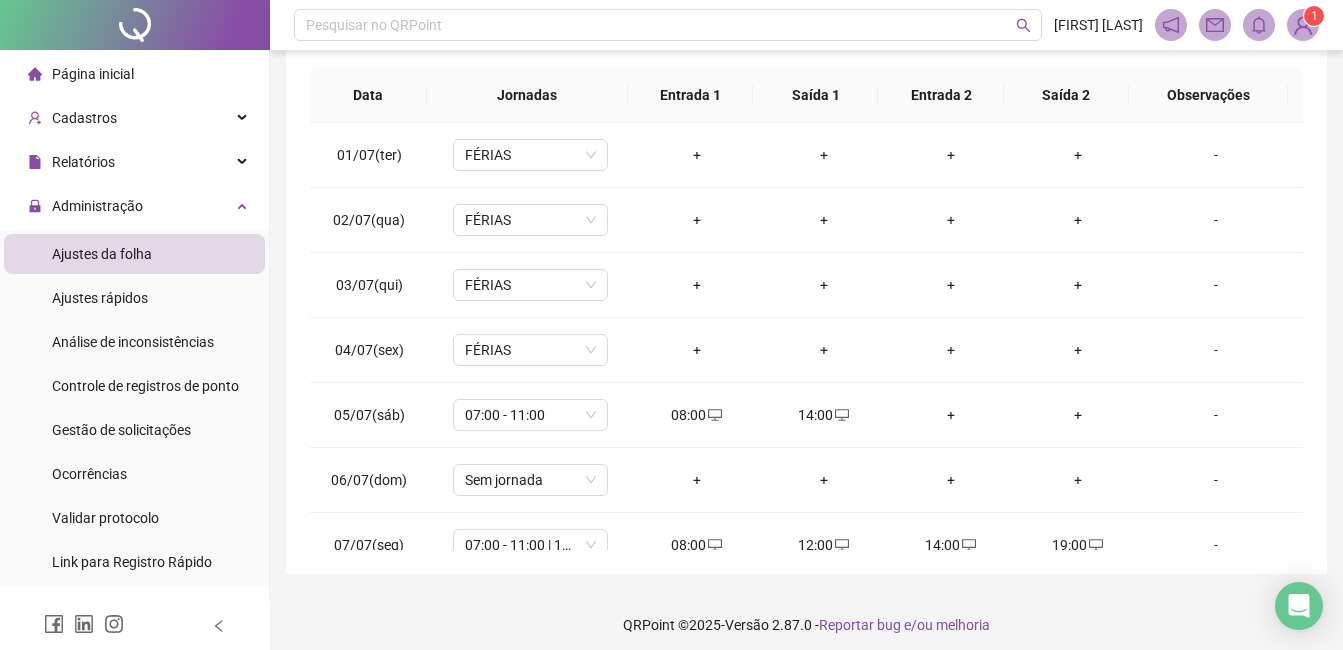 scroll, scrollTop: 348, scrollLeft: 0, axis: vertical 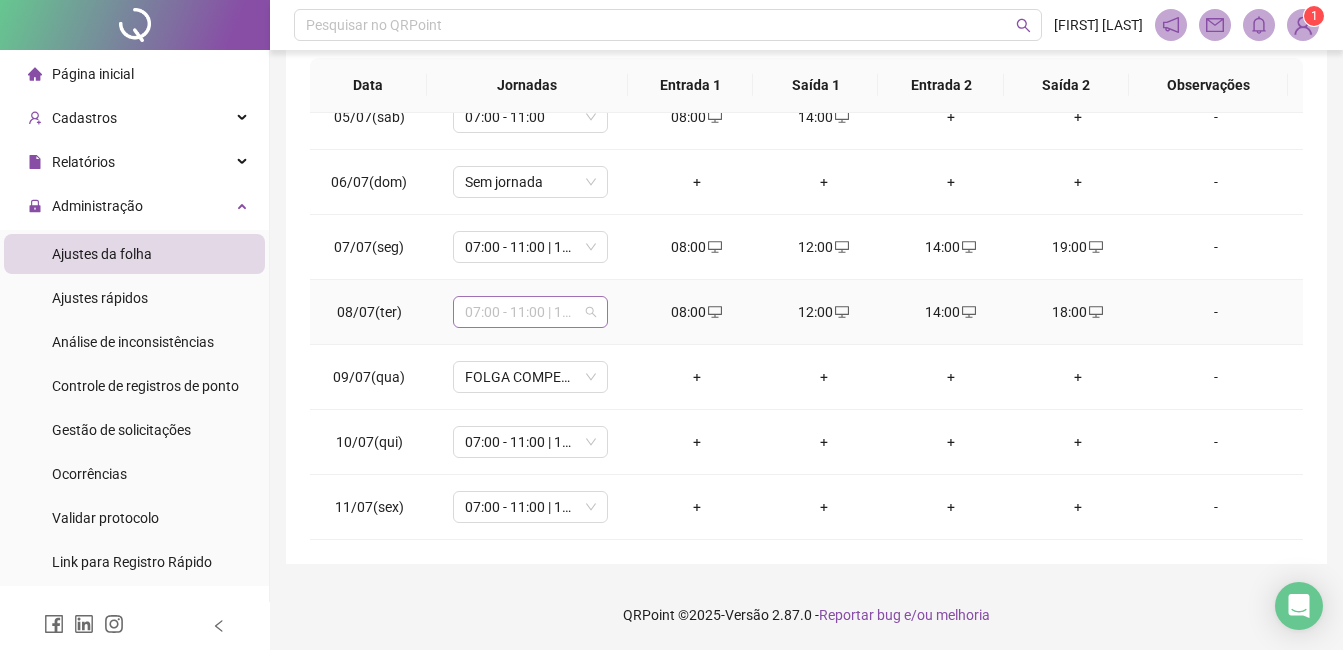 click on "07:00 - 11:00 | 12:00 - 16:00" at bounding box center [530, 312] 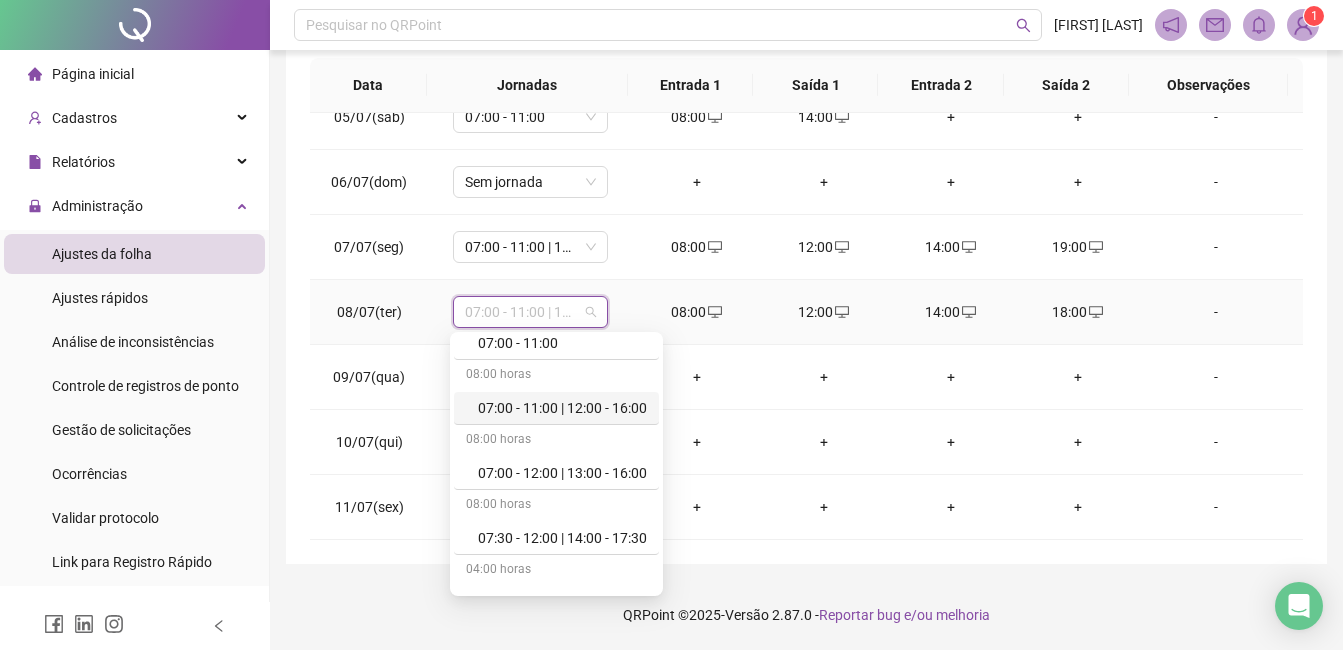 scroll, scrollTop: 400, scrollLeft: 0, axis: vertical 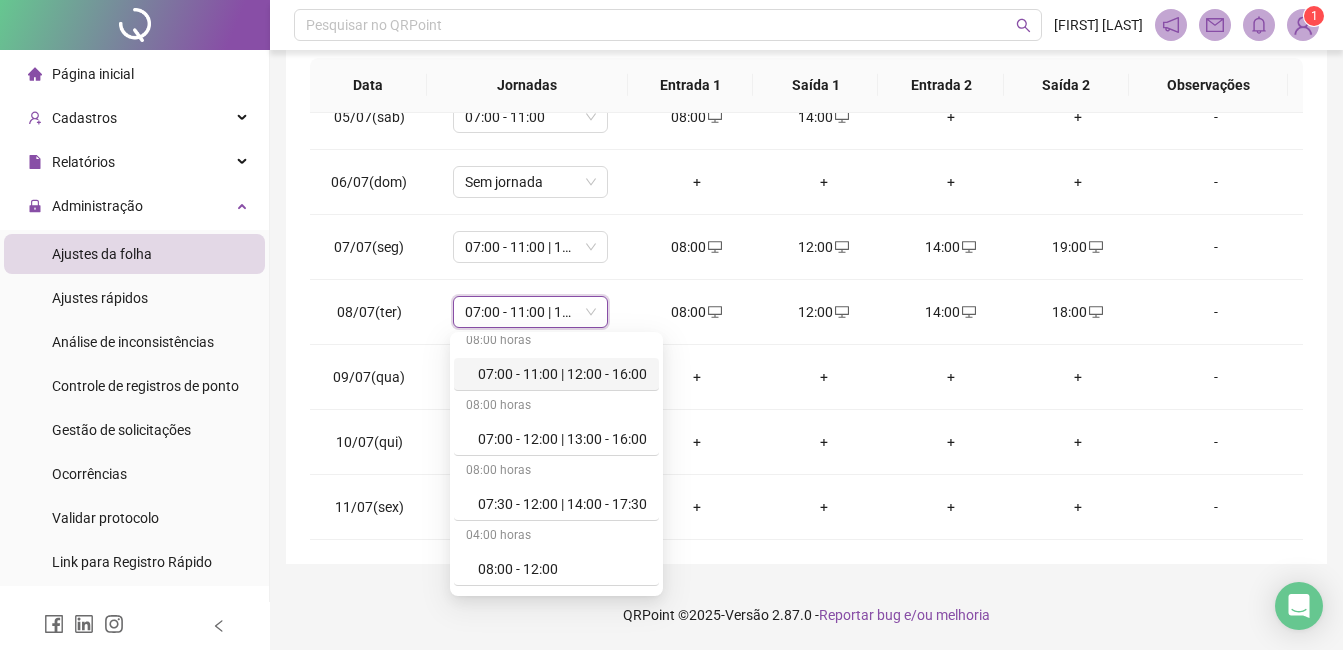 click on "**********" at bounding box center (806, 141) 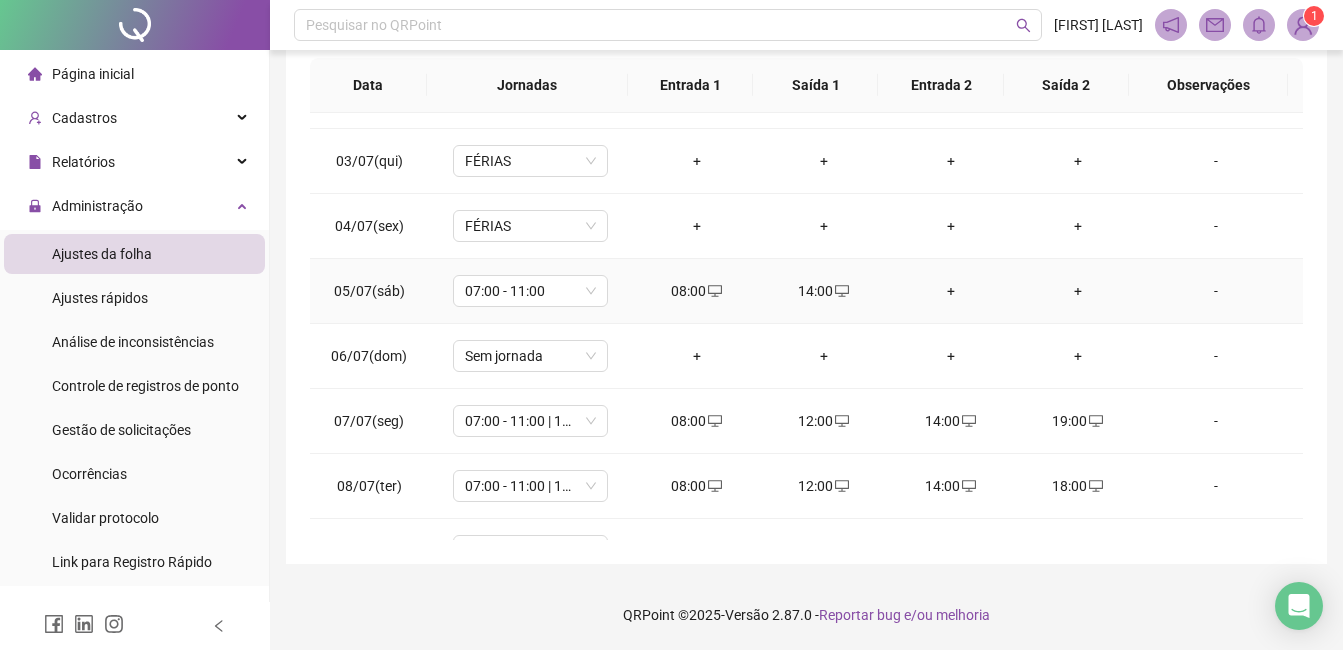 scroll, scrollTop: 0, scrollLeft: 0, axis: both 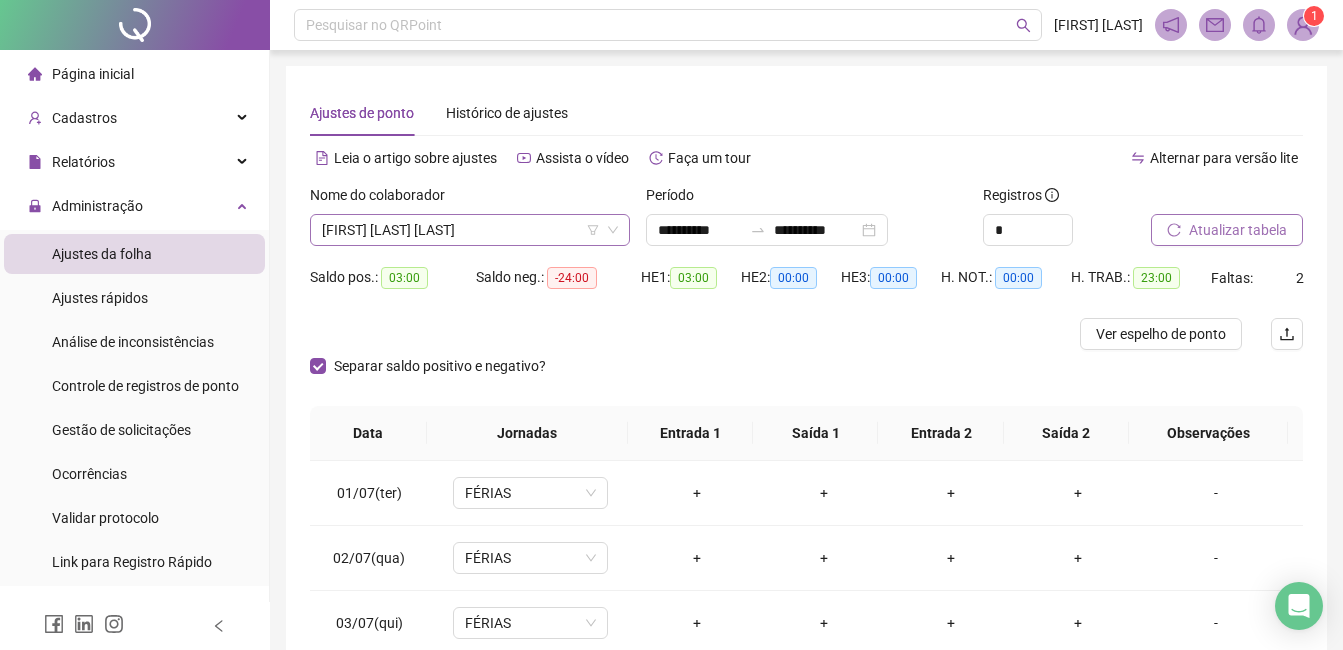 click on "[FIRST] [LAST] [LAST]" at bounding box center [470, 230] 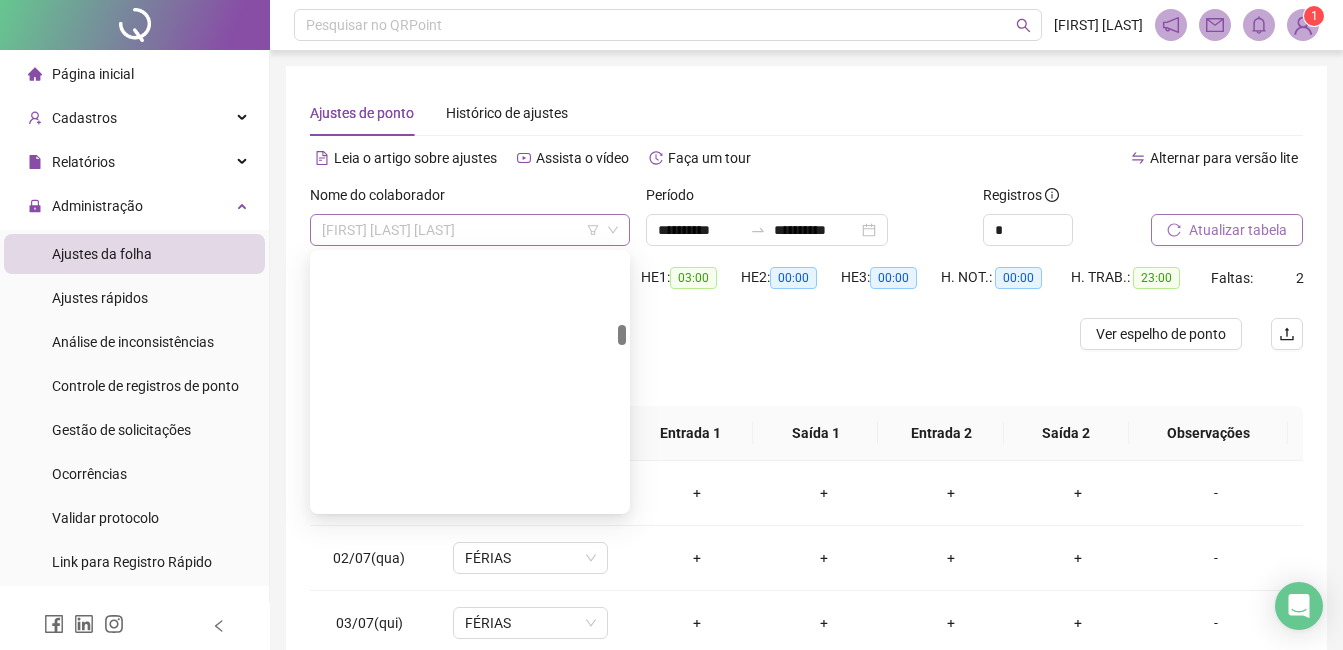 scroll, scrollTop: 1152, scrollLeft: 0, axis: vertical 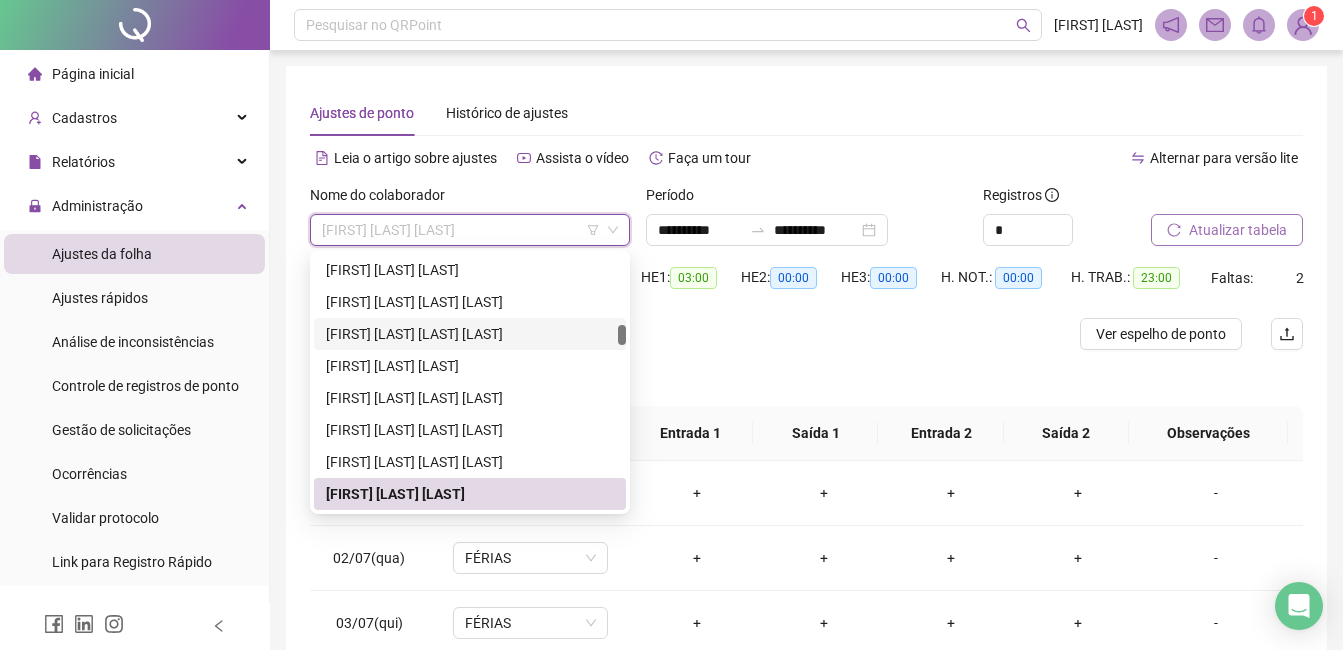click on "[FIRST] [LAST] [LAST] [LAST]" at bounding box center (470, 334) 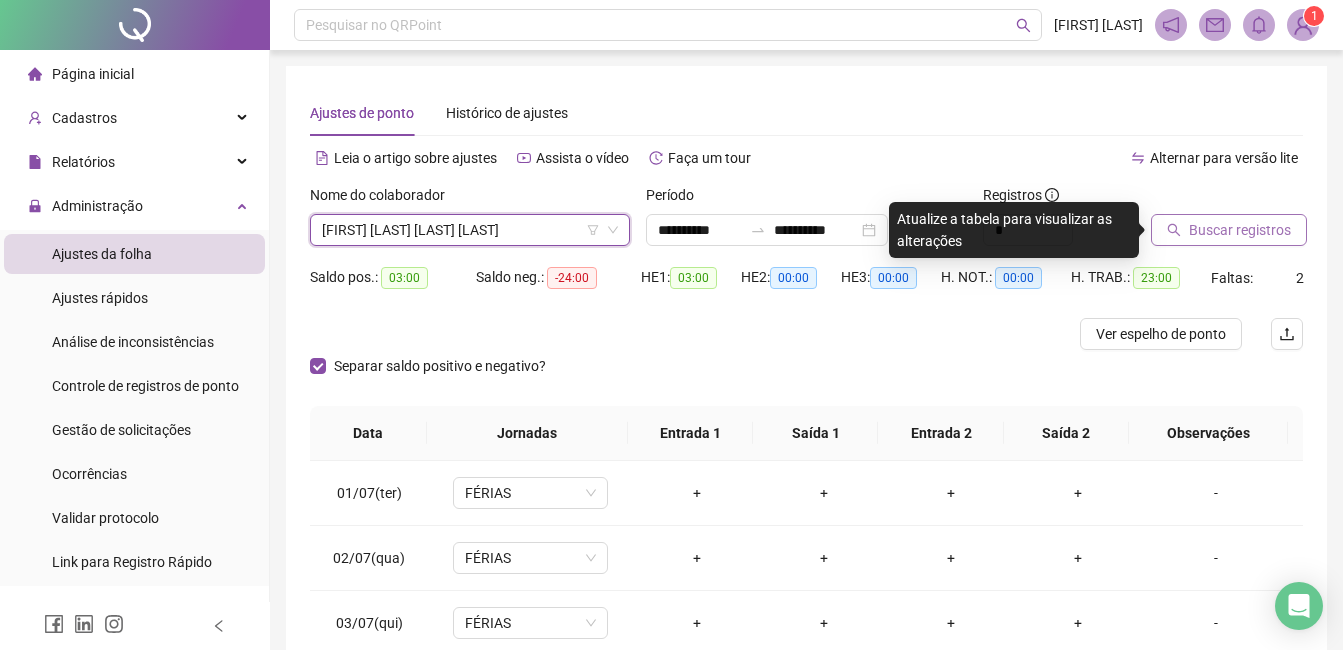 click on "Buscar registros" at bounding box center (1240, 230) 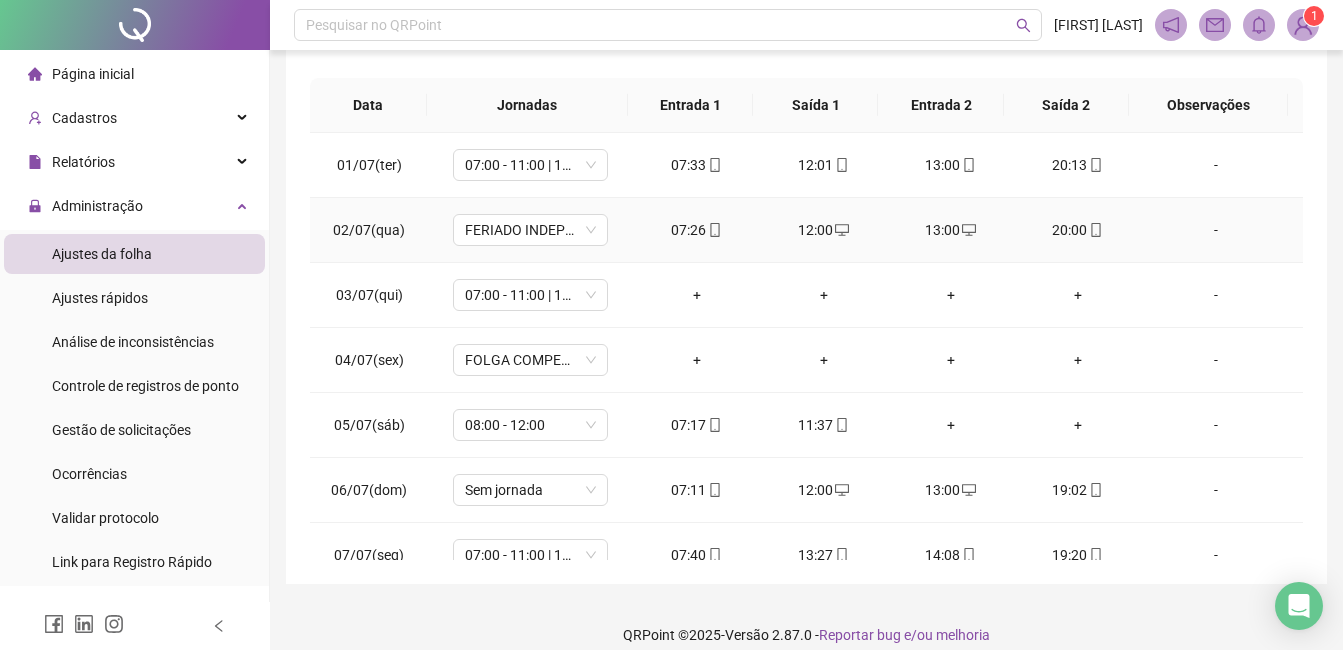 scroll, scrollTop: 348, scrollLeft: 0, axis: vertical 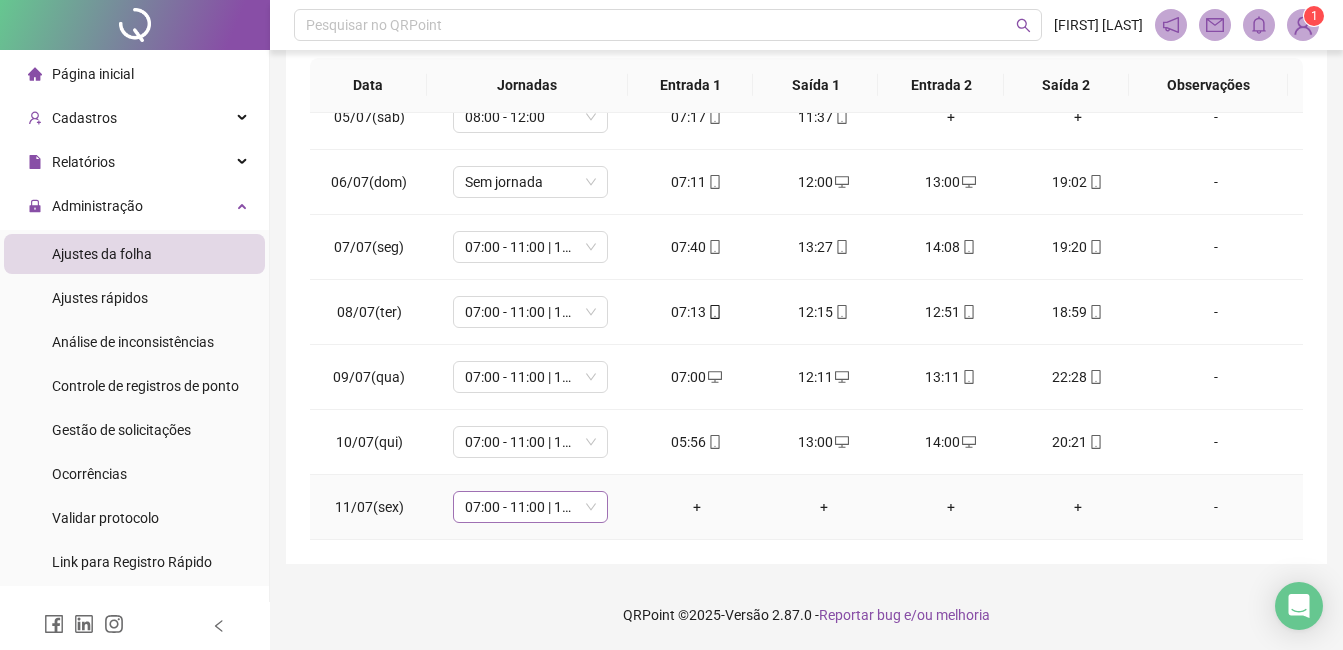 click on "07:00 - 11:00 | 12:00 - 16:00" at bounding box center [530, 507] 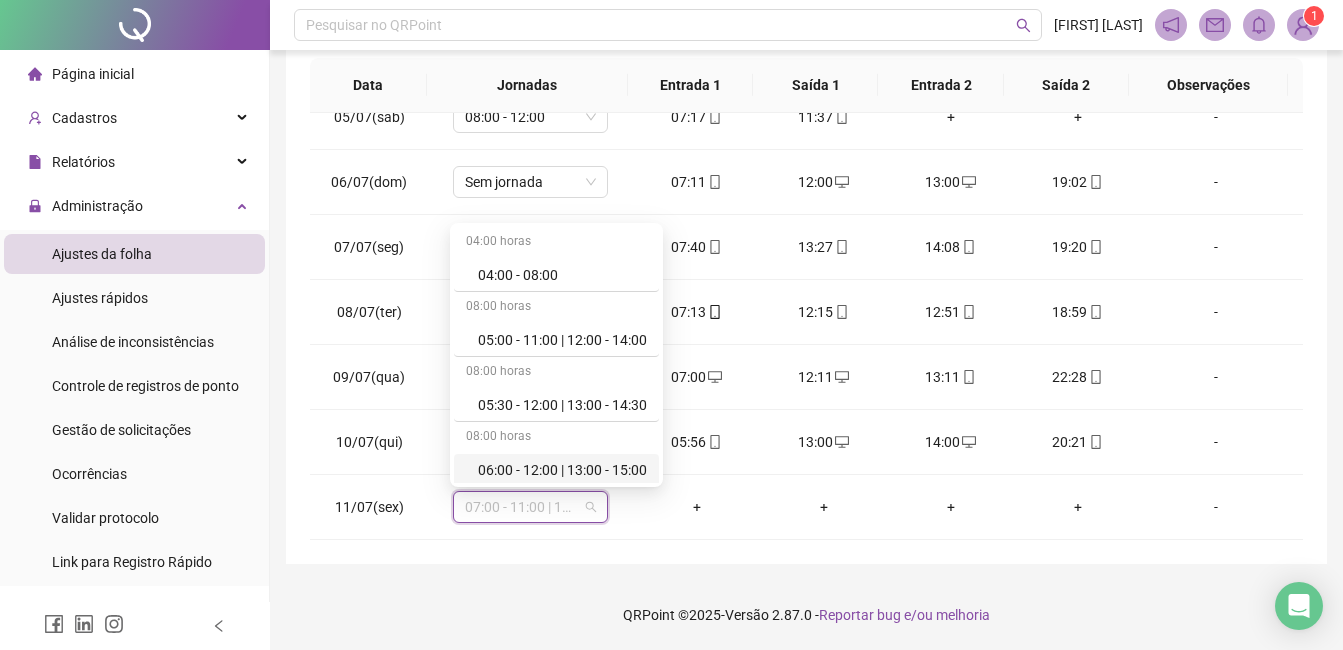 click on "**********" at bounding box center [806, 141] 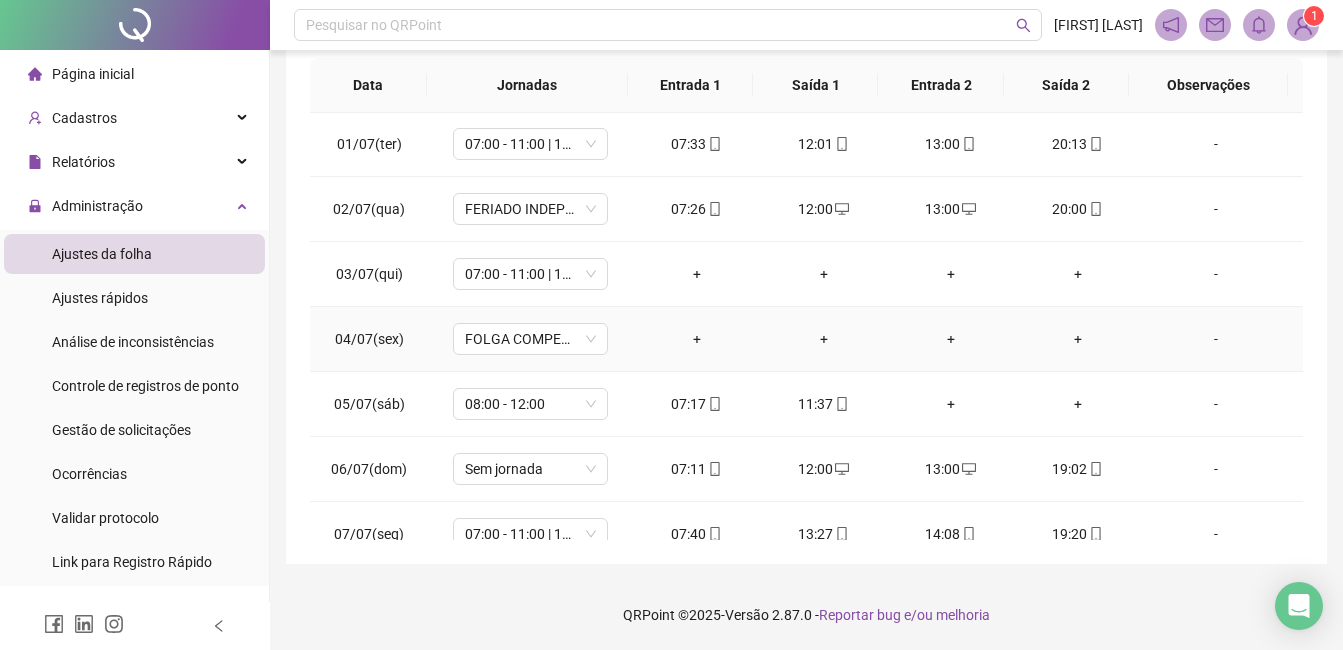 scroll, scrollTop: 0, scrollLeft: 0, axis: both 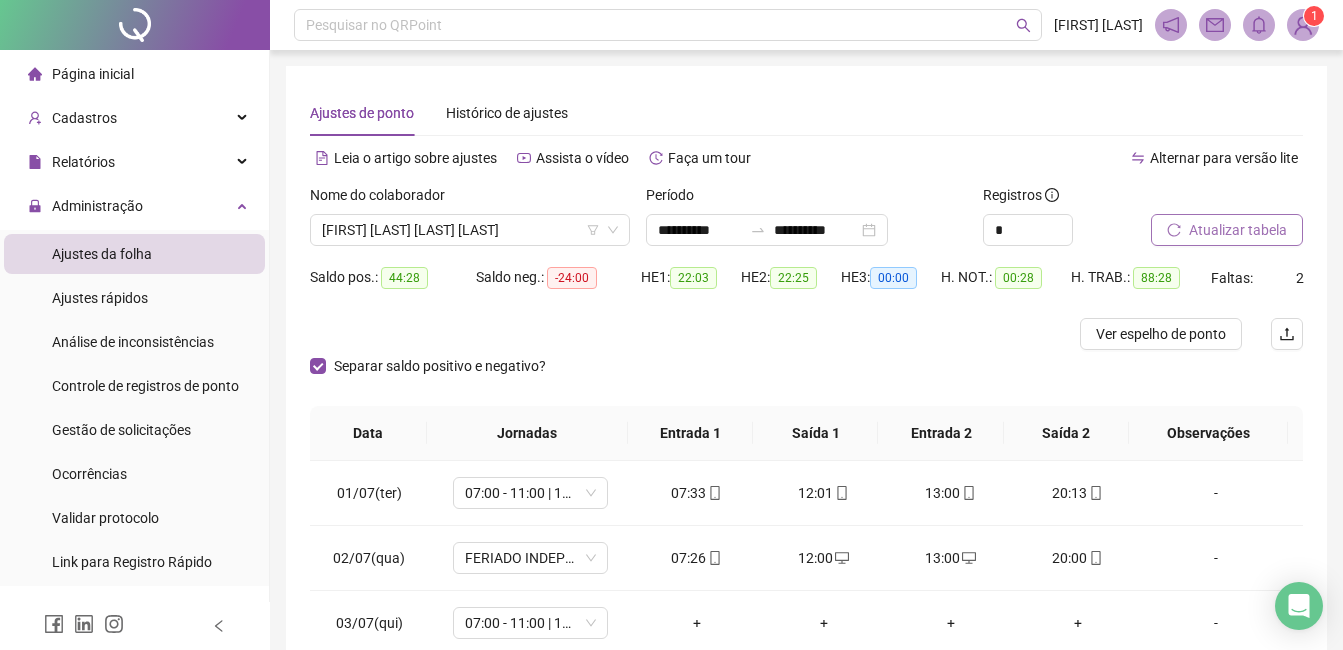 click on "Atualizar tabela" at bounding box center [1238, 230] 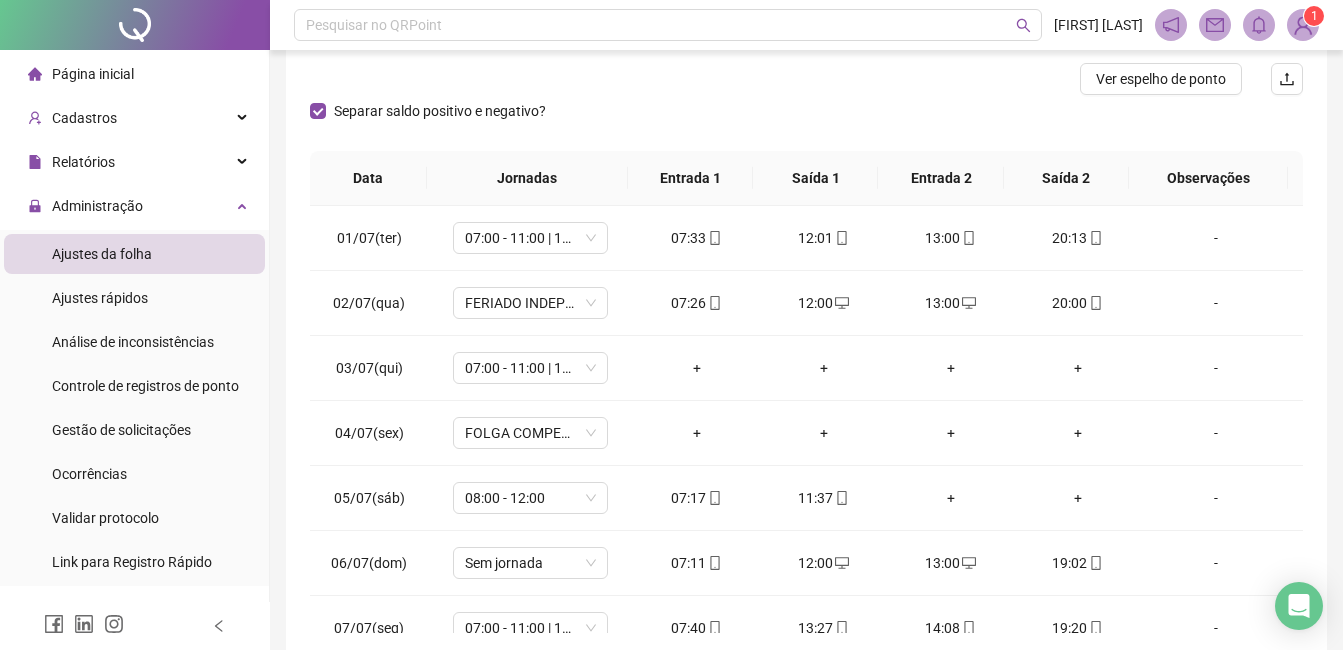 scroll, scrollTop: 348, scrollLeft: 0, axis: vertical 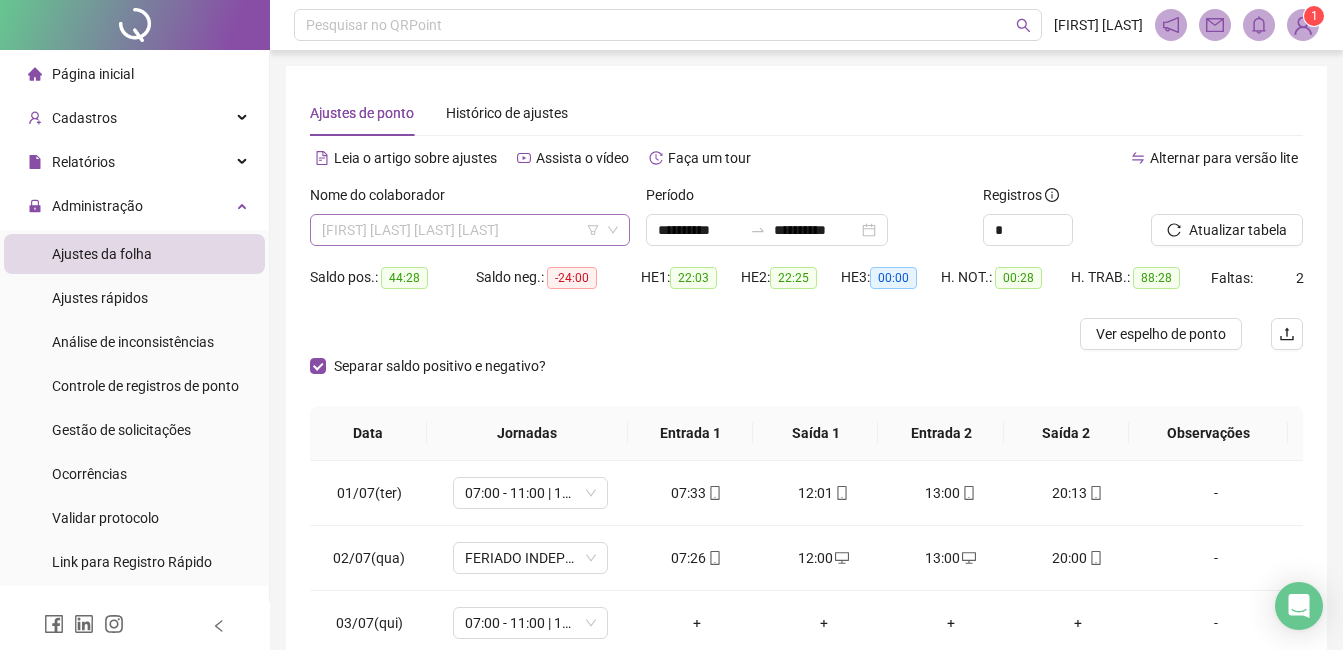 click on "[FIRST] [LAST] [LAST] [LAST]" at bounding box center [470, 230] 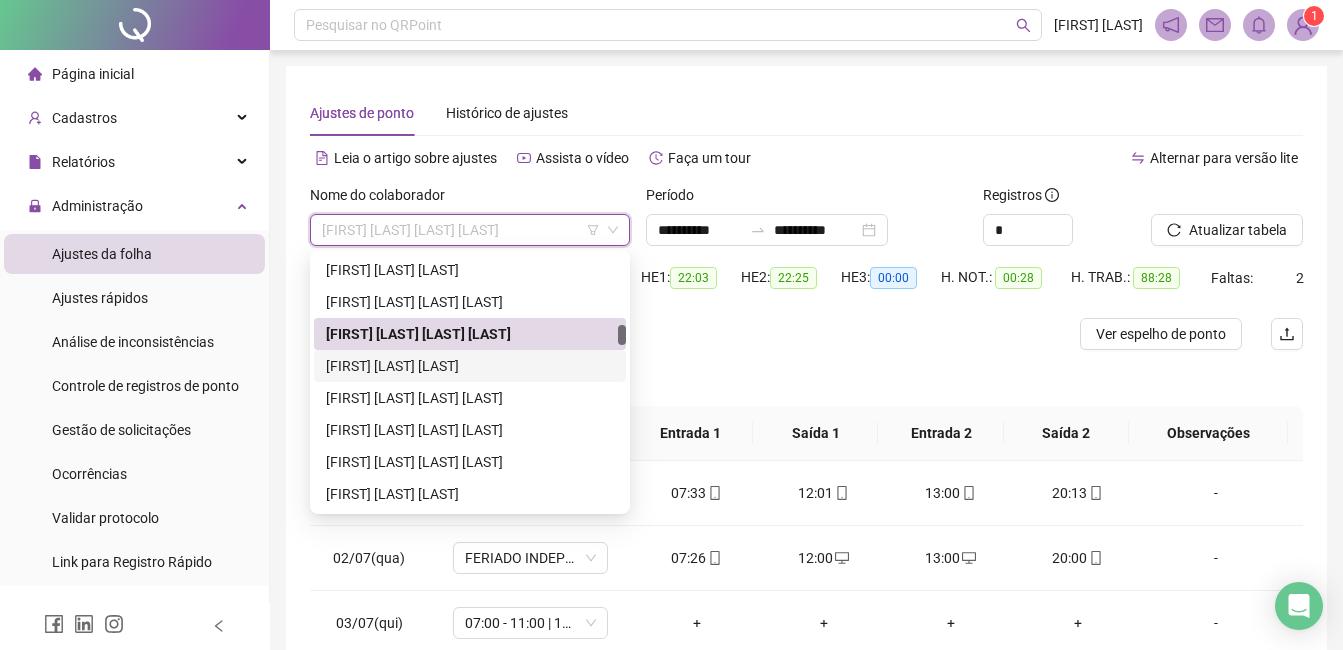 click on "[FIRST] [LAST] [LAST]" at bounding box center [470, 366] 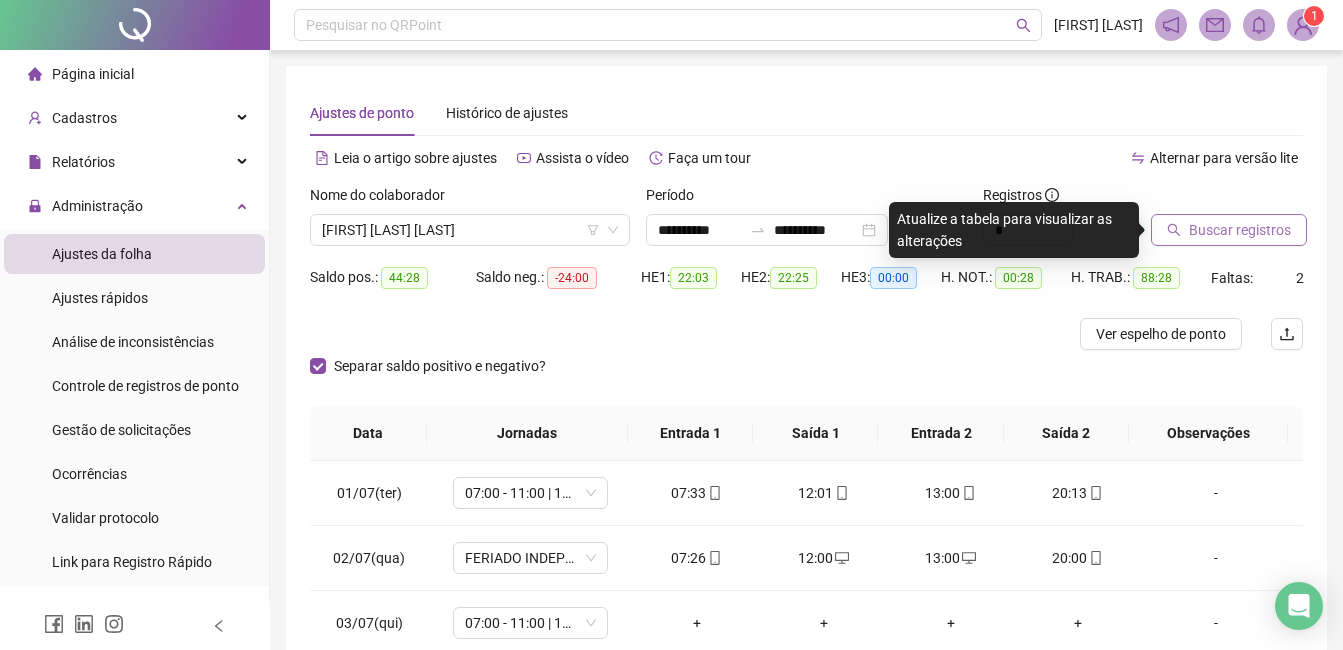 click on "Buscar registros" at bounding box center (1240, 230) 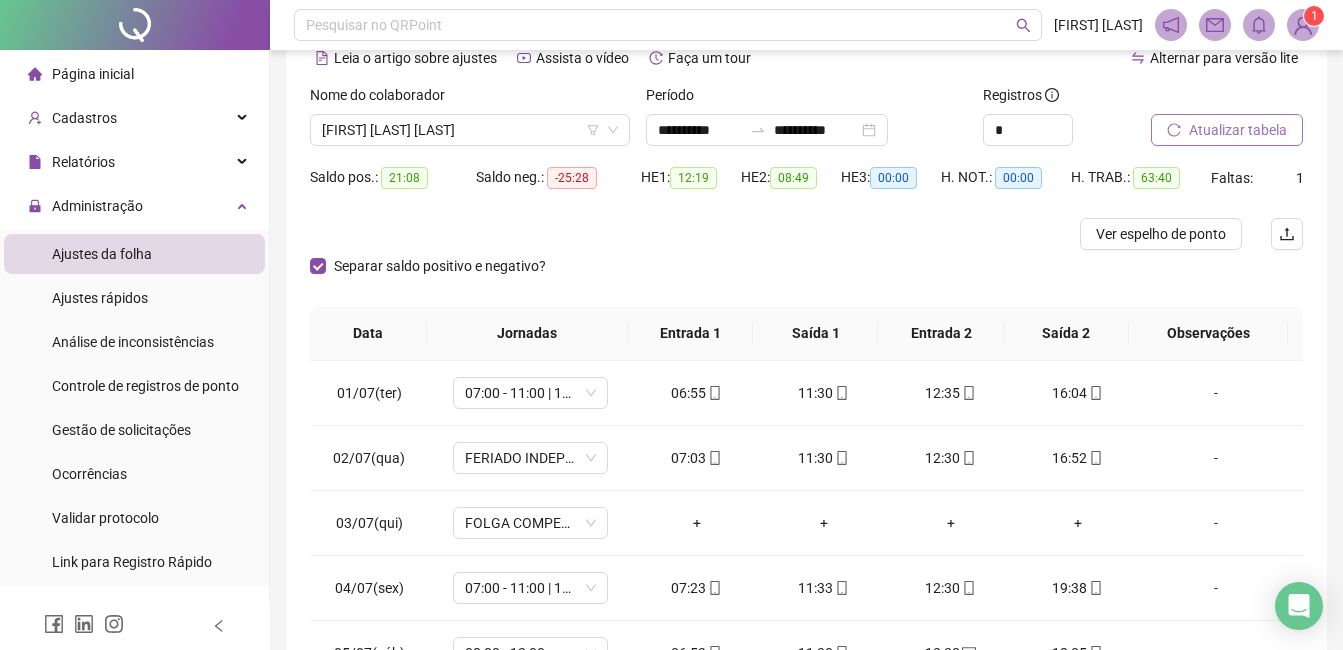 scroll, scrollTop: 348, scrollLeft: 0, axis: vertical 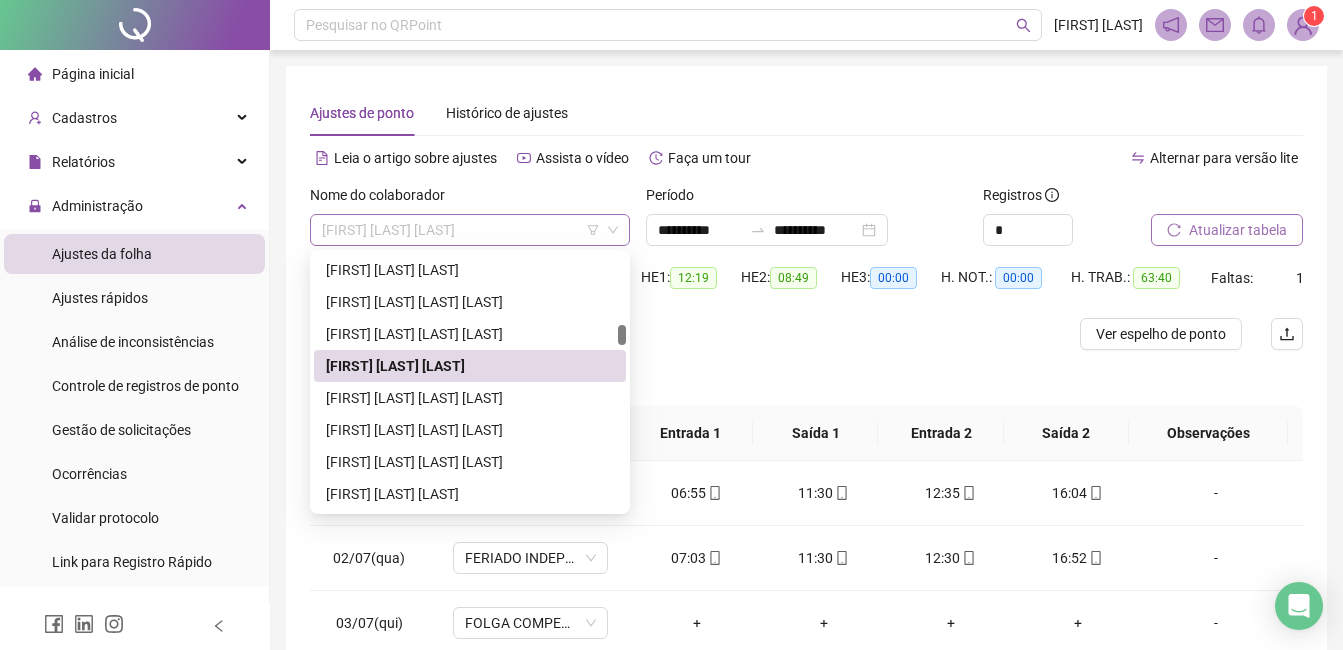 click on "[FIRST] [LAST] [LAST]" at bounding box center (470, 230) 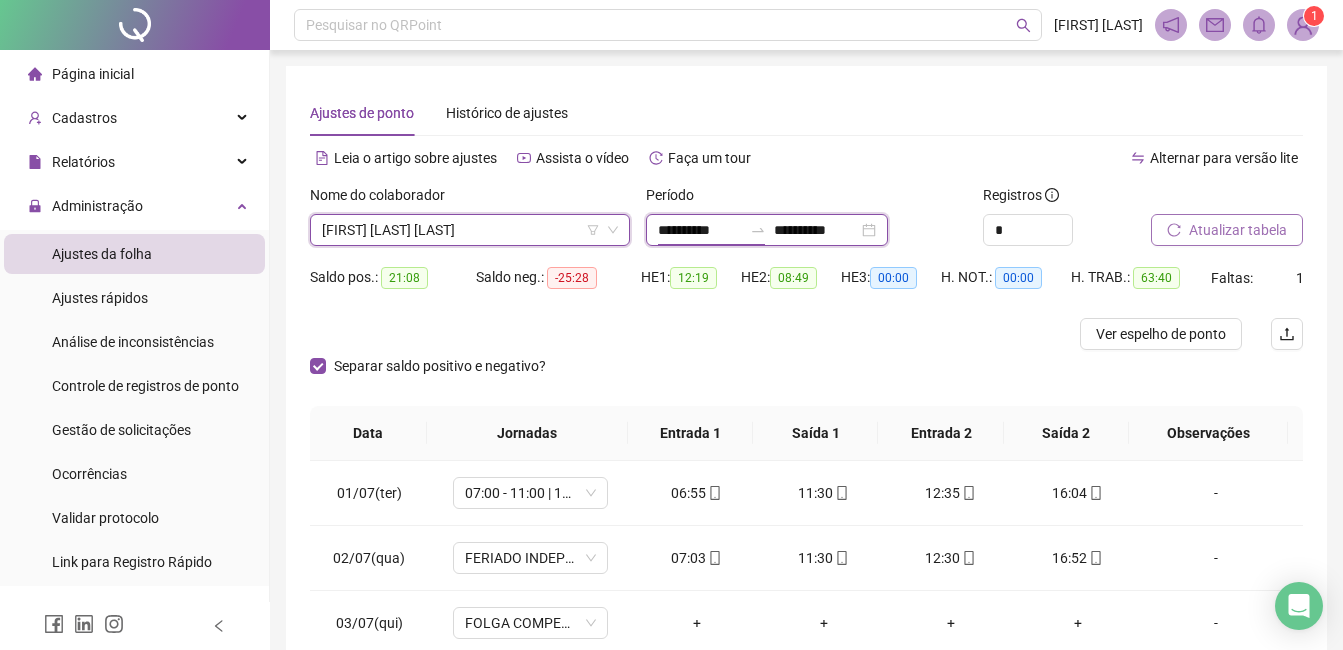 click on "**********" at bounding box center [700, 230] 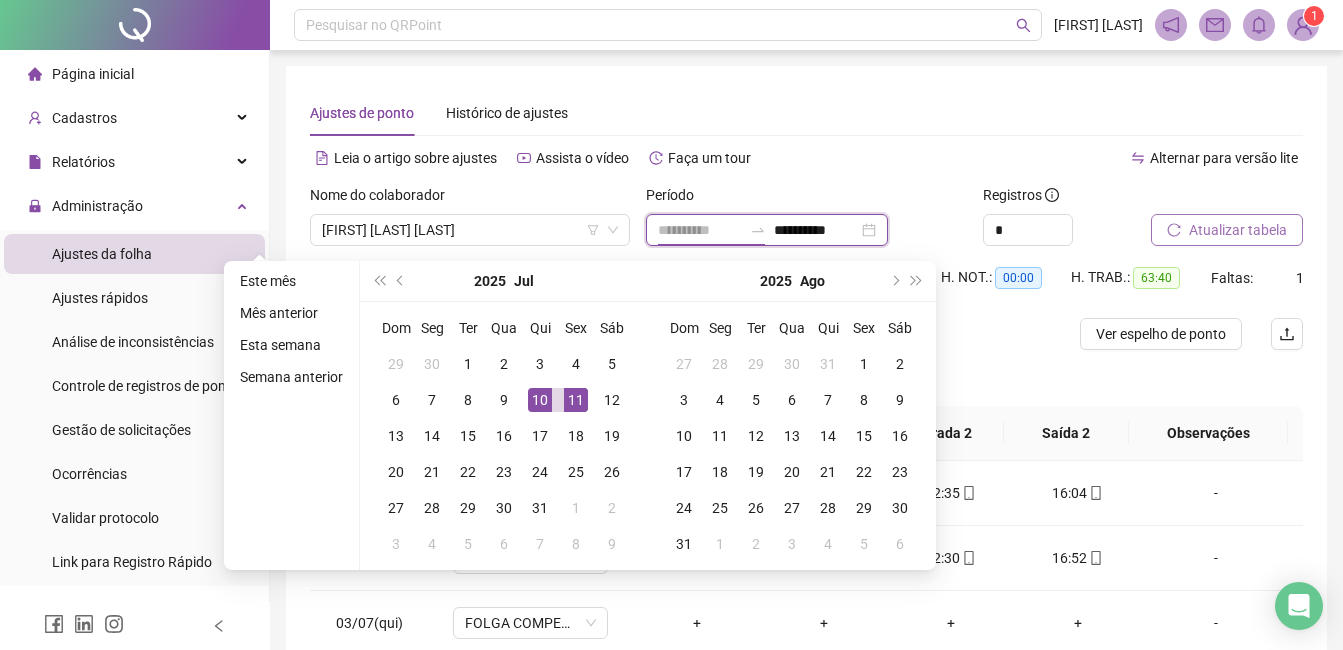 type on "**********" 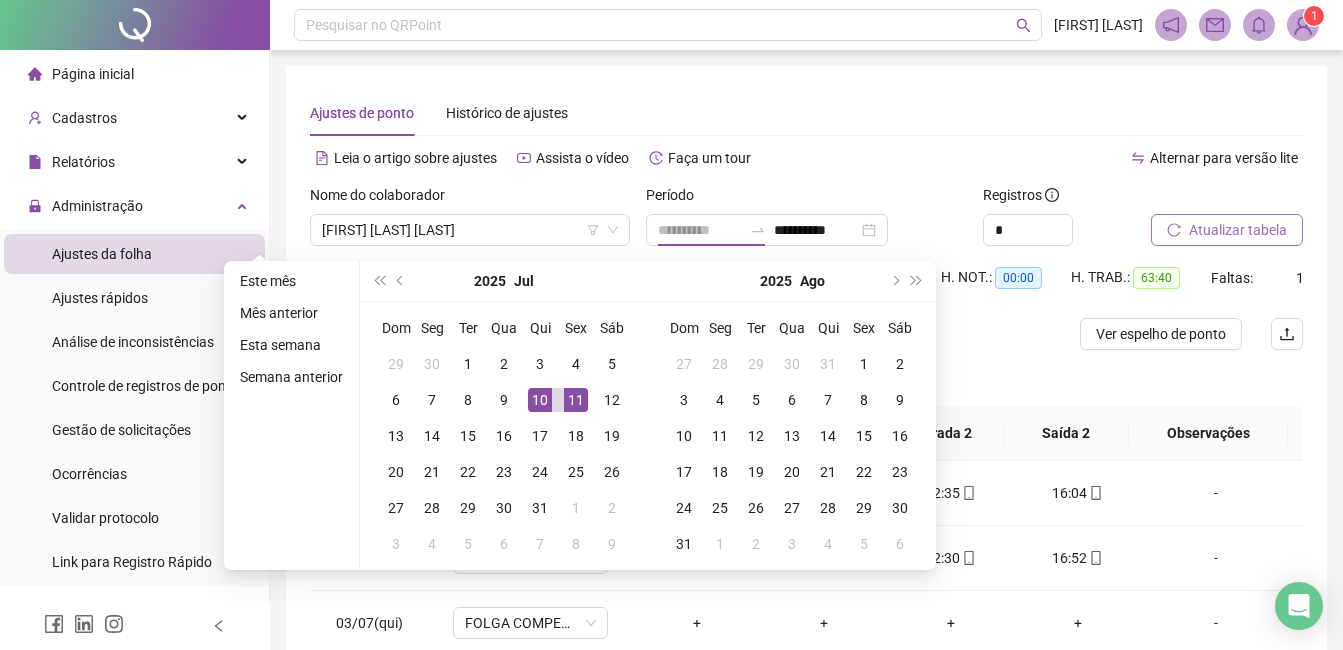 click on "10" at bounding box center (540, 400) 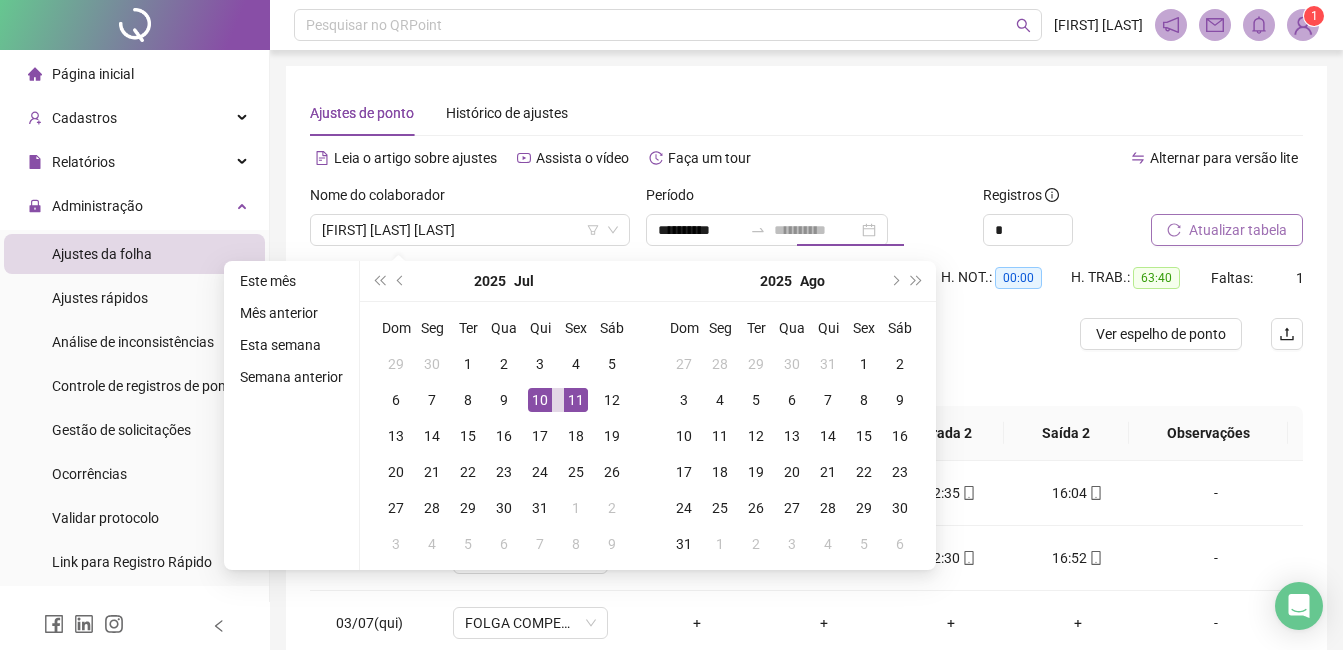 click on "11" at bounding box center (576, 400) 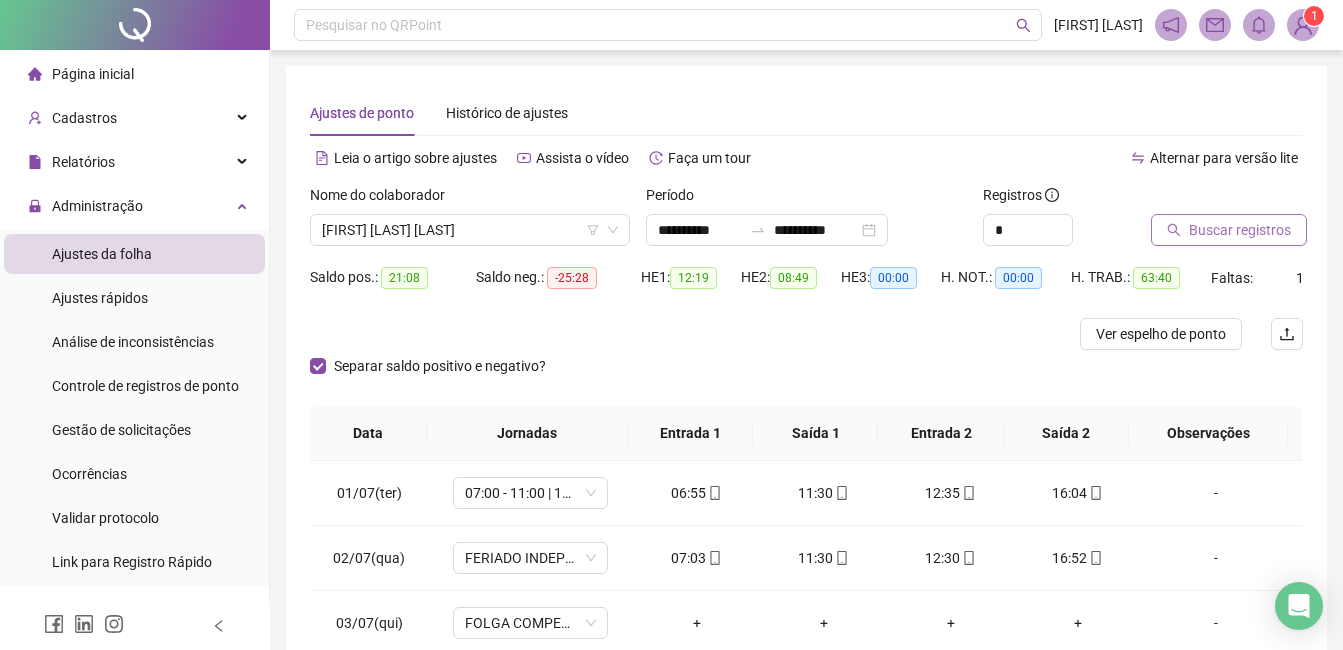 click on "Buscar registros" at bounding box center (1240, 230) 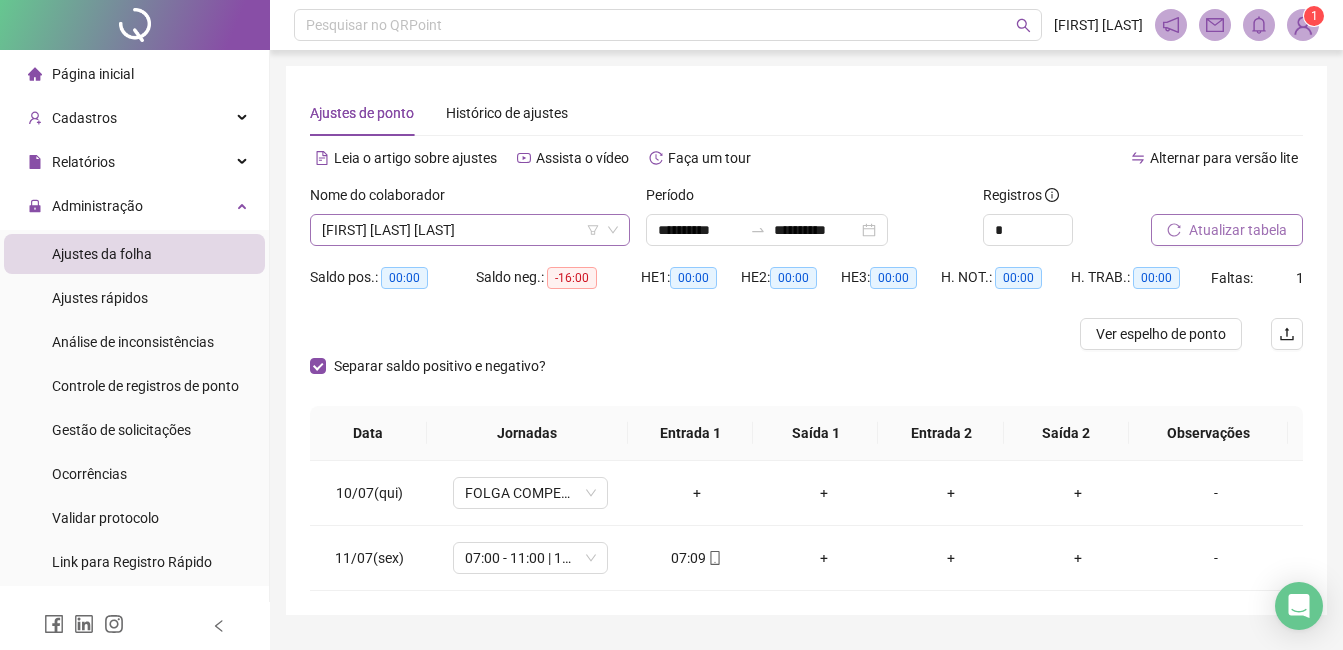 click on "[FIRST] [LAST] [LAST]" at bounding box center [470, 230] 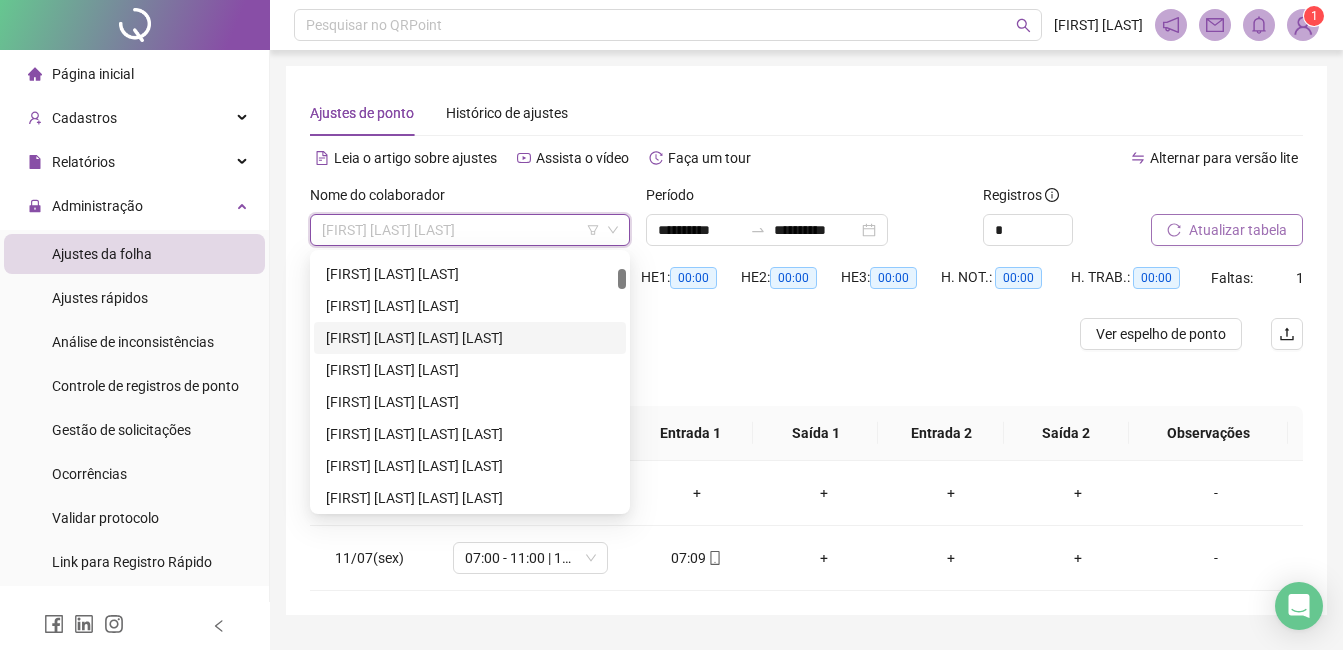 scroll, scrollTop: 0, scrollLeft: 0, axis: both 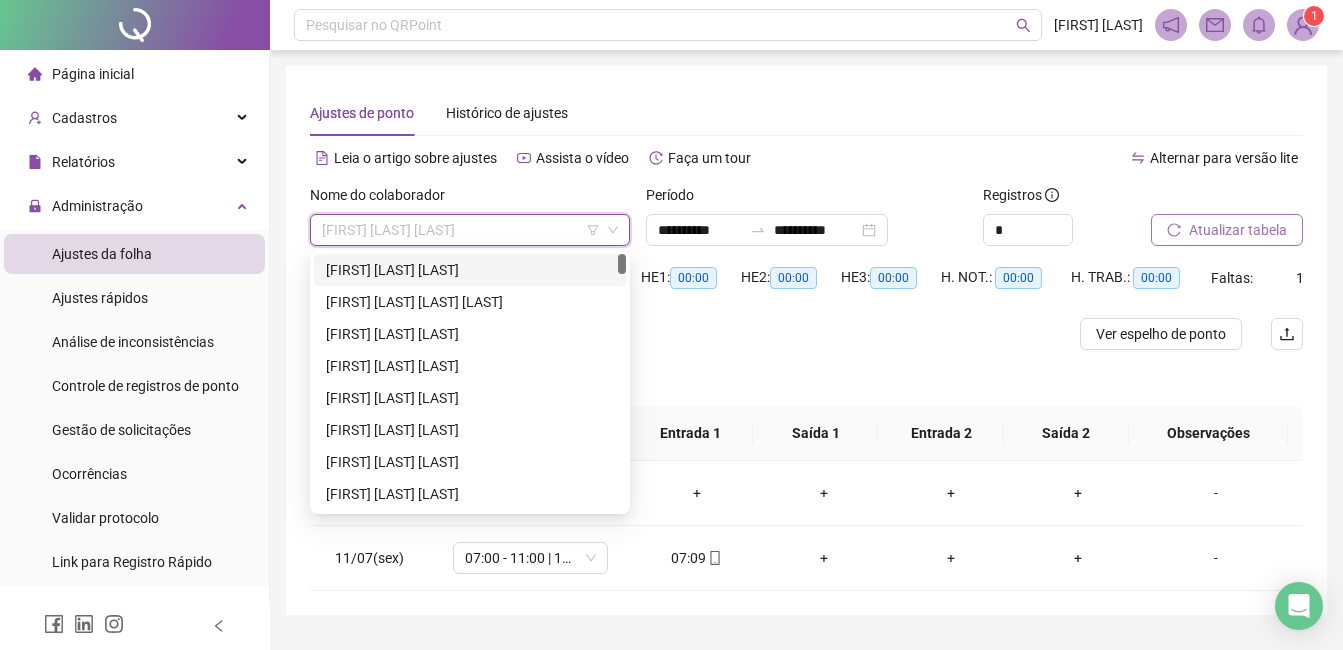 click on "[FIRST] [LAST] [LAST]" at bounding box center (470, 270) 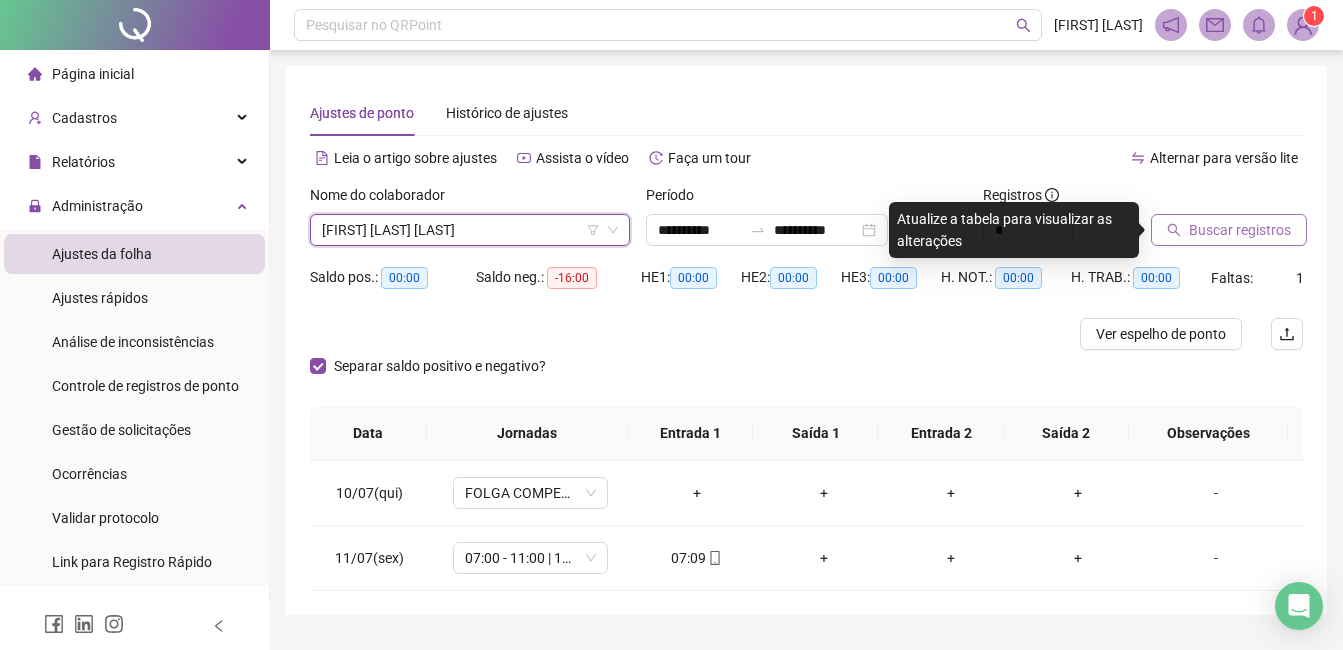 click on "Buscar registros" at bounding box center [1240, 230] 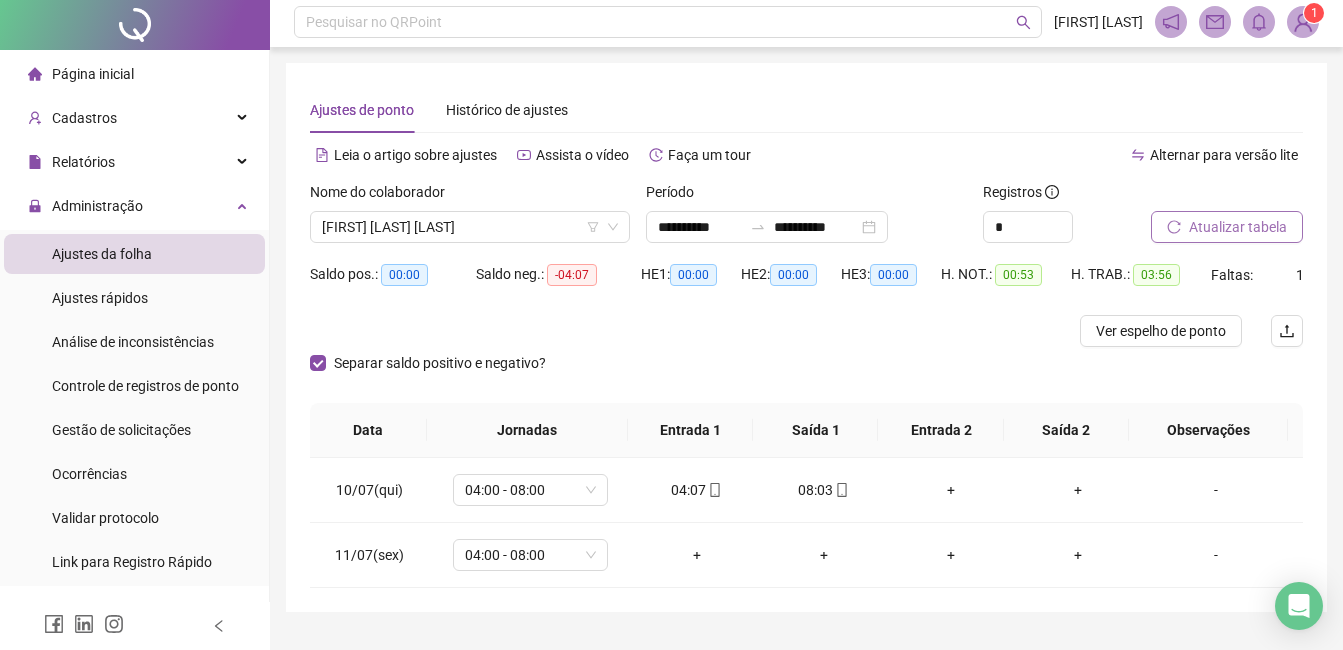 scroll, scrollTop: 51, scrollLeft: 0, axis: vertical 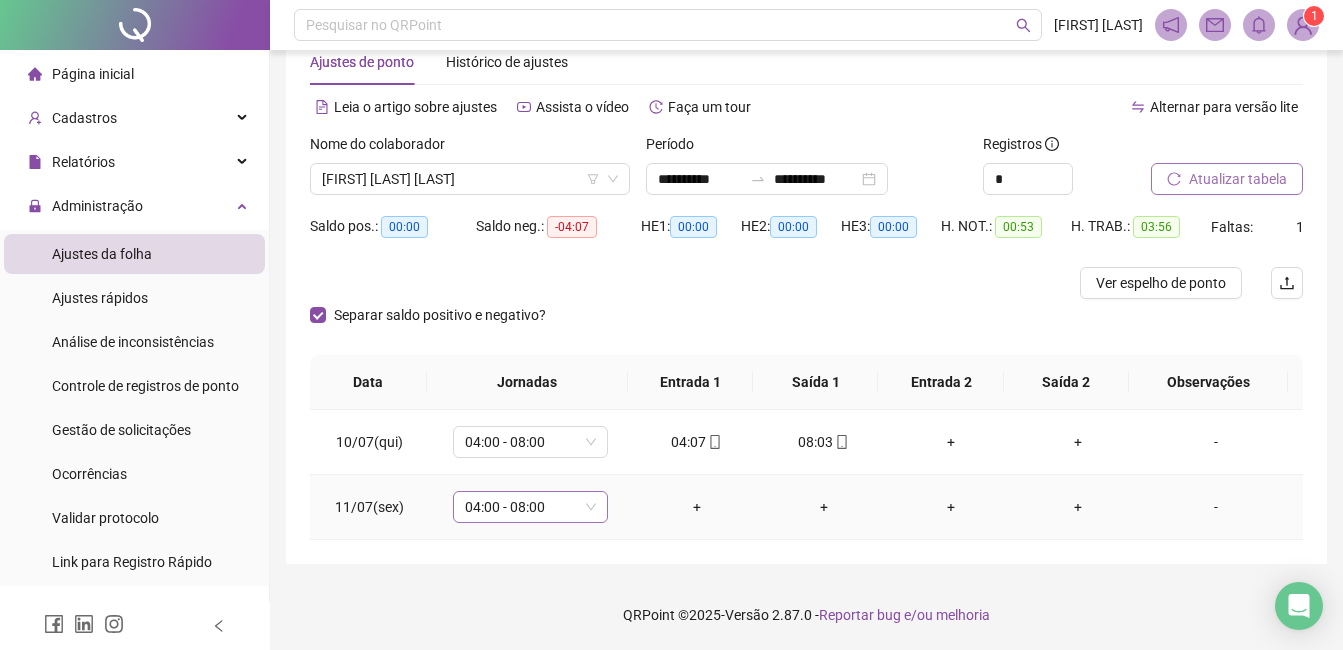click on "04:00 - 08:00" at bounding box center (530, 507) 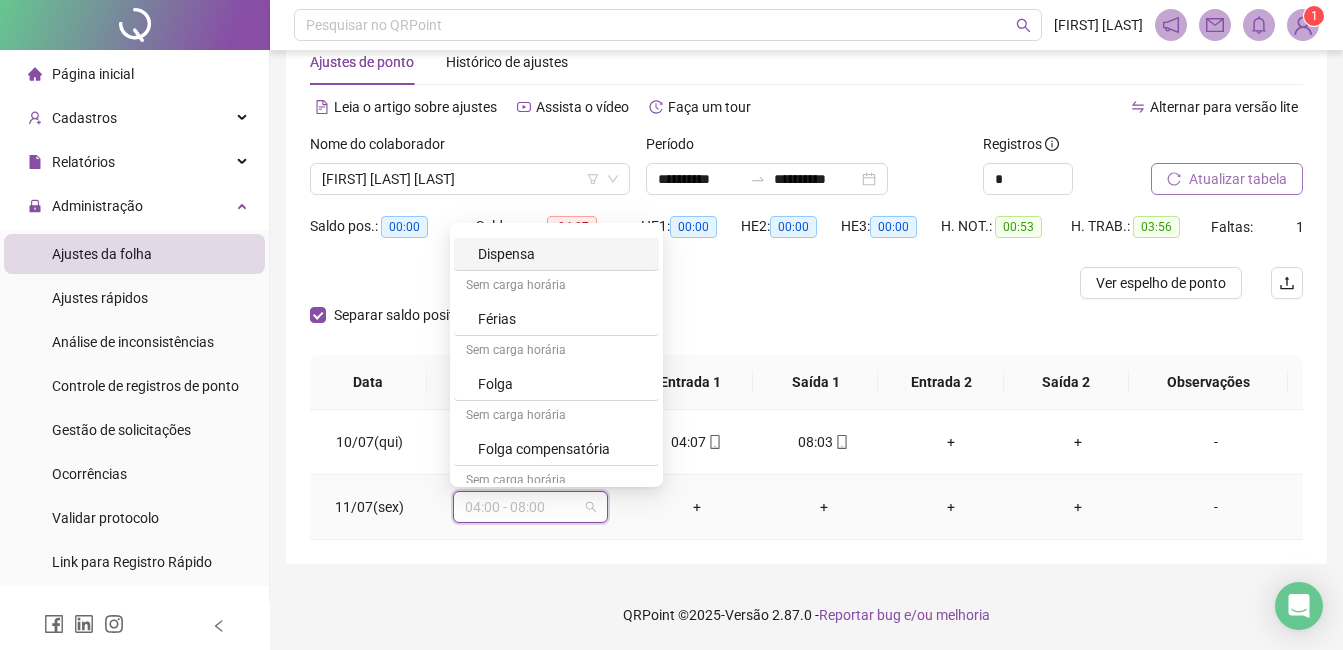 scroll, scrollTop: 1694, scrollLeft: 0, axis: vertical 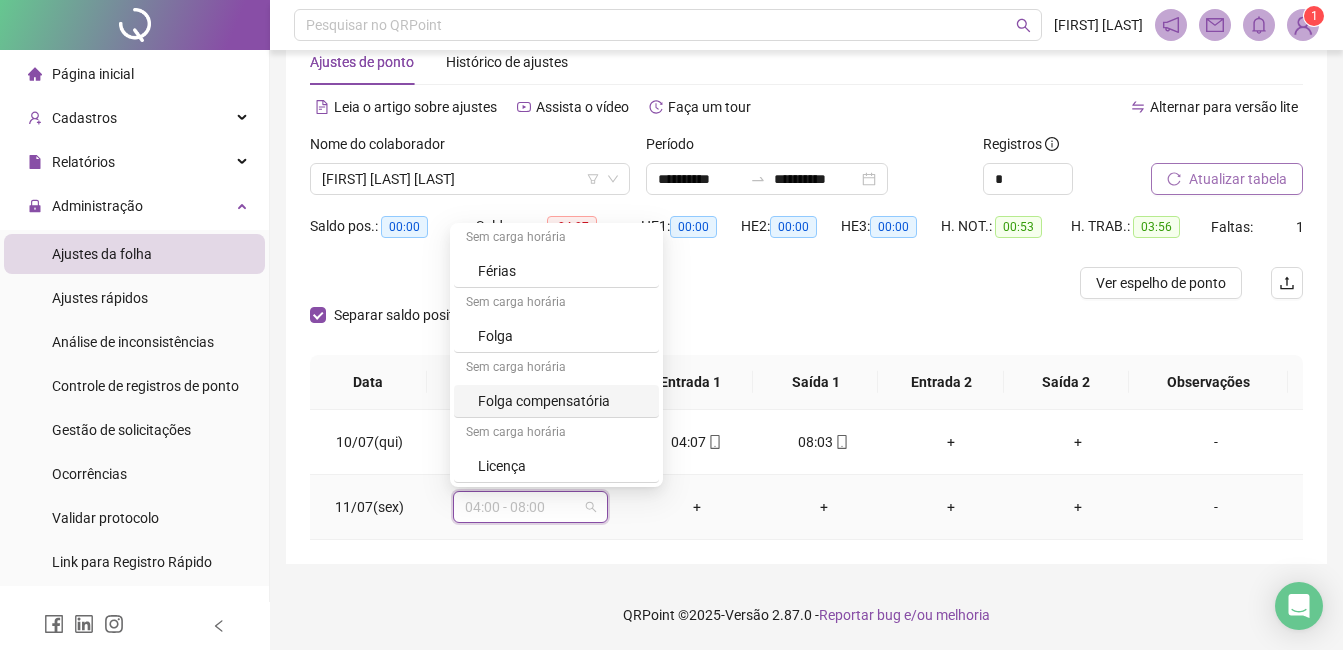 click on "Folga compensatória" at bounding box center [562, 401] 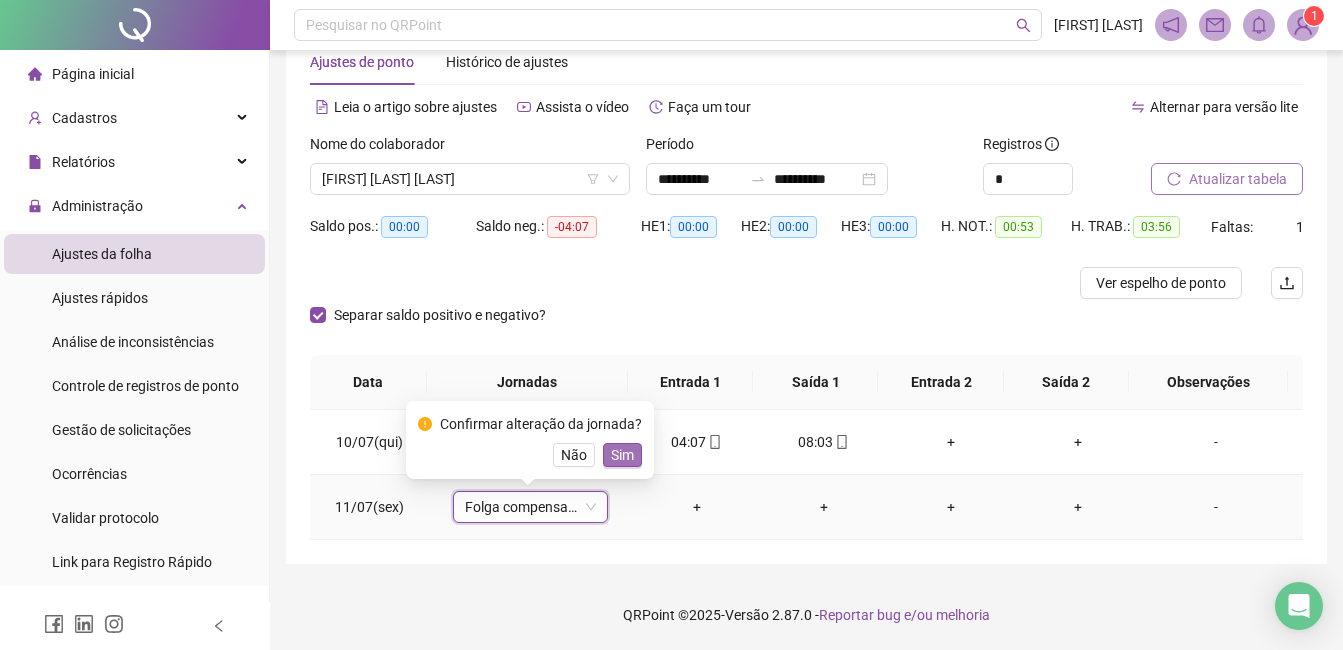 click on "Sim" at bounding box center (622, 455) 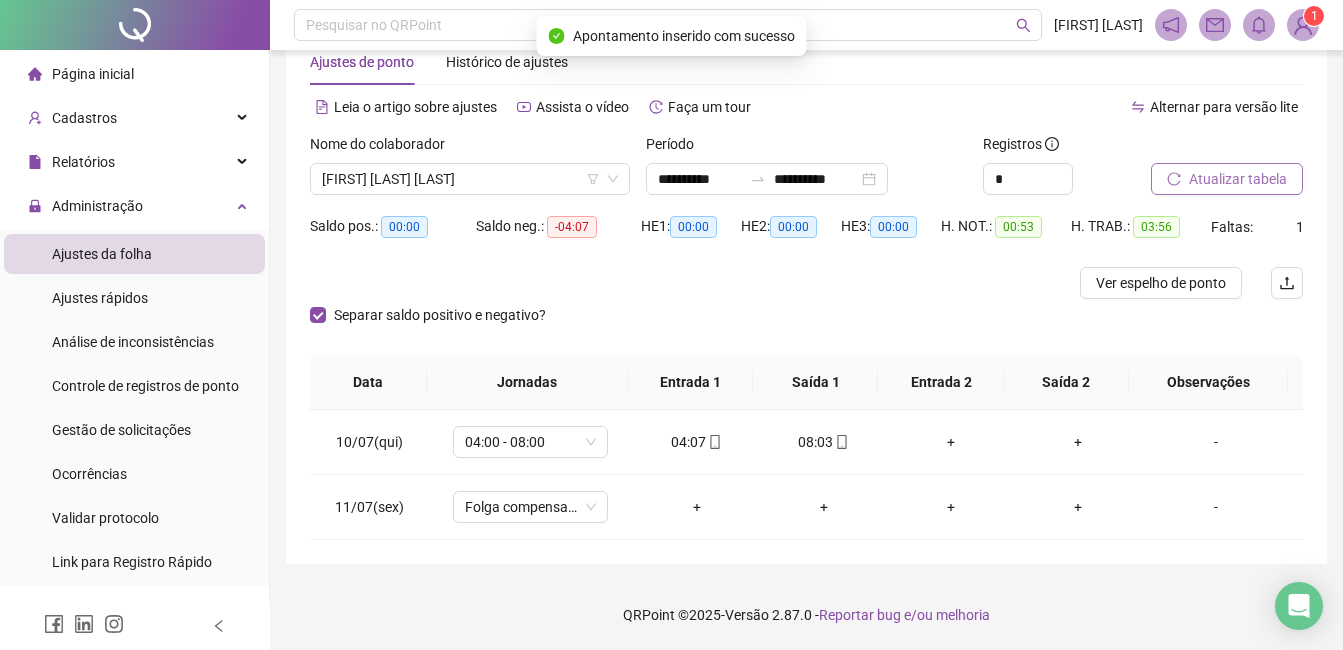 click on "Atualizar tabela" at bounding box center (1238, 179) 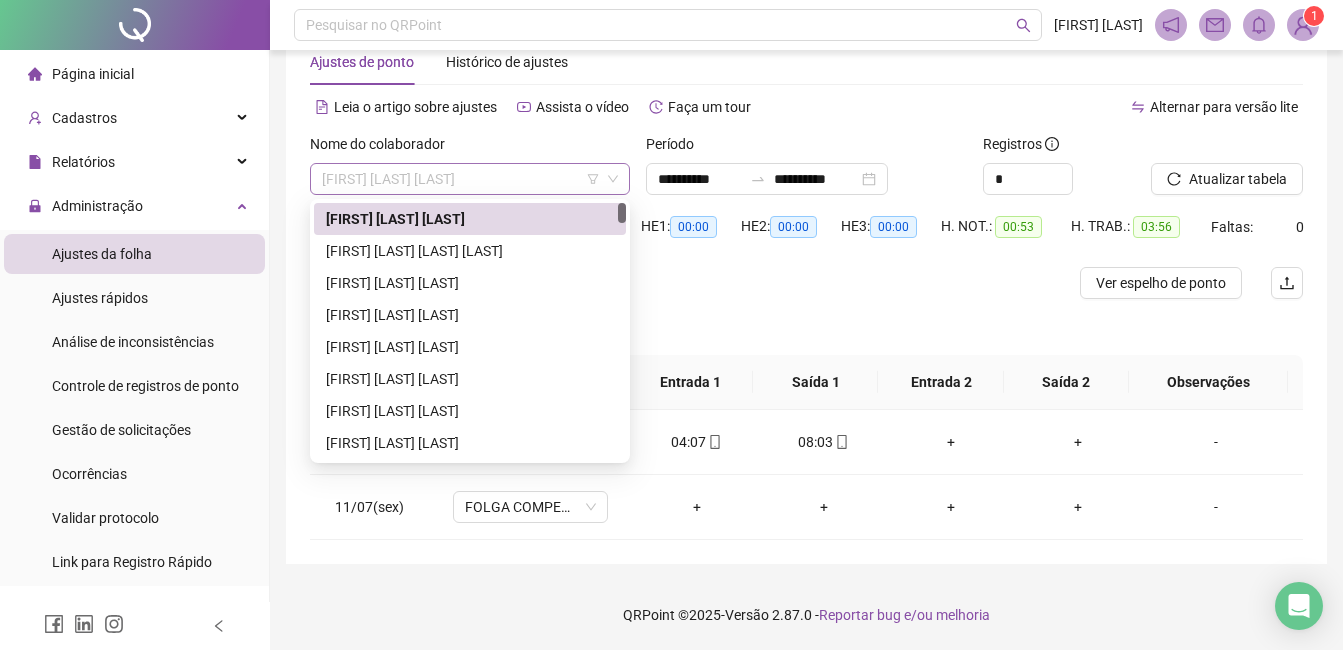 click on "[FIRST] [LAST] [LAST]" at bounding box center [470, 179] 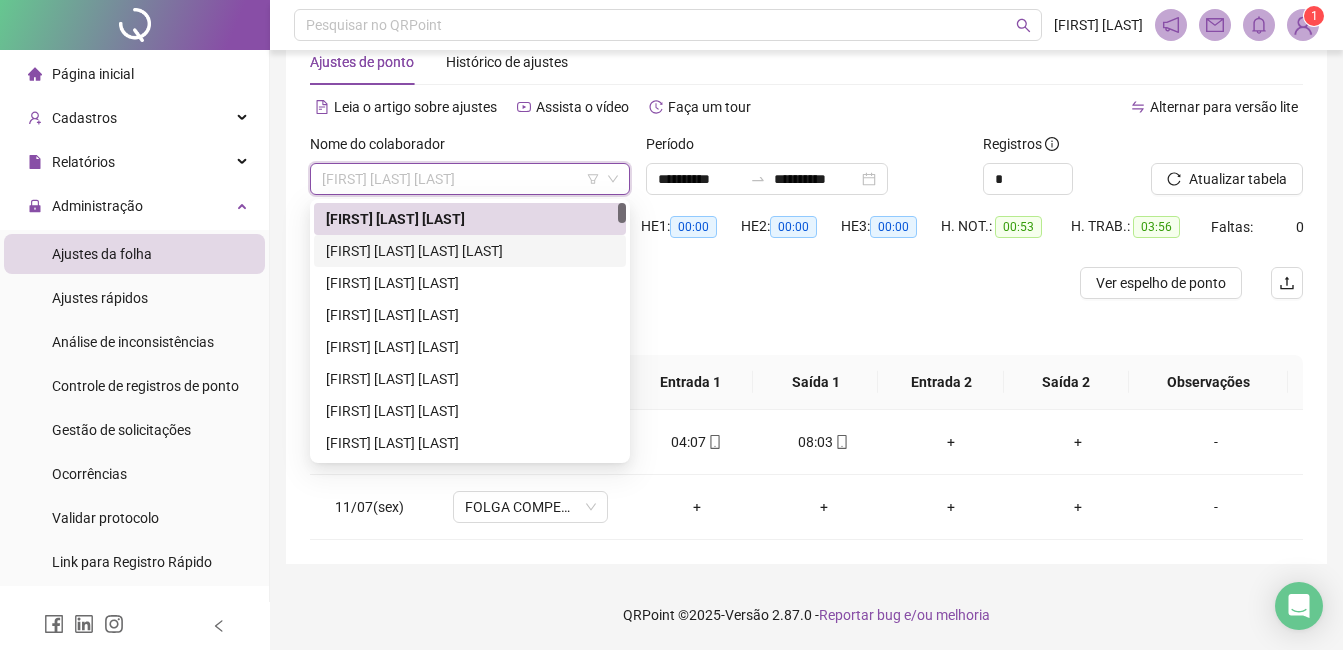 drag, startPoint x: 461, startPoint y: 254, endPoint x: 495, endPoint y: 239, distance: 37.161808 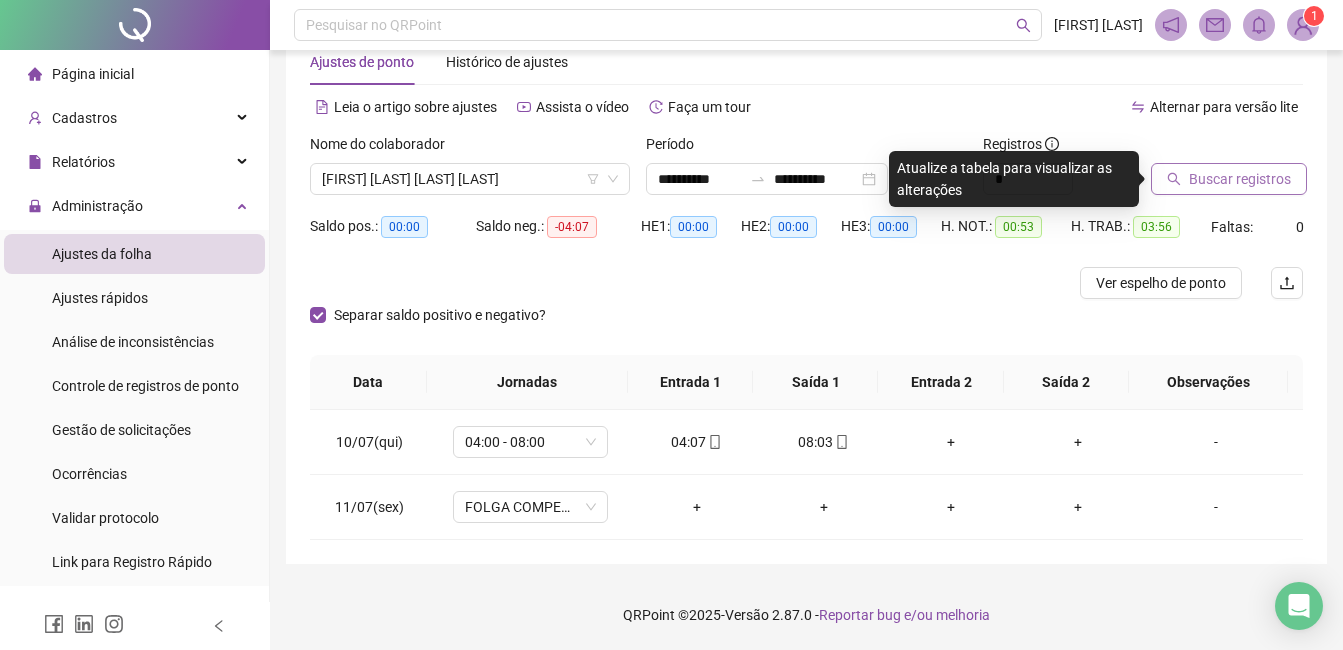 click on "Buscar registros" at bounding box center [1240, 179] 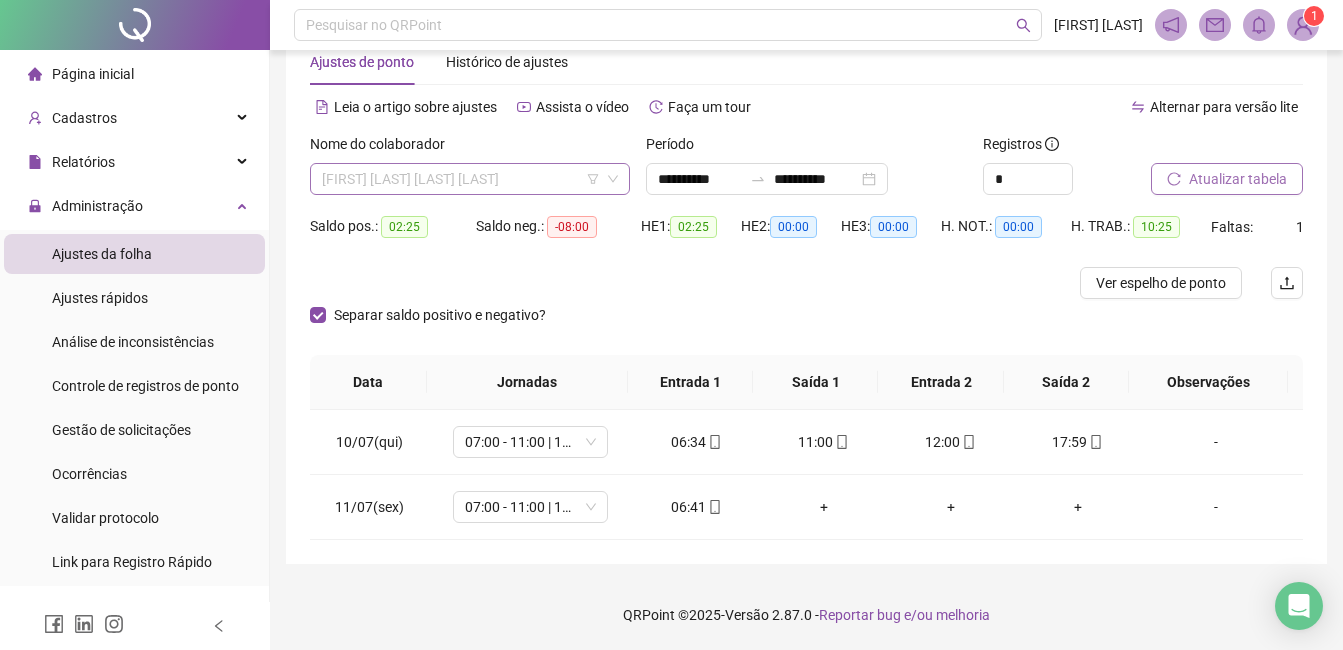 click on "[FIRST] [LAST] [LAST] [LAST]" at bounding box center (470, 179) 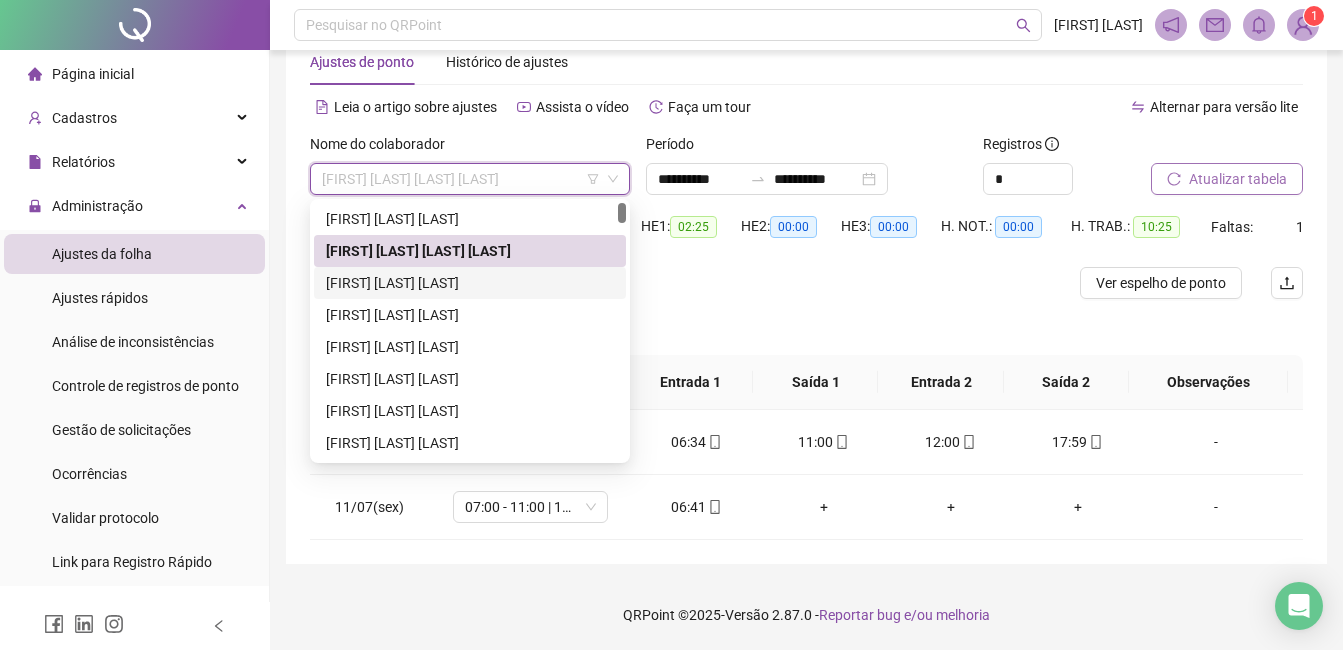 click on "[FIRST] [LAST] [LAST]" at bounding box center (470, 283) 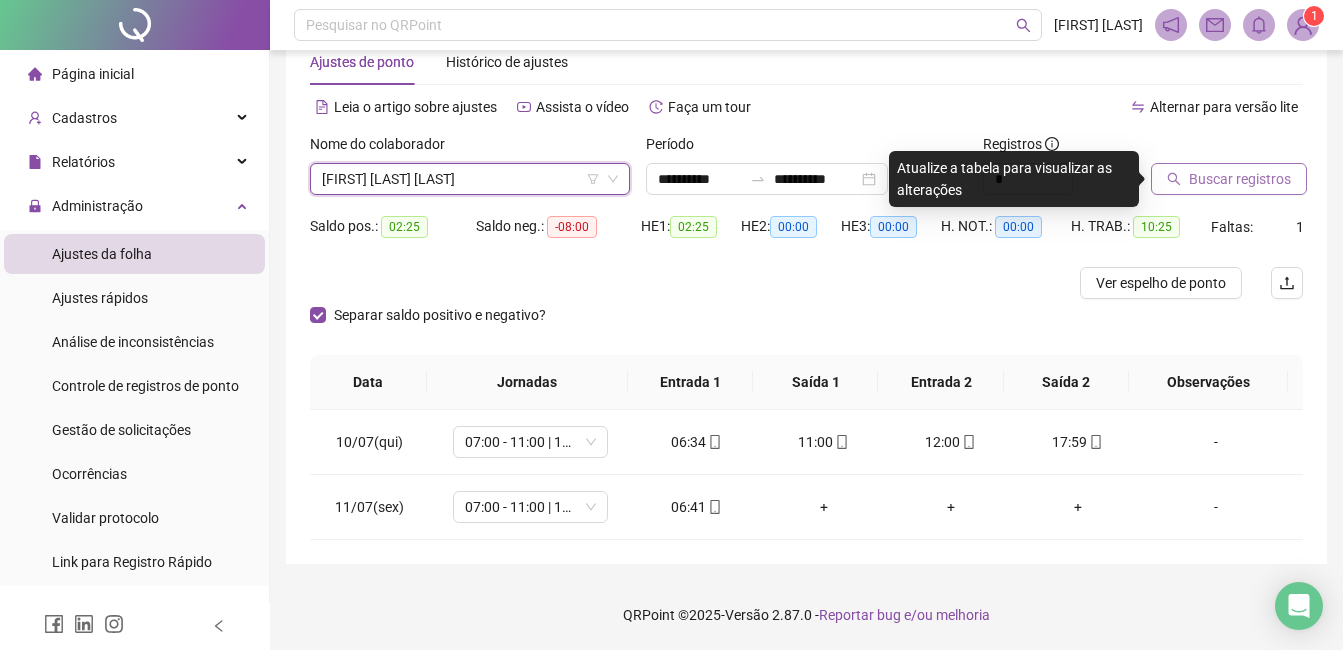 click on "Buscar registros" at bounding box center (1240, 179) 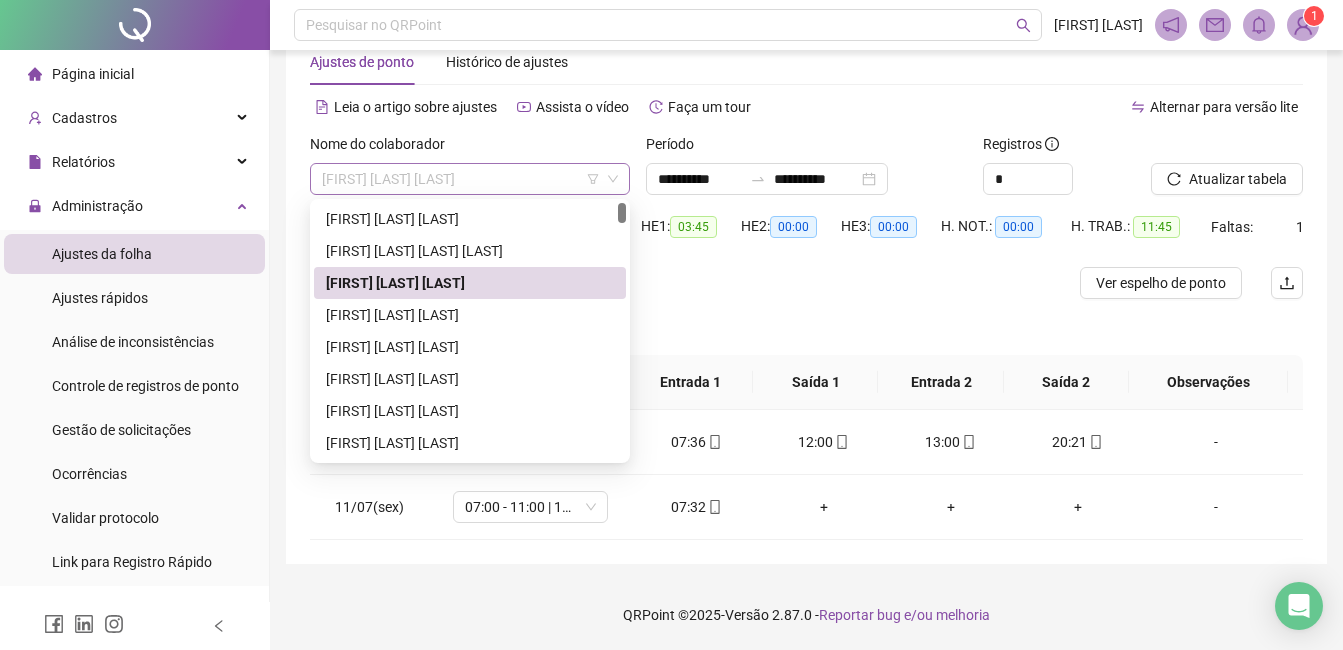 click on "[FIRST] [LAST] [LAST]" at bounding box center [470, 179] 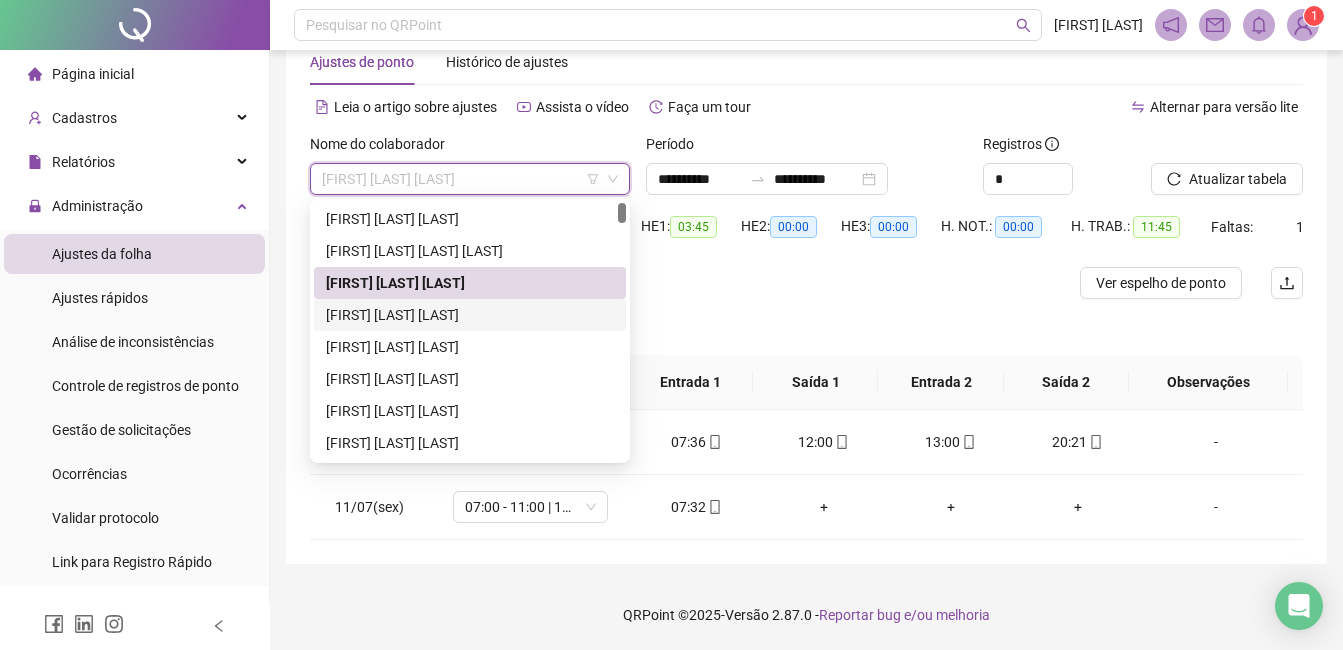 click on "[FIRST] [LAST] [LAST]" at bounding box center (470, 315) 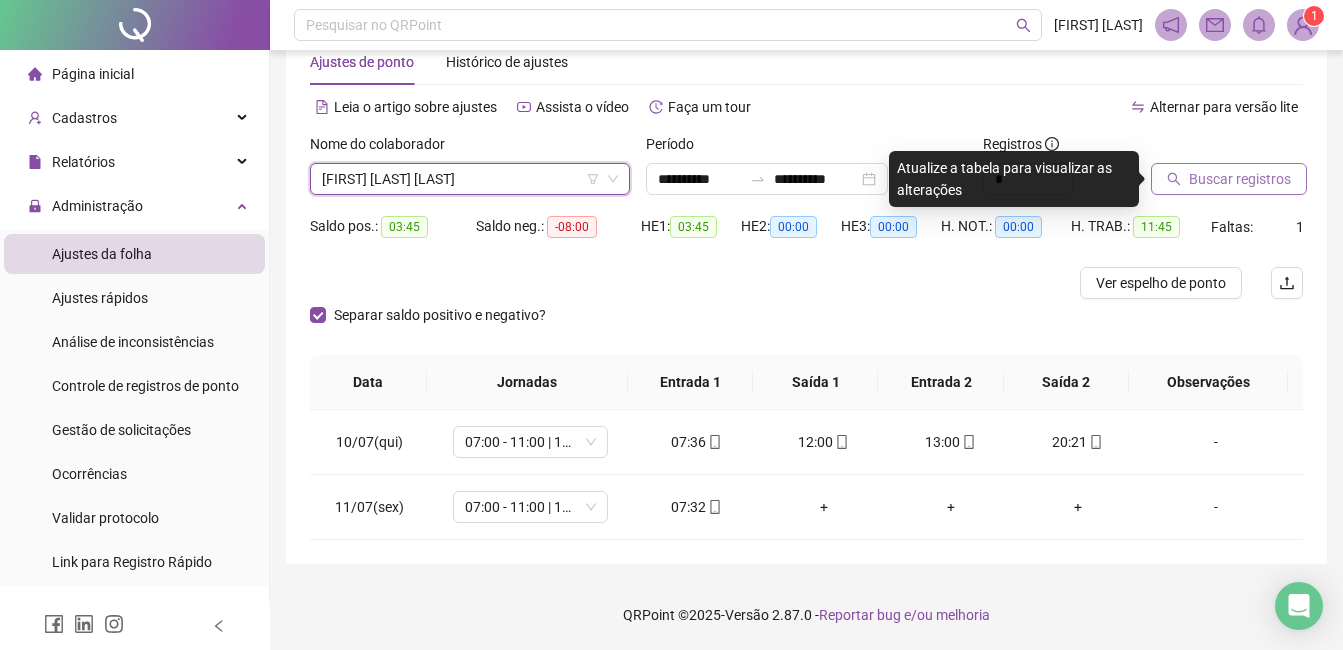 click on "Buscar registros" at bounding box center [1240, 179] 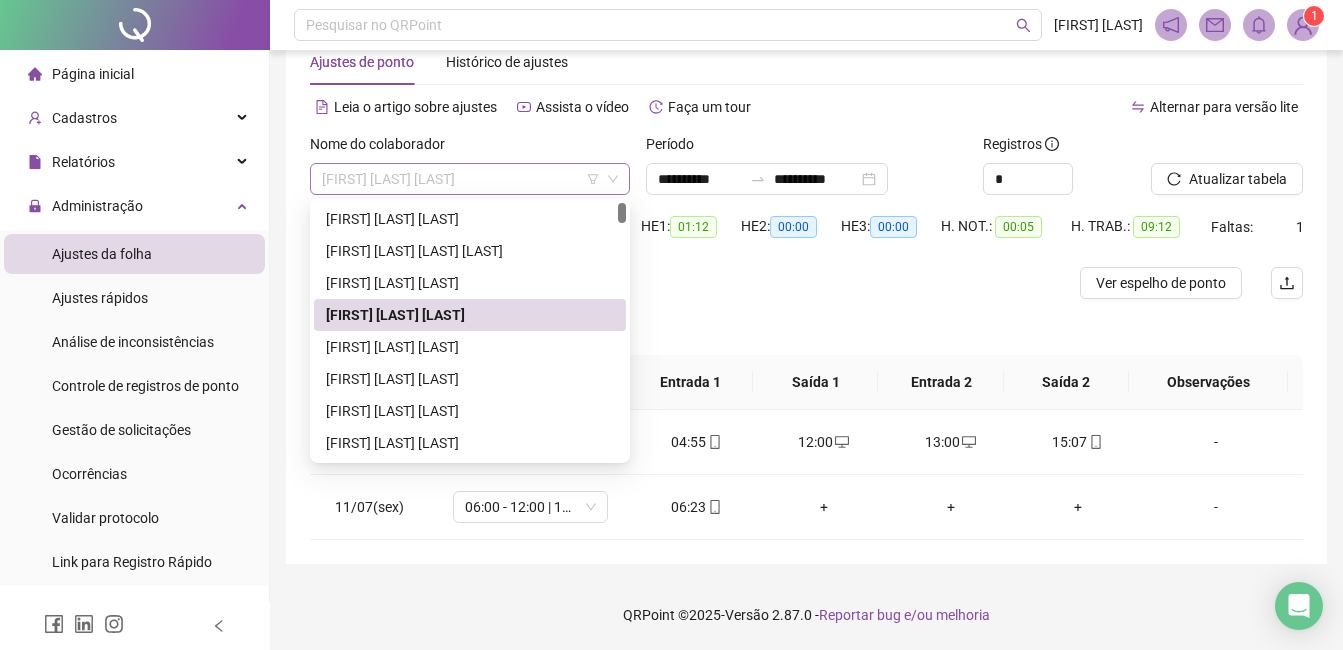 click on "[FIRST] [LAST] [LAST]" at bounding box center (470, 179) 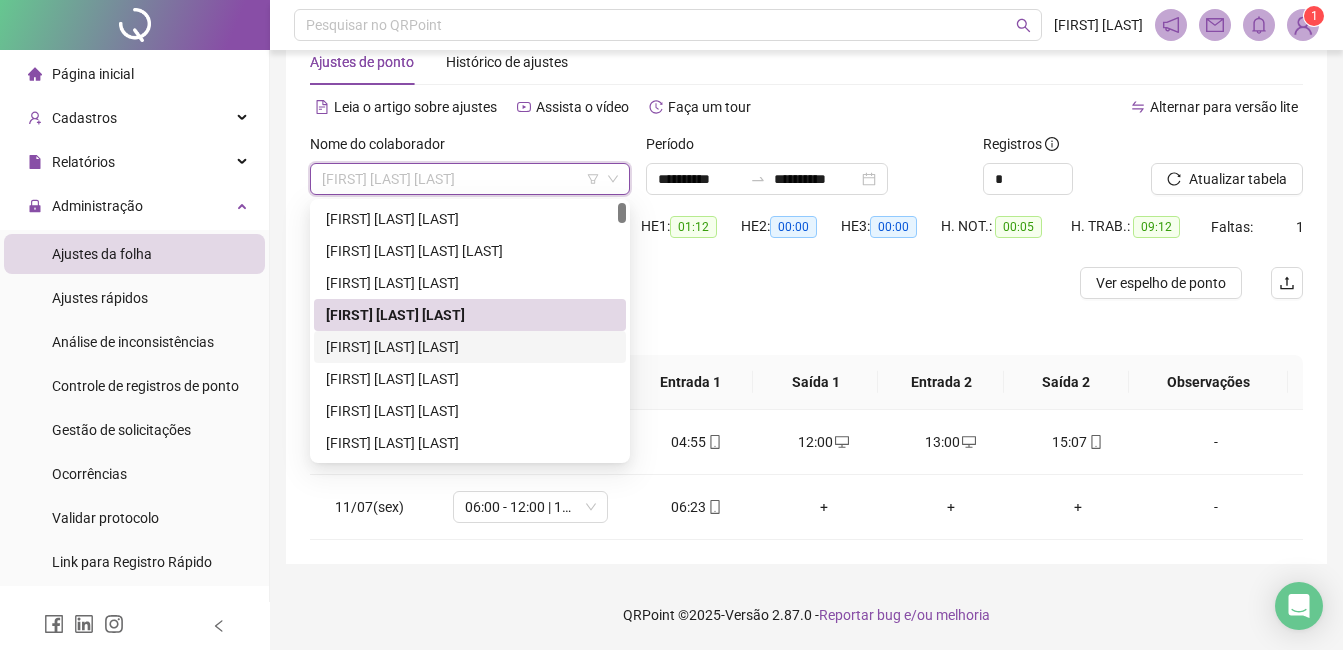 click on "[FIRST] [LAST] [LAST]" at bounding box center [470, 347] 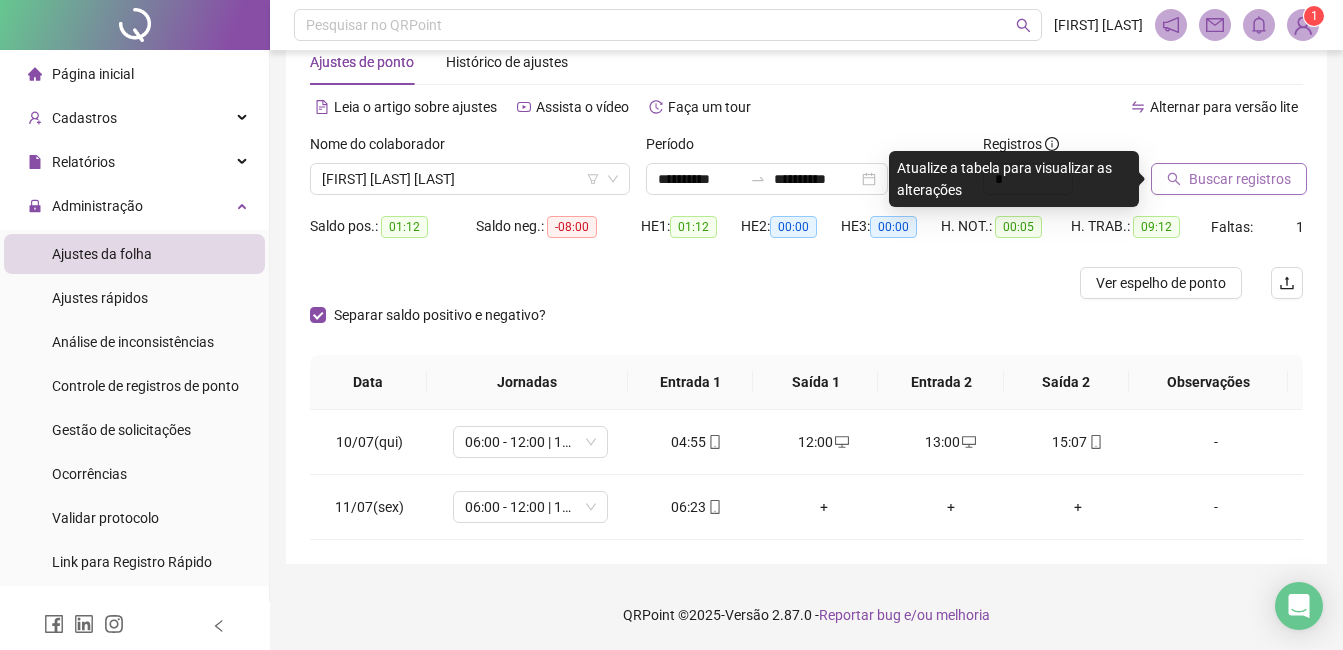 click on "Buscar registros" at bounding box center (1240, 179) 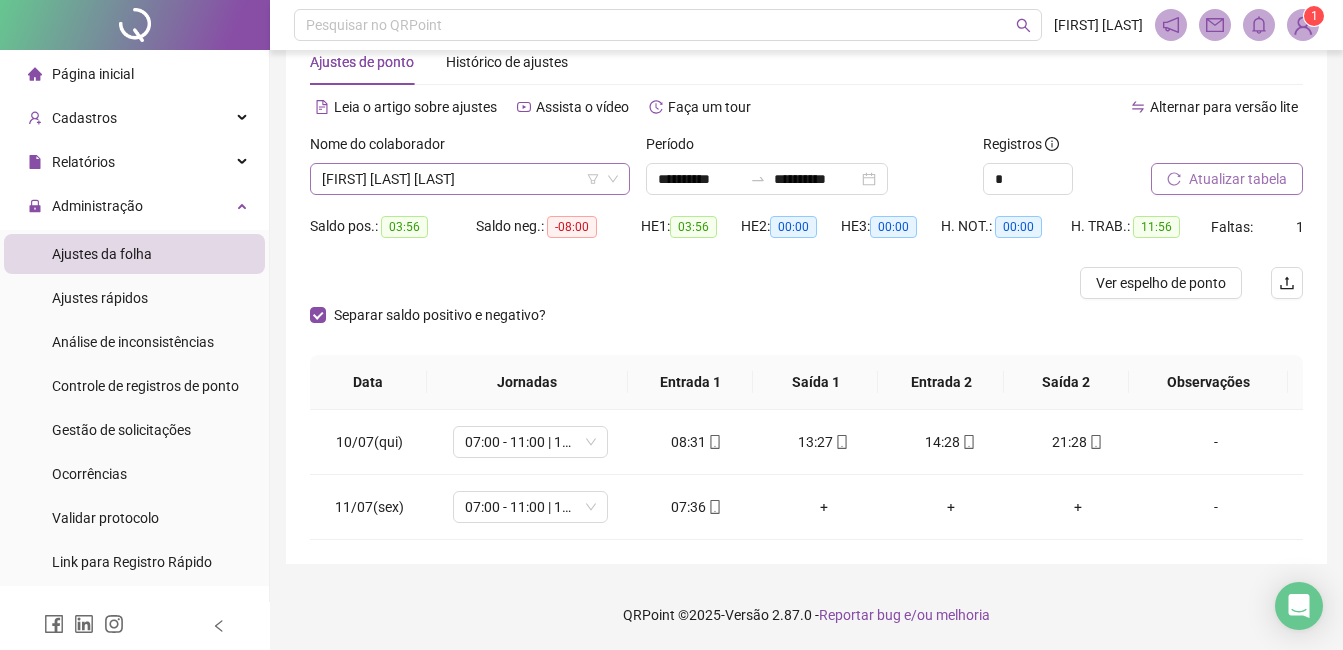 click on "[FIRST] [LAST] [LAST]" at bounding box center [470, 179] 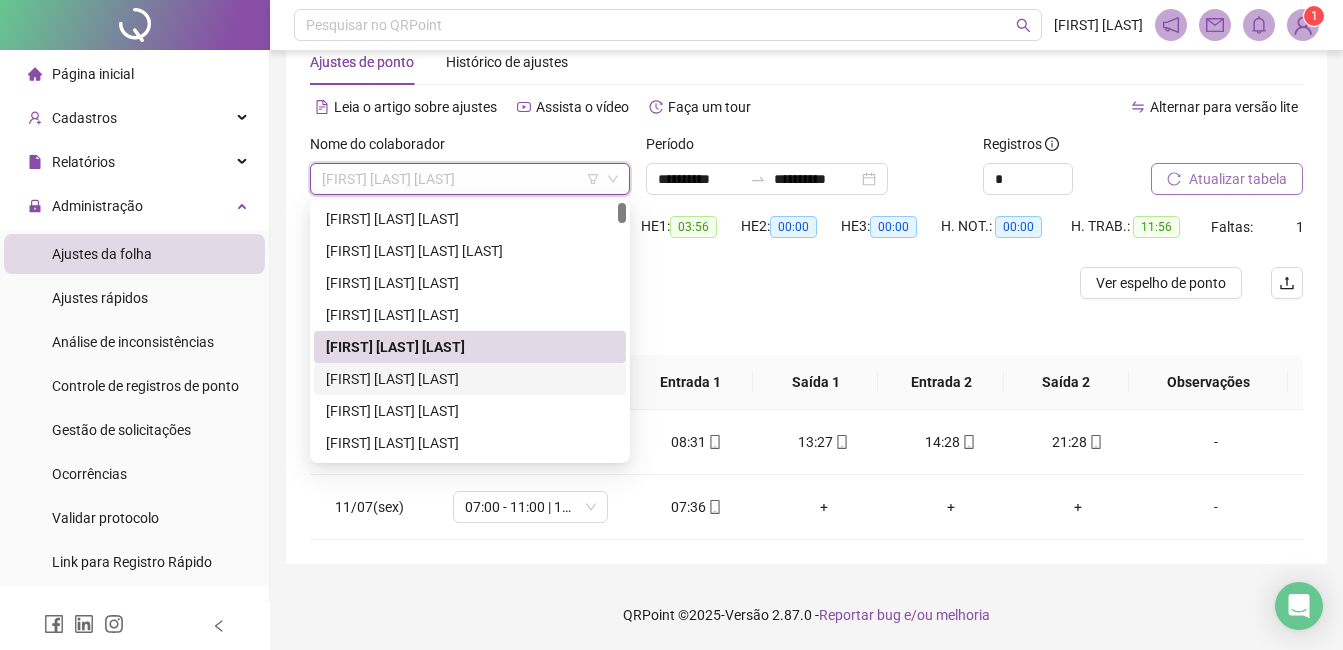 drag, startPoint x: 437, startPoint y: 387, endPoint x: 479, endPoint y: 385, distance: 42.047592 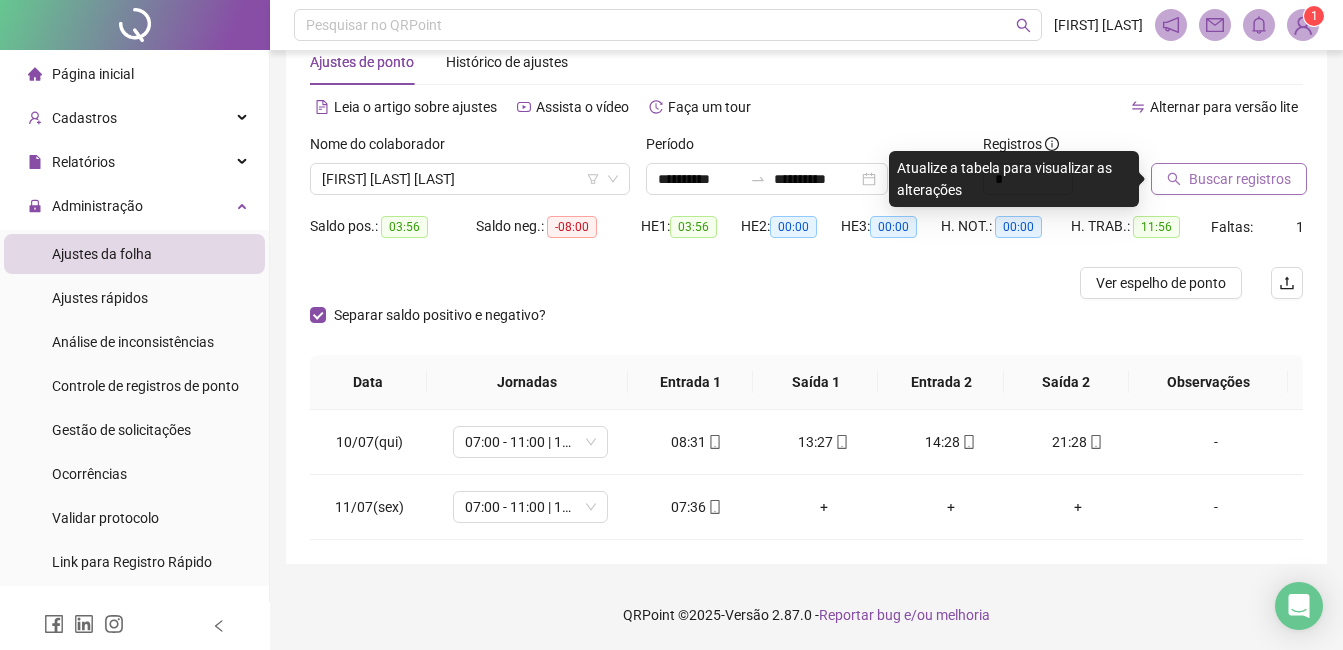 click on "Buscar registros" at bounding box center (1240, 179) 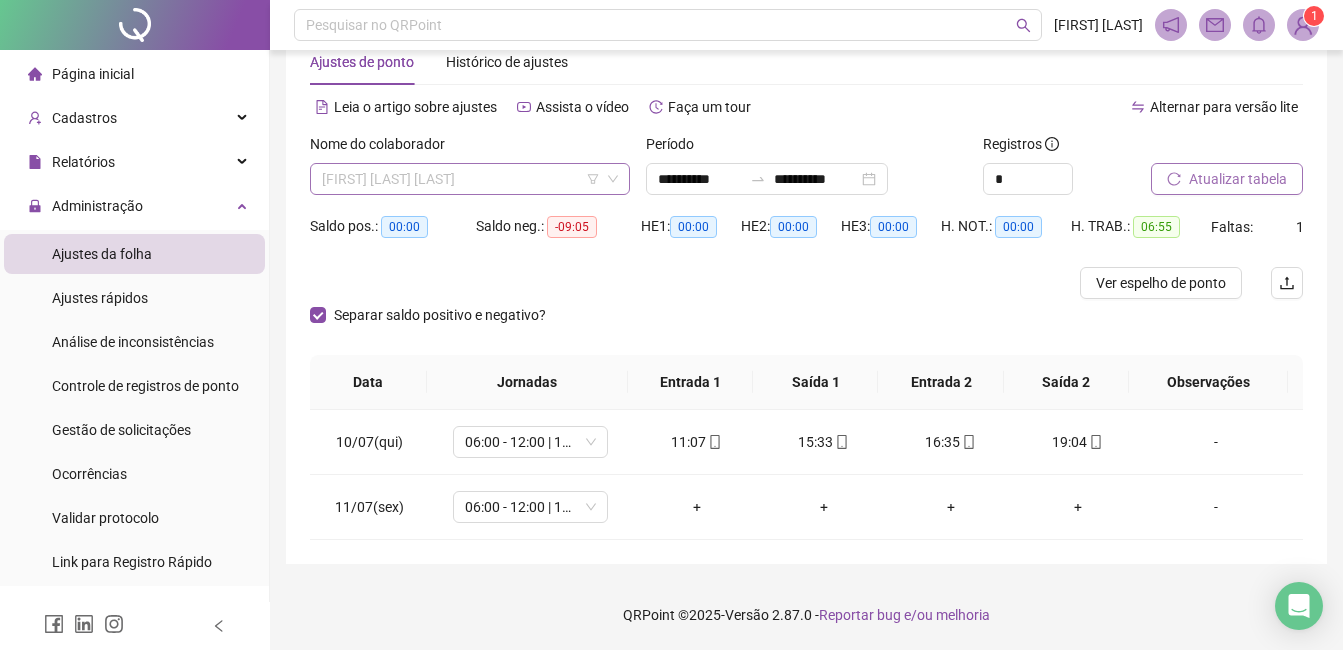 click on "[FIRST] [LAST] [LAST]" at bounding box center [470, 179] 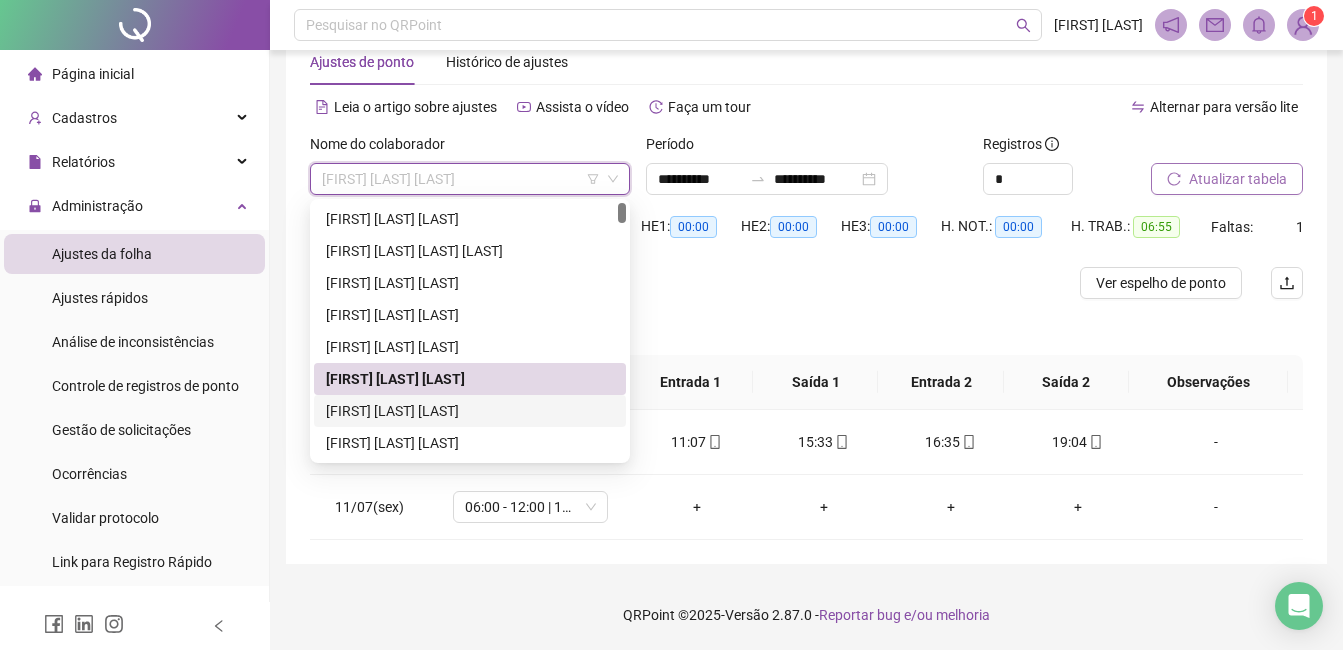 click on "[FIRST] [LAST] [LAST]" at bounding box center (470, 411) 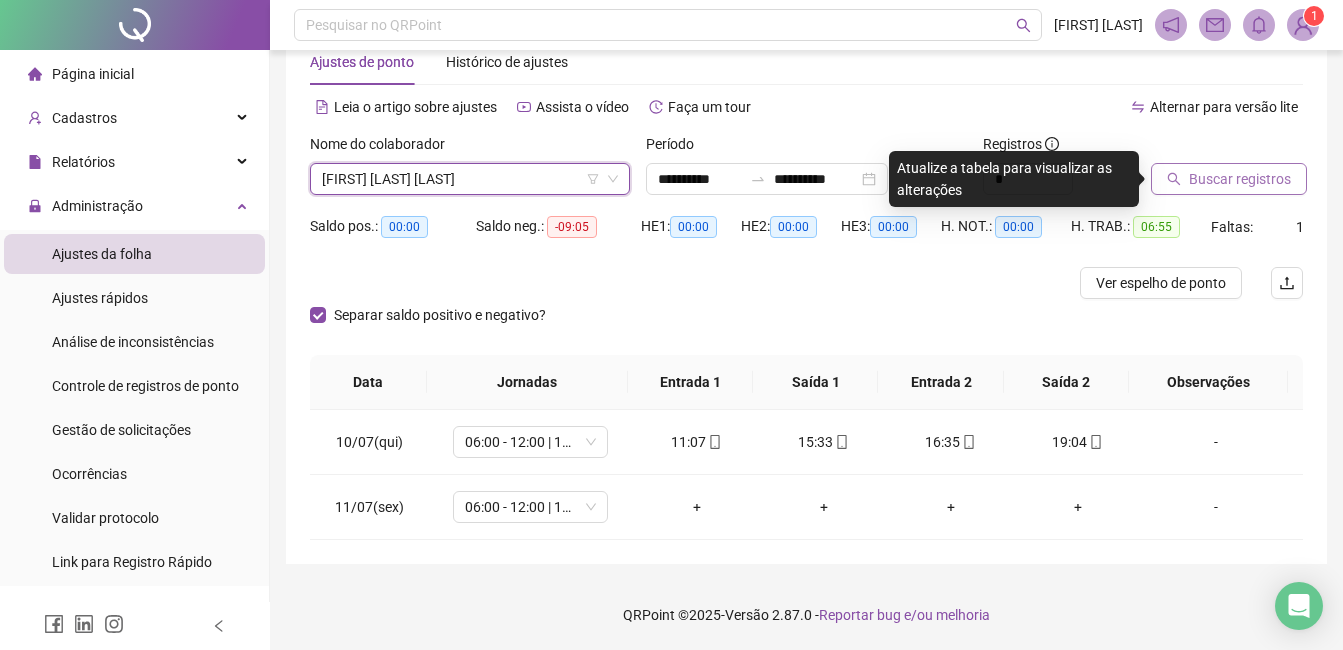 click on "Buscar registros" at bounding box center (1240, 179) 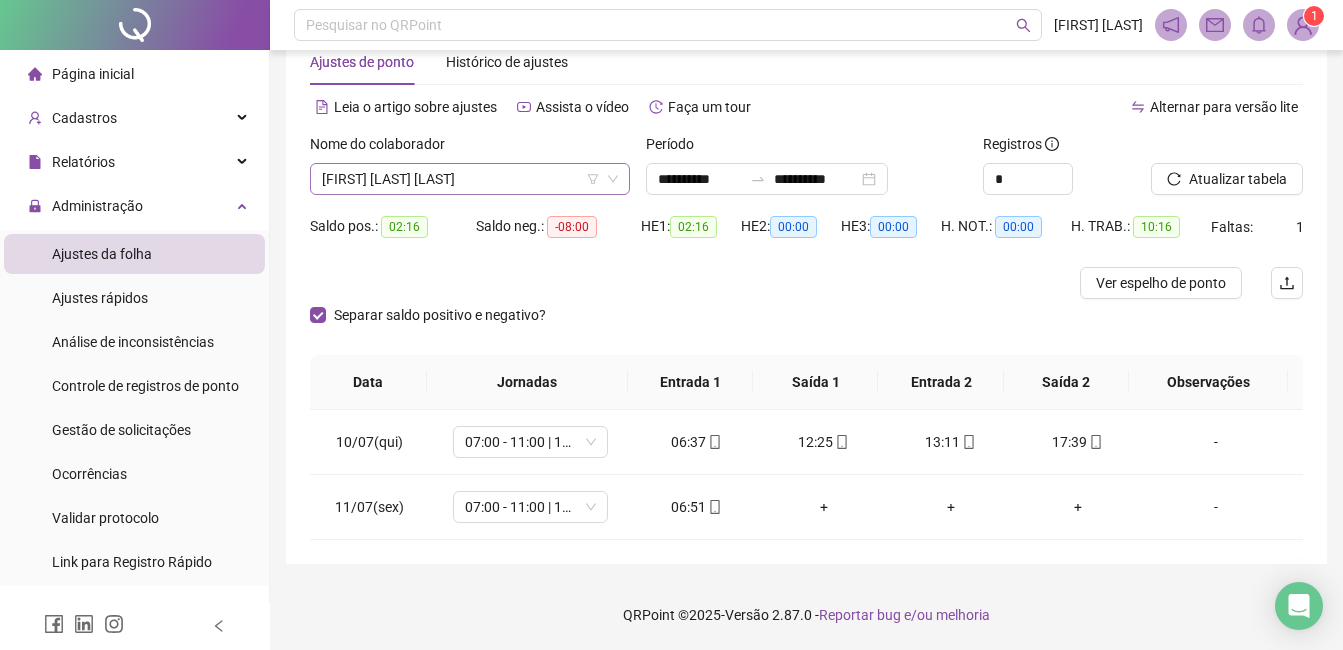 click on "[FIRST] [LAST] [LAST]" at bounding box center (470, 179) 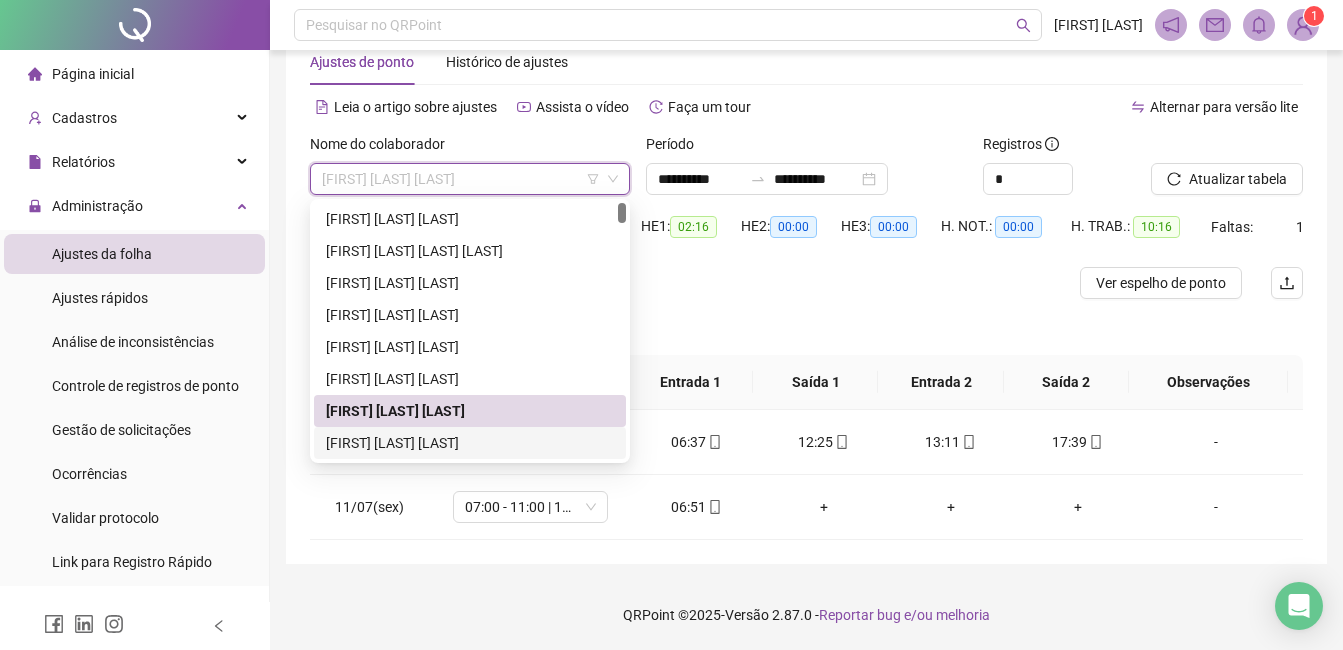 click on "[FIRST] [LAST] [LAST]" at bounding box center [470, 443] 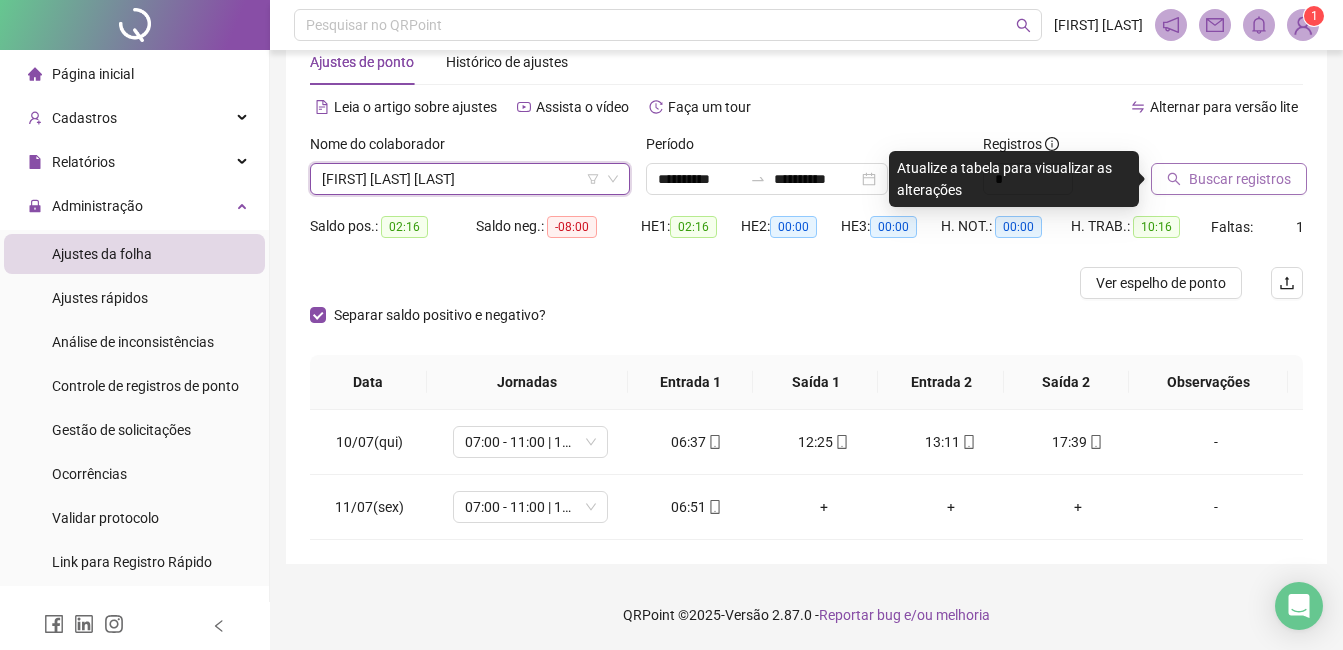 click on "Buscar registros" at bounding box center [1240, 179] 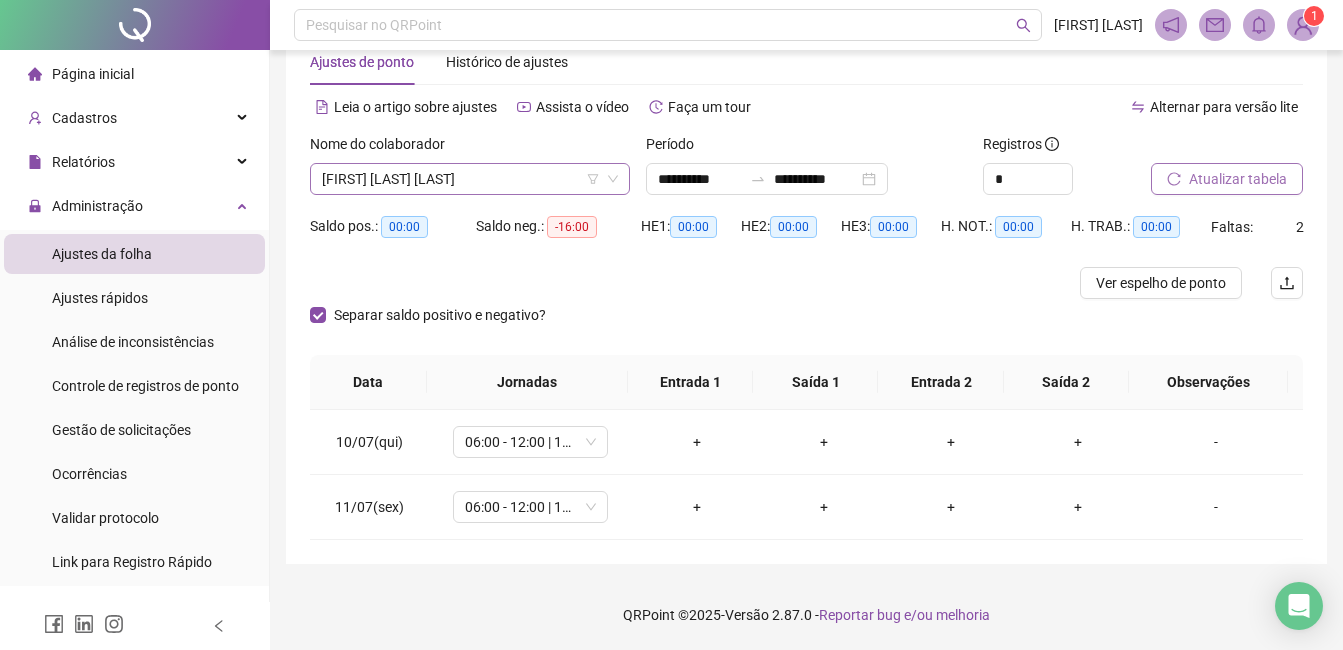 click on "[FIRST] [LAST] [LAST]" at bounding box center [470, 179] 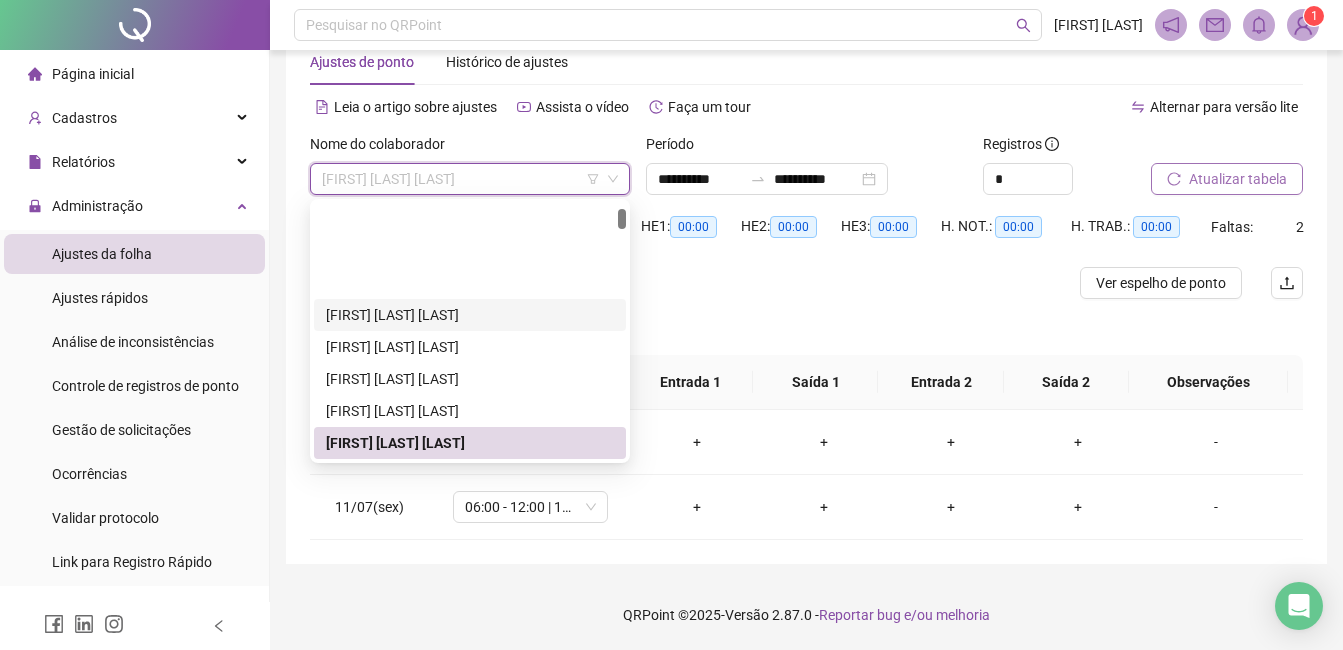 scroll, scrollTop: 200, scrollLeft: 0, axis: vertical 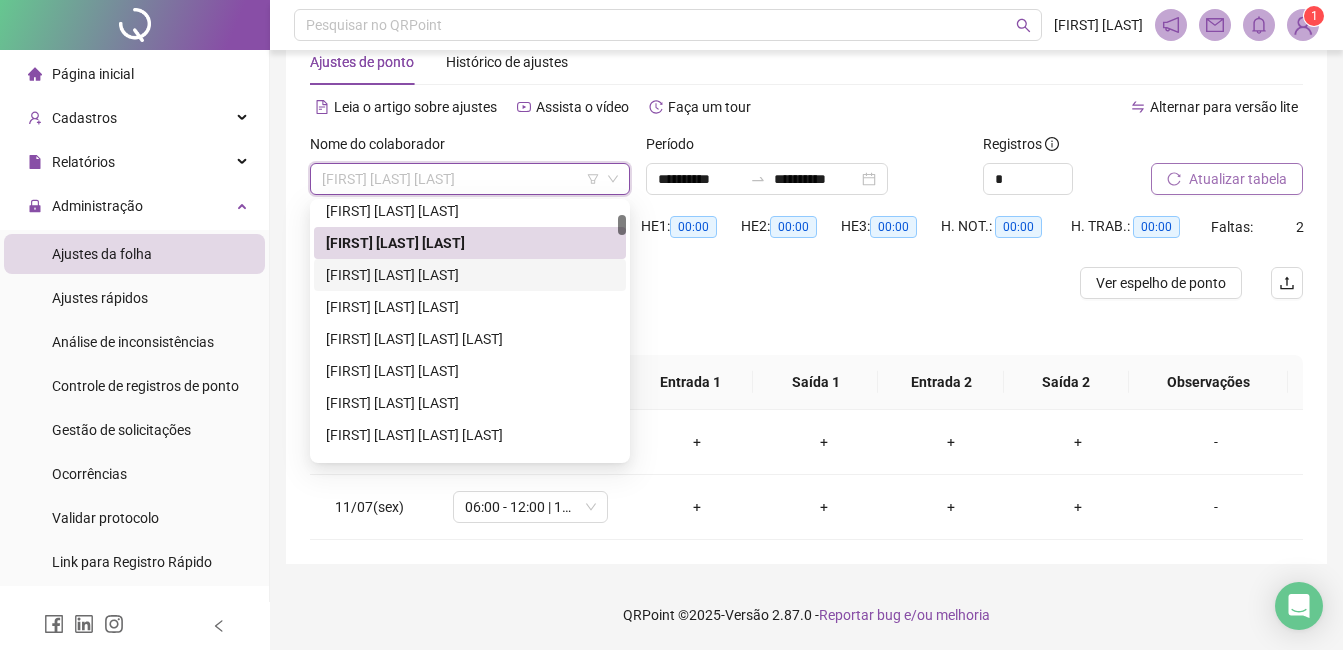 drag, startPoint x: 407, startPoint y: 275, endPoint x: 491, endPoint y: 272, distance: 84.05355 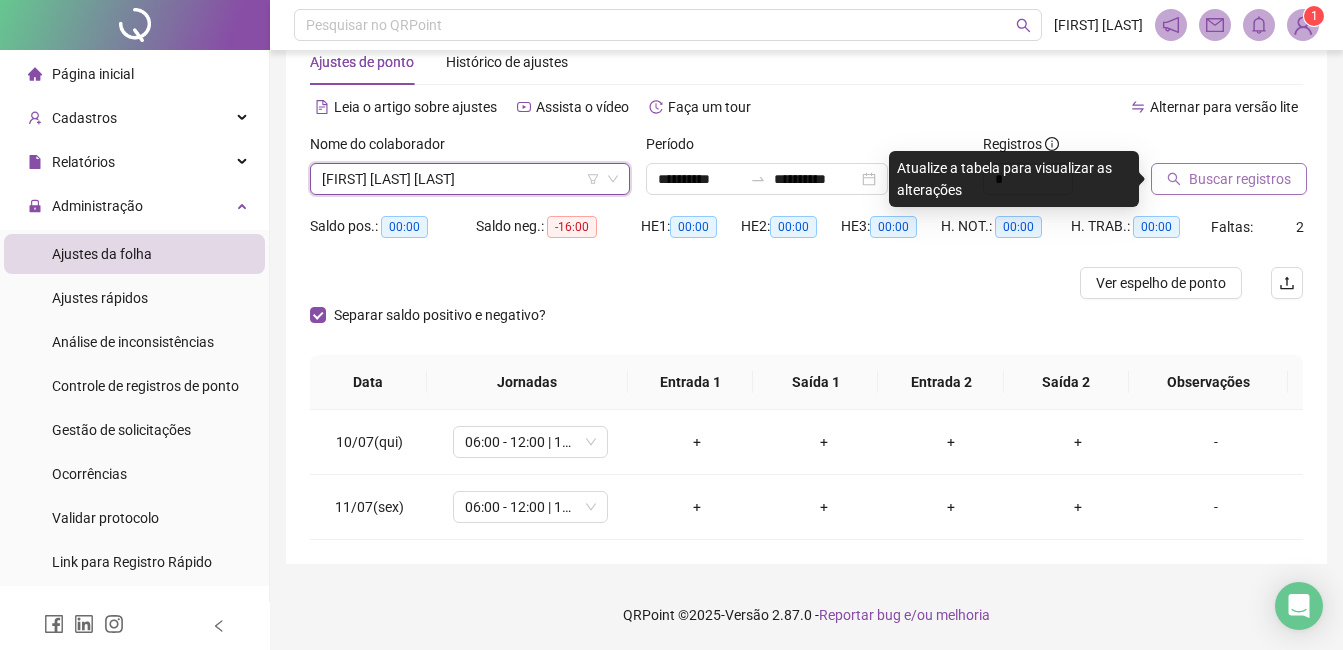 click on "Buscar registros" at bounding box center (1240, 179) 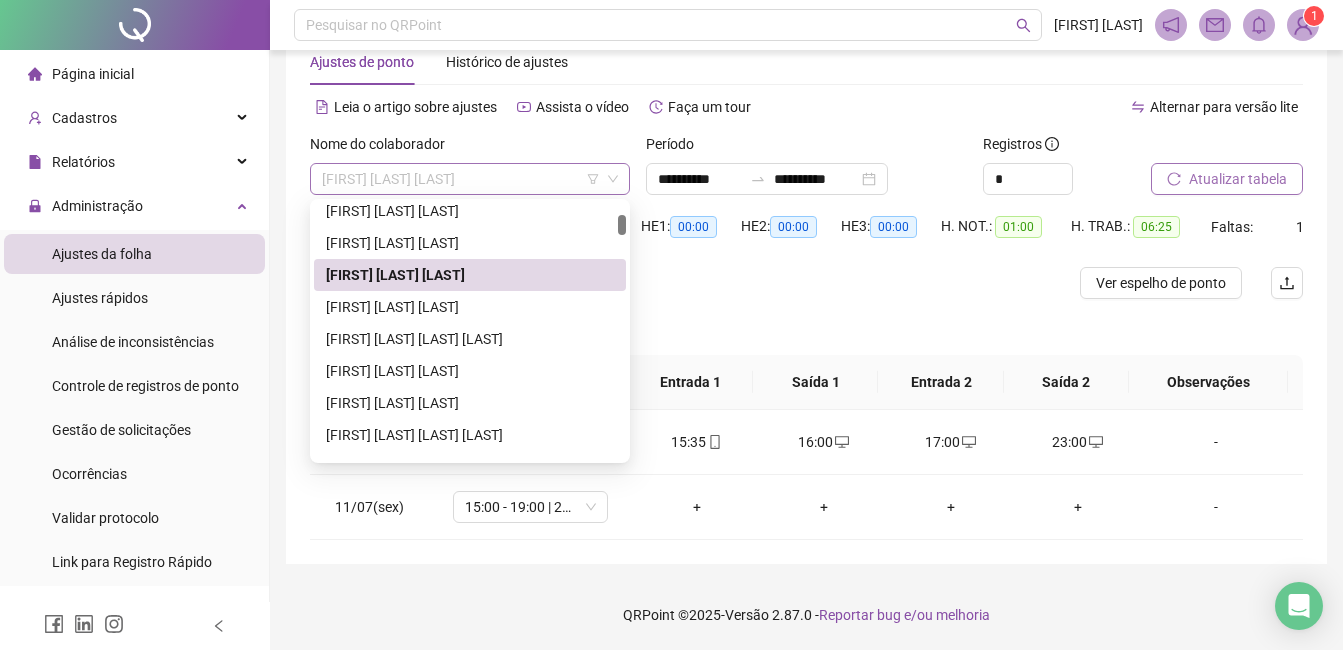 click on "[FIRST] [LAST] [LAST]" at bounding box center (470, 179) 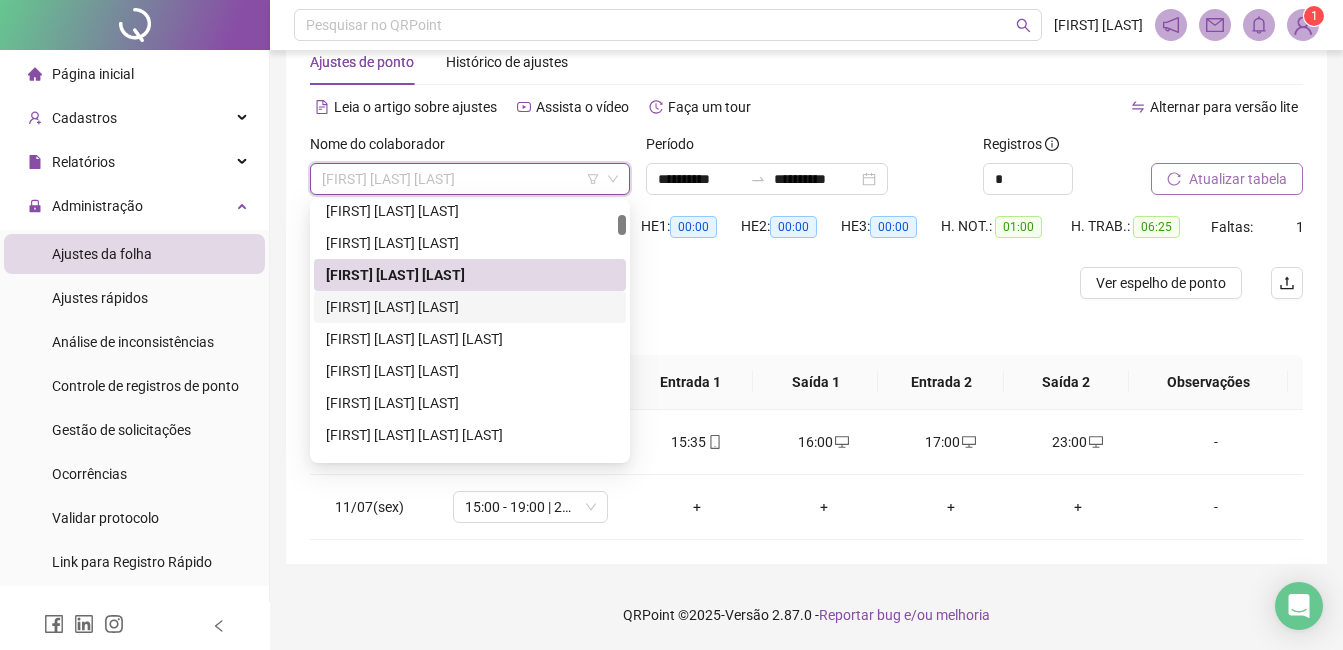 click on "[FIRST] [LAST] [LAST]" at bounding box center (470, 307) 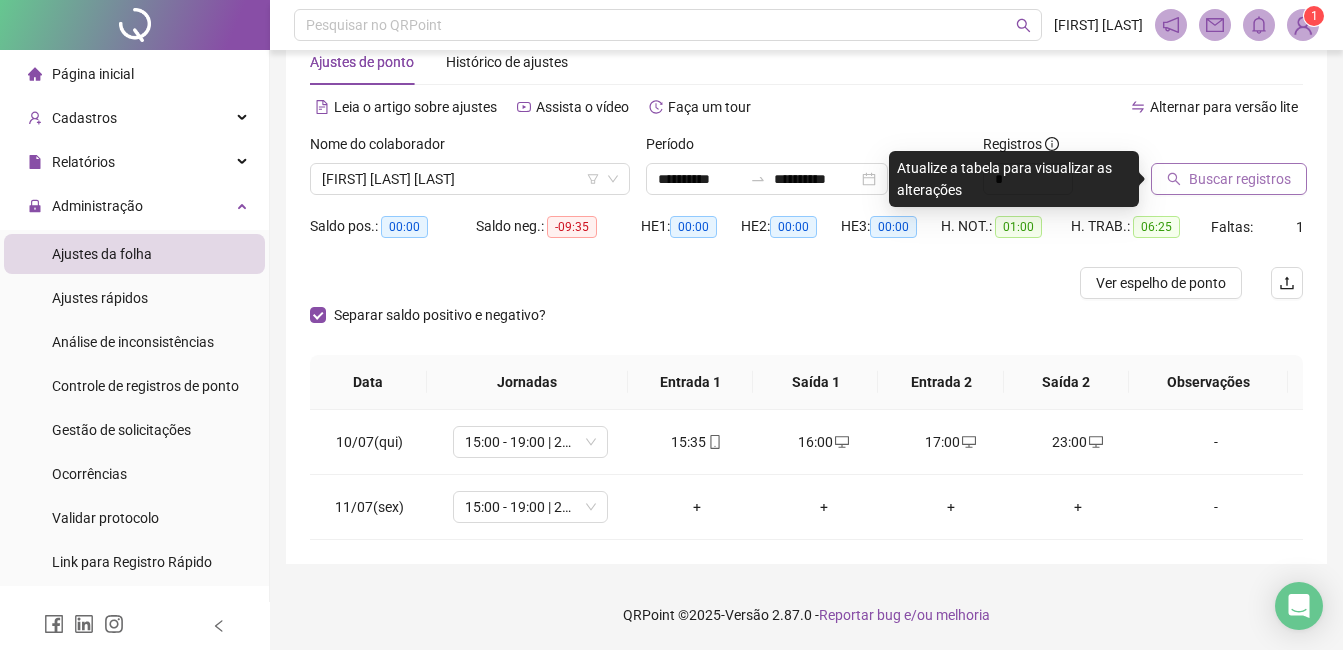 click on "Buscar registros" at bounding box center [1240, 179] 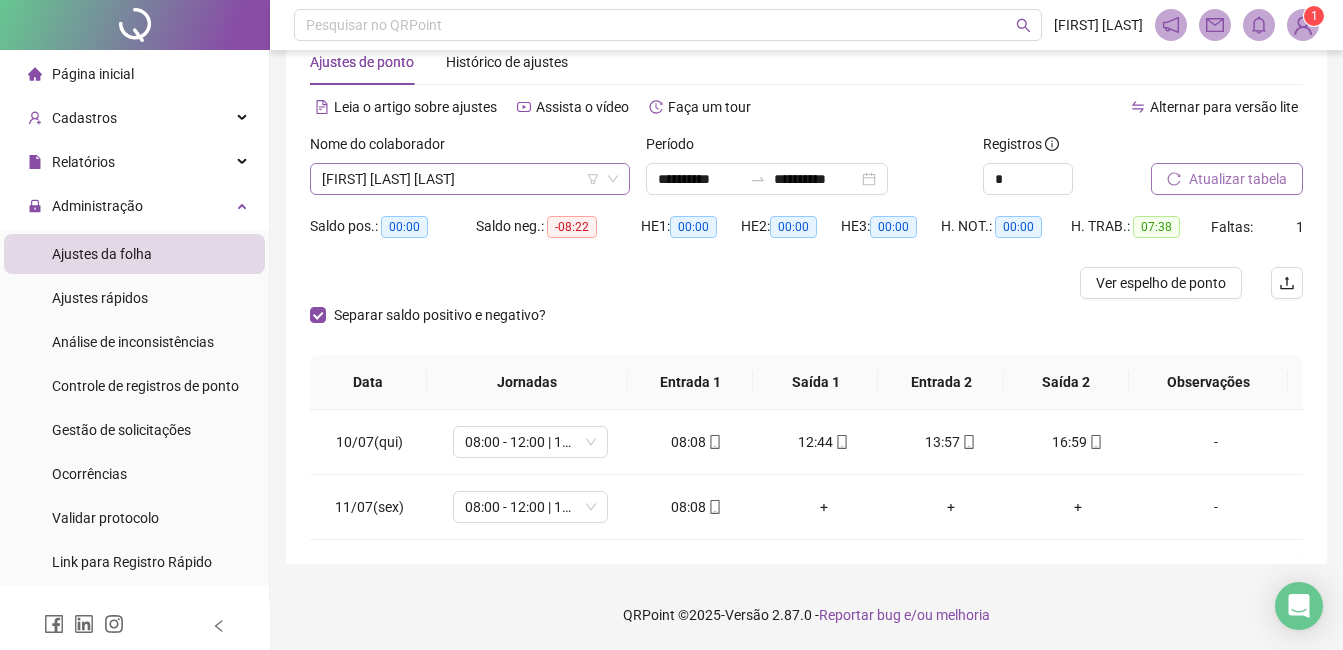 click on "[FIRST] [LAST] [LAST]" at bounding box center [470, 179] 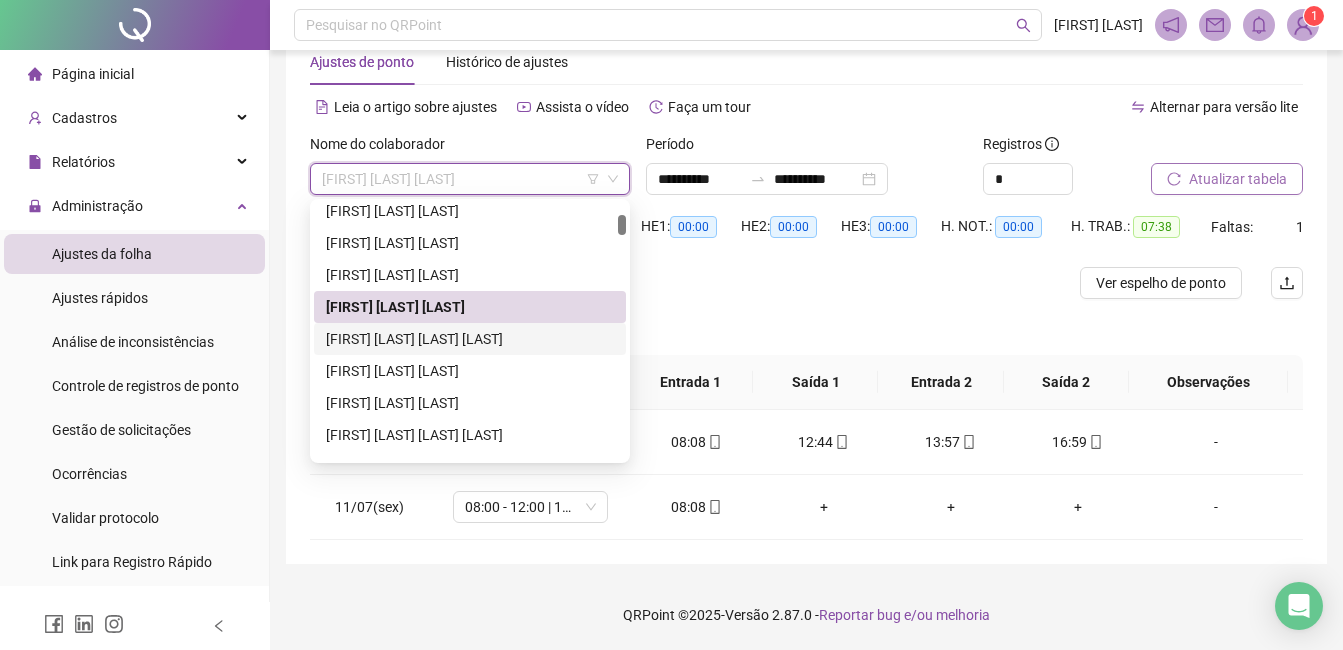 click on "[FIRST] [LAST] [LAST] [LAST]" at bounding box center [470, 339] 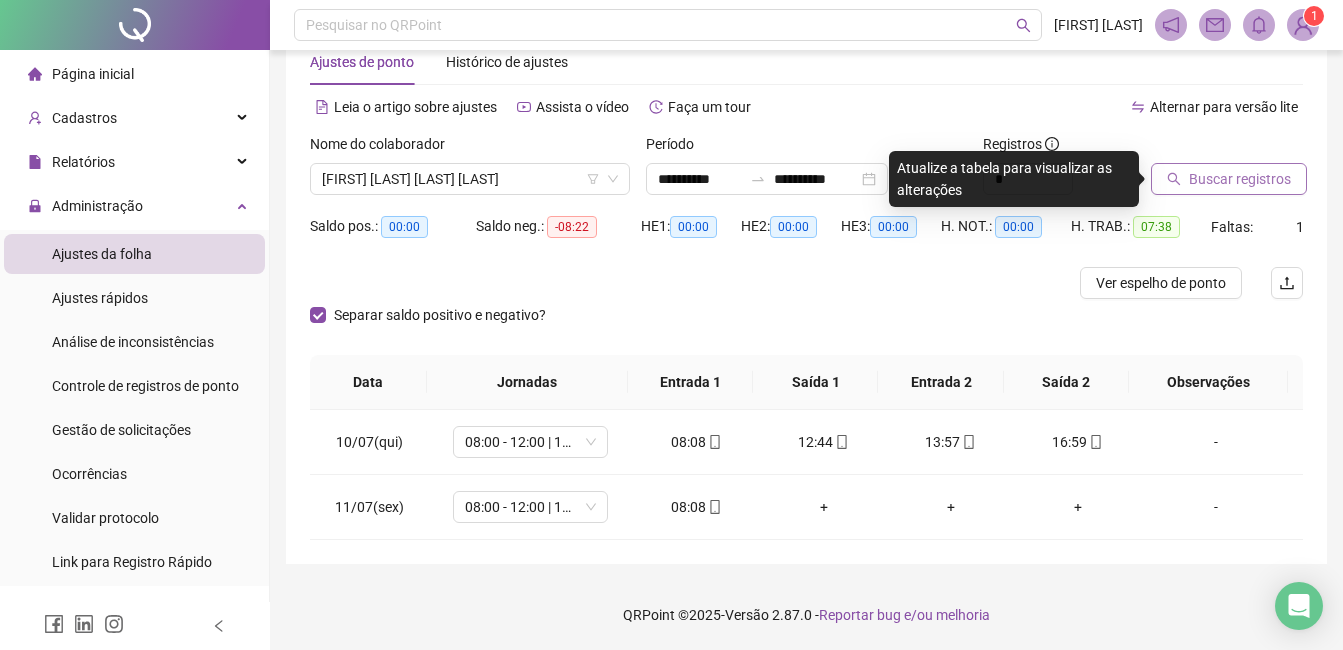 click on "Buscar registros" at bounding box center (1240, 179) 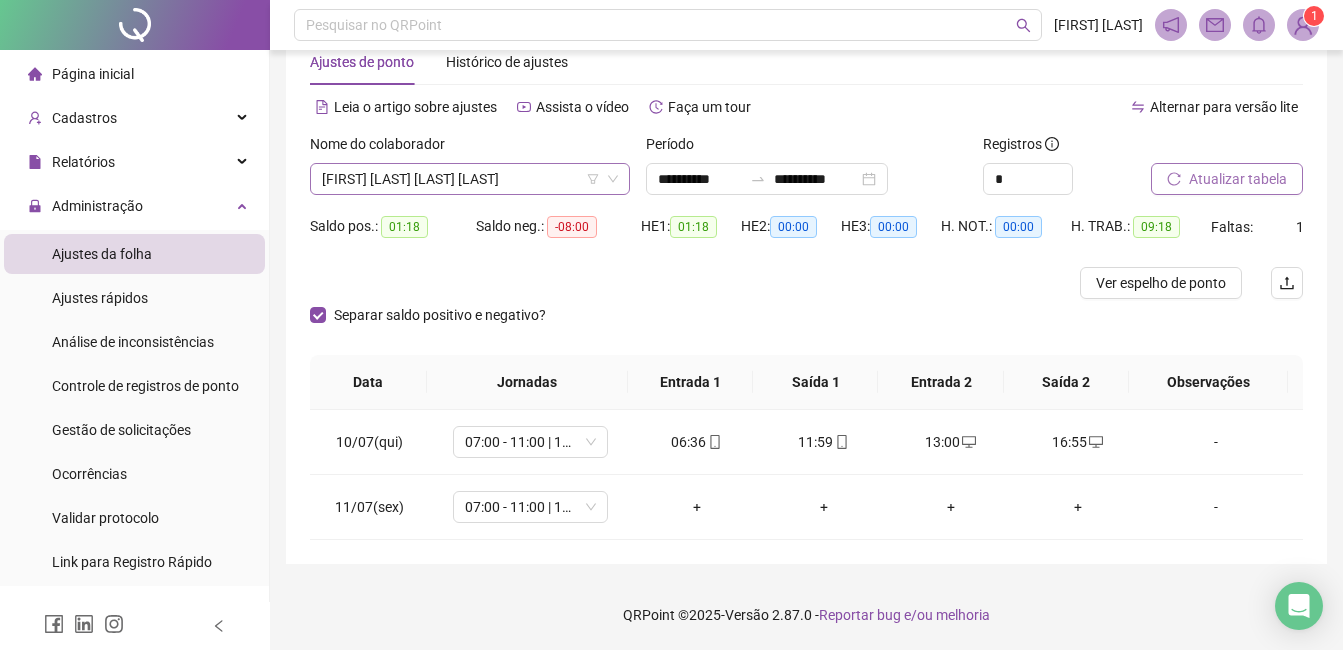 click on "[FIRST] [LAST] [LAST] [LAST]" at bounding box center [470, 179] 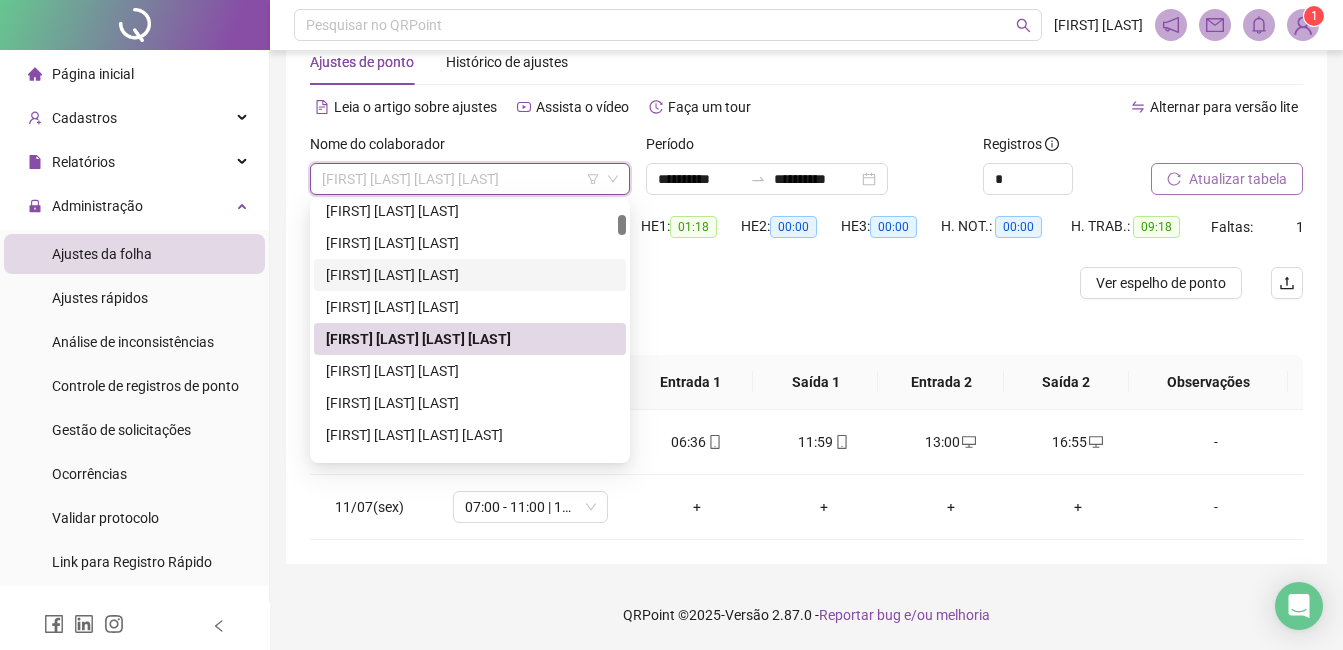 scroll, scrollTop: 0, scrollLeft: 0, axis: both 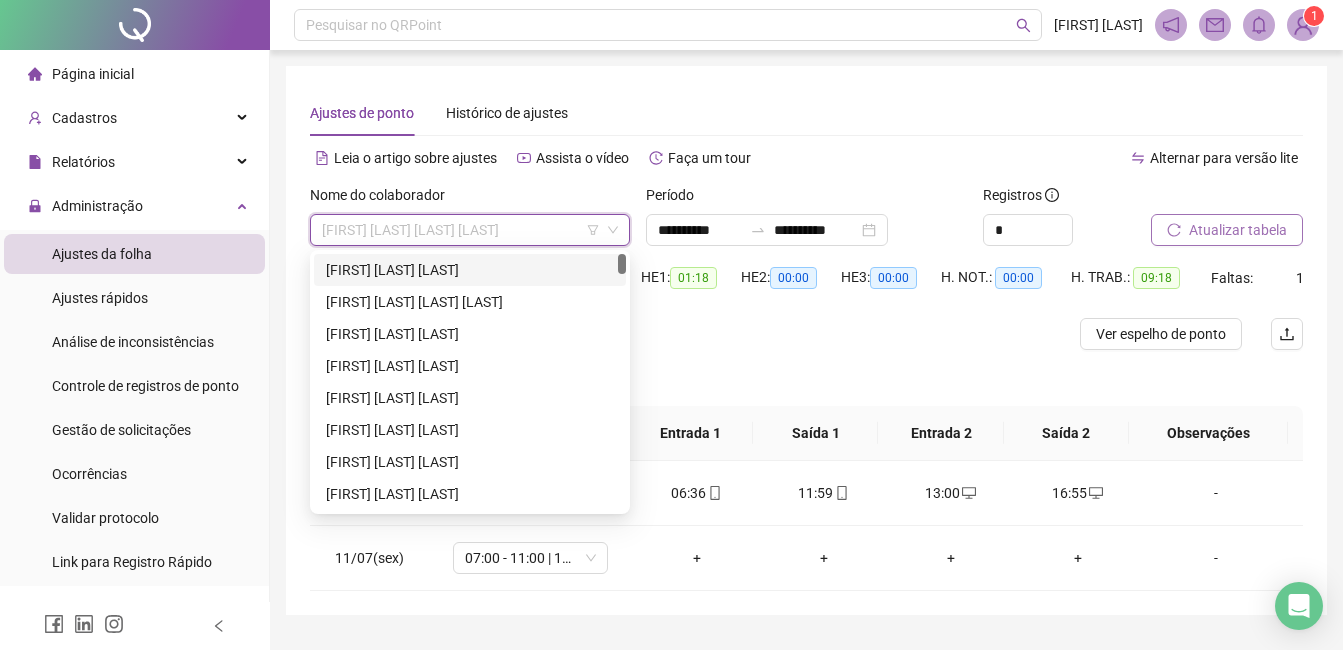 click on "[FIRST] [LAST] [LAST]" at bounding box center [470, 270] 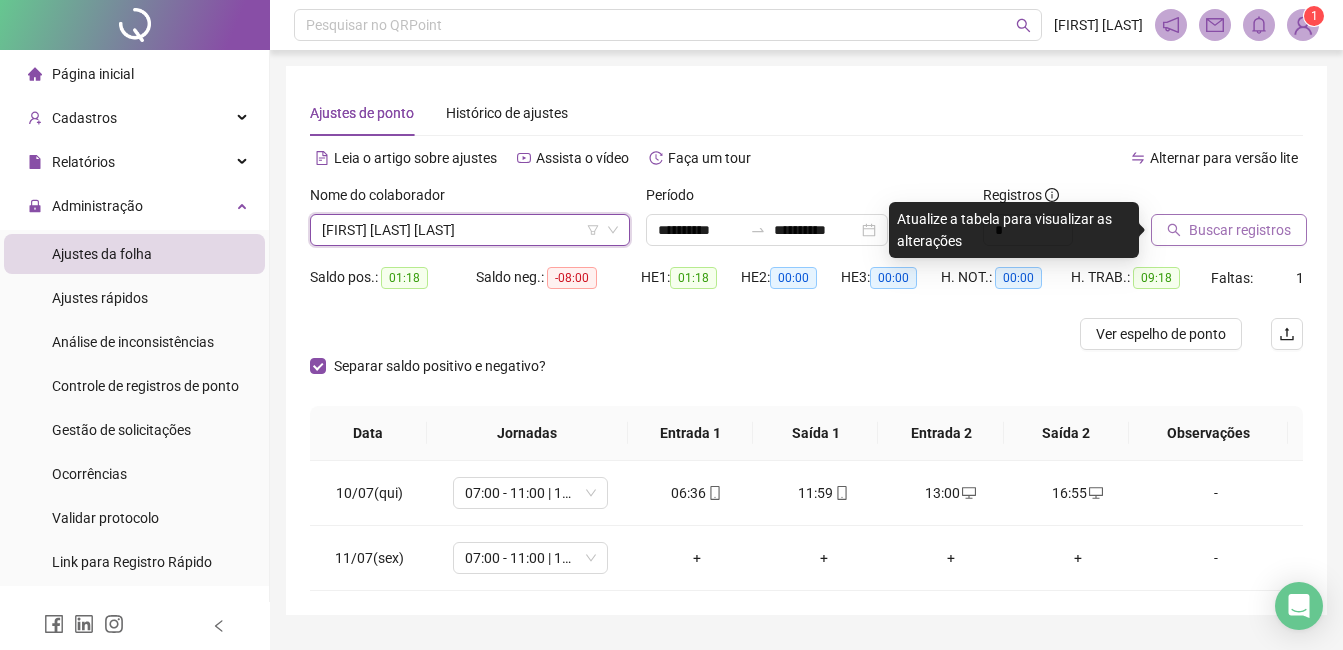 click on "Buscar registros" at bounding box center [1240, 230] 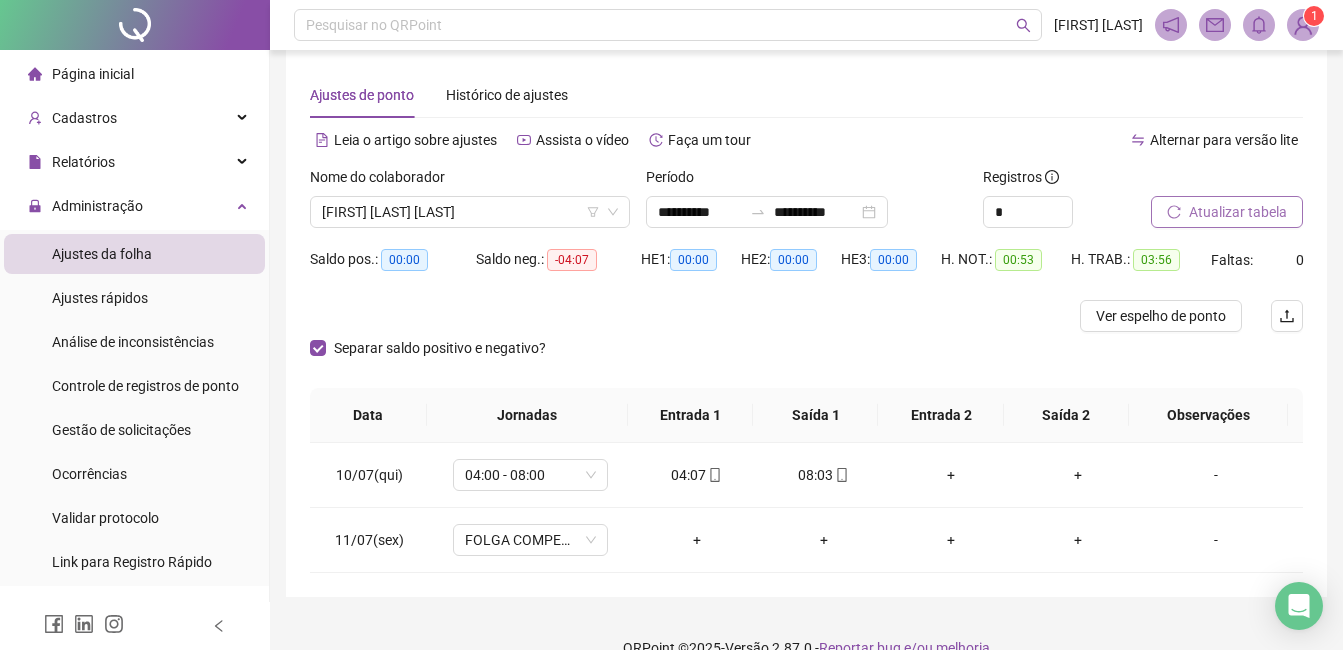 scroll, scrollTop: 0, scrollLeft: 0, axis: both 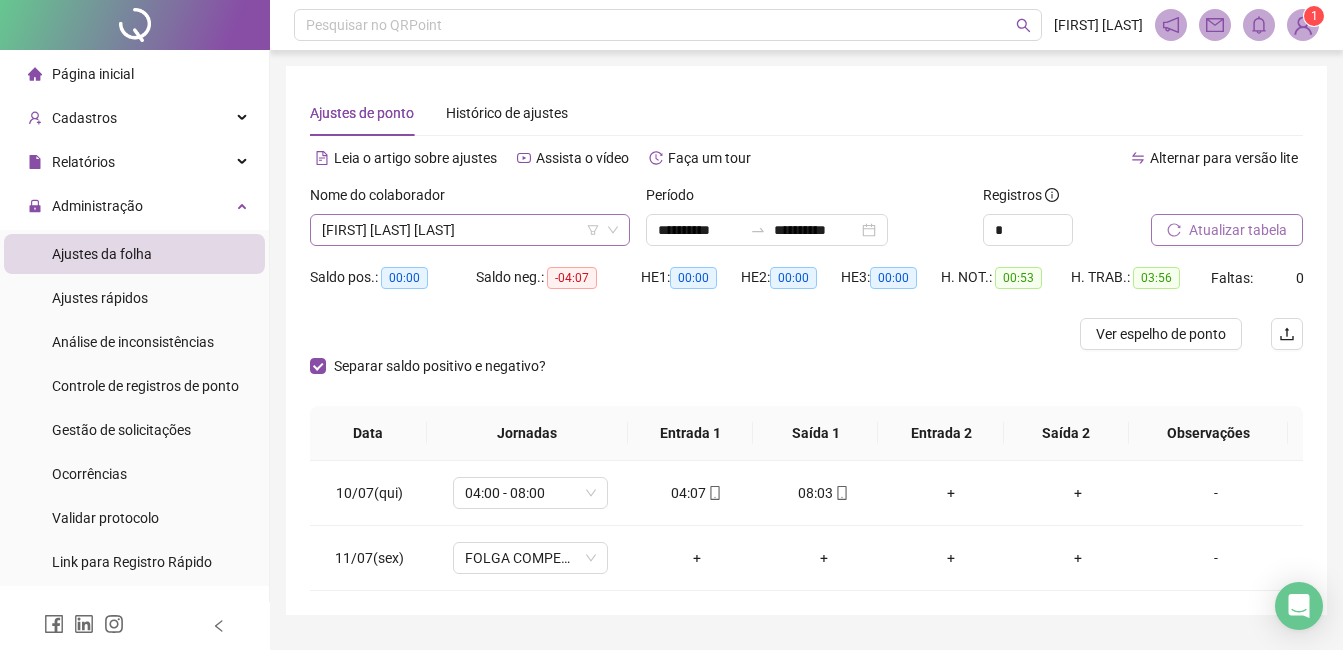 click on "[FIRST] [LAST] [LAST]" at bounding box center [470, 230] 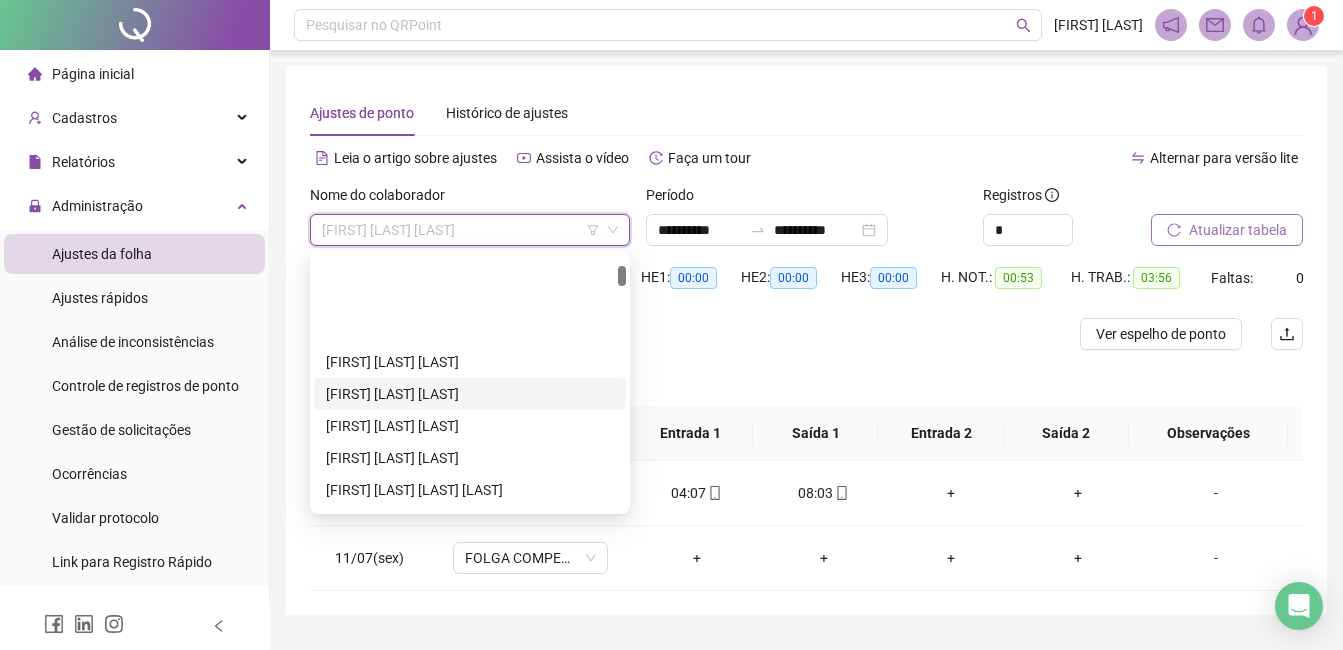 scroll, scrollTop: 200, scrollLeft: 0, axis: vertical 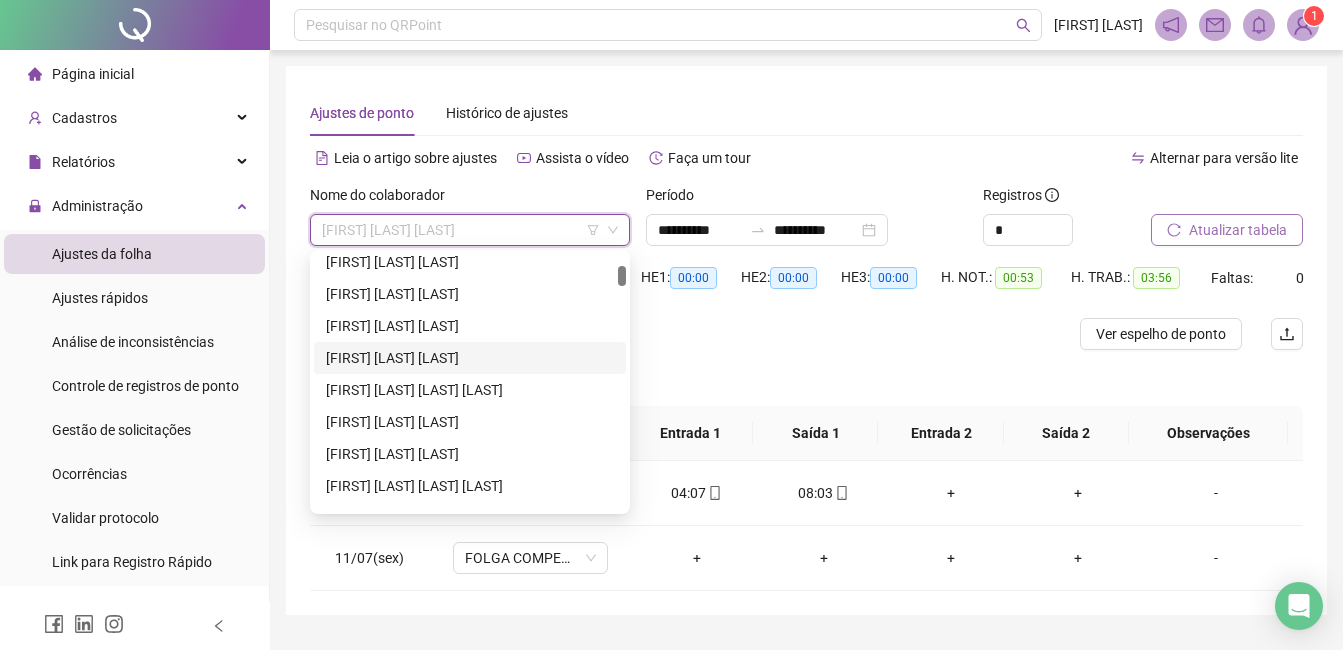 click on "[FIRST] [LAST] [LAST]" at bounding box center [470, 358] 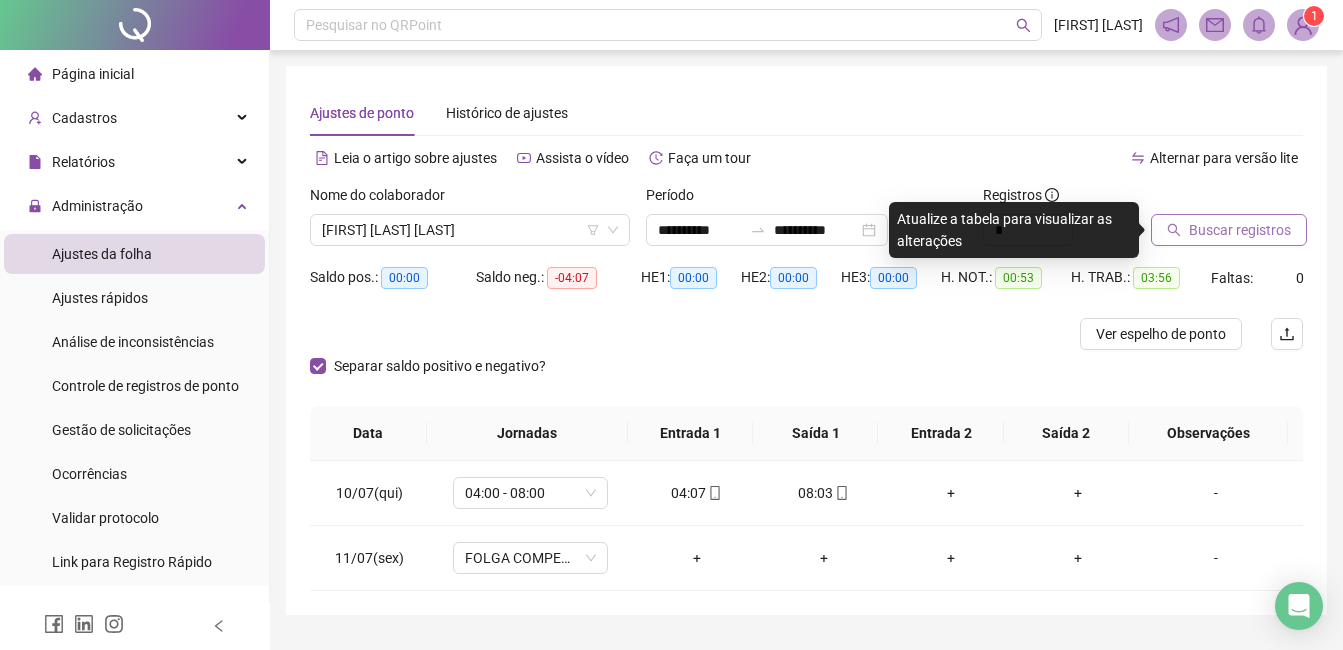 click on "Buscar registros" at bounding box center [1240, 230] 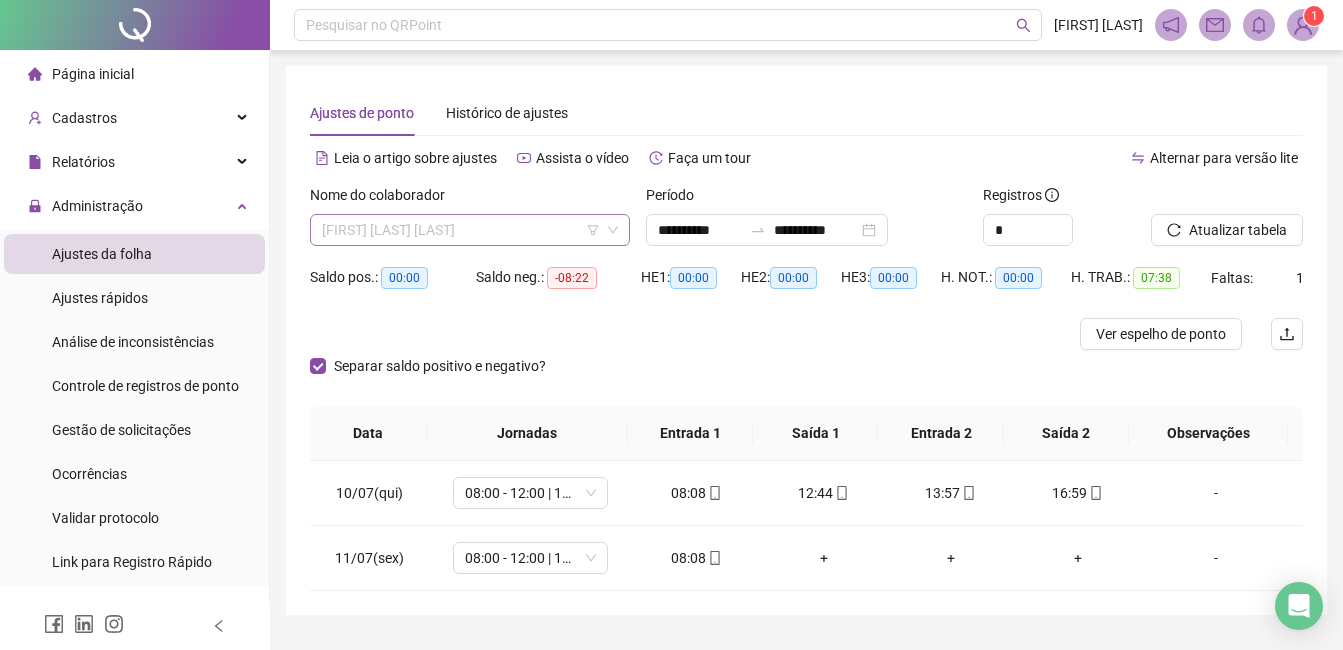 click on "[FIRST] [LAST] [LAST]" at bounding box center [470, 230] 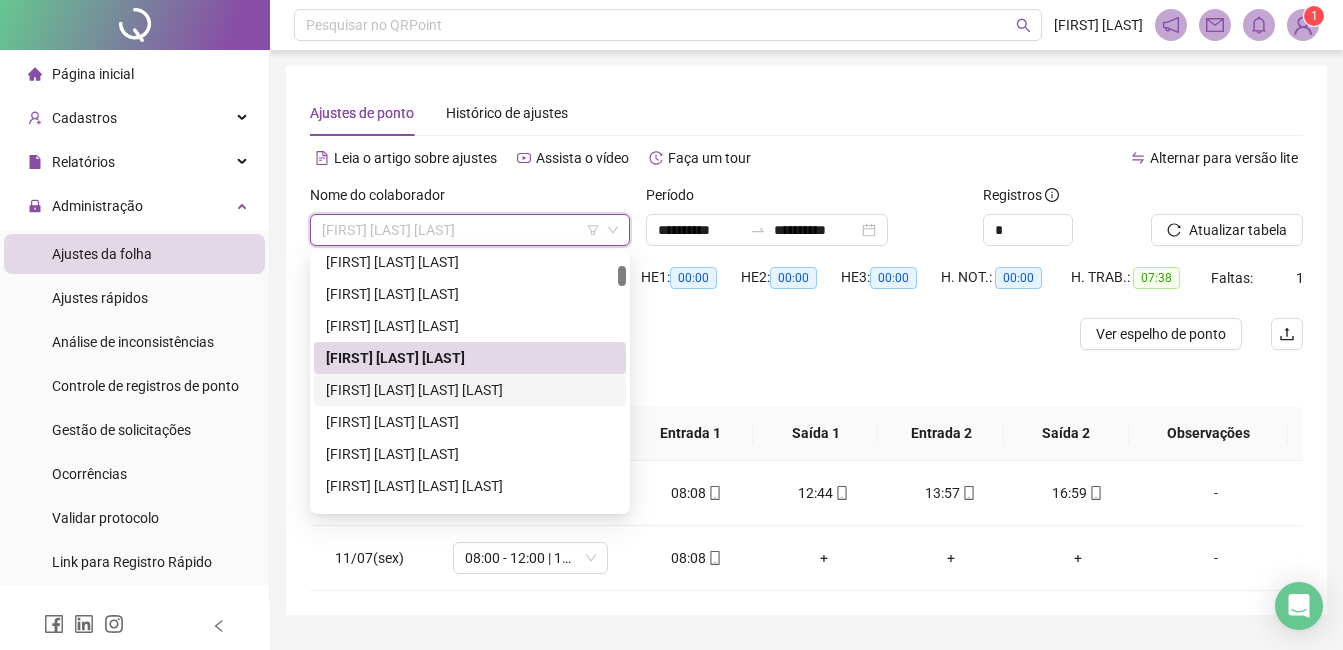click on "[FIRST] [LAST] [LAST] [LAST]" at bounding box center (470, 390) 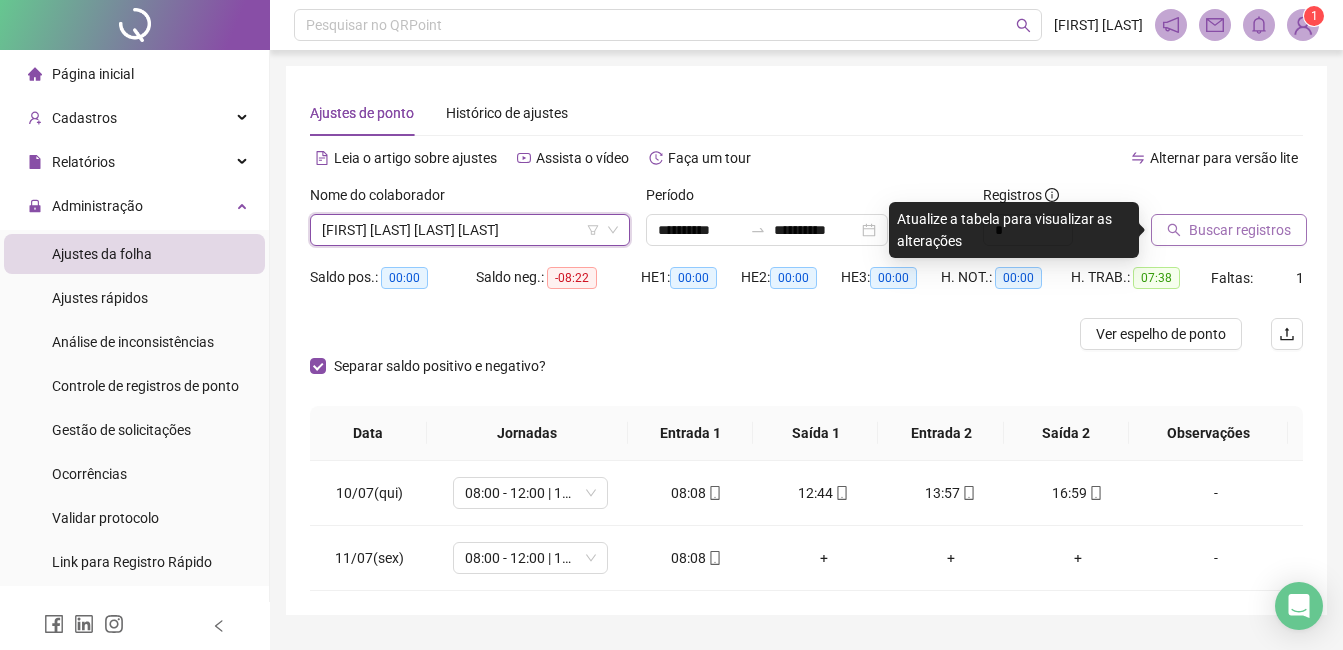 click on "Buscar registros" at bounding box center [1240, 230] 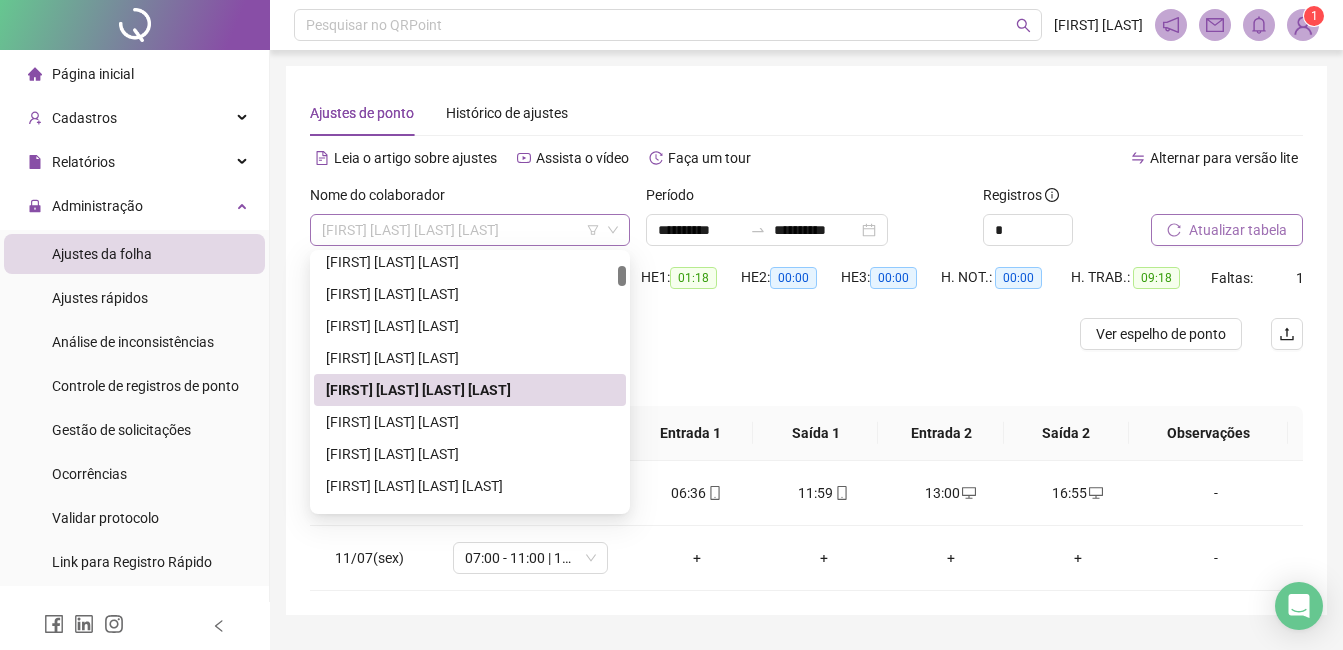 click on "[FIRST] [LAST] [LAST] [LAST]" at bounding box center (470, 230) 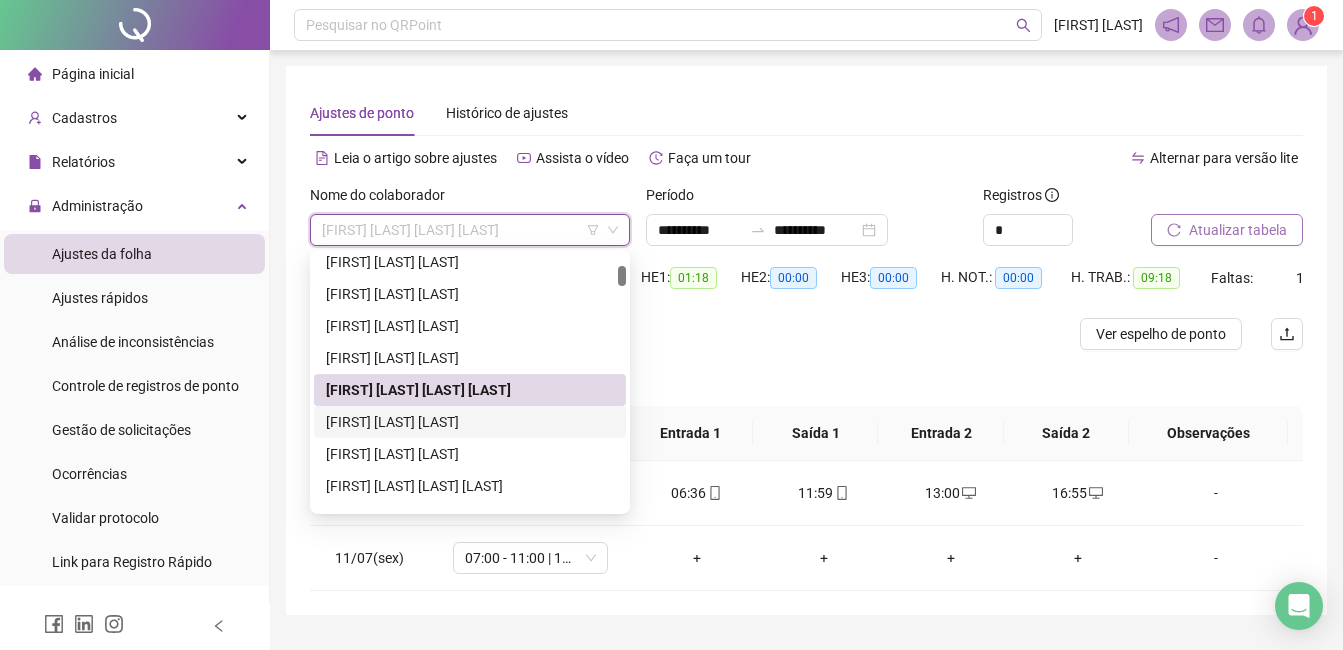 click on "[FIRST] [LAST] [LAST]" at bounding box center [470, 422] 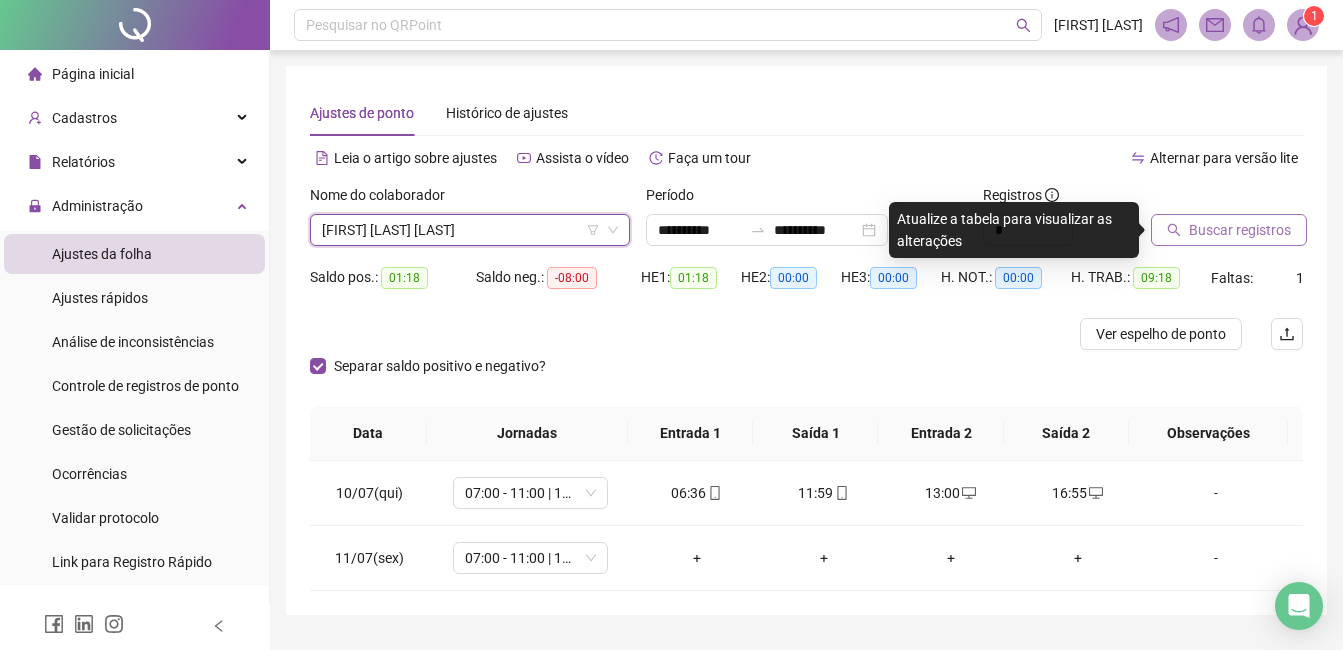 click on "Buscar registros" at bounding box center [1240, 230] 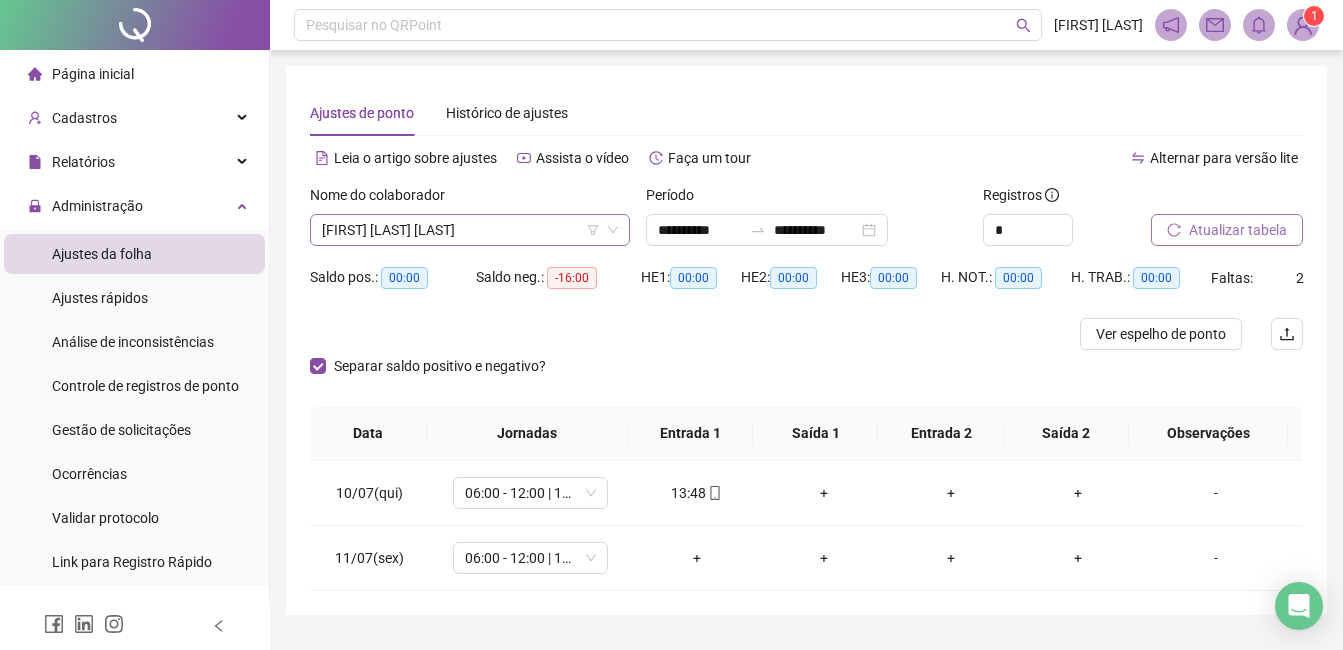 click on "[FIRST] [LAST] [LAST]" at bounding box center [470, 230] 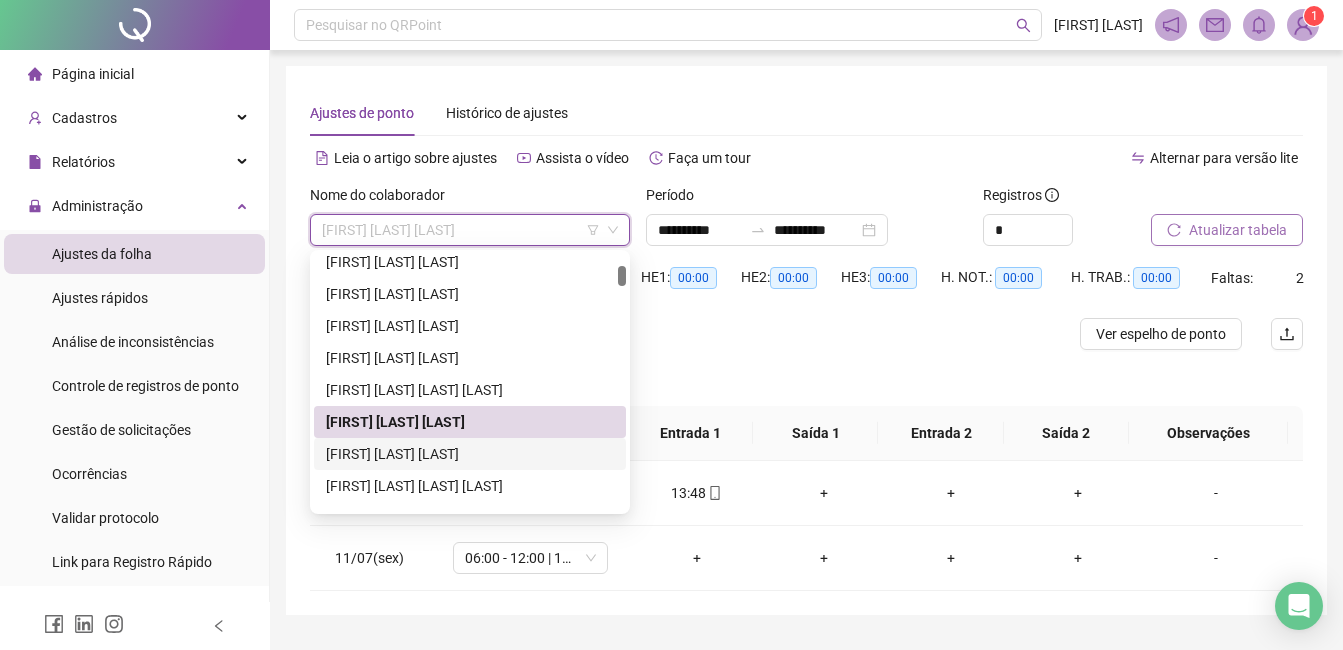 click on "[FIRST] [LAST] [LAST]" at bounding box center (470, 454) 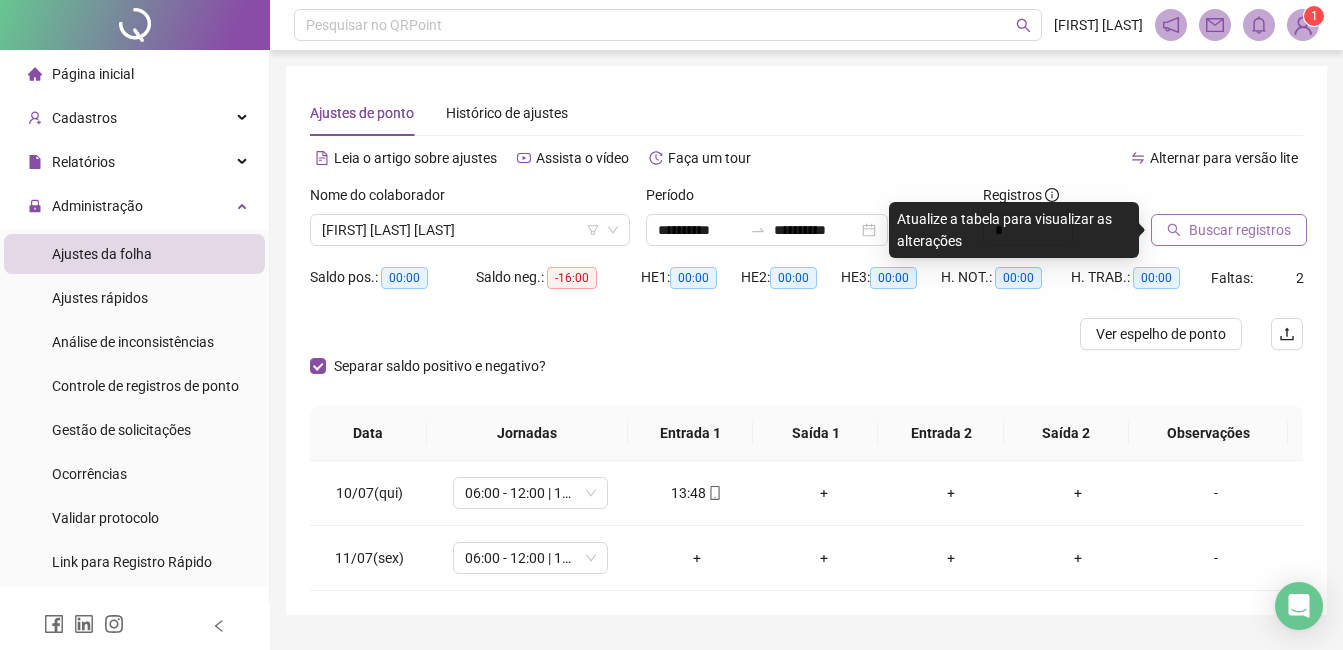 click on "Buscar registros" at bounding box center (1240, 230) 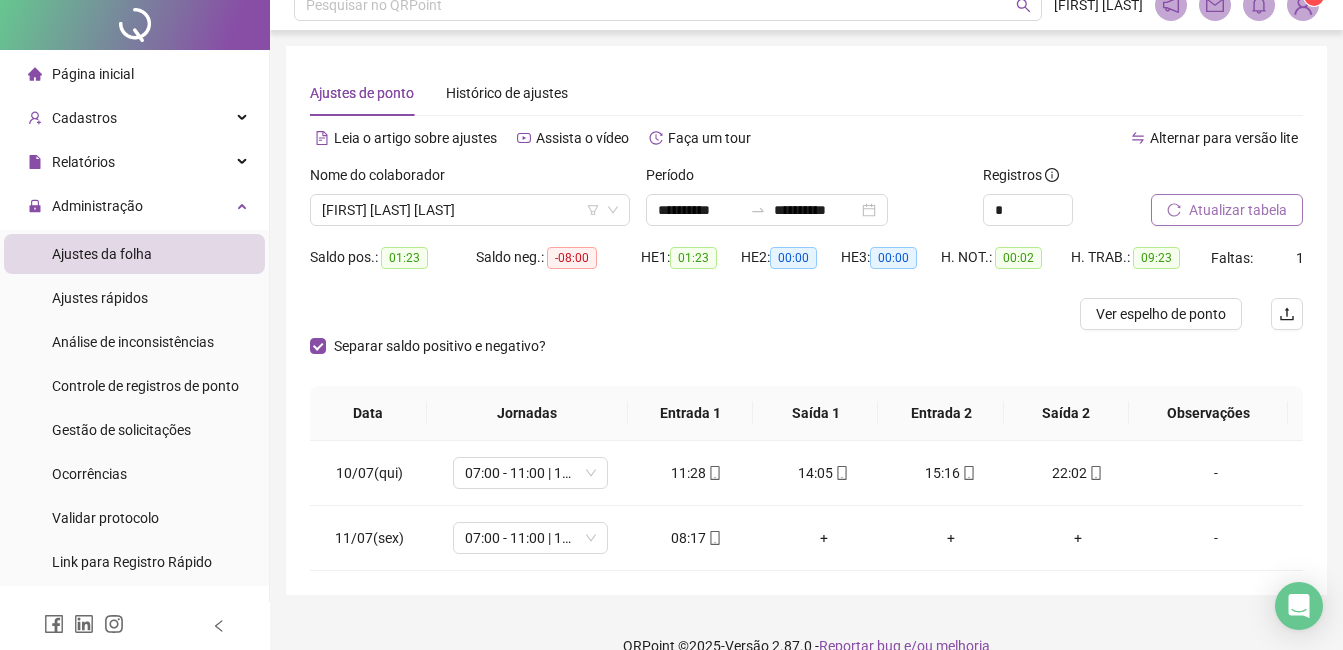 scroll, scrollTop: 51, scrollLeft: 0, axis: vertical 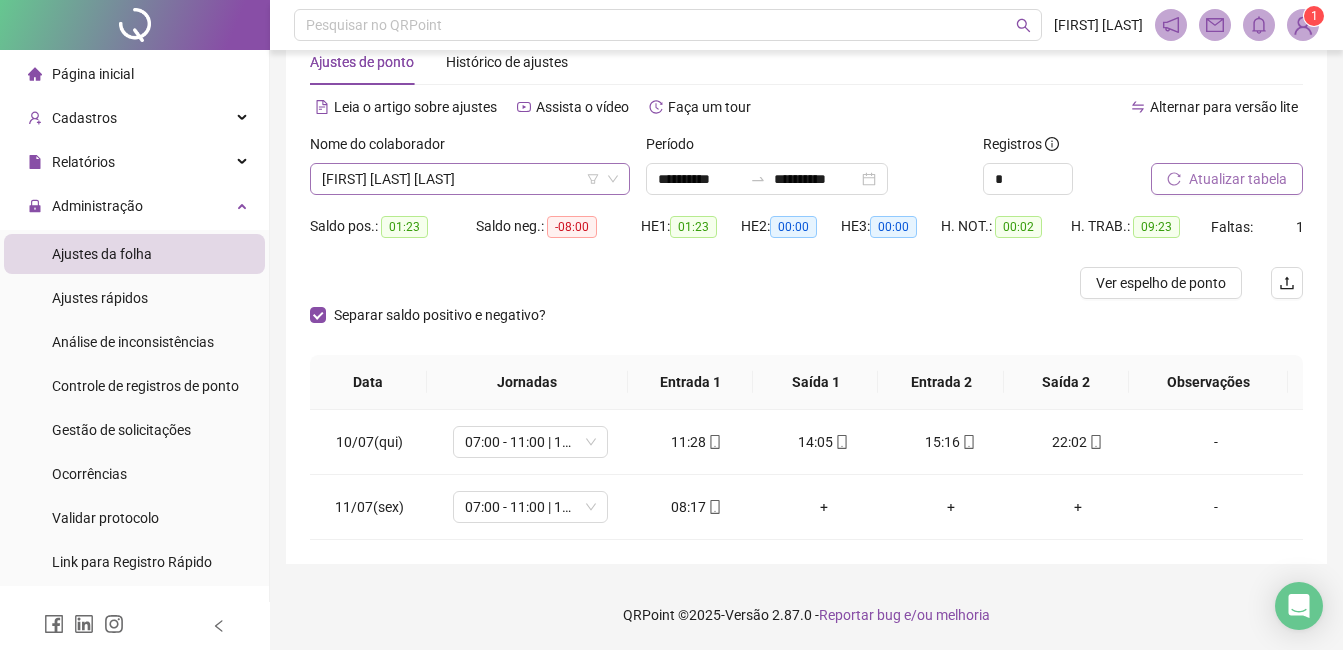 click on "[FIRST] [LAST] [LAST]" at bounding box center [470, 179] 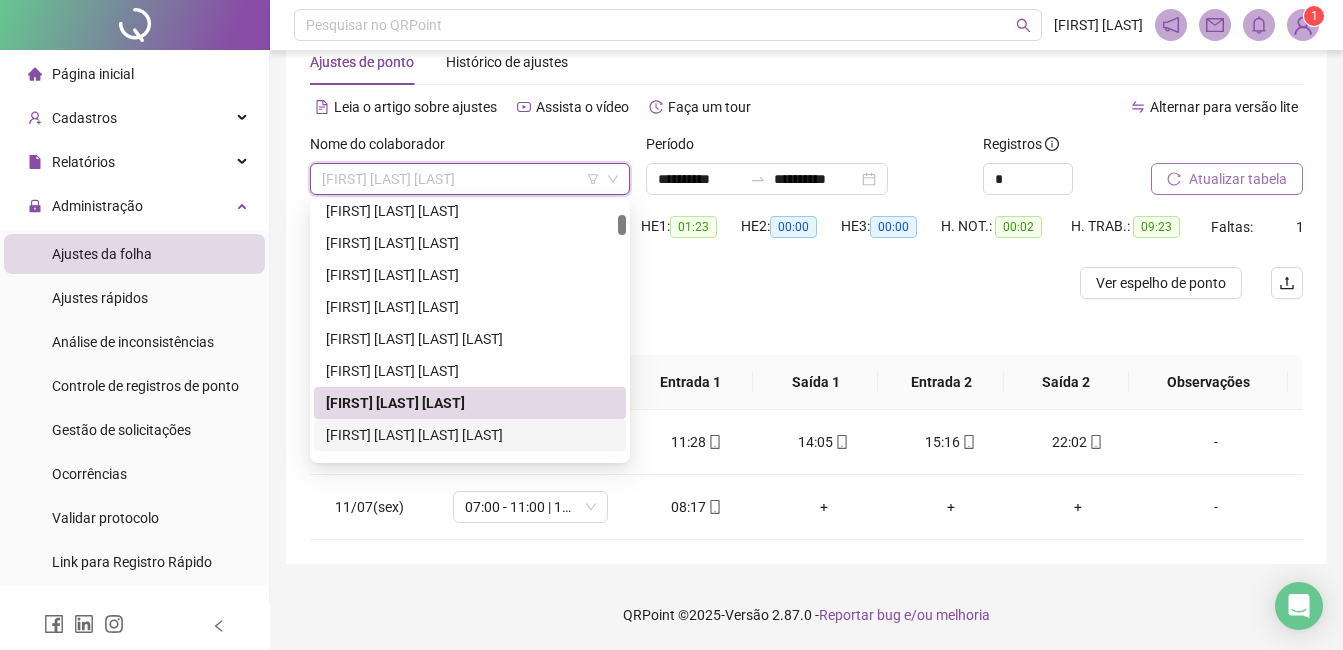 click on "[FIRST] [LAST] [LAST] [LAST]" at bounding box center (470, 435) 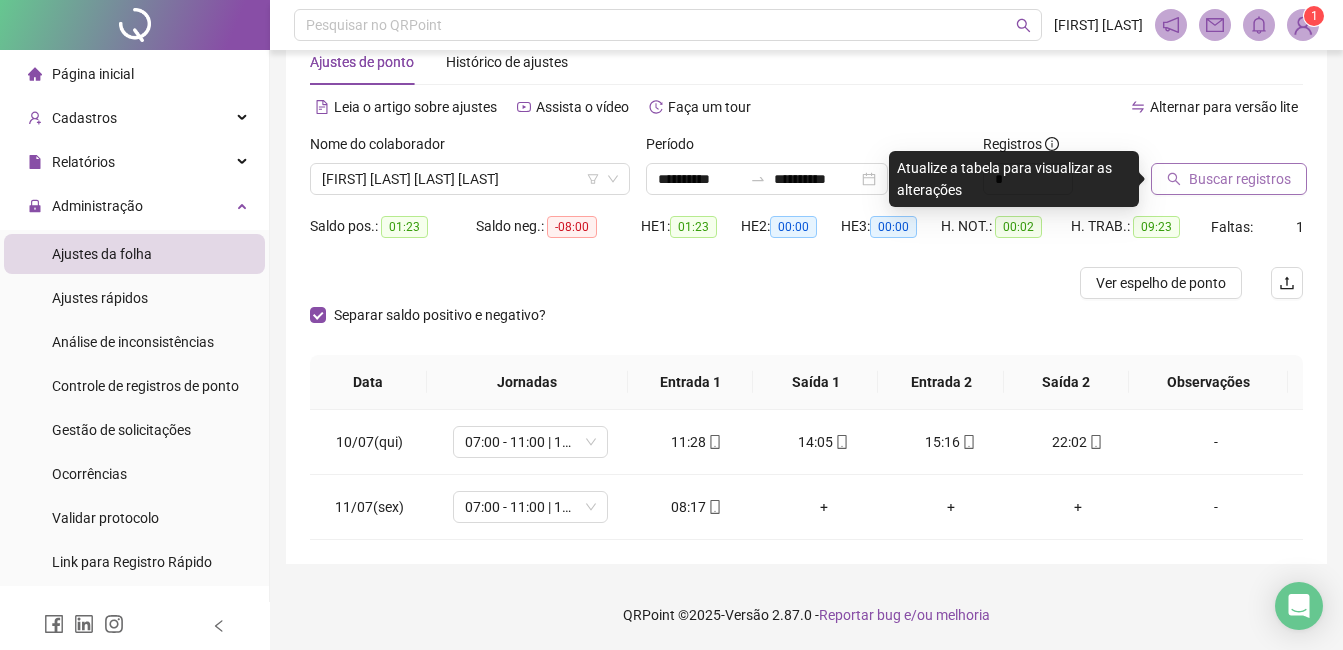 click on "Buscar registros" at bounding box center (1240, 179) 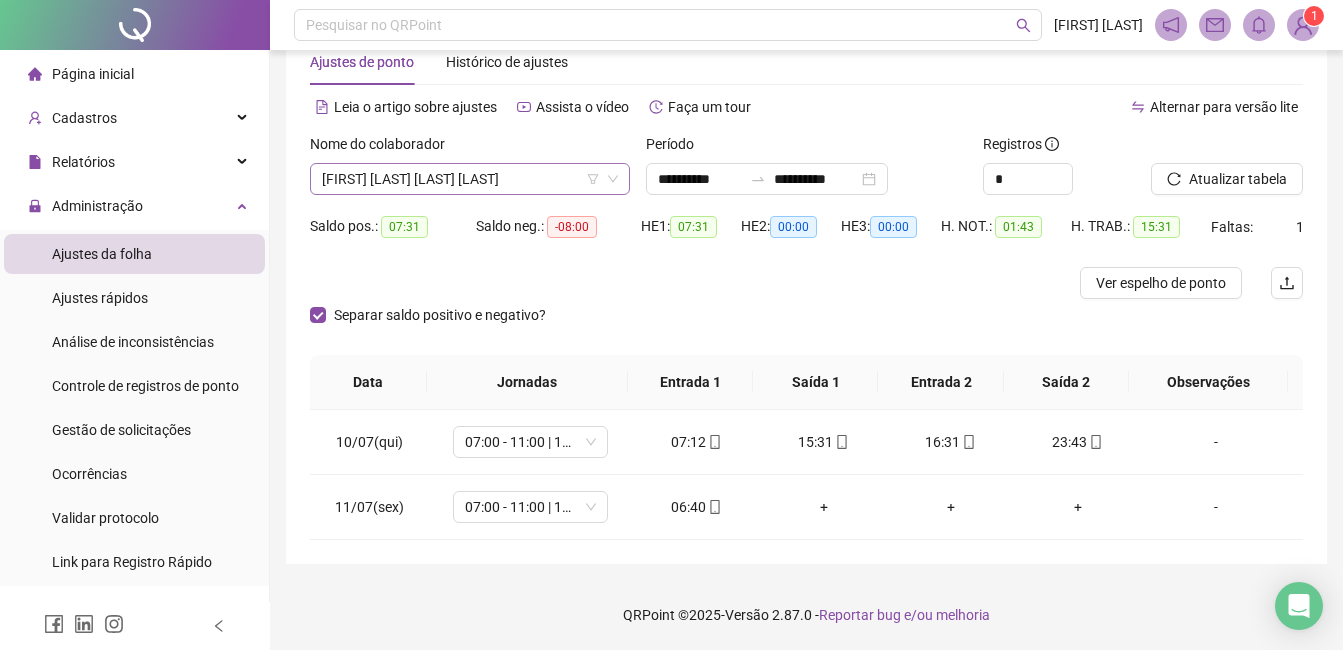 click on "[FIRST] [LAST] [LAST] [LAST]" at bounding box center [470, 179] 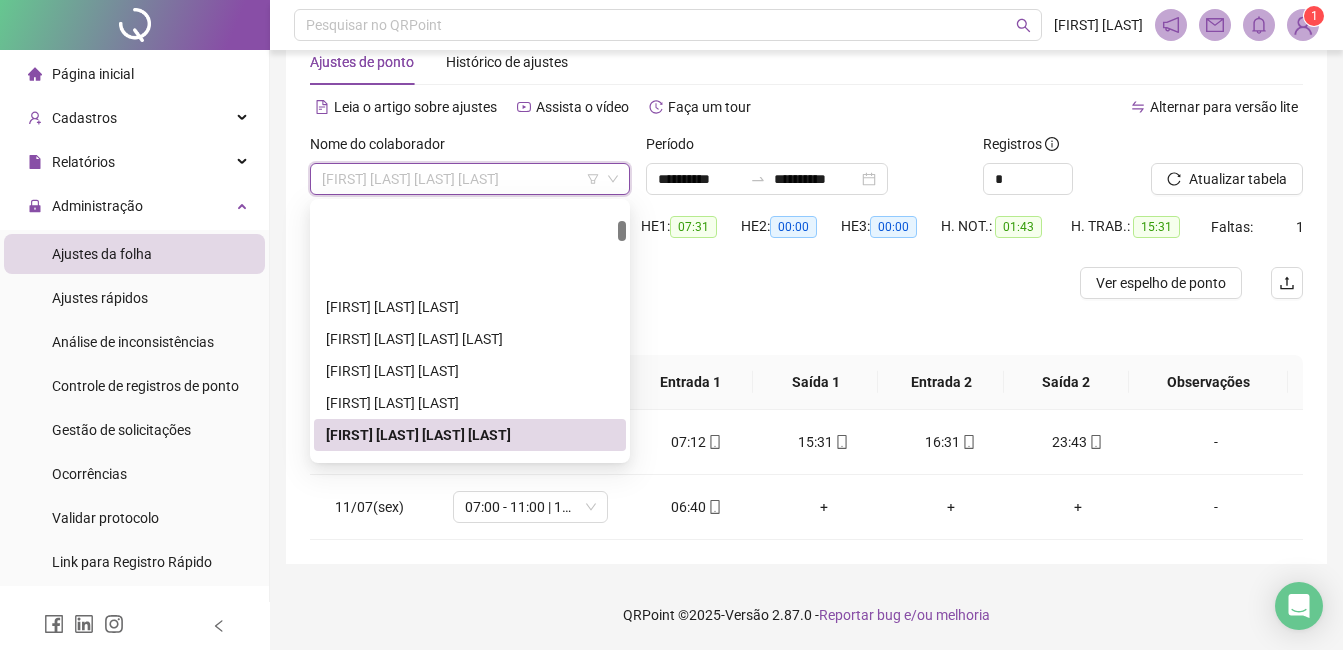 scroll, scrollTop: 400, scrollLeft: 0, axis: vertical 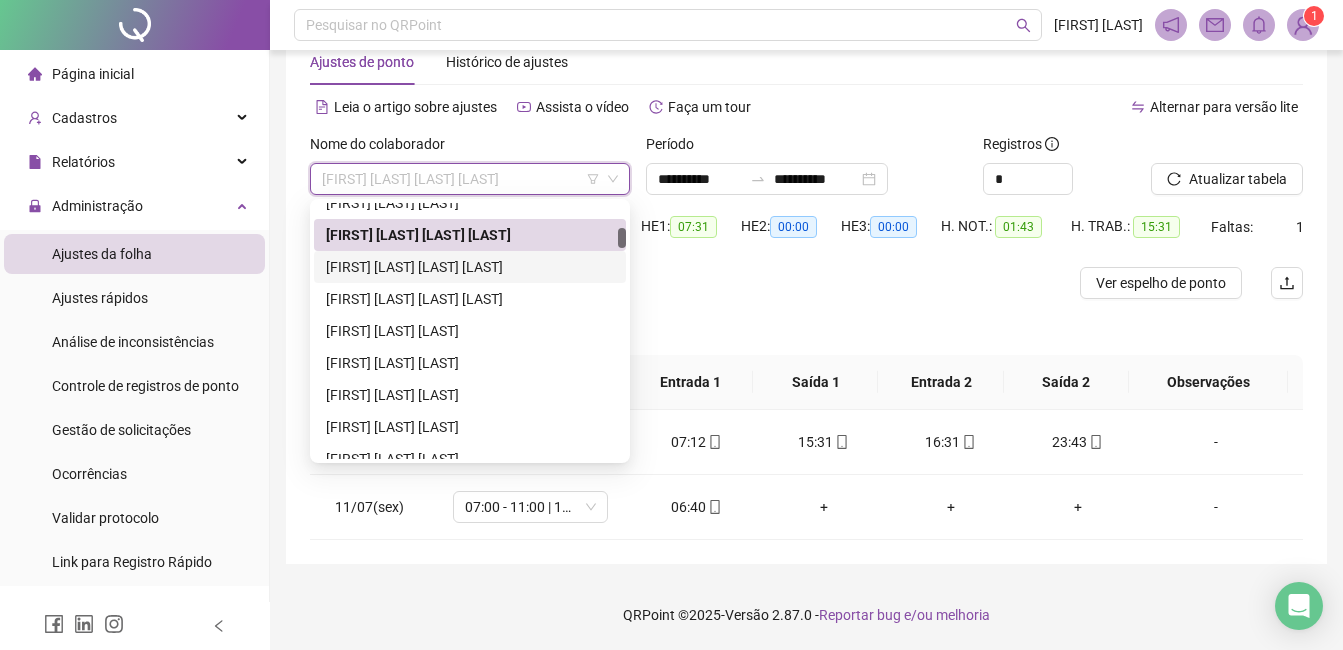 click on "[FIRST] [LAST] [LAST] [LAST]" at bounding box center [470, 267] 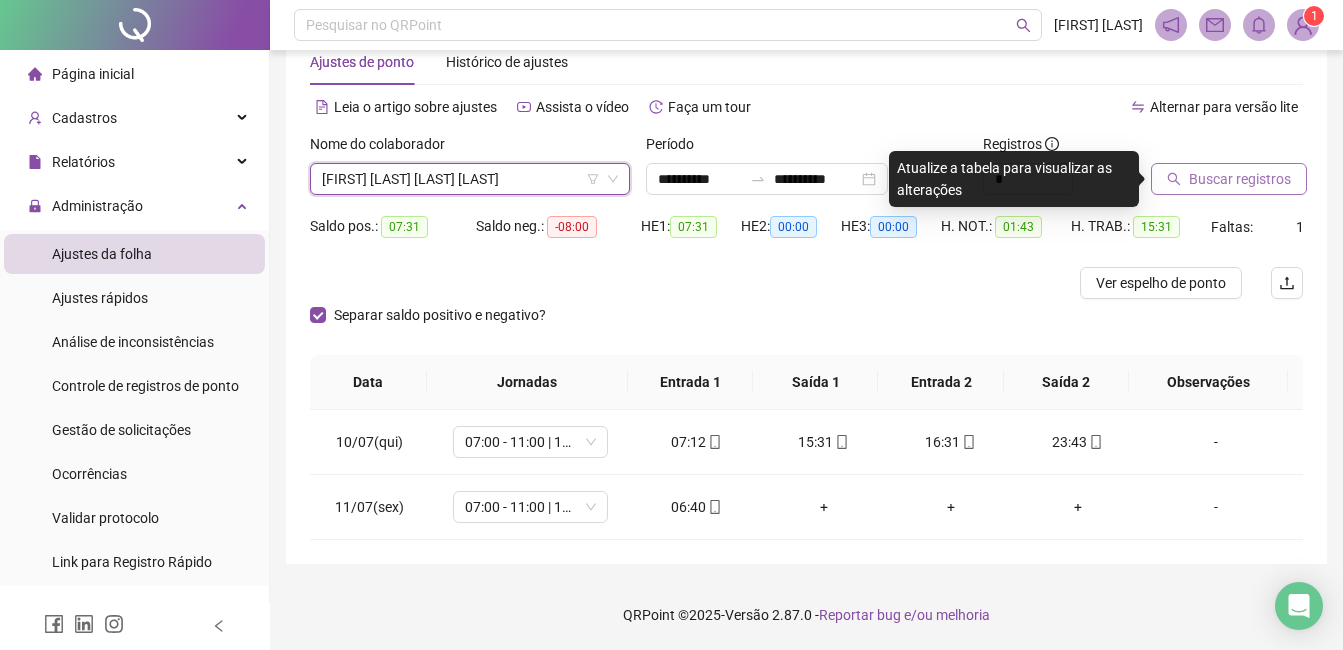 click on "Buscar registros" at bounding box center [1240, 179] 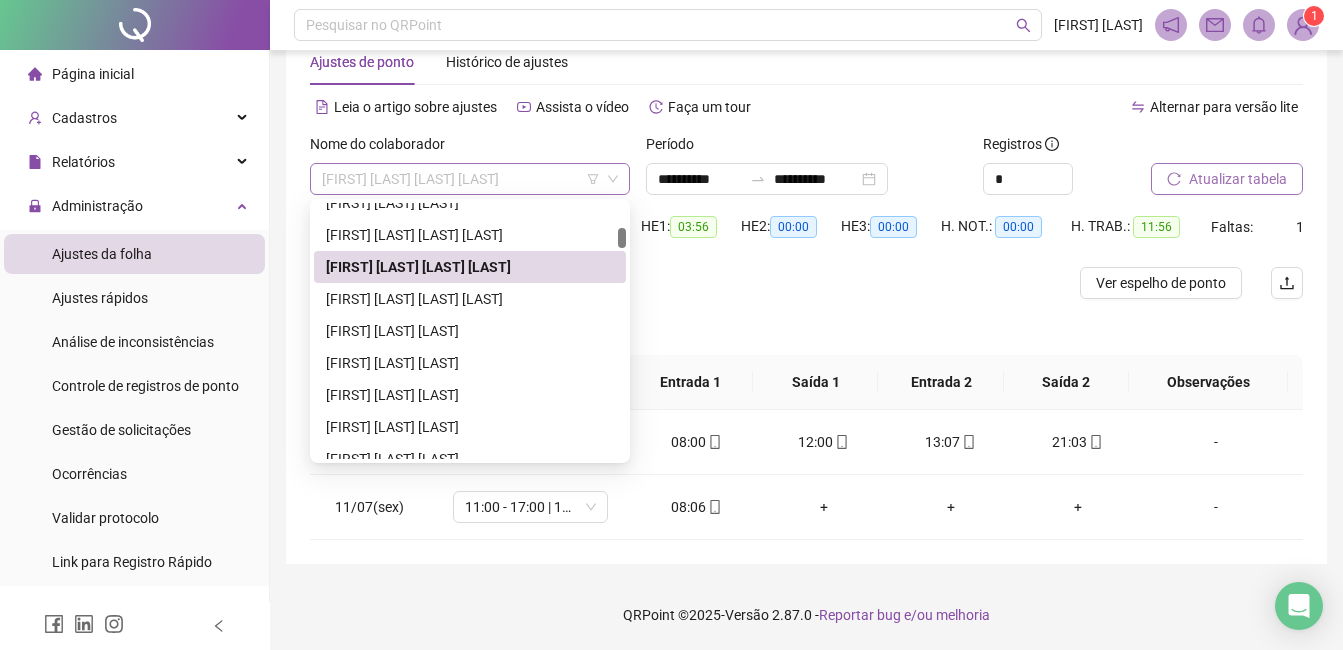 click on "[FIRST] [LAST] [LAST] [LAST]" at bounding box center (470, 179) 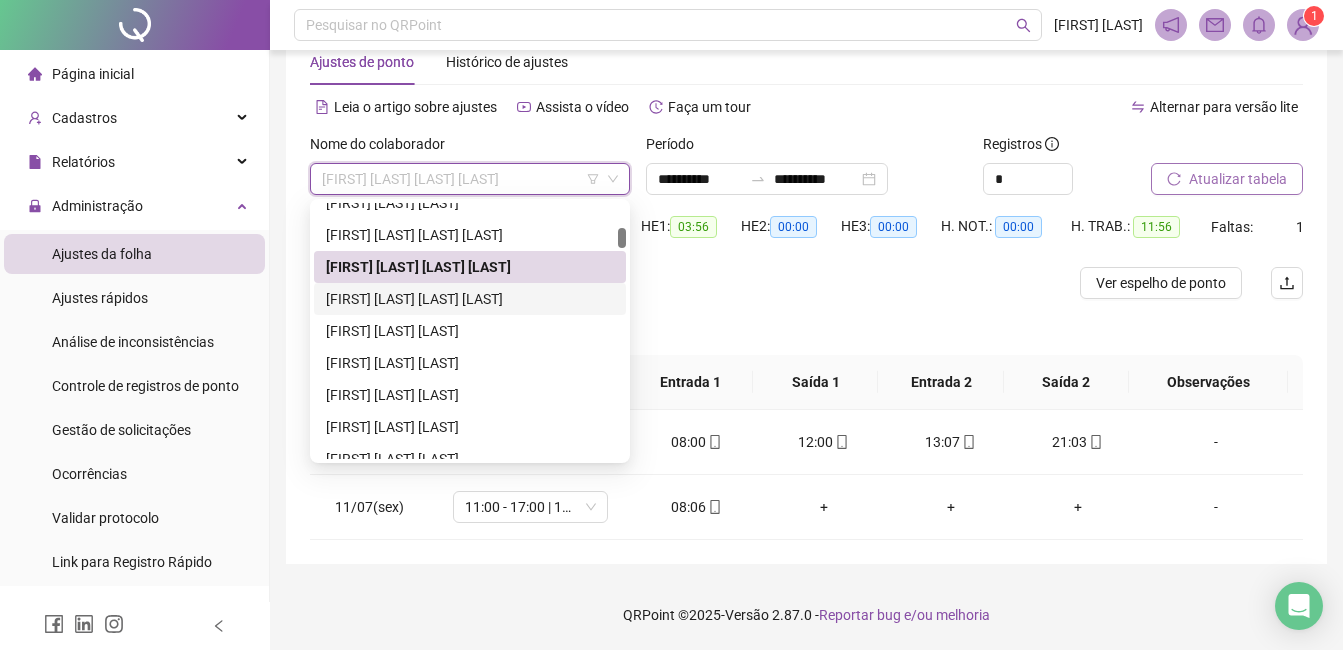 drag, startPoint x: 473, startPoint y: 297, endPoint x: 547, endPoint y: 294, distance: 74.06078 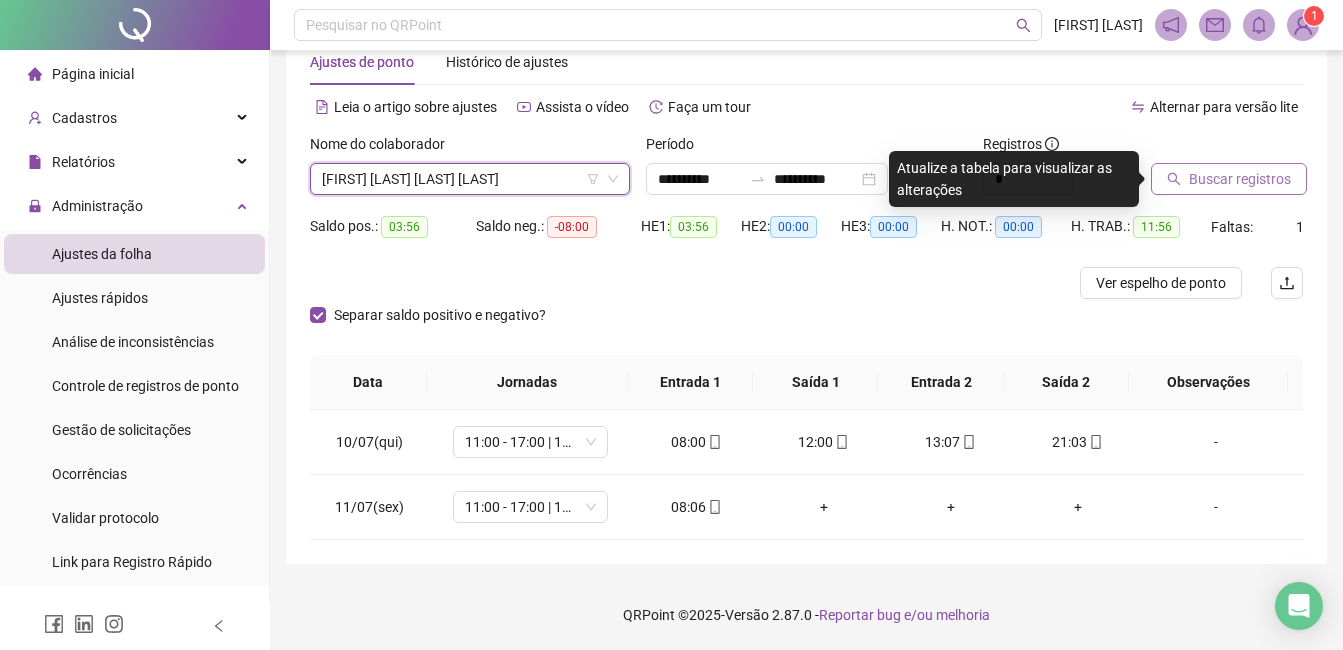 click on "Buscar registros" at bounding box center (1240, 179) 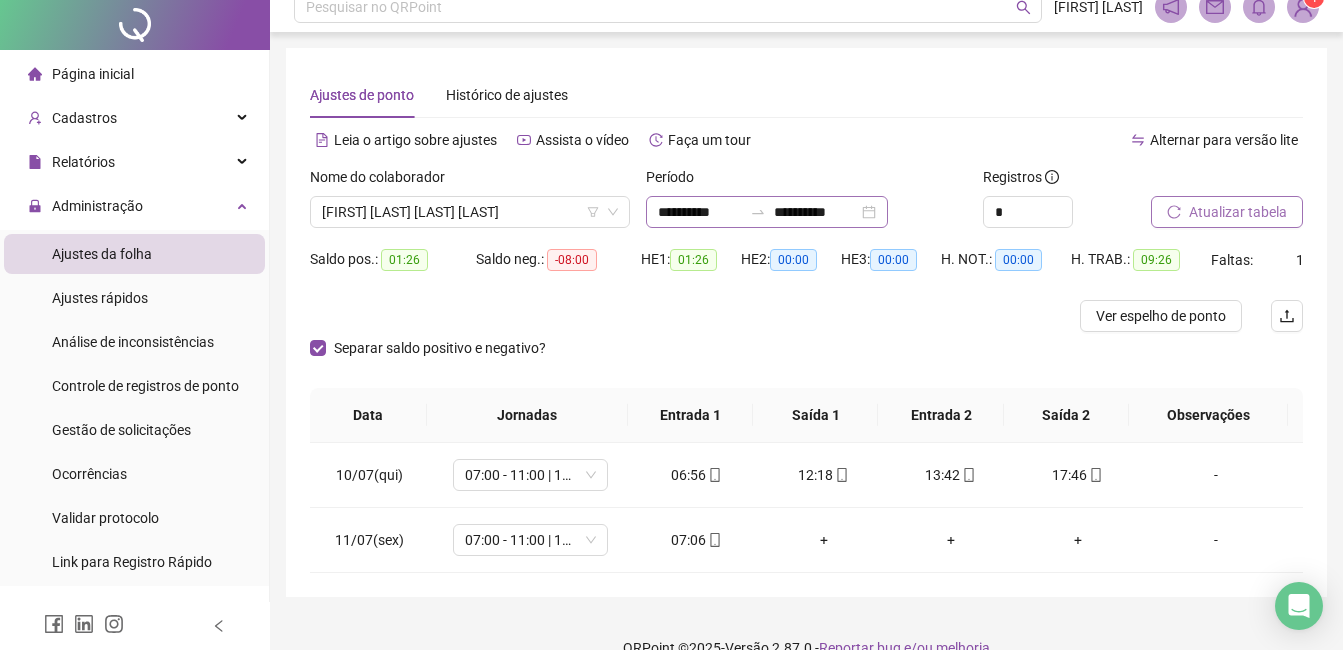 scroll, scrollTop: 0, scrollLeft: 0, axis: both 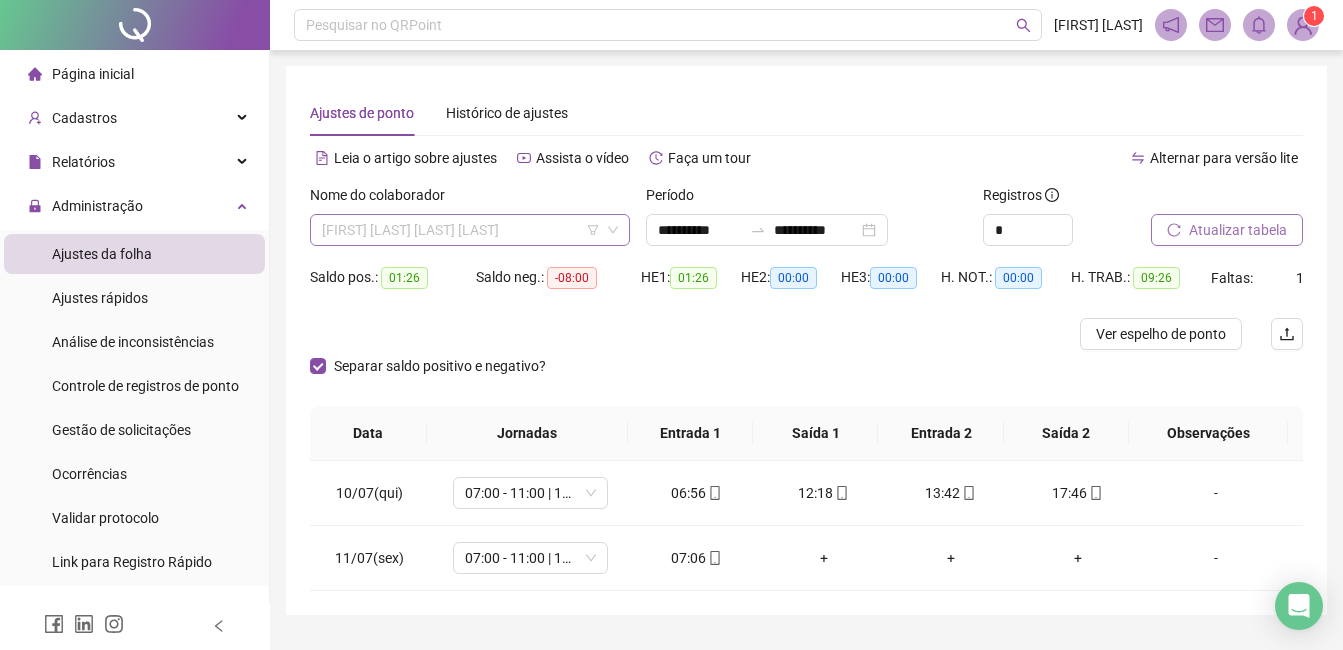 drag, startPoint x: 517, startPoint y: 225, endPoint x: 519, endPoint y: 239, distance: 14.142136 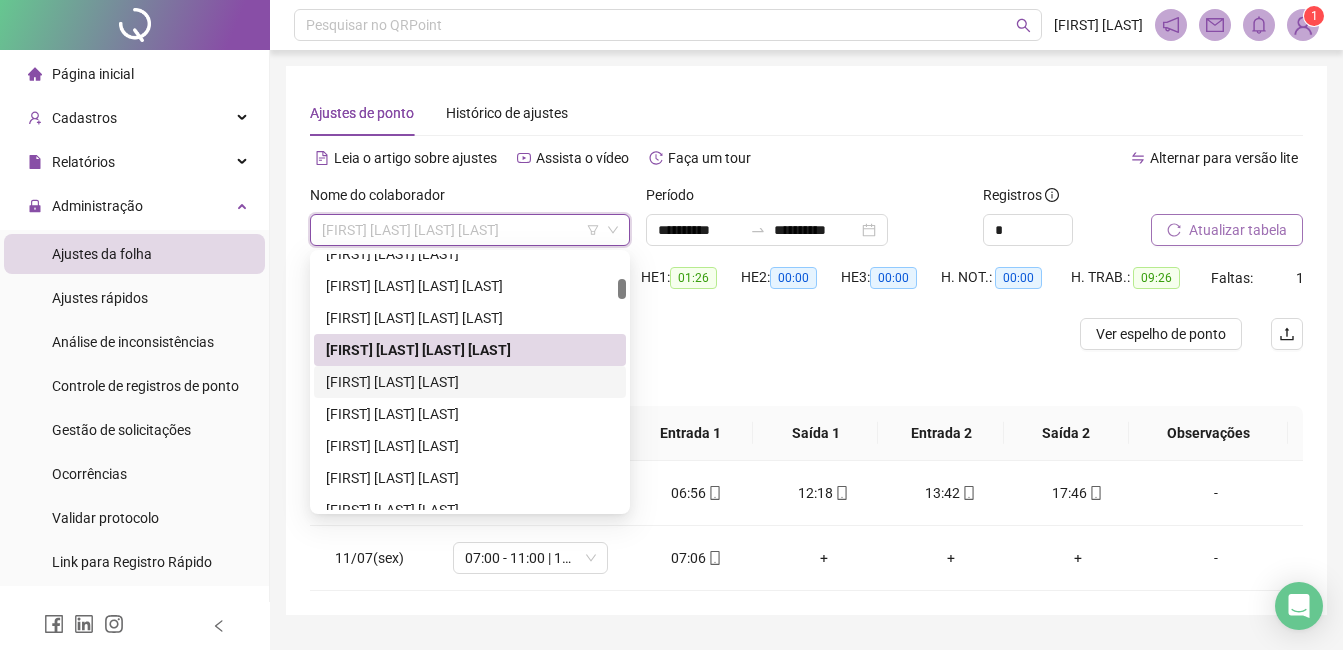 click on "[FIRST] [LAST] [LAST]" at bounding box center [470, 382] 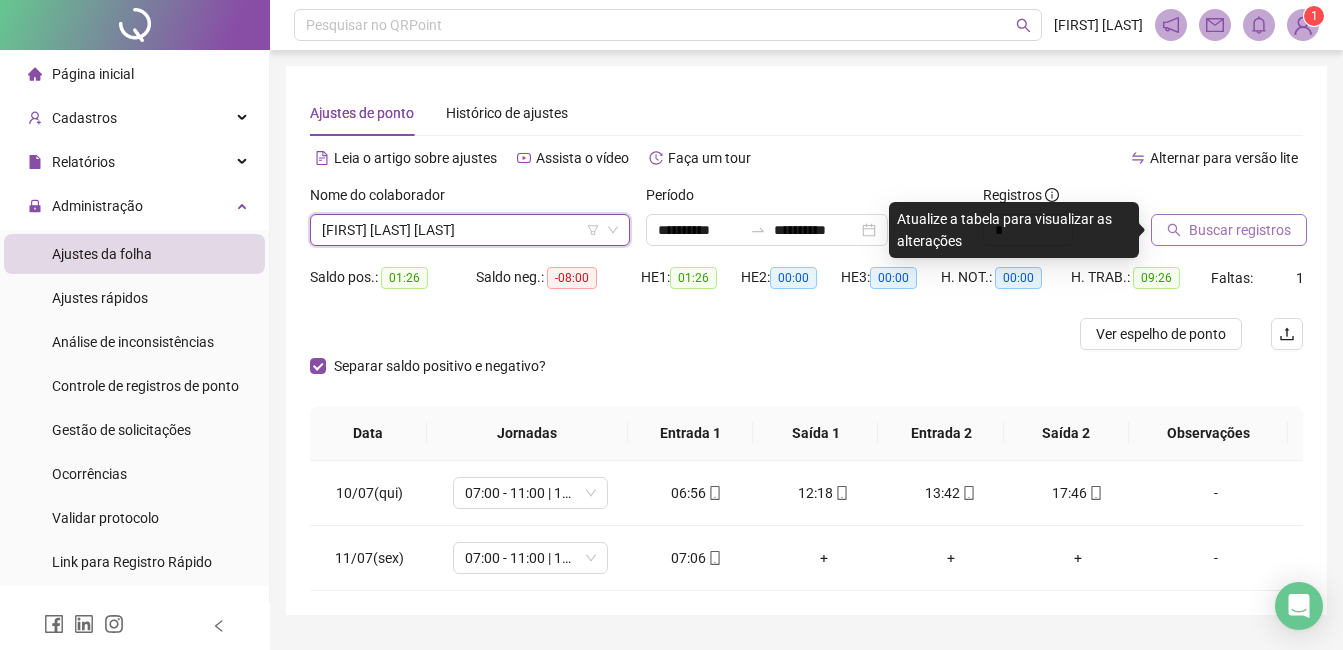 click on "Buscar registros" at bounding box center (1240, 230) 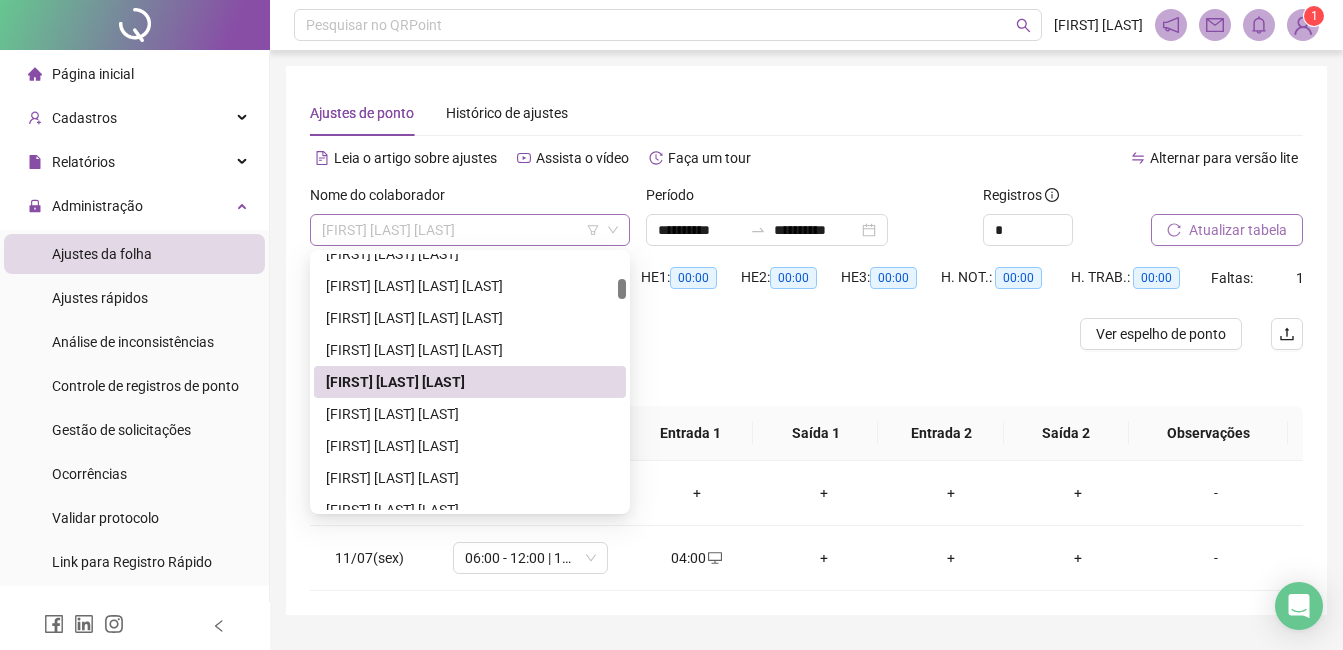 click on "[FIRST] [LAST] [LAST]" at bounding box center (470, 230) 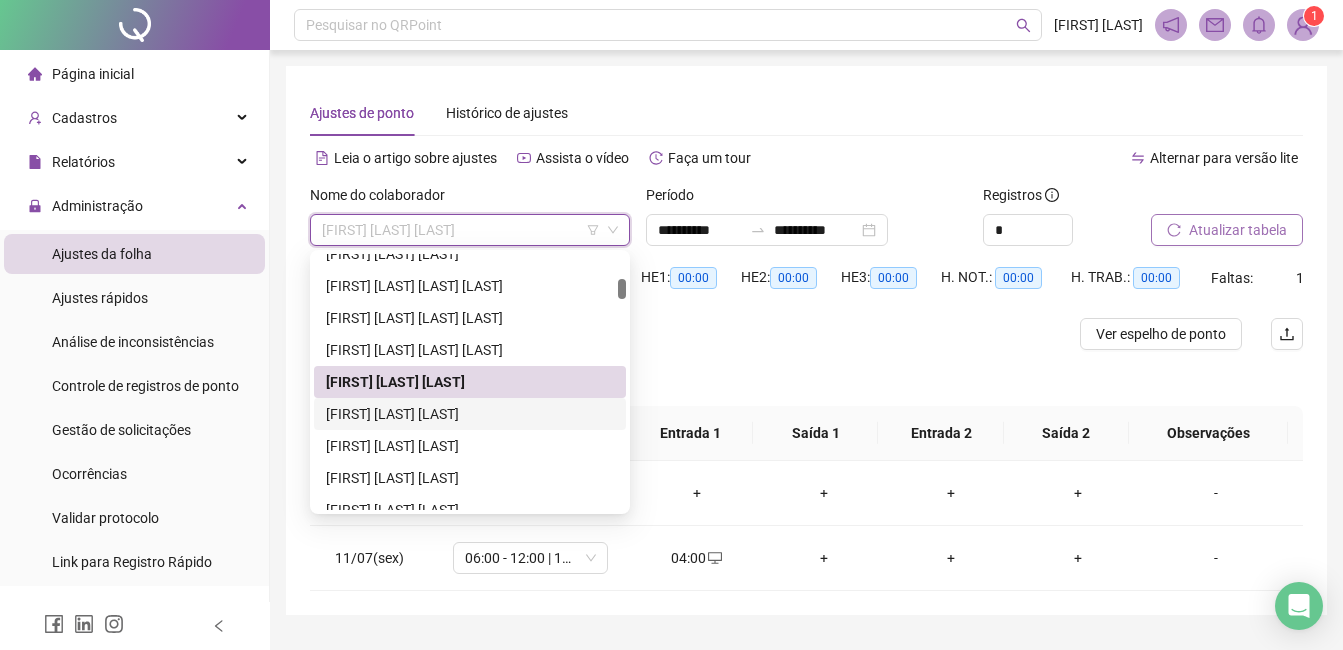 click on "[FIRST] [LAST] [LAST]" at bounding box center [470, 414] 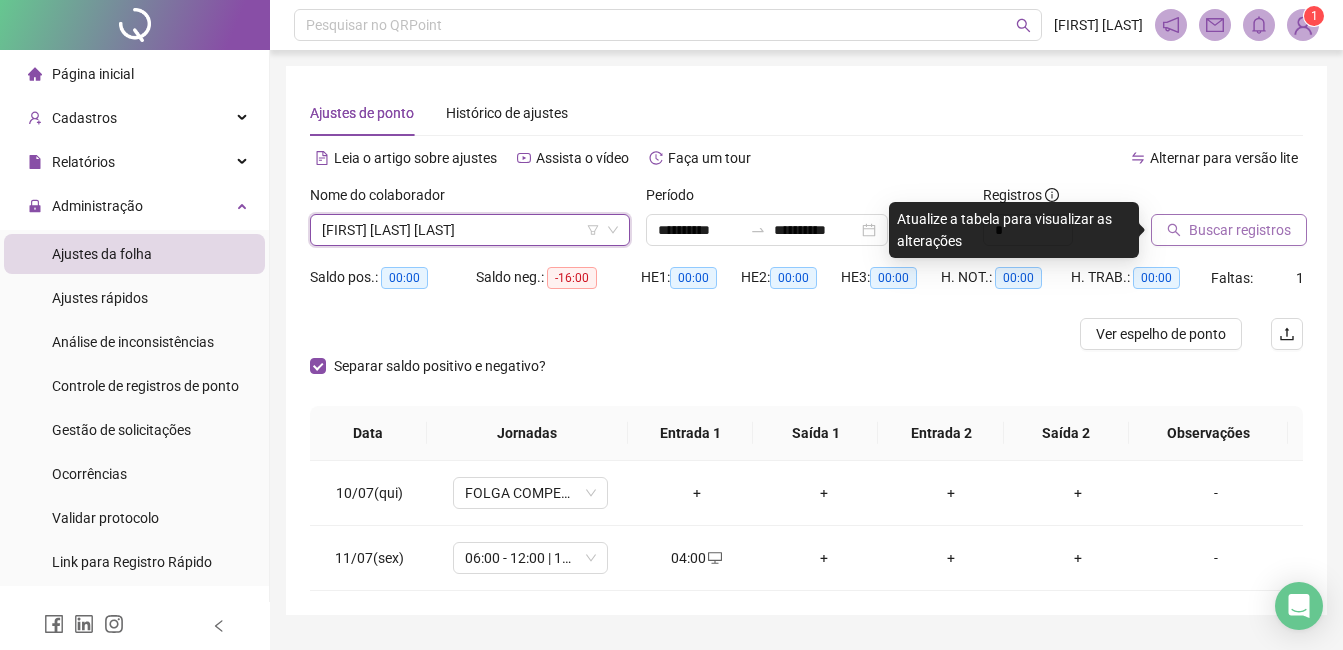 click on "Buscar registros" at bounding box center [1240, 230] 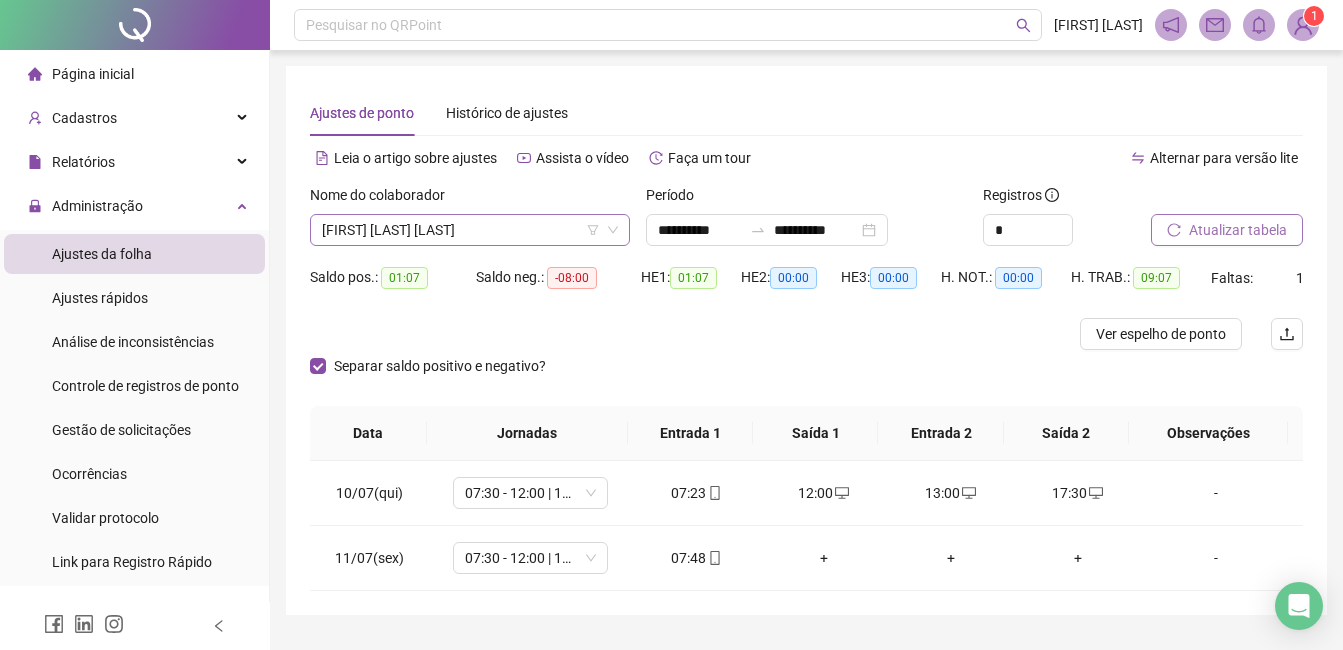 drag, startPoint x: 540, startPoint y: 218, endPoint x: 540, endPoint y: 233, distance: 15 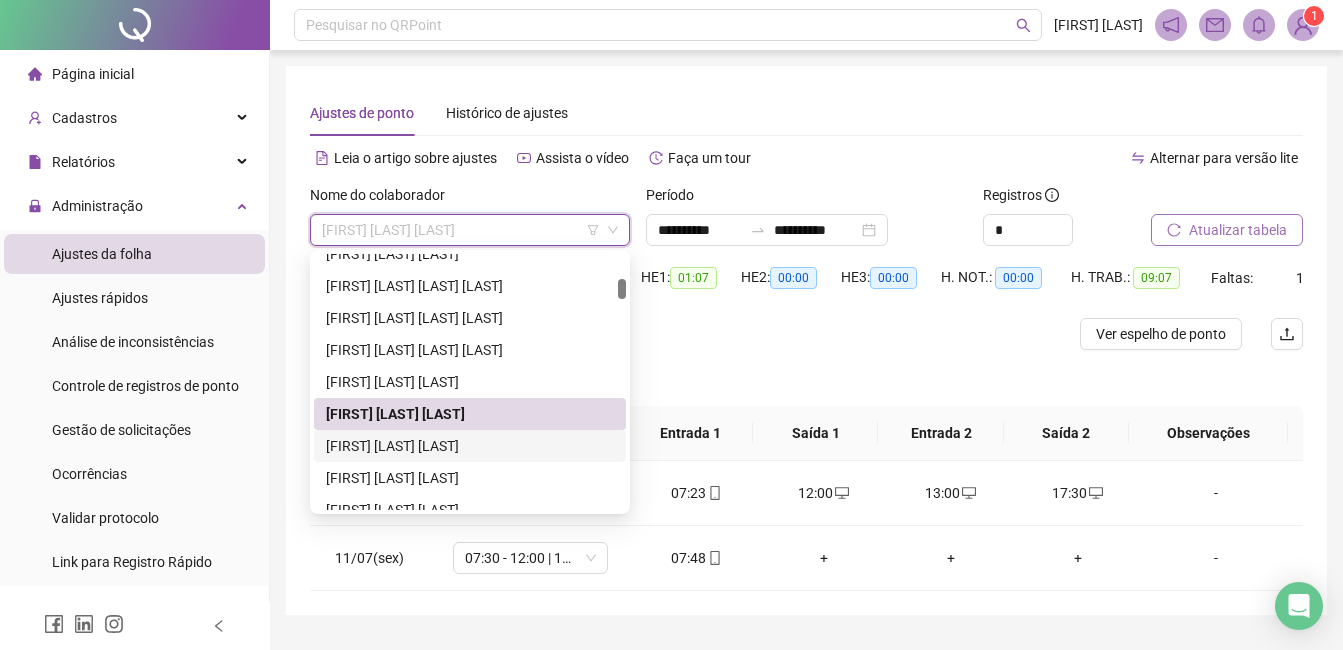 drag, startPoint x: 389, startPoint y: 444, endPoint x: 704, endPoint y: 426, distance: 315.51385 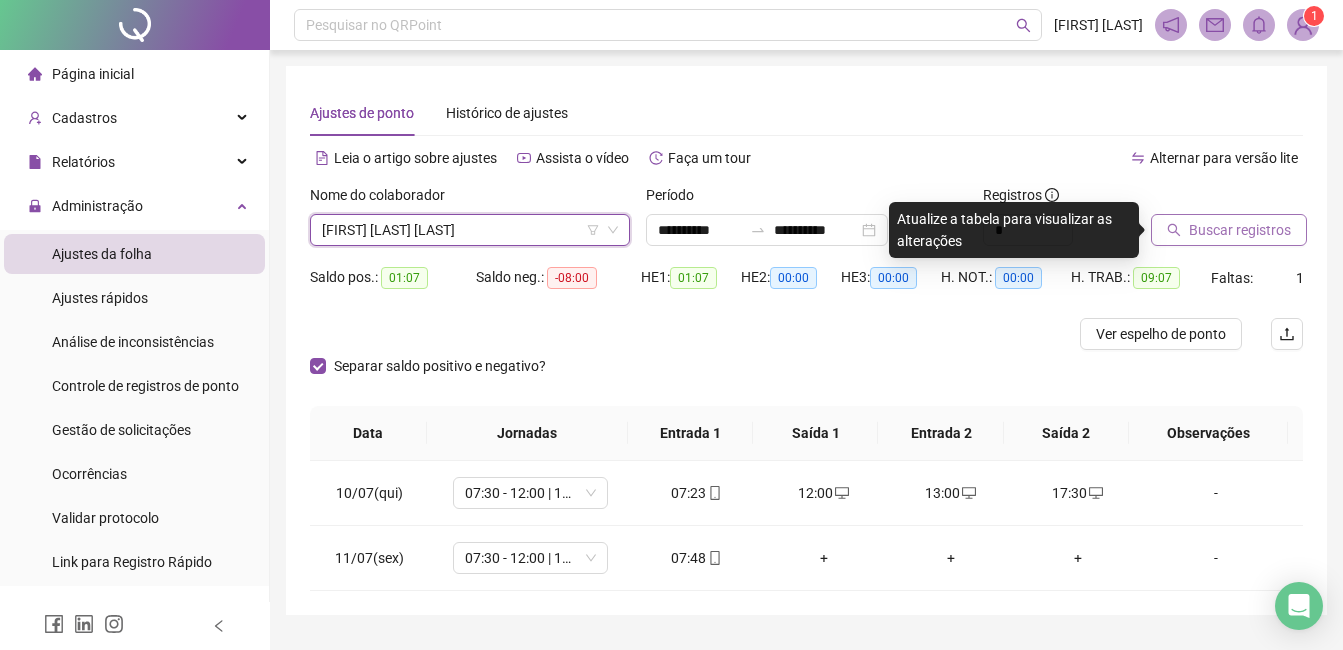 click on "Buscar registros" at bounding box center (1240, 230) 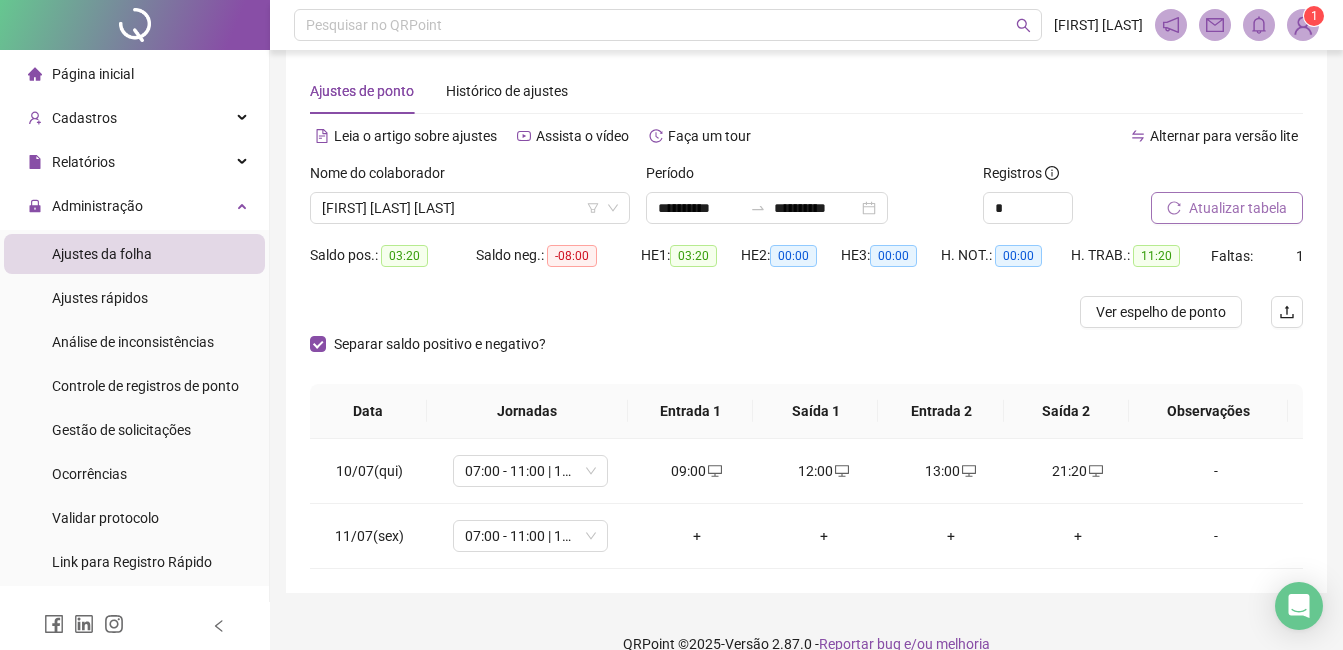scroll, scrollTop: 0, scrollLeft: 0, axis: both 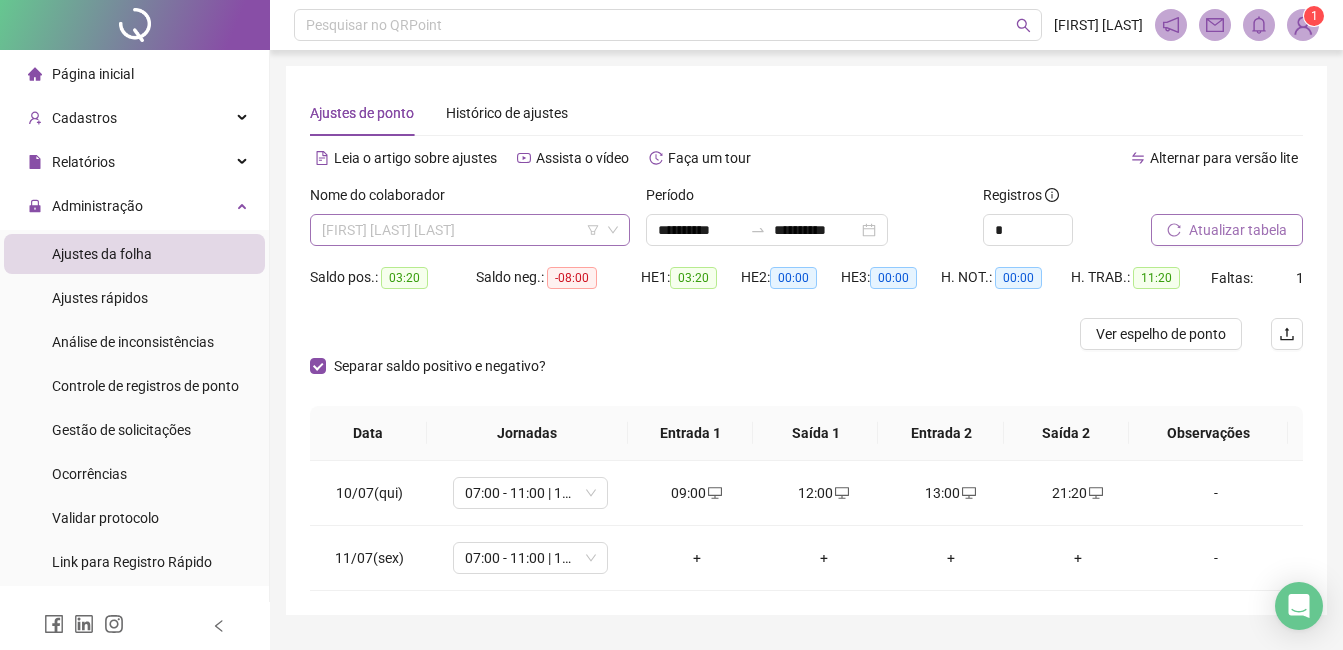 click on "[FIRST] [LAST] [LAST]" at bounding box center [470, 230] 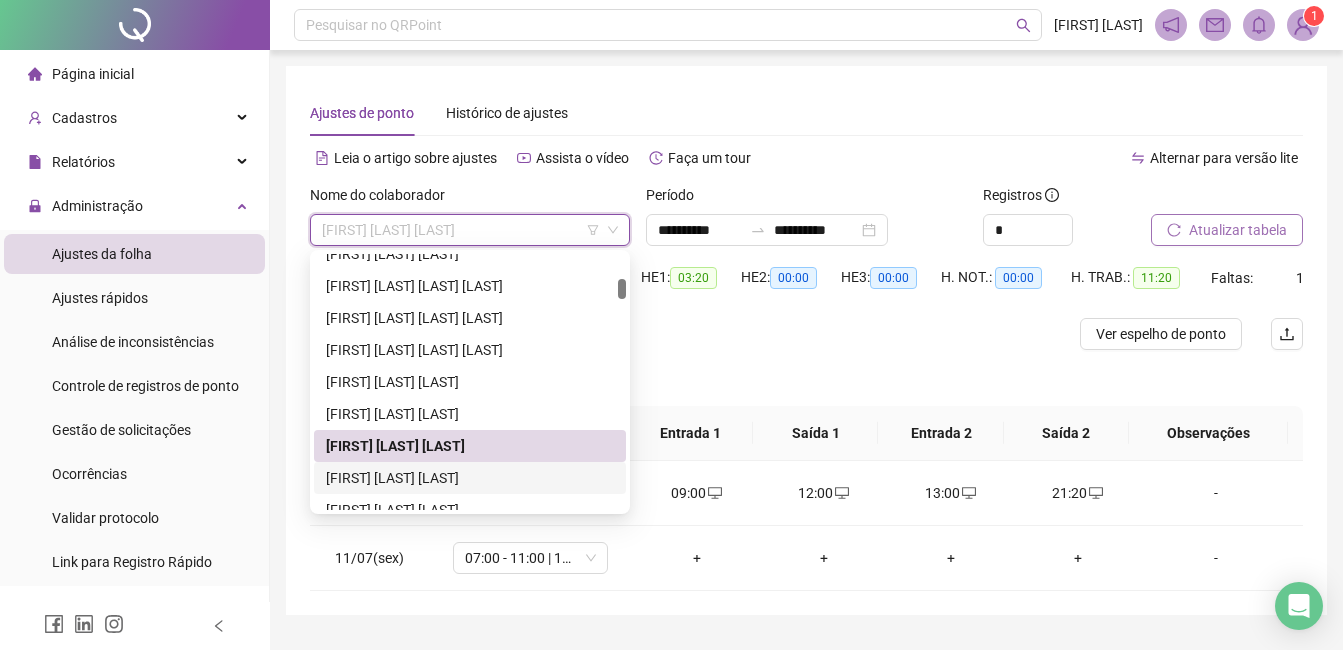 drag, startPoint x: 420, startPoint y: 487, endPoint x: 474, endPoint y: 471, distance: 56.32051 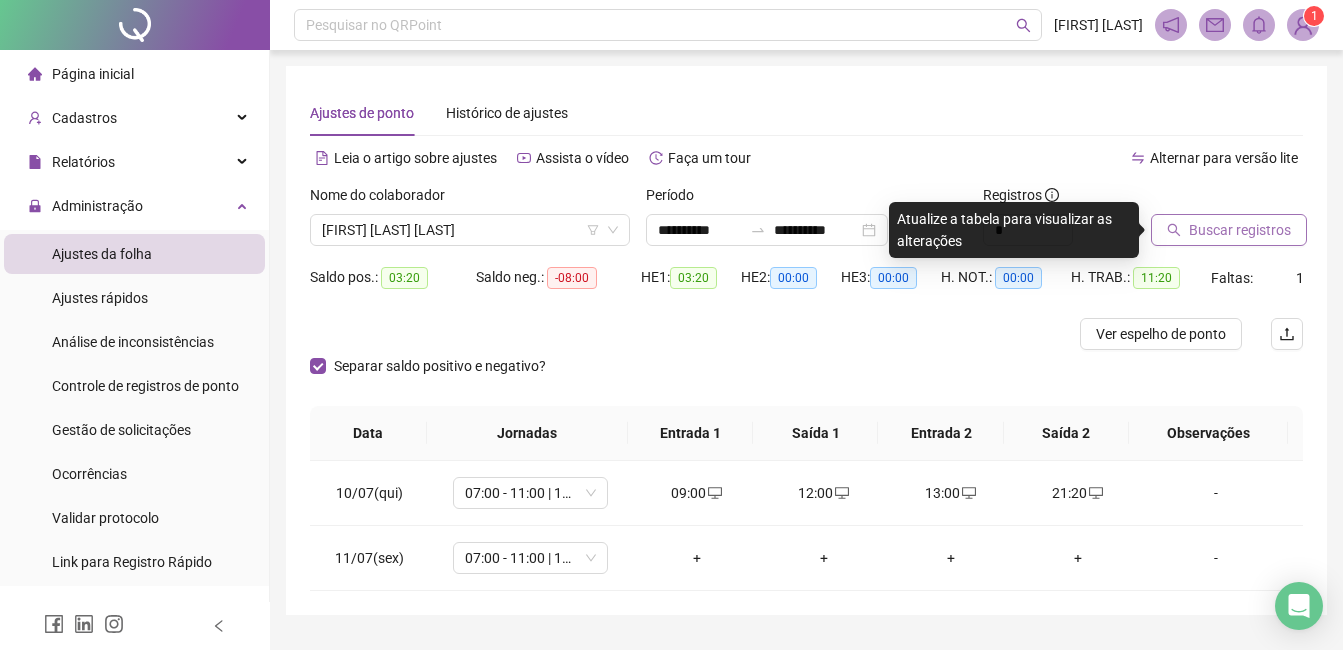 click on "Buscar registros" at bounding box center (1240, 230) 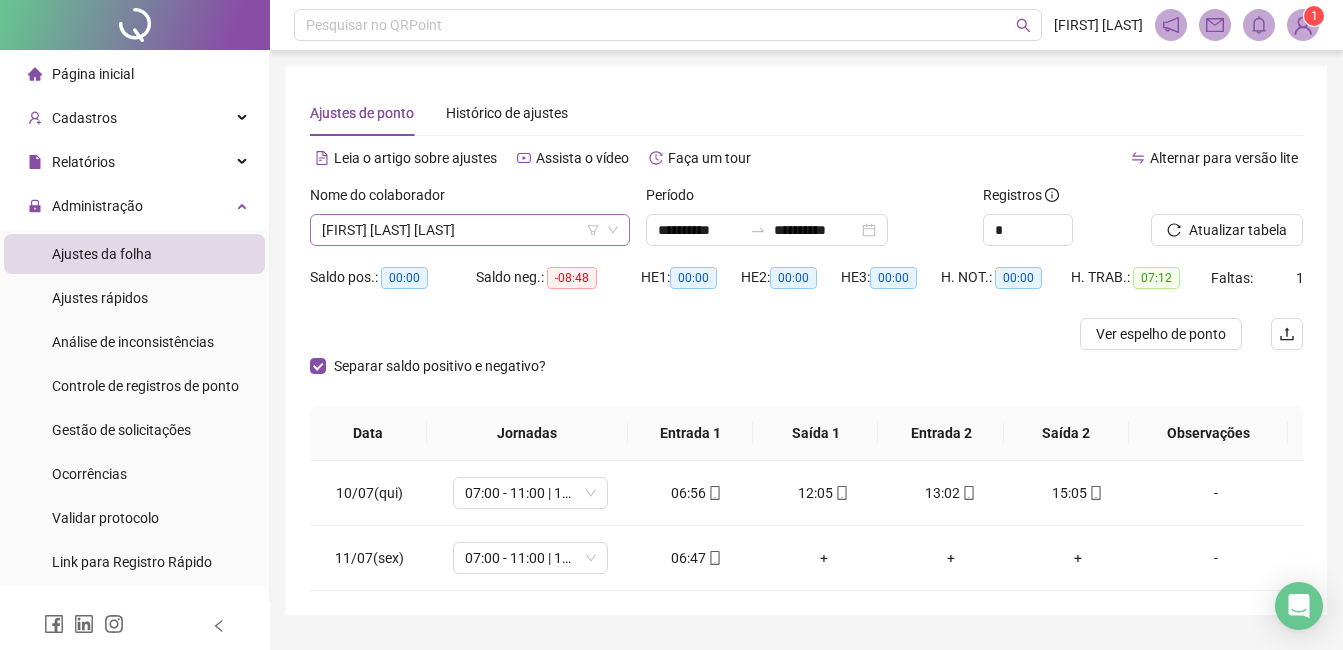 click on "[FIRST] [LAST] [LAST]" at bounding box center (470, 230) 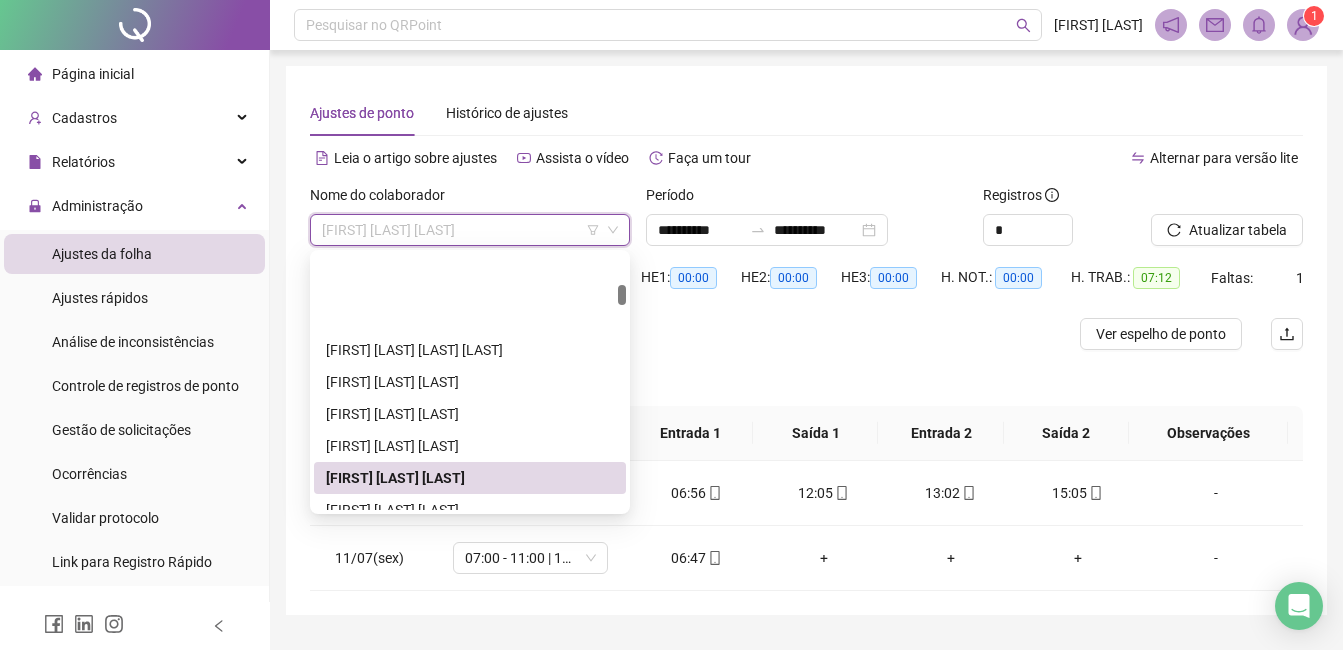 scroll, scrollTop: 500, scrollLeft: 0, axis: vertical 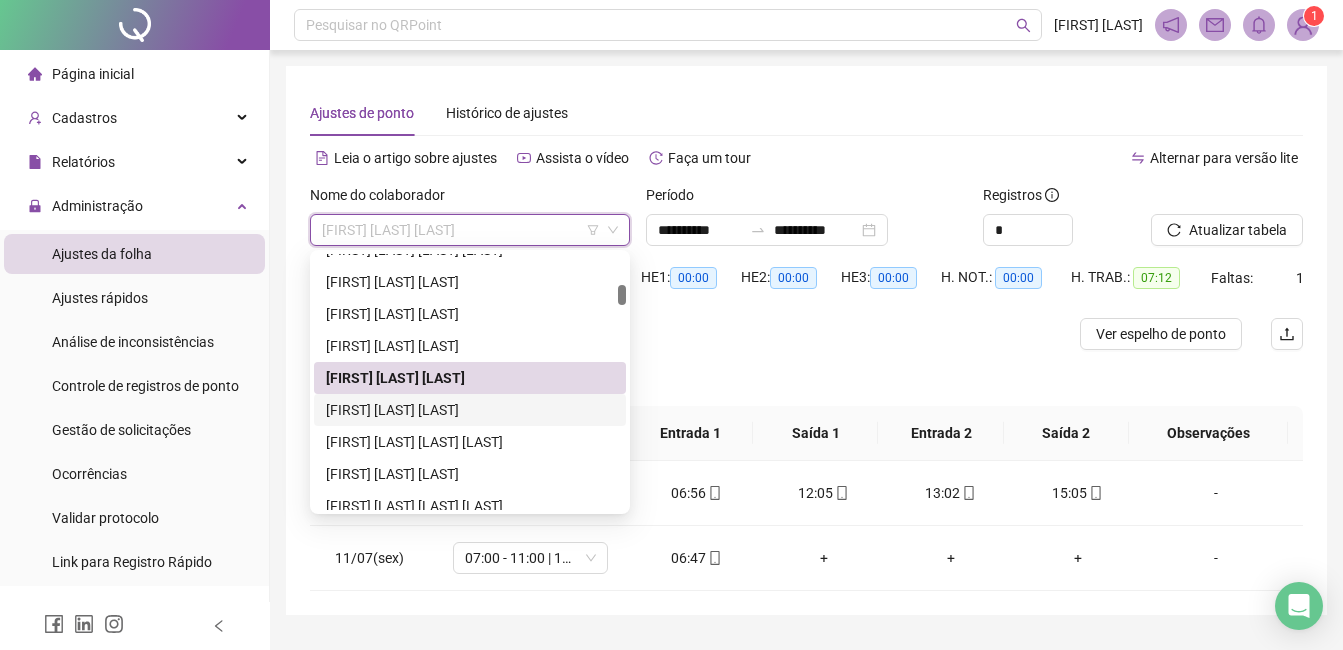 drag, startPoint x: 399, startPoint y: 416, endPoint x: 541, endPoint y: 401, distance: 142.79005 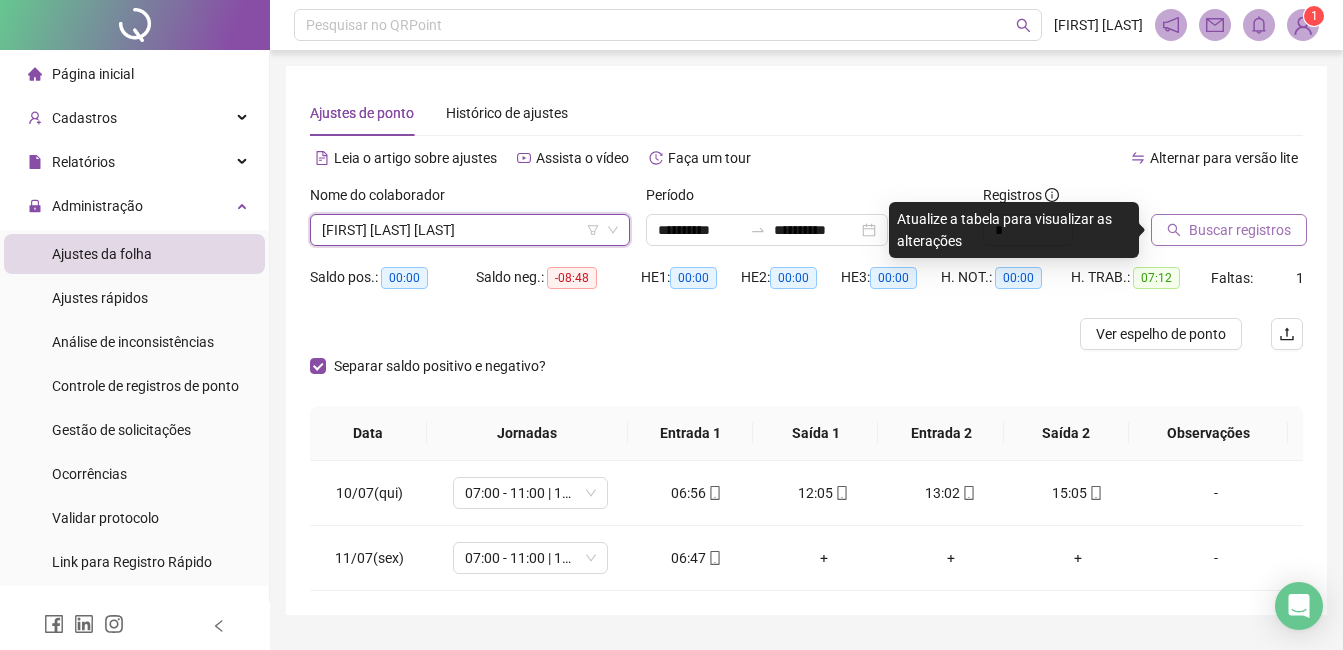 click on "Buscar registros" at bounding box center (1240, 230) 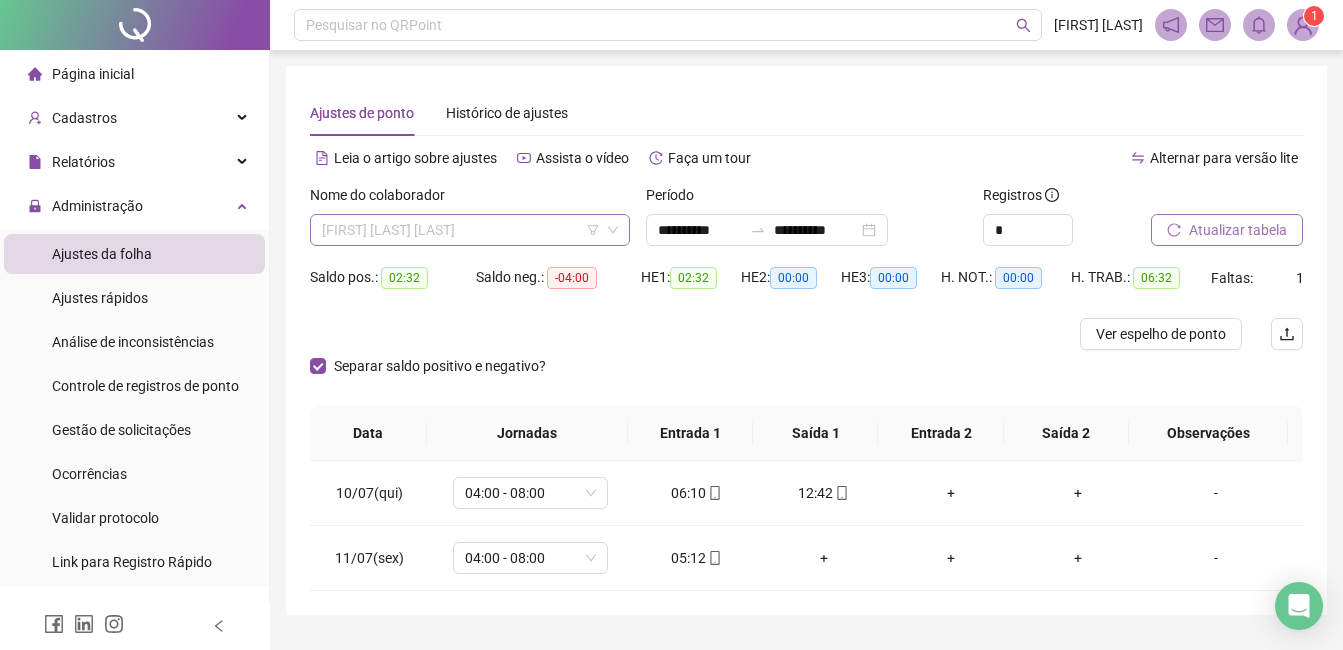 click on "[FIRST] [LAST] [LAST]" at bounding box center [470, 230] 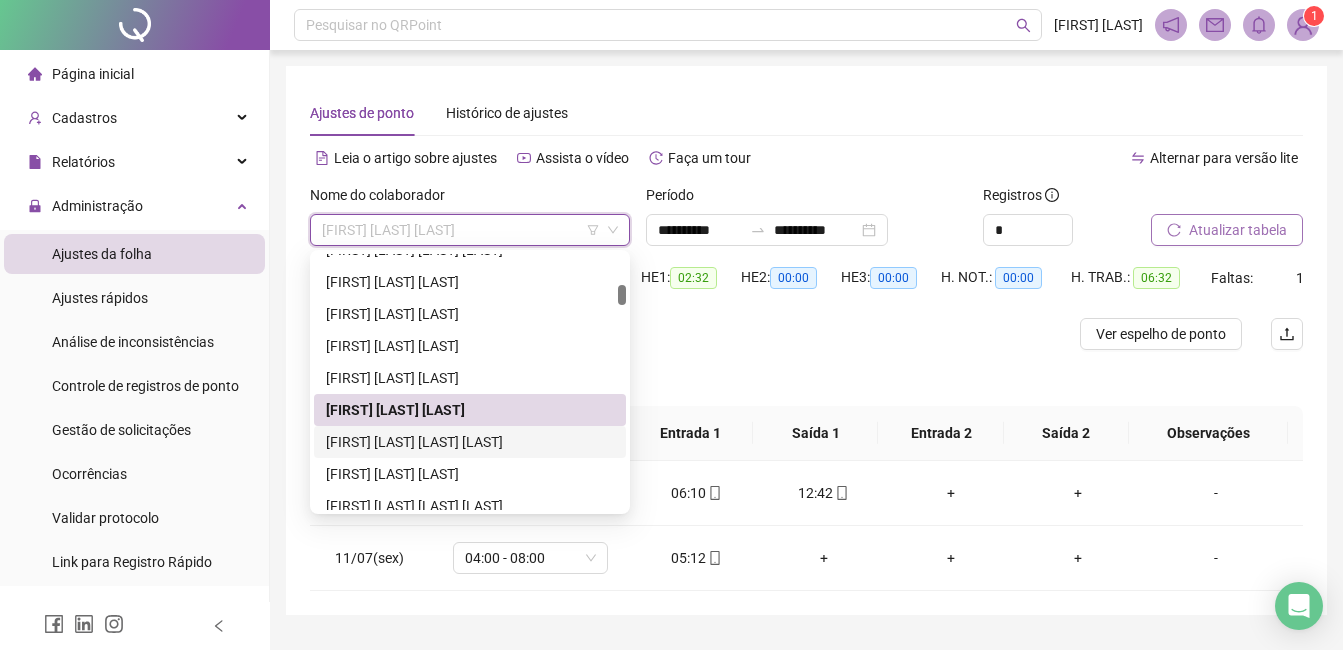 click on "[FIRST] [LAST] [LAST] [LAST]" at bounding box center [470, 442] 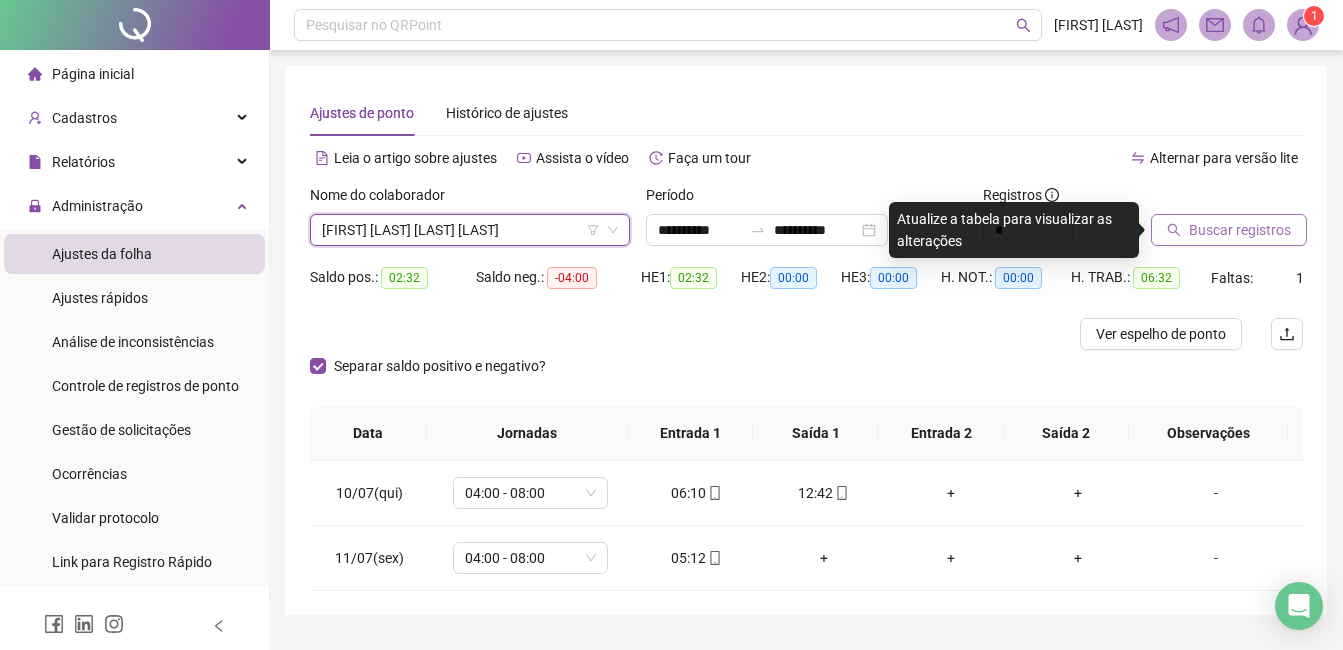 click on "Buscar registros" at bounding box center (1240, 230) 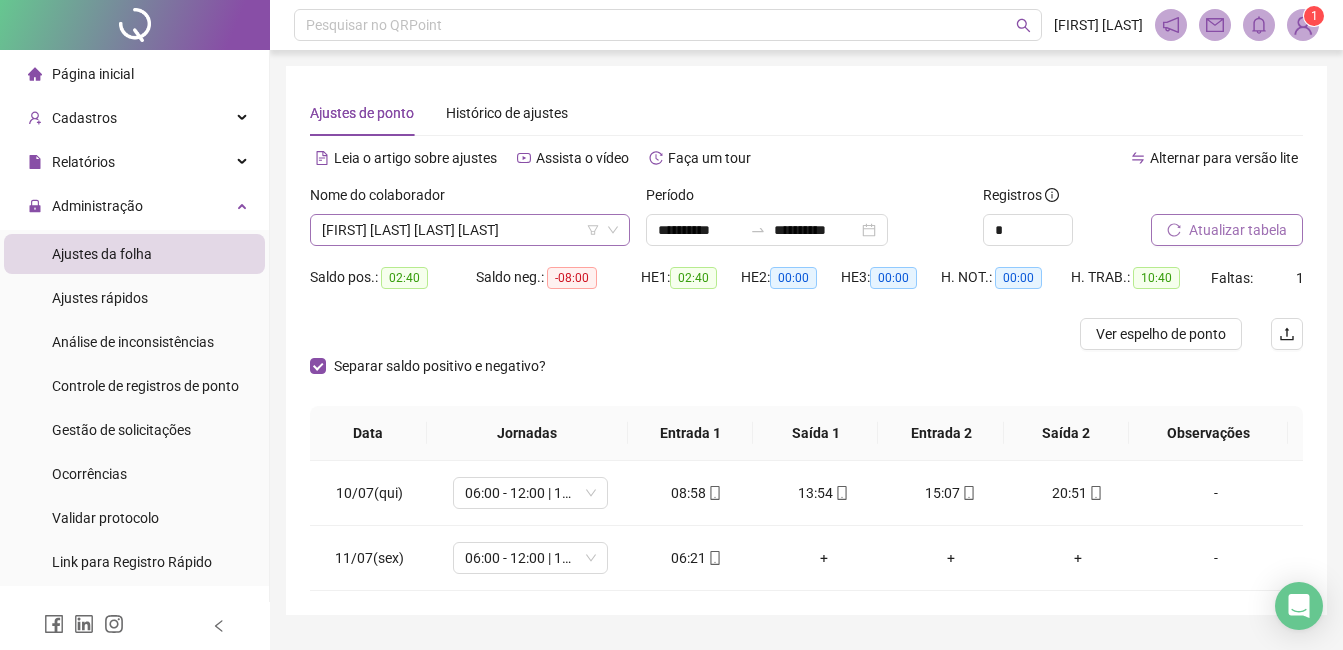 click on "[FIRST] [LAST] [LAST] [LAST]" at bounding box center (470, 230) 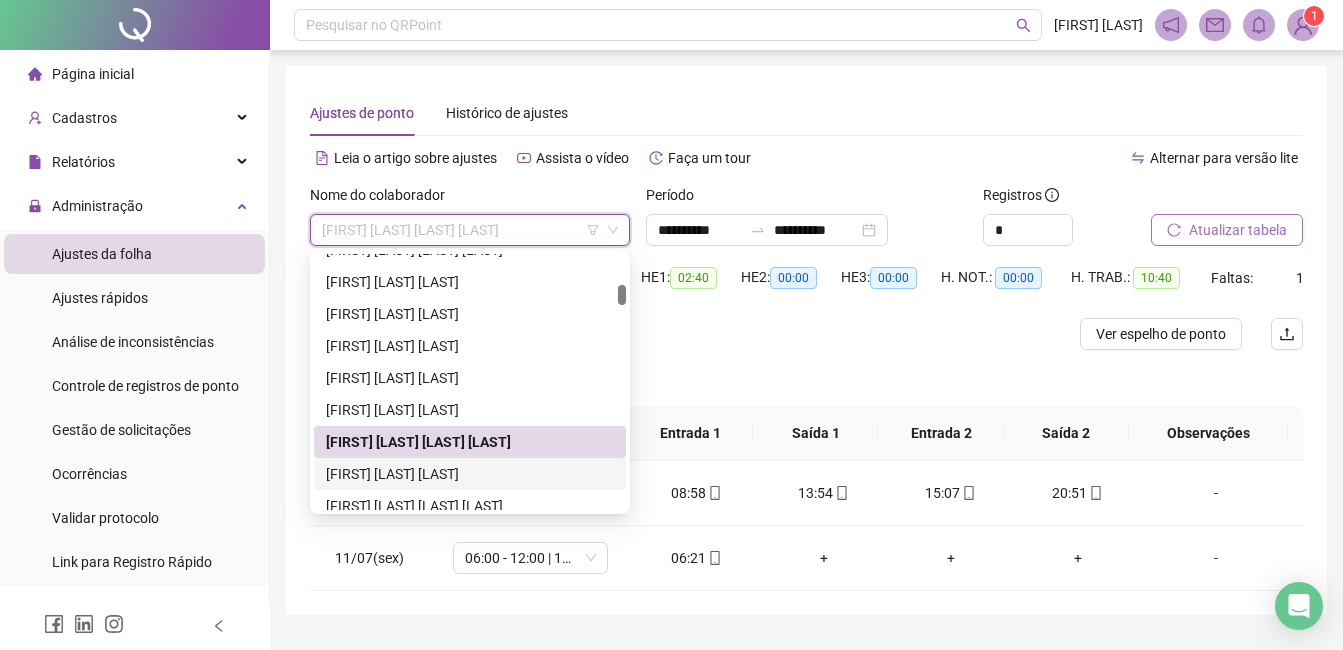 click on "[FIRST] [LAST] [LAST]" at bounding box center (470, 474) 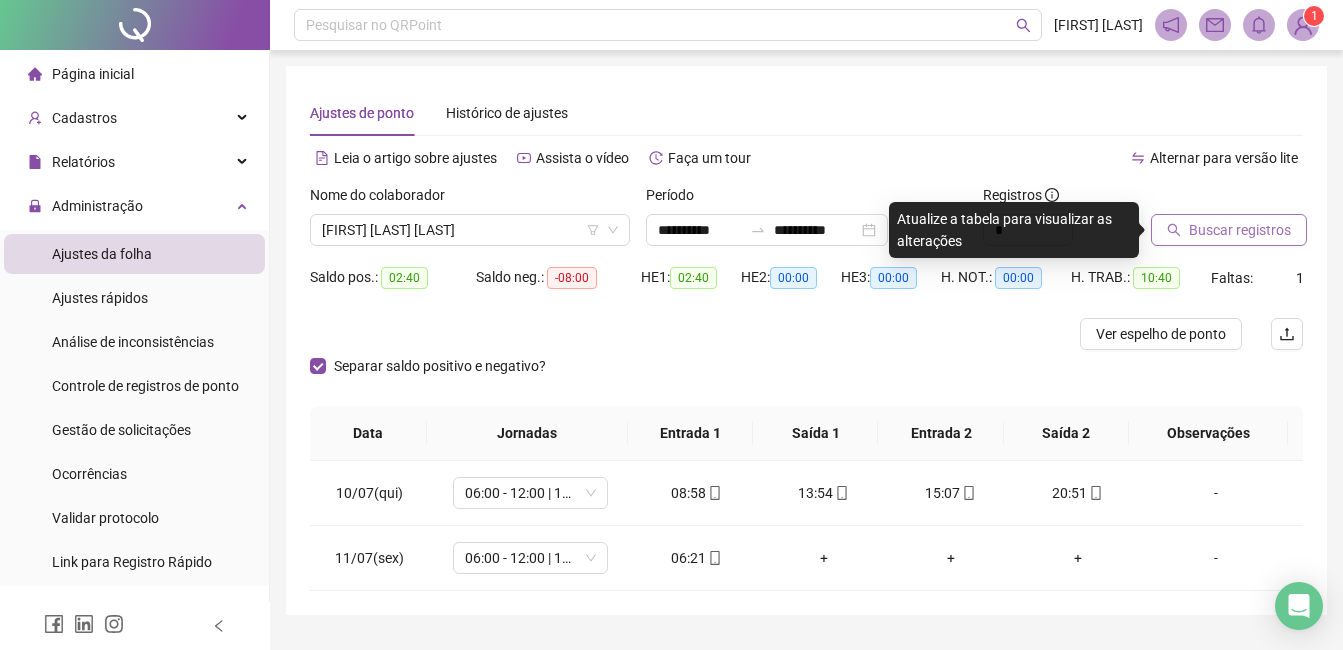 click on "Buscar registros" at bounding box center (1240, 230) 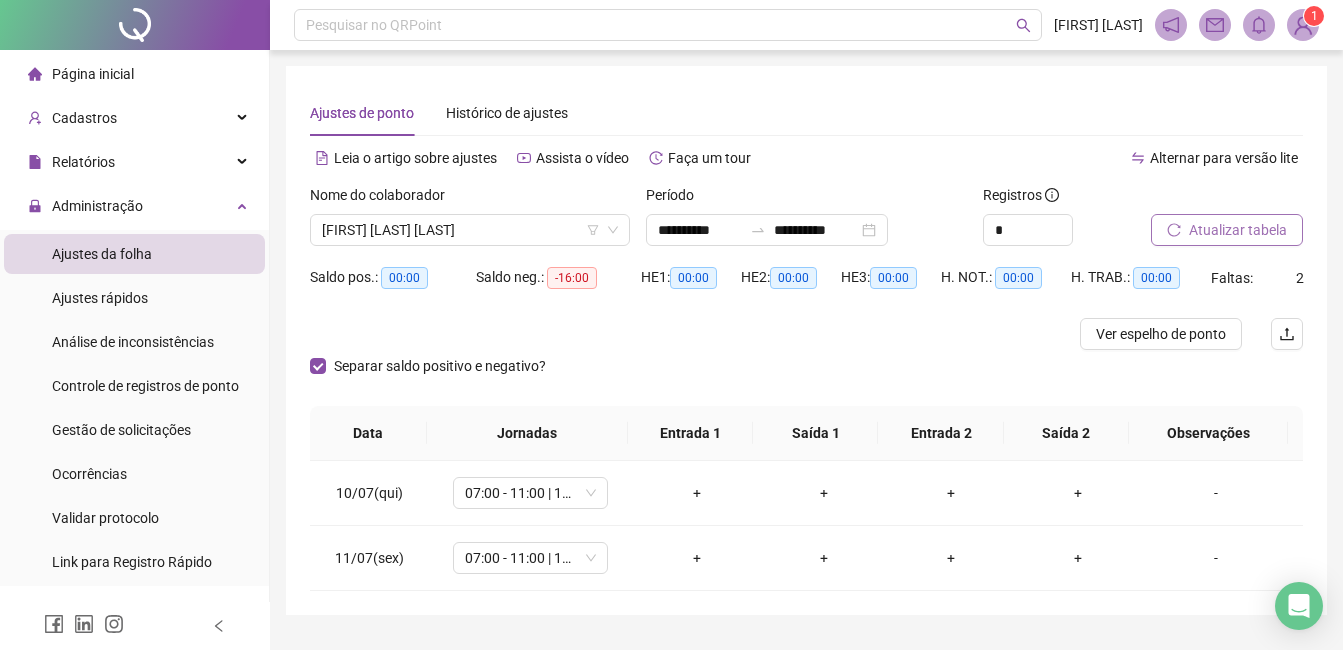 scroll, scrollTop: 51, scrollLeft: 0, axis: vertical 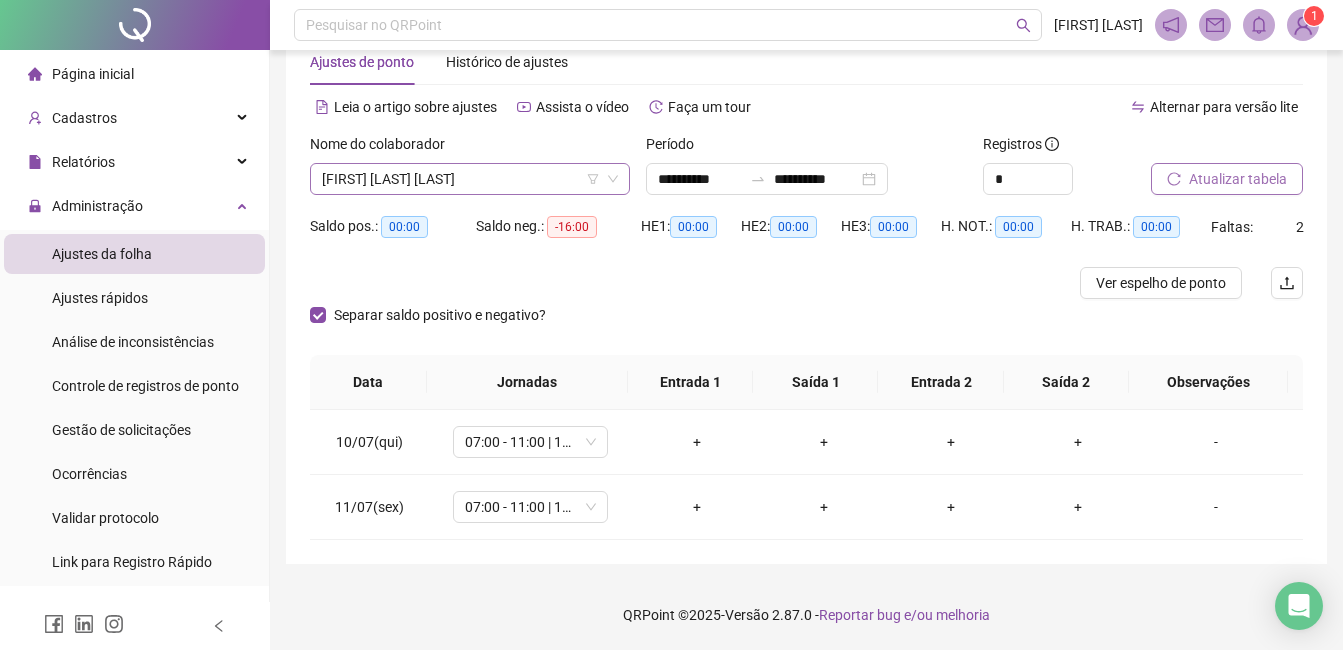 click on "[FIRST] [LAST] [LAST]" at bounding box center [470, 179] 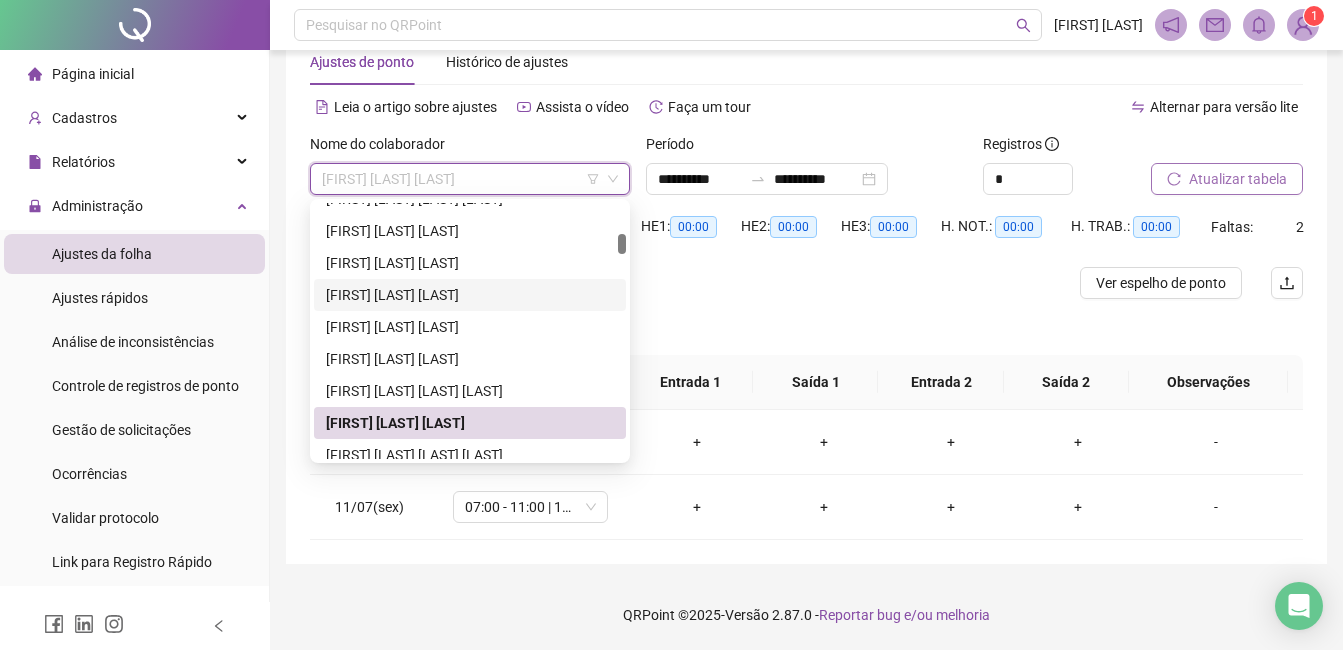 scroll, scrollTop: 700, scrollLeft: 0, axis: vertical 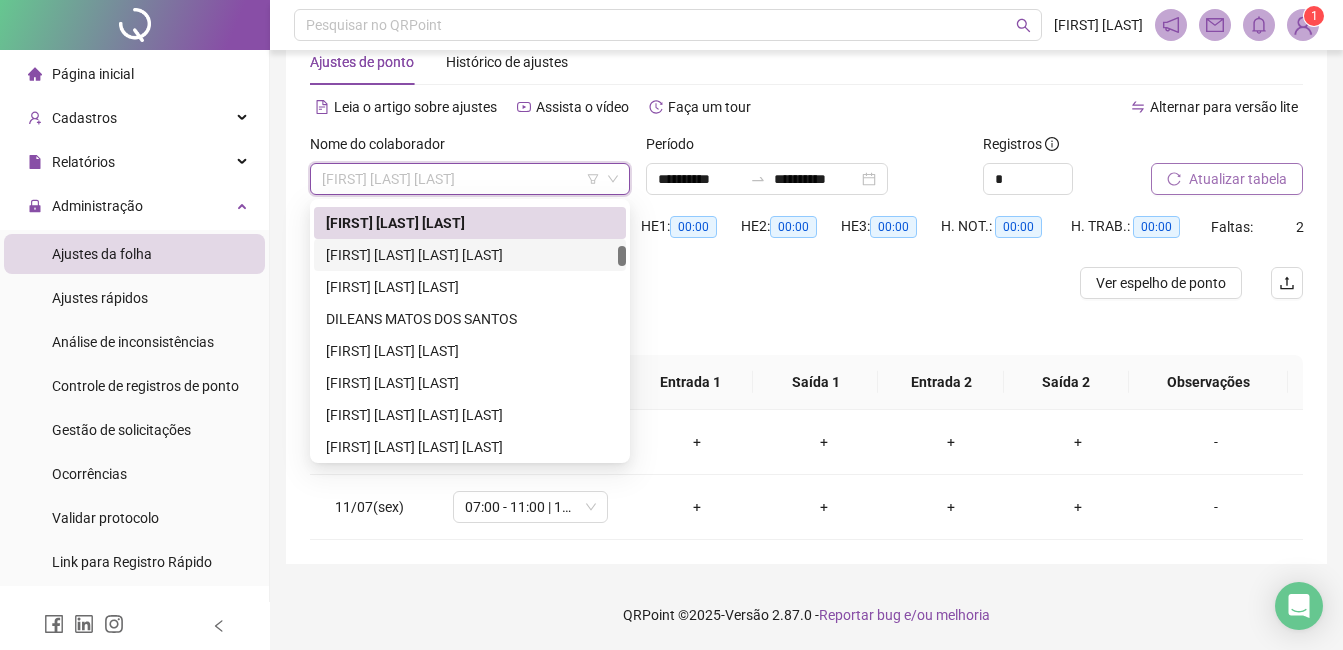 click on "[FIRST] [LAST] [LAST] [LAST]" at bounding box center (470, 255) 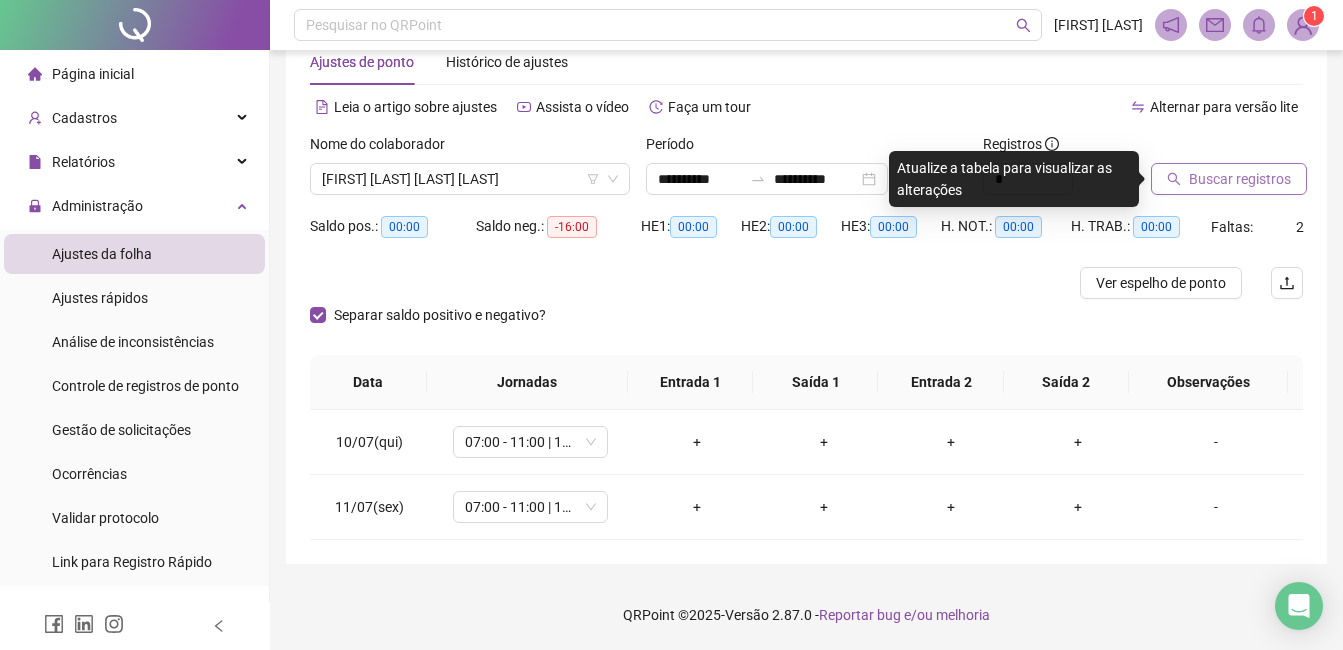 click on "Buscar registros" at bounding box center (1240, 179) 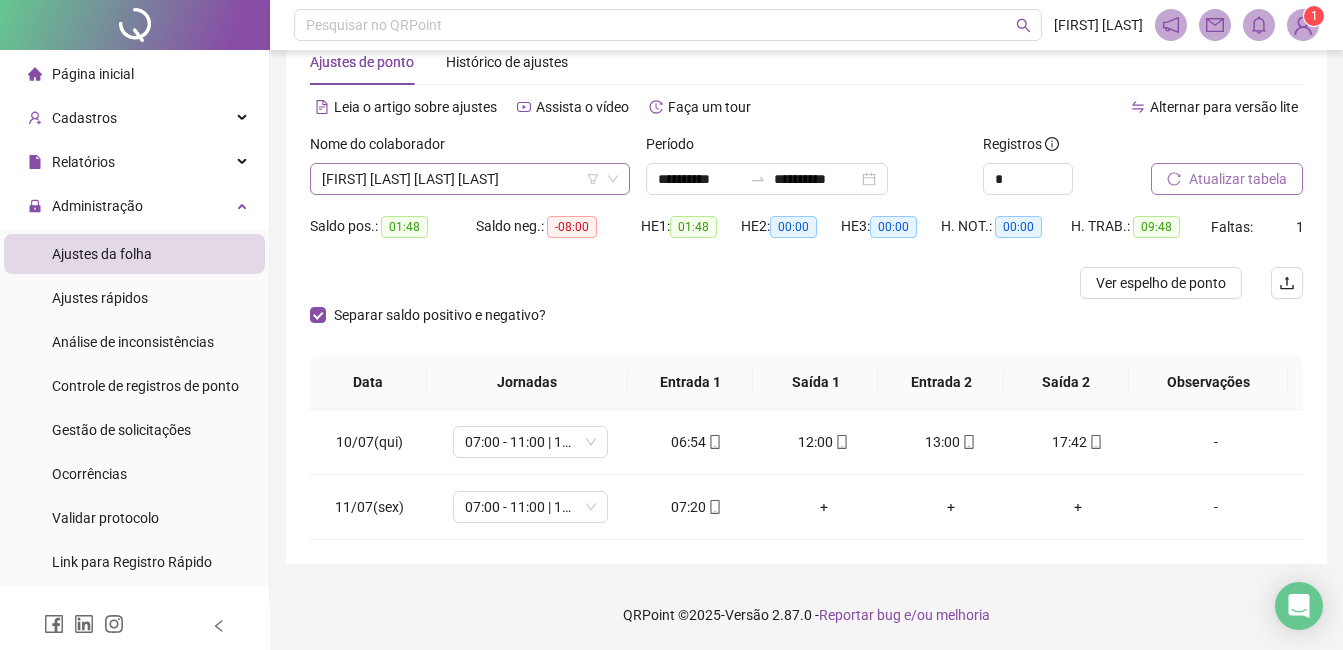 click on "[FIRST] [LAST] [LAST] [LAST]" at bounding box center [470, 179] 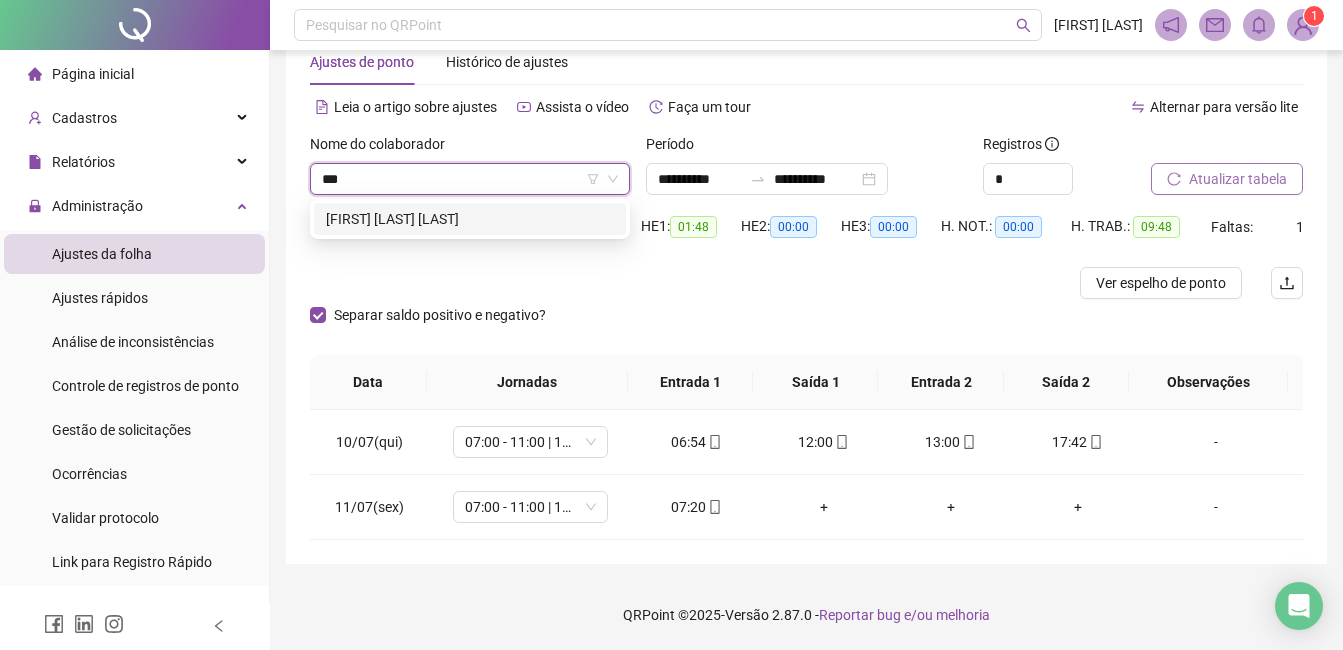scroll, scrollTop: 0, scrollLeft: 0, axis: both 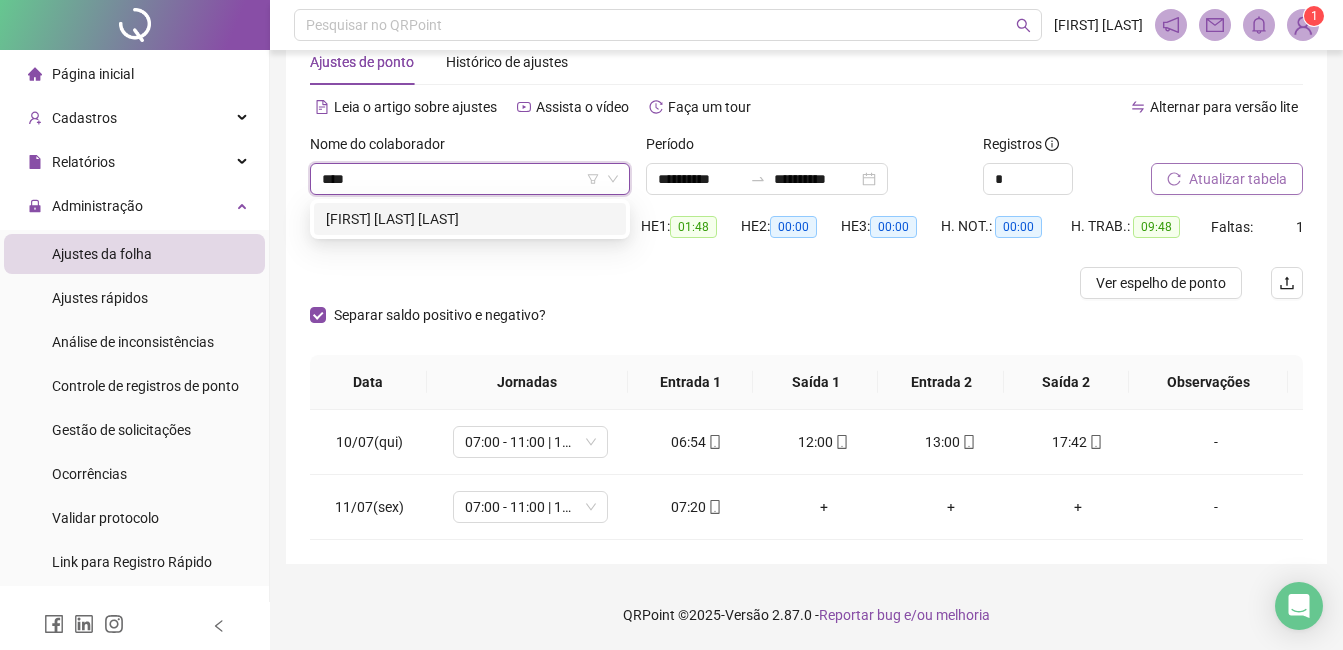 click on "[FIRST] [LAST] [LAST]" at bounding box center (470, 219) 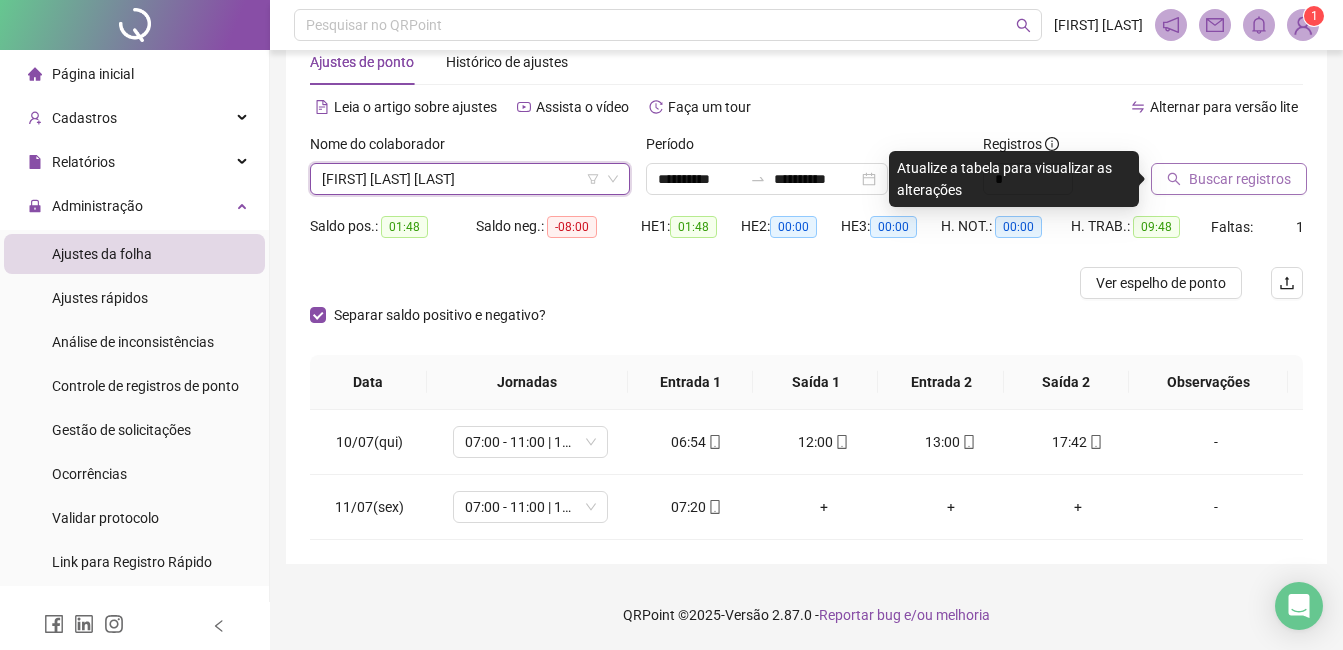 click on "Buscar registros" at bounding box center [1240, 179] 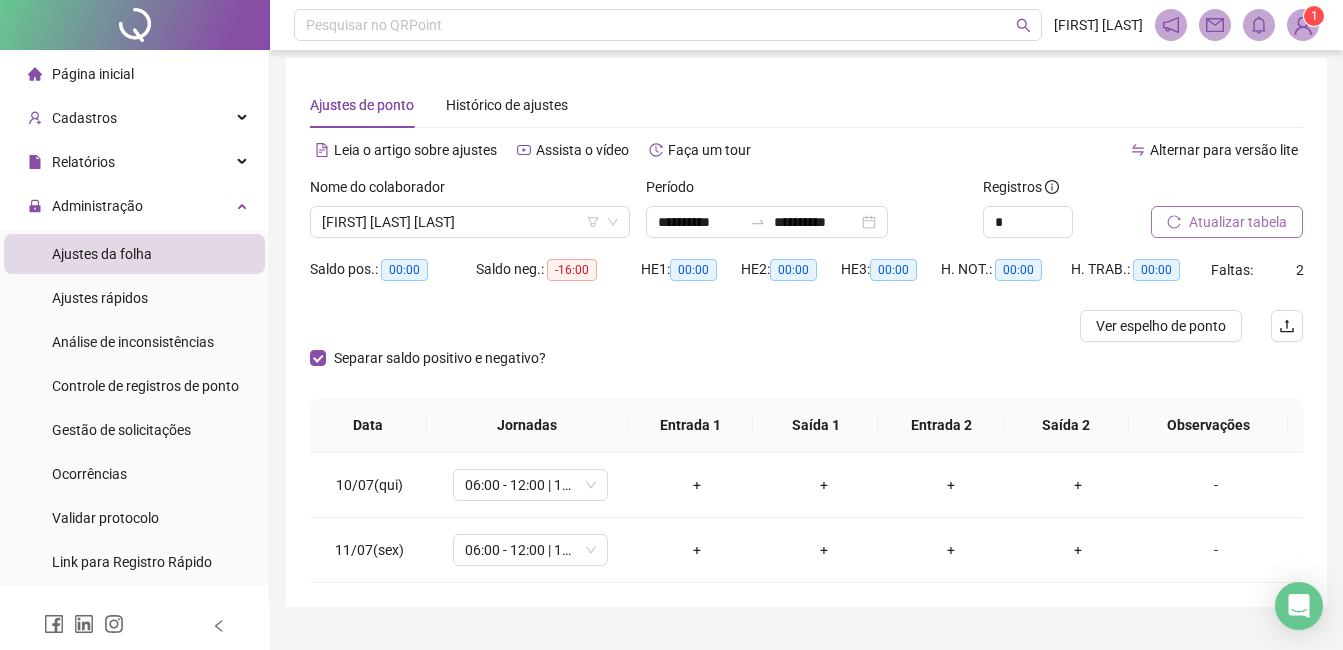 scroll, scrollTop: 0, scrollLeft: 0, axis: both 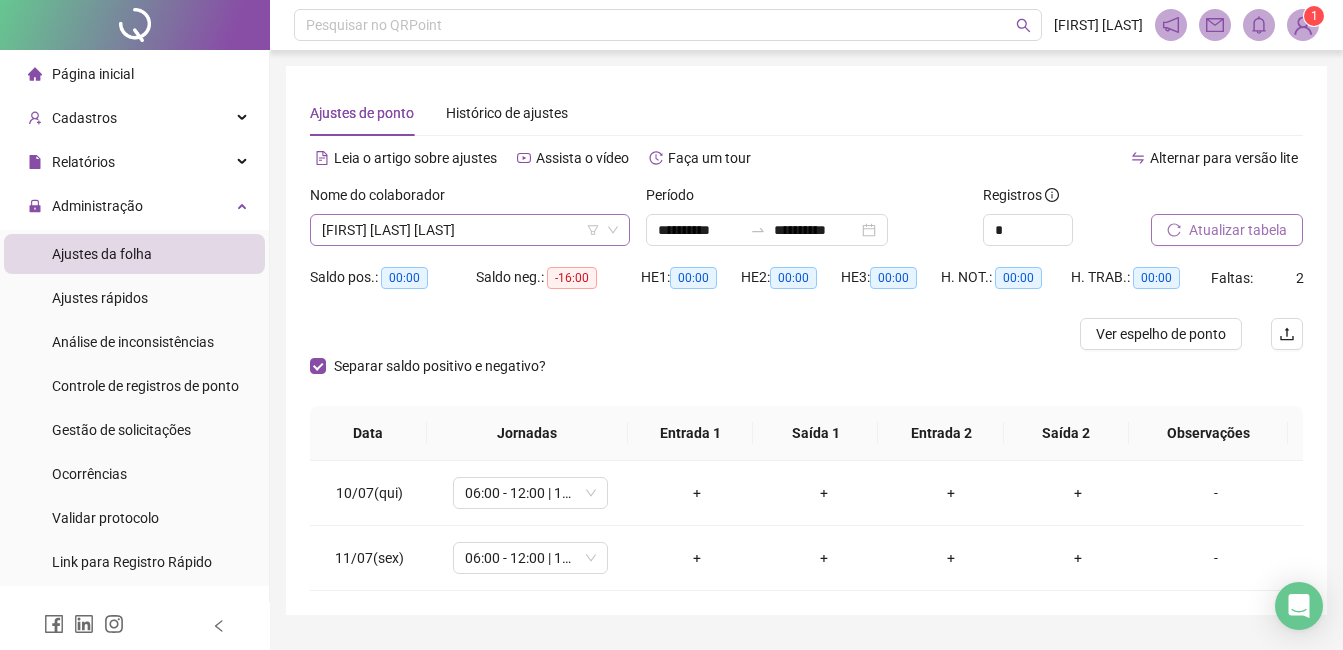 click on "[FIRST] [LAST] [LAST]" at bounding box center [470, 230] 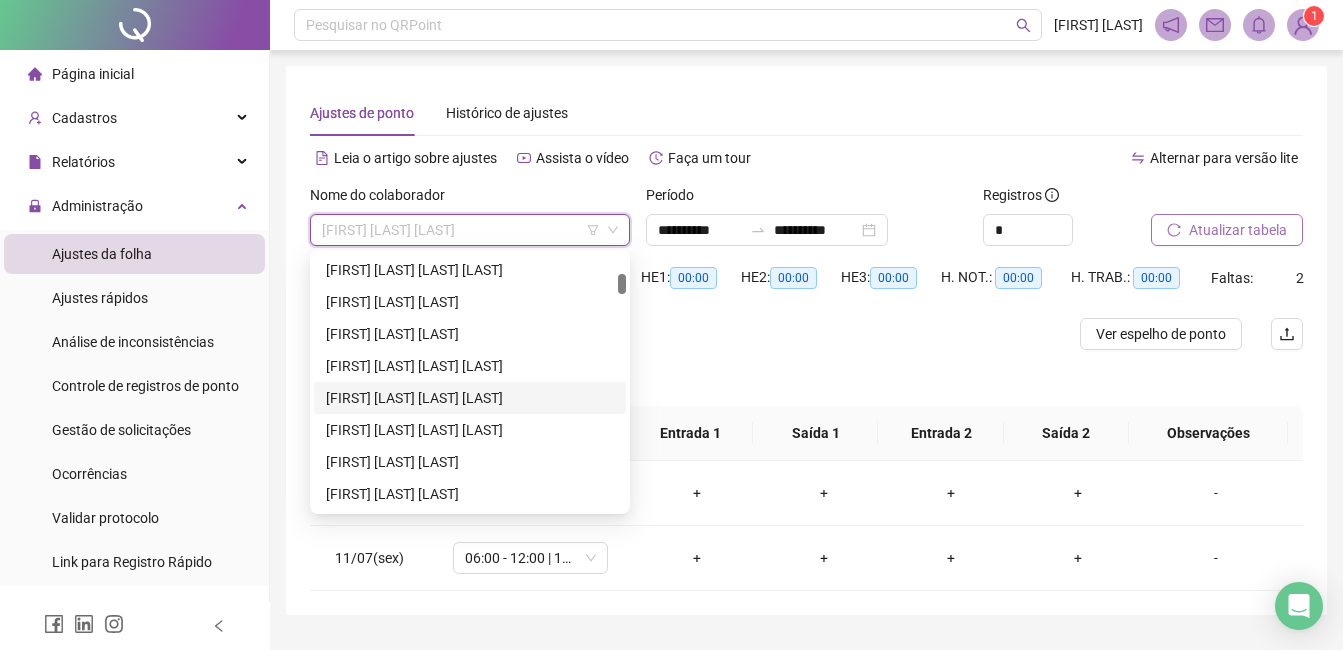scroll, scrollTop: 620, scrollLeft: 0, axis: vertical 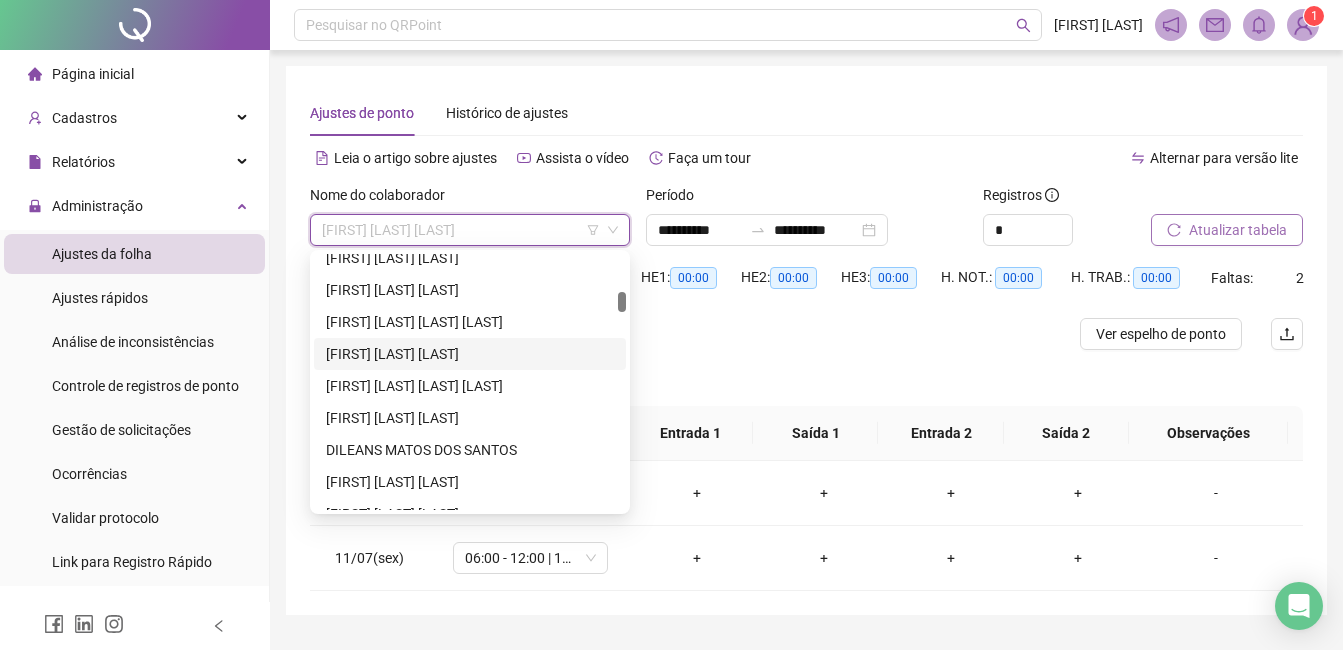 click on "[FIRST] [LAST] [LAST]" at bounding box center [470, 354] 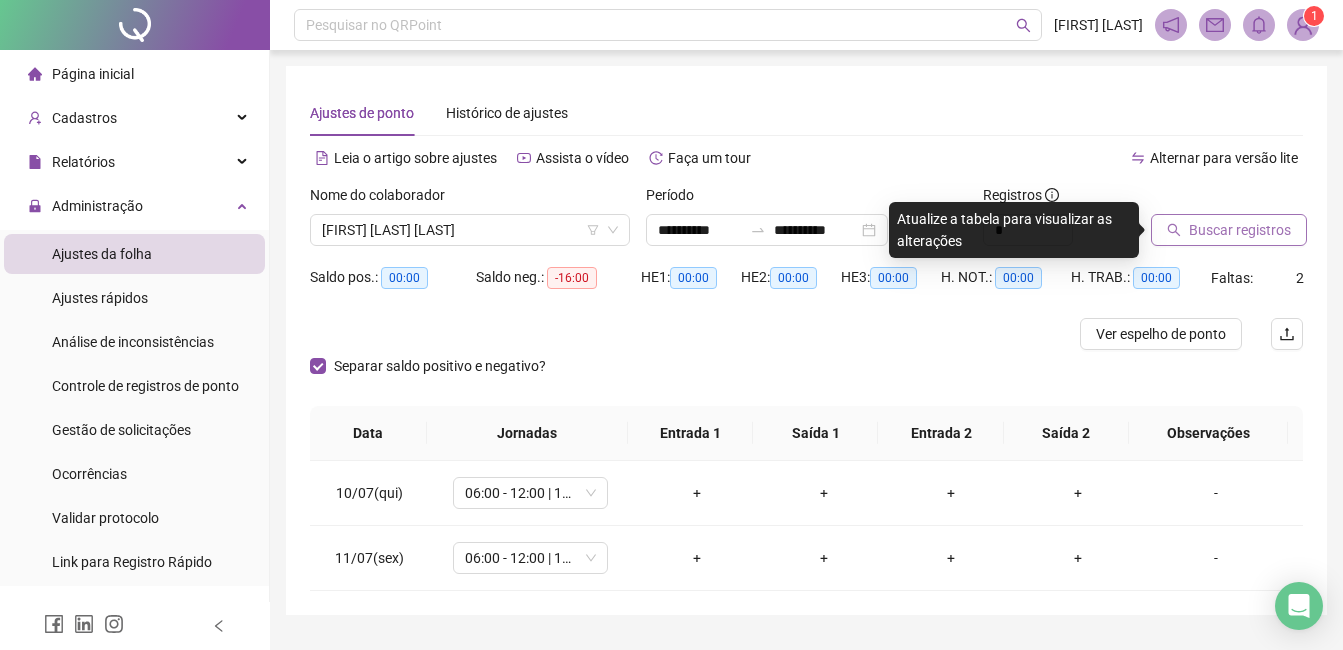 click on "Buscar registros" at bounding box center [1240, 230] 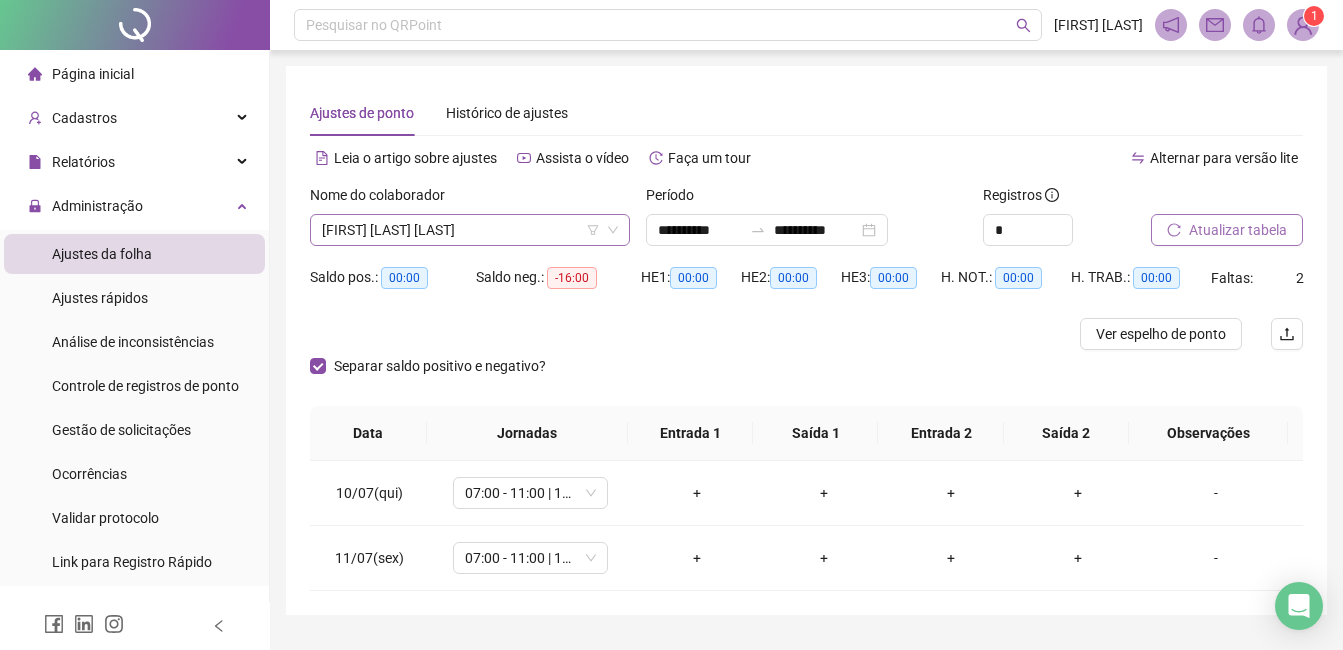 click on "[FIRST] [LAST] [LAST]" at bounding box center [470, 230] 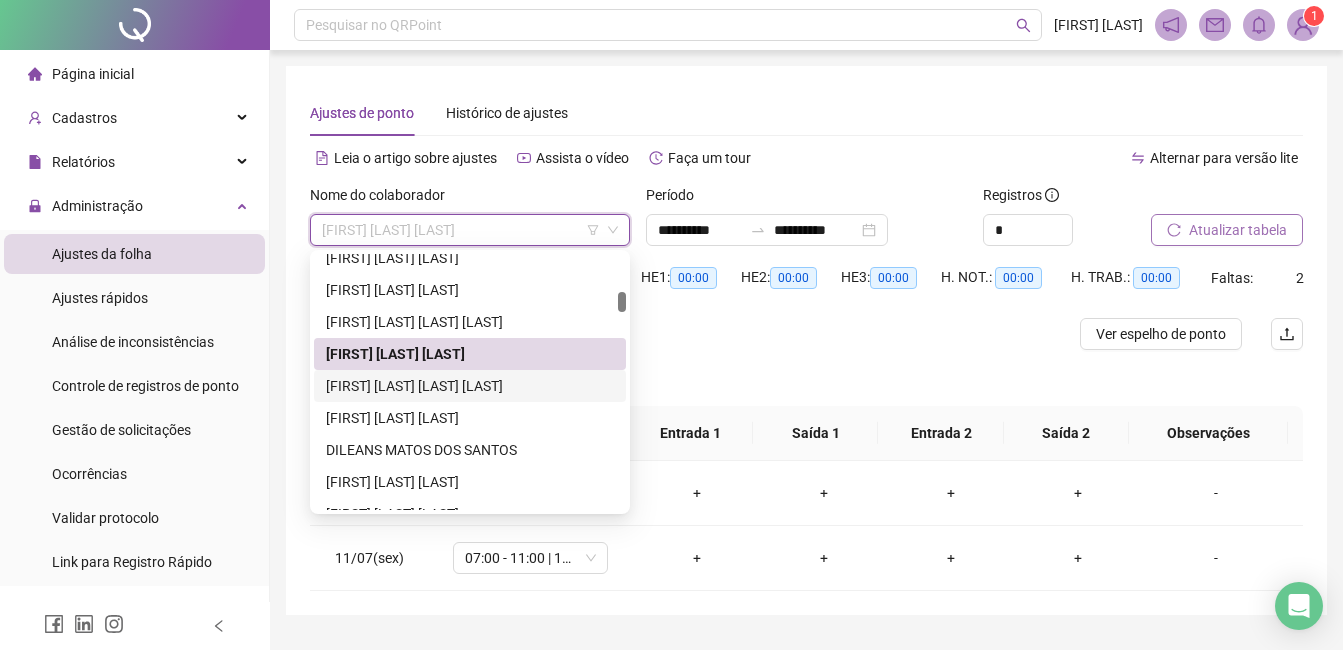 click on "[FIRST] [LAST] [LAST] [LAST]" at bounding box center [470, 386] 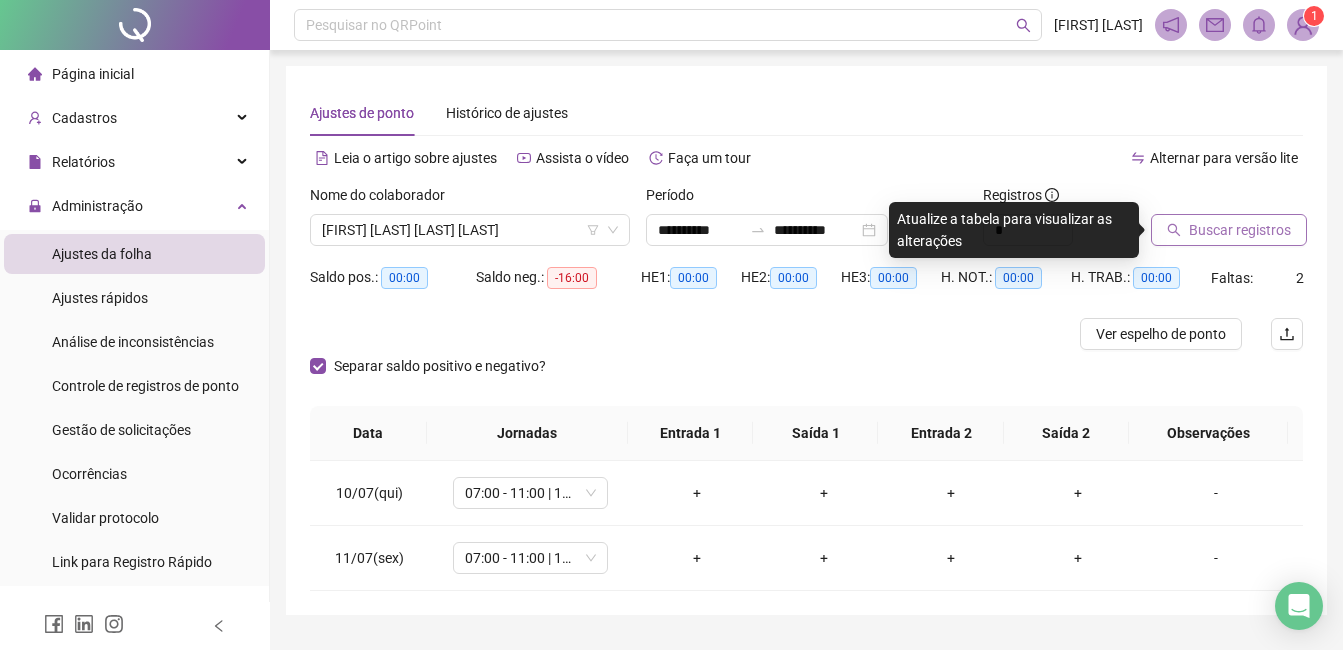 click on "Buscar registros" at bounding box center (1240, 230) 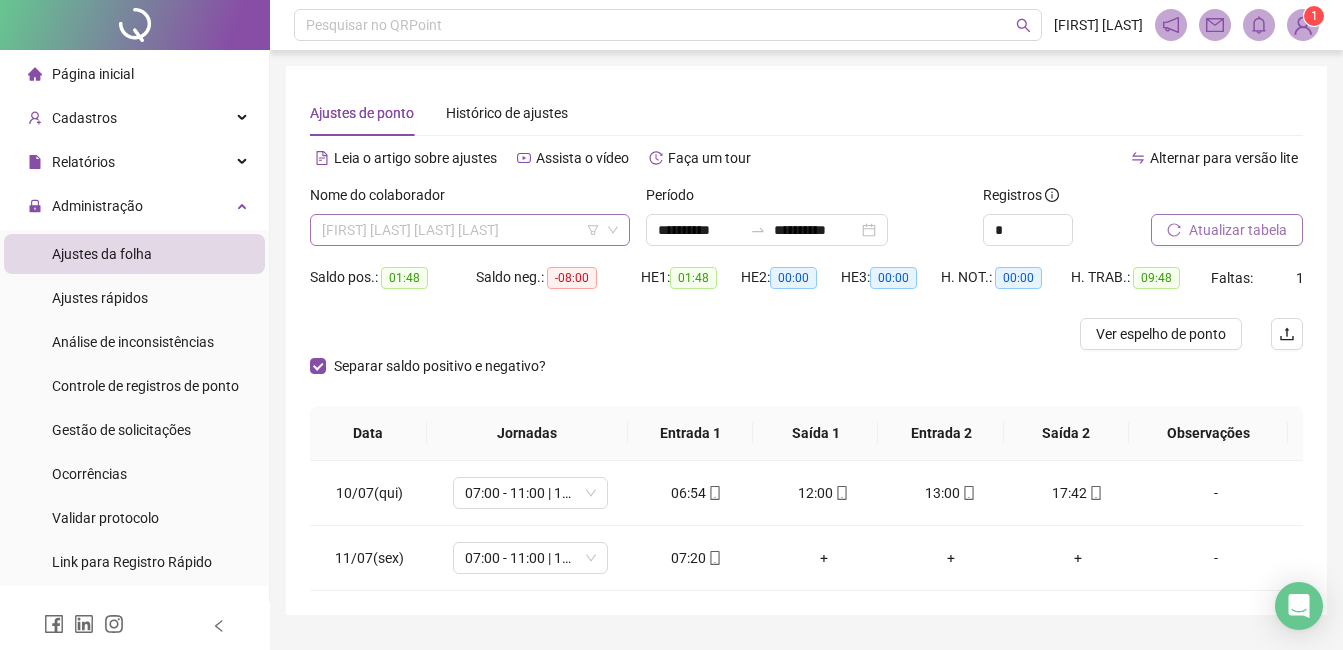click on "[FIRST] [LAST] [LAST] [LAST]" at bounding box center (470, 230) 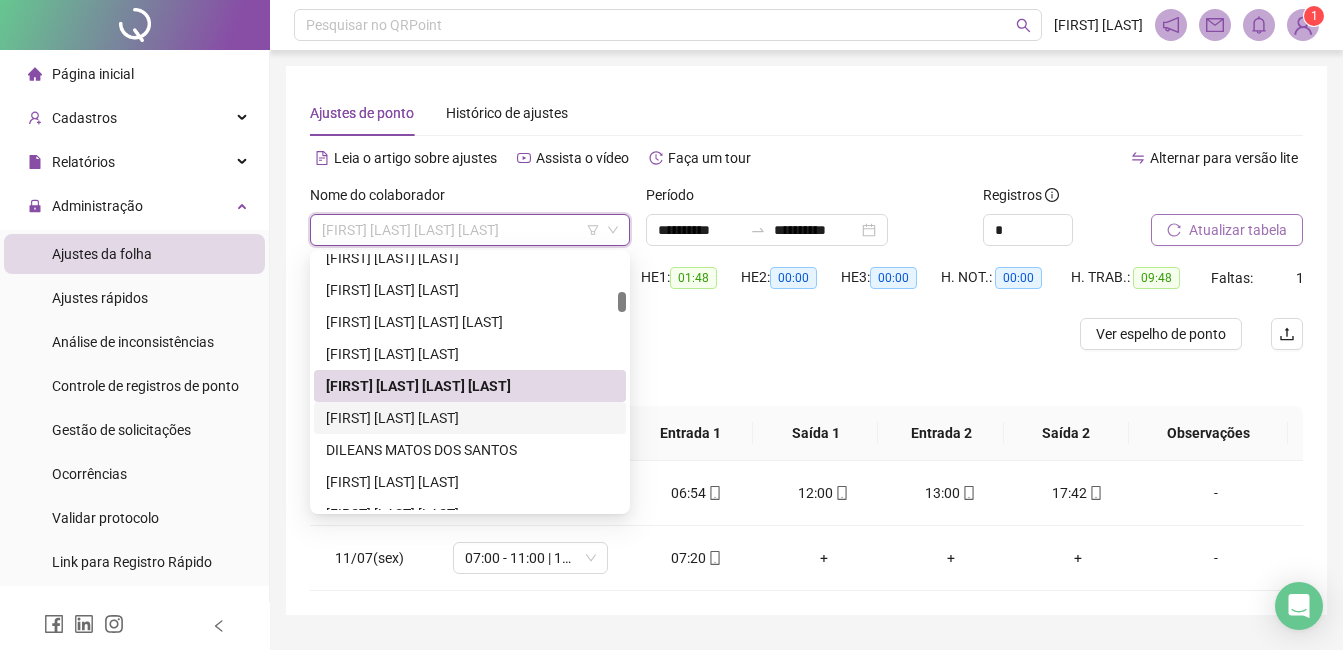 click on "[FIRST] [LAST] [LAST]" at bounding box center (470, 418) 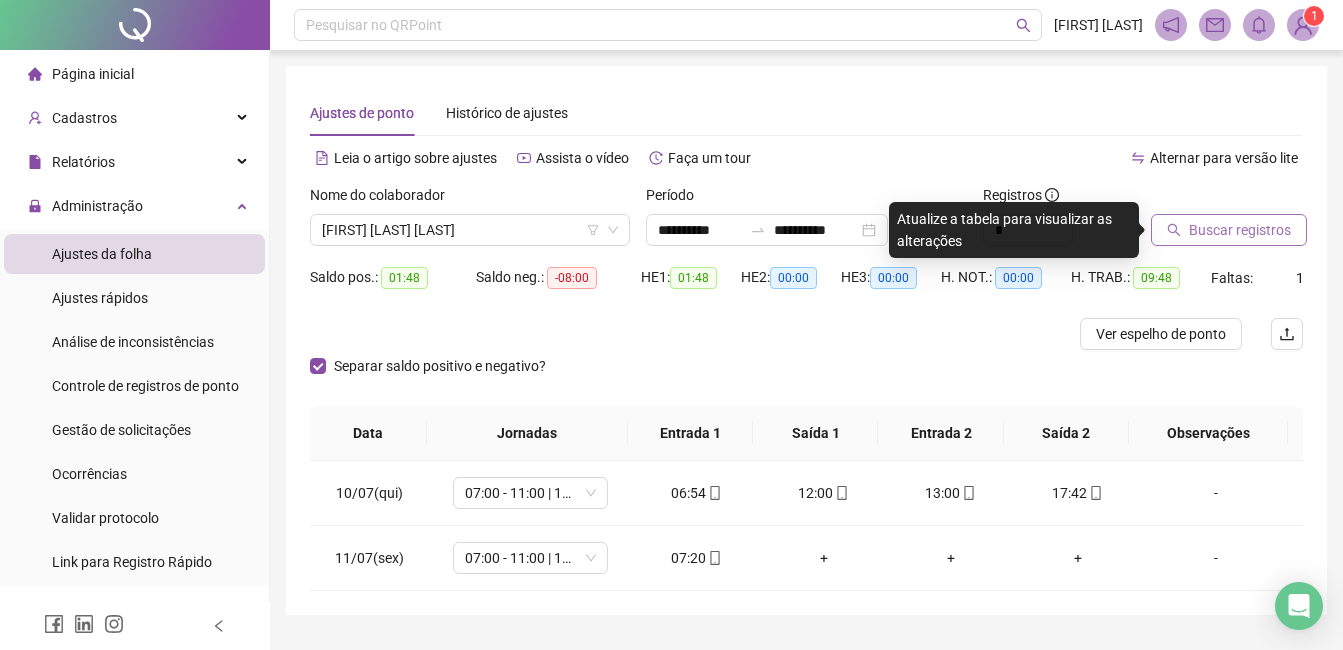 click on "Buscar registros" at bounding box center (1240, 230) 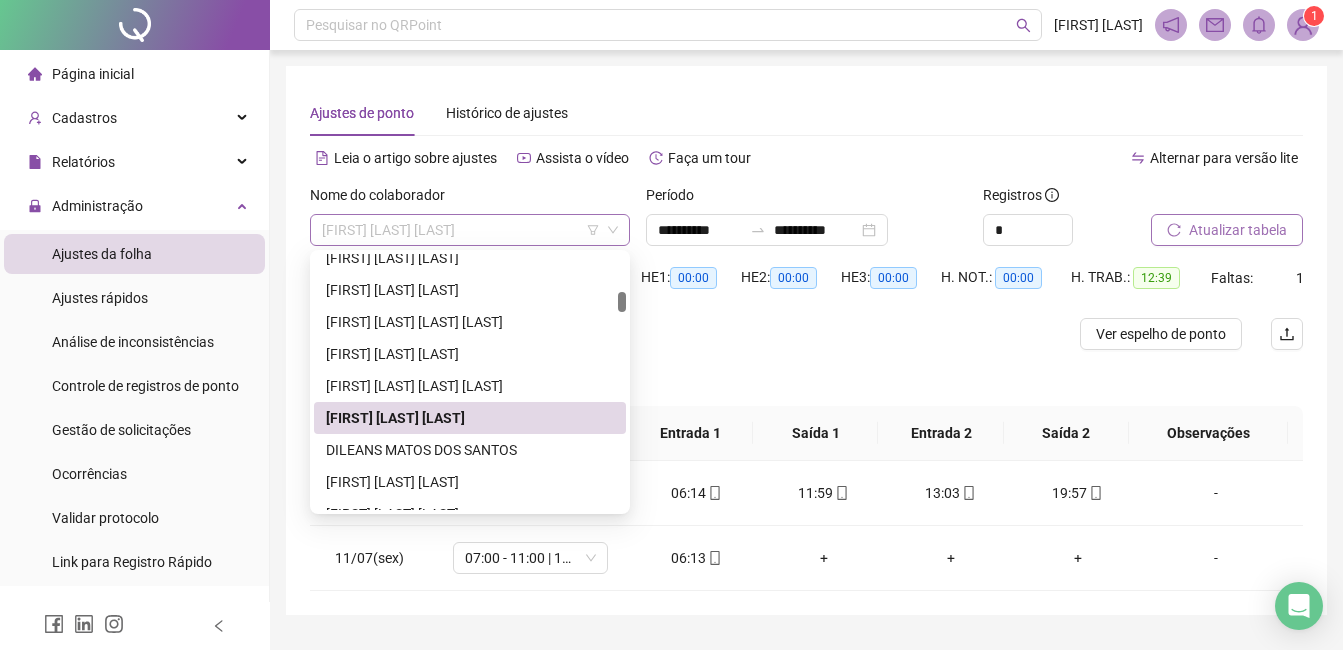 click on "[FIRST] [LAST] [LAST]" at bounding box center (470, 230) 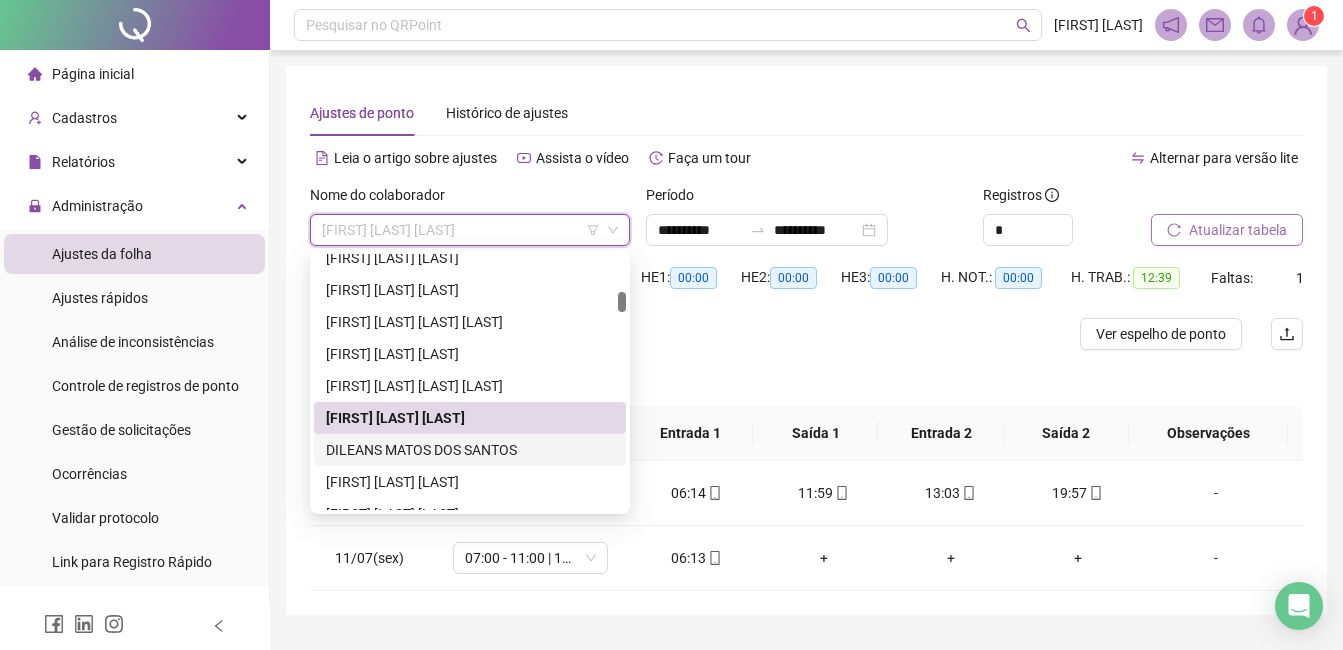 click on "DILEANS MATOS DOS SANTOS" at bounding box center [470, 450] 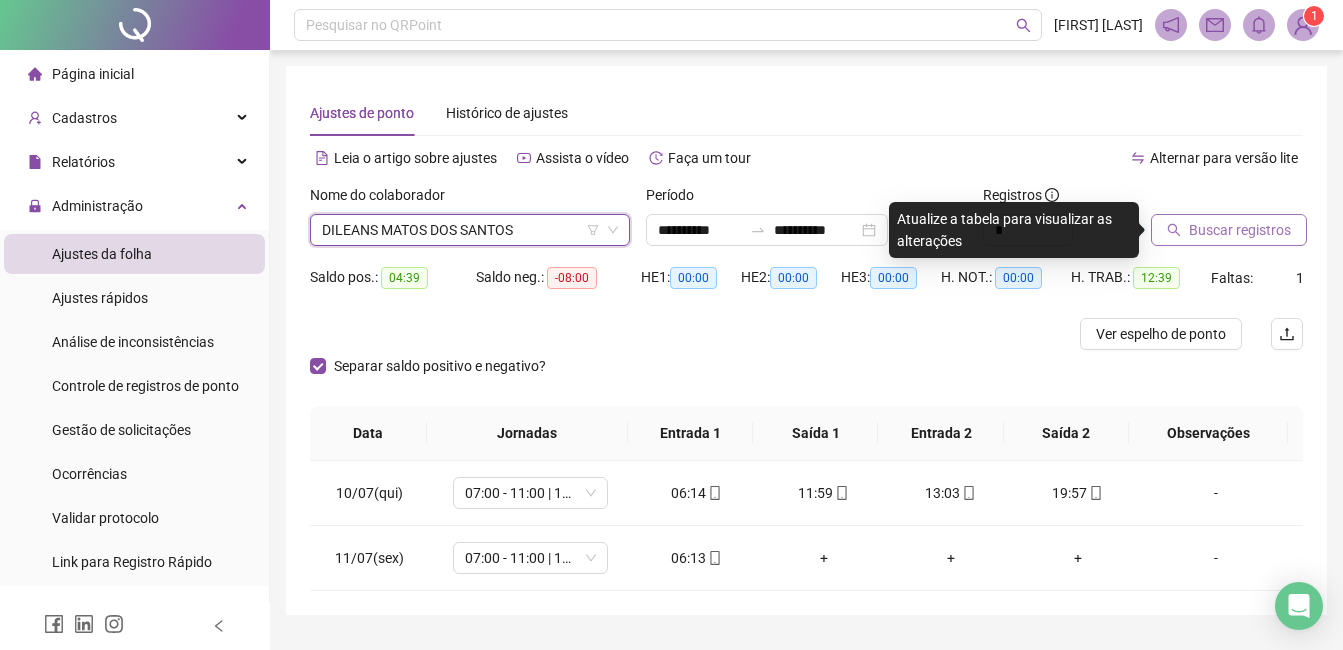 click on "Buscar registros" at bounding box center (1240, 230) 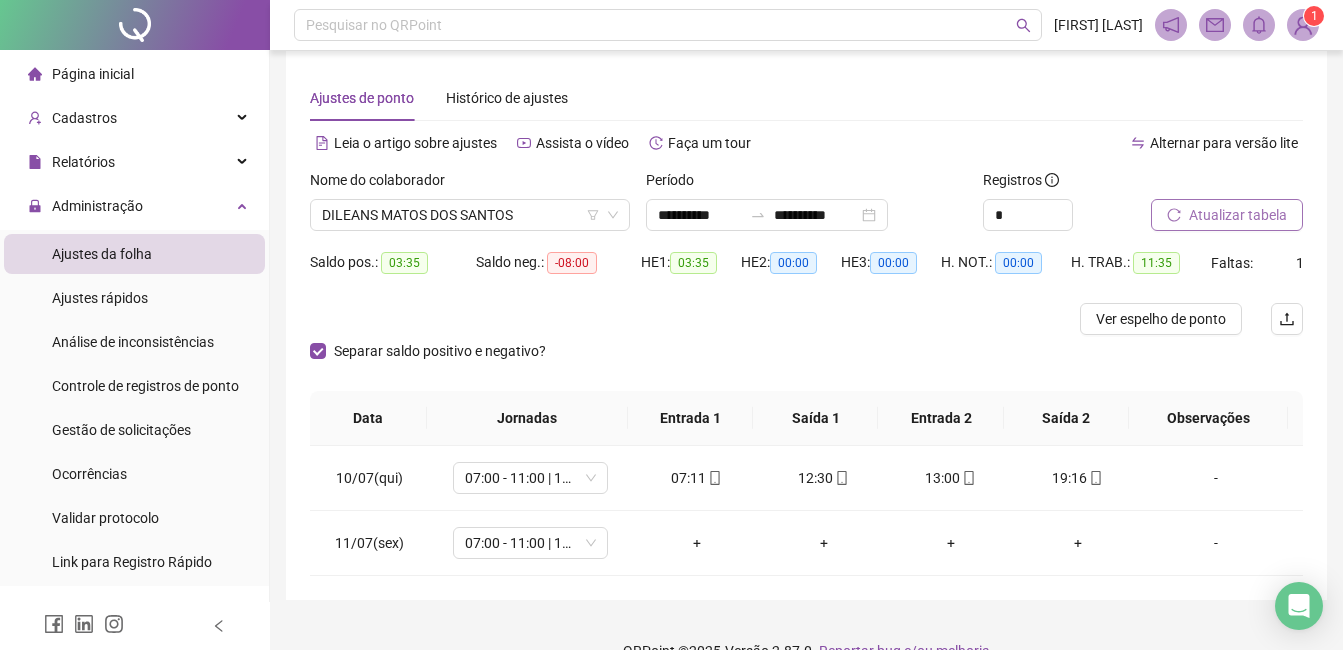 scroll, scrollTop: 0, scrollLeft: 0, axis: both 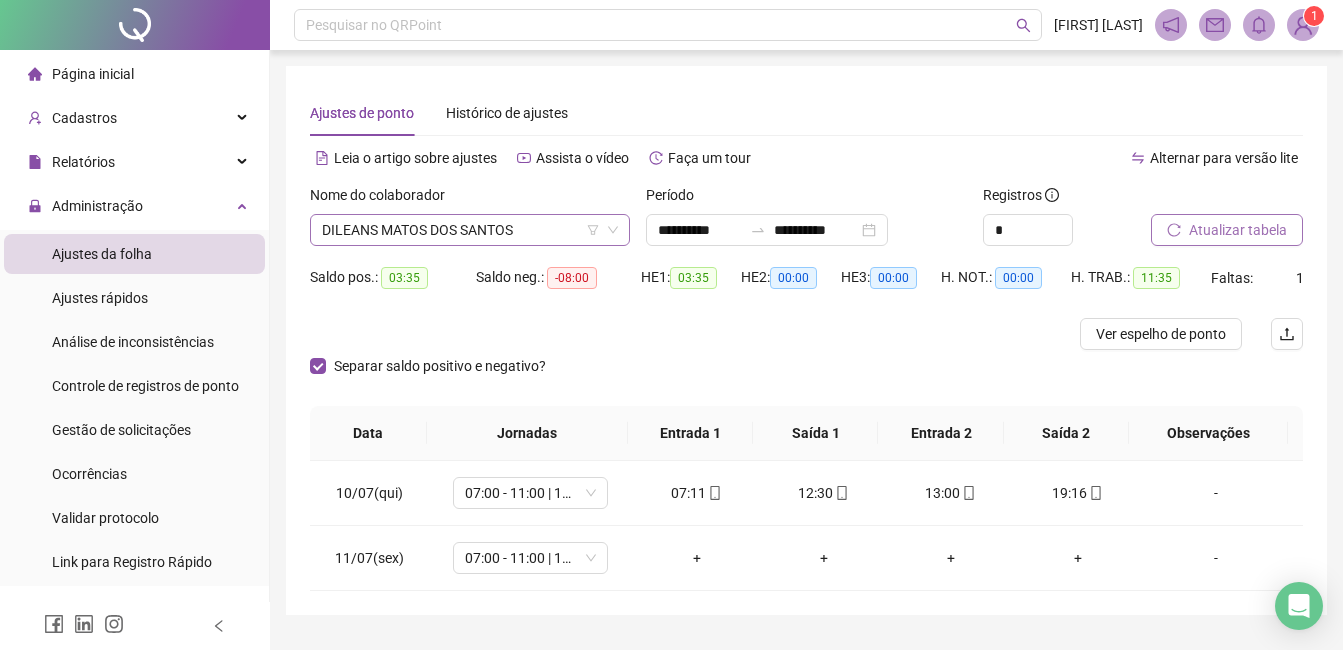 click on "DILEANS MATOS DOS SANTOS" at bounding box center [470, 230] 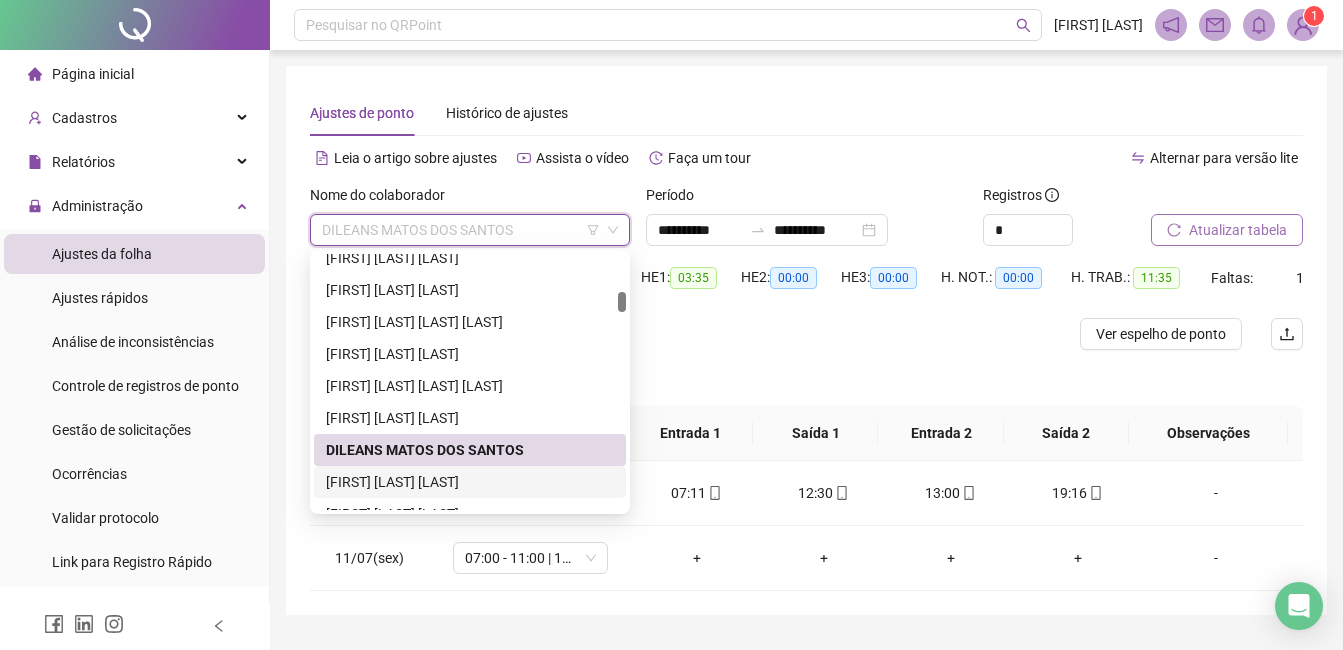 click on "[FIRST] [LAST] [LAST]" at bounding box center (470, 482) 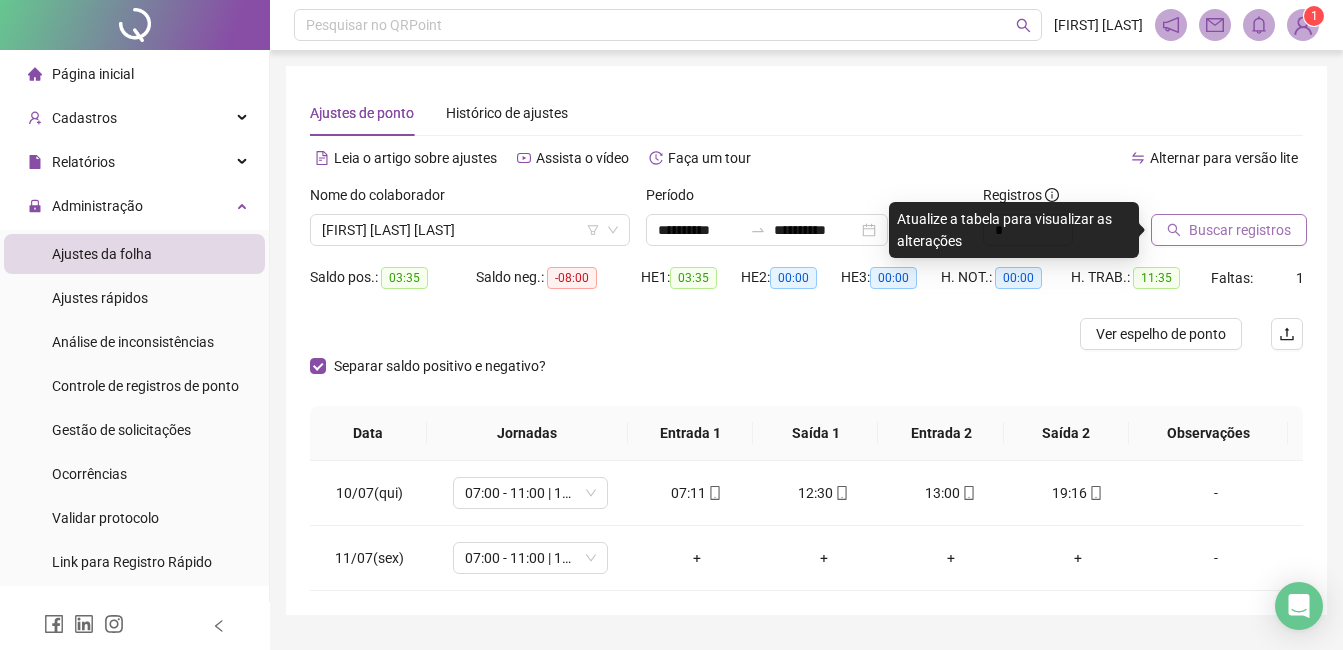 click on "Buscar registros" at bounding box center [1240, 230] 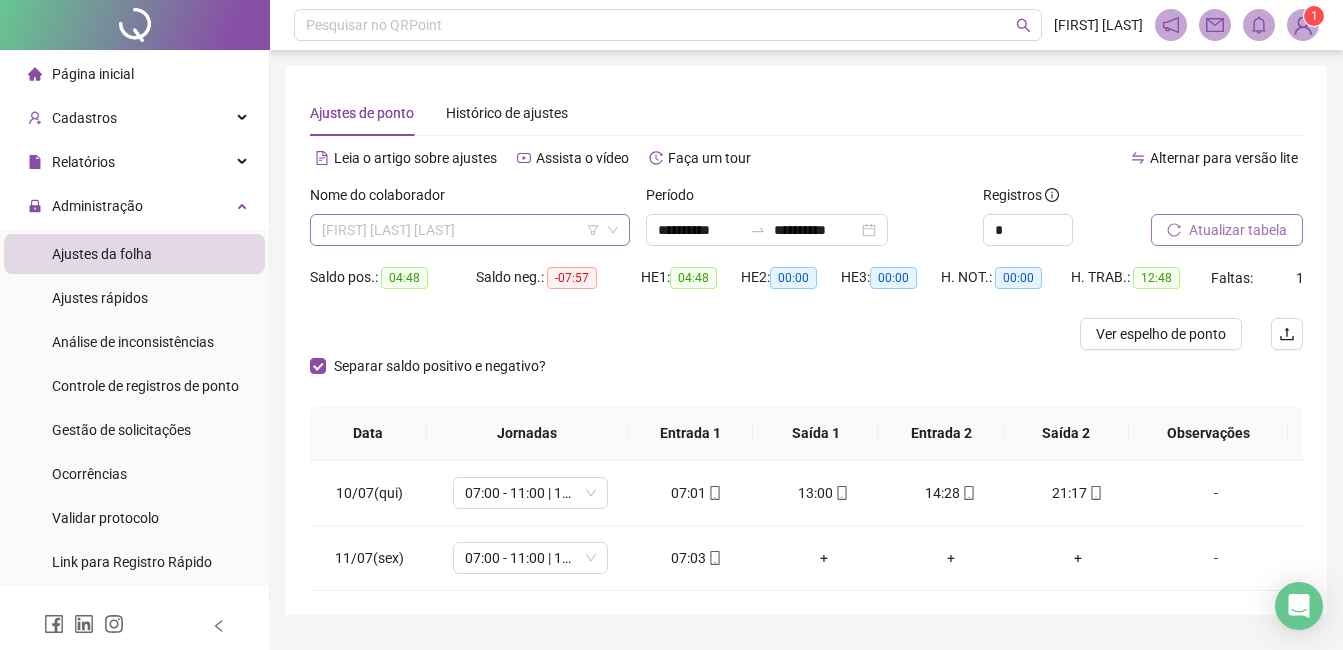 click on "[FIRST] [LAST] [LAST]" at bounding box center (470, 230) 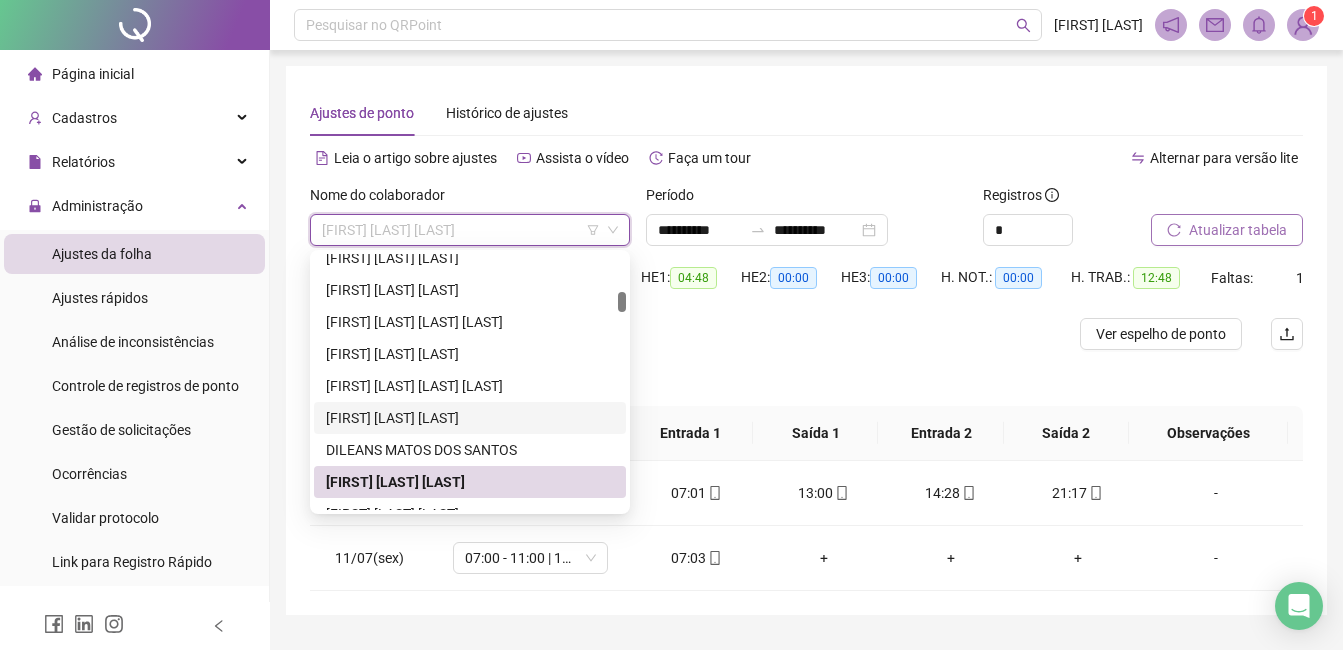 scroll, scrollTop: 720, scrollLeft: 0, axis: vertical 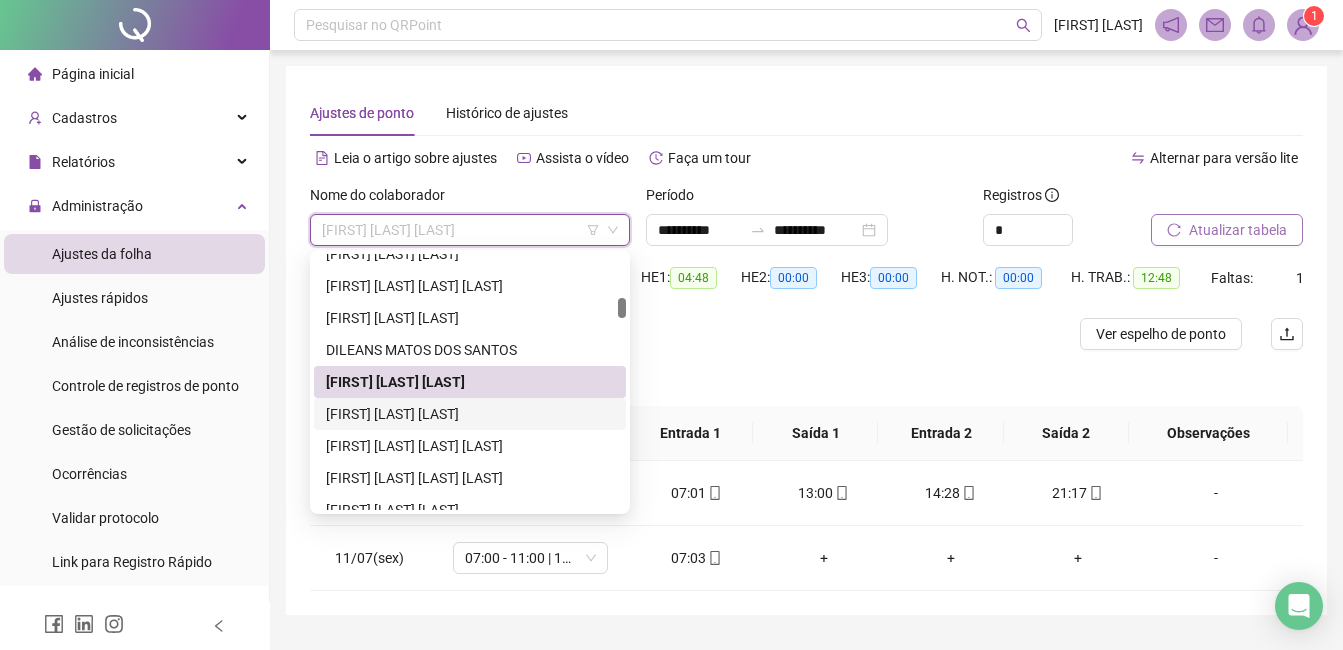 click on "[FIRST] [LAST] [LAST]" at bounding box center (470, 414) 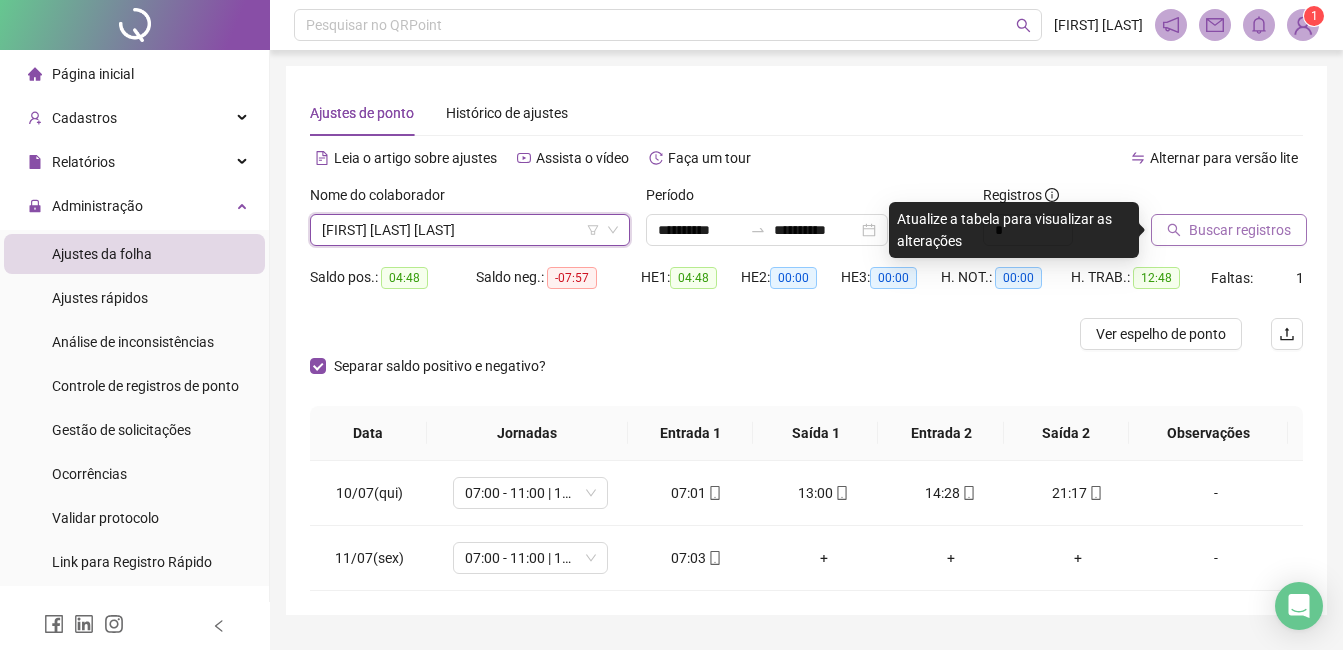 click on "Buscar registros" at bounding box center (1240, 230) 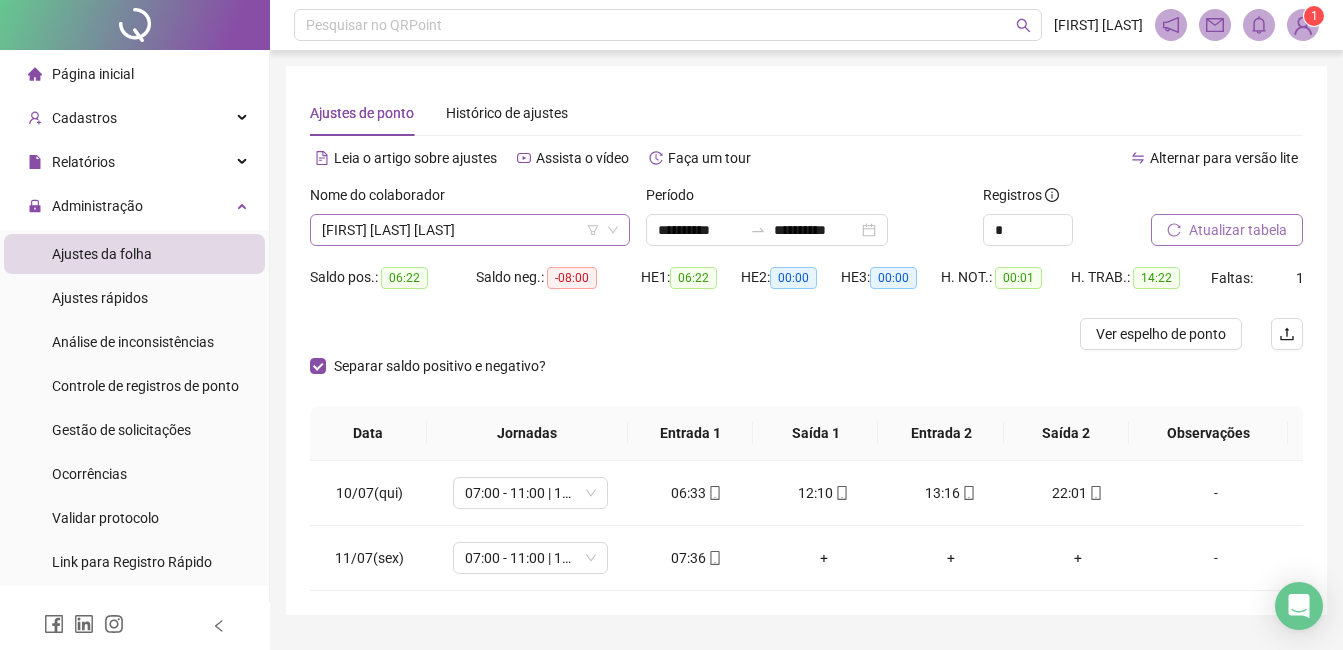 click on "[FIRST] [LAST] [LAST]" at bounding box center (470, 230) 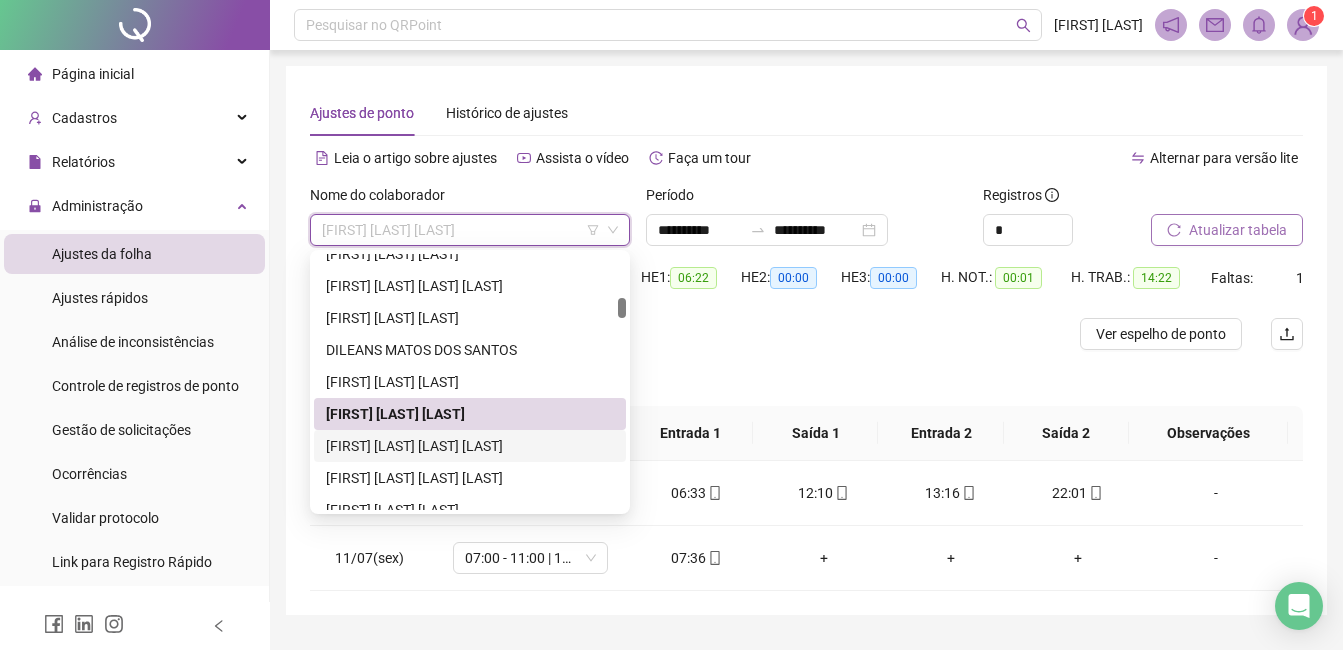click on "[FIRST] [LAST] [LAST] [LAST]" at bounding box center (470, 446) 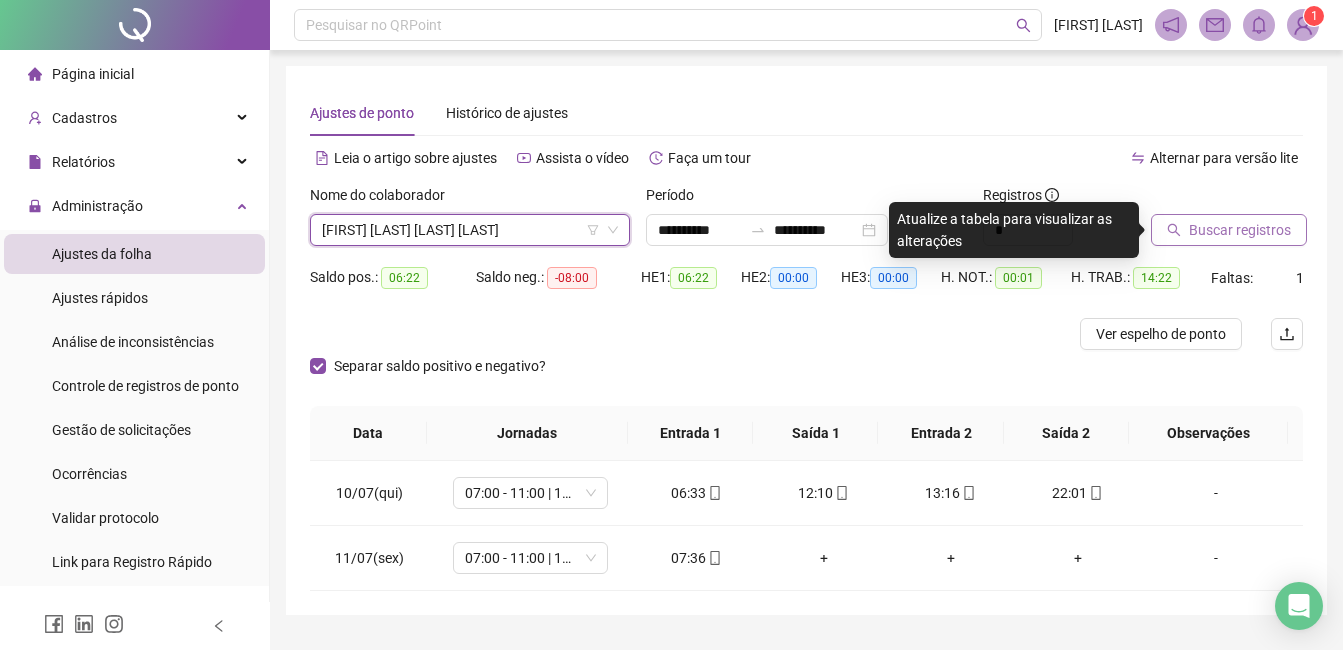 click on "Buscar registros" at bounding box center (1240, 230) 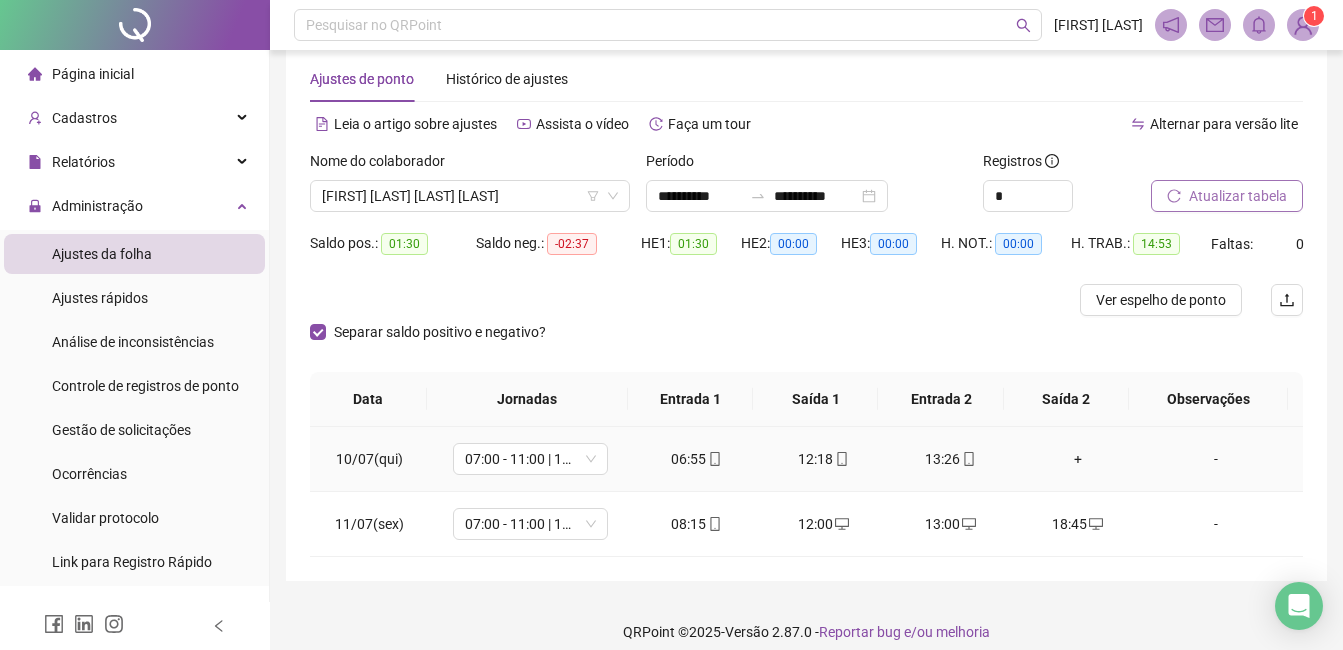 scroll, scrollTop: 51, scrollLeft: 0, axis: vertical 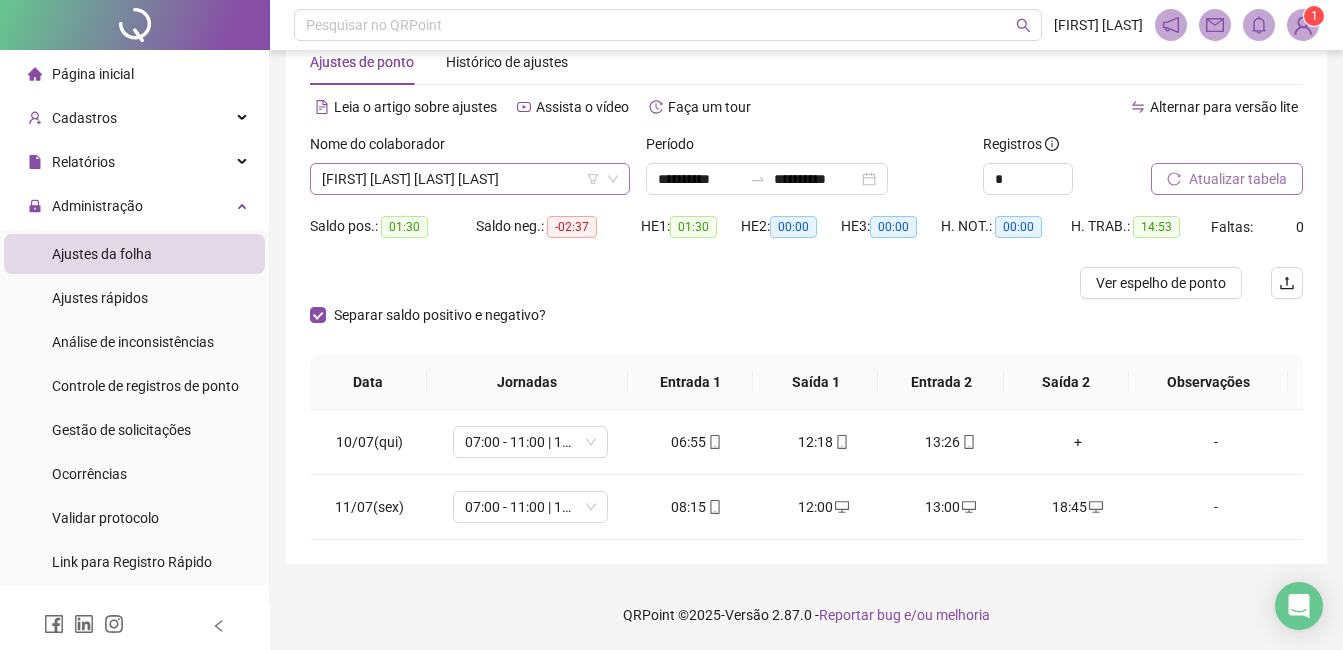 click on "[FIRST] [LAST] [LAST] [LAST]" at bounding box center (470, 179) 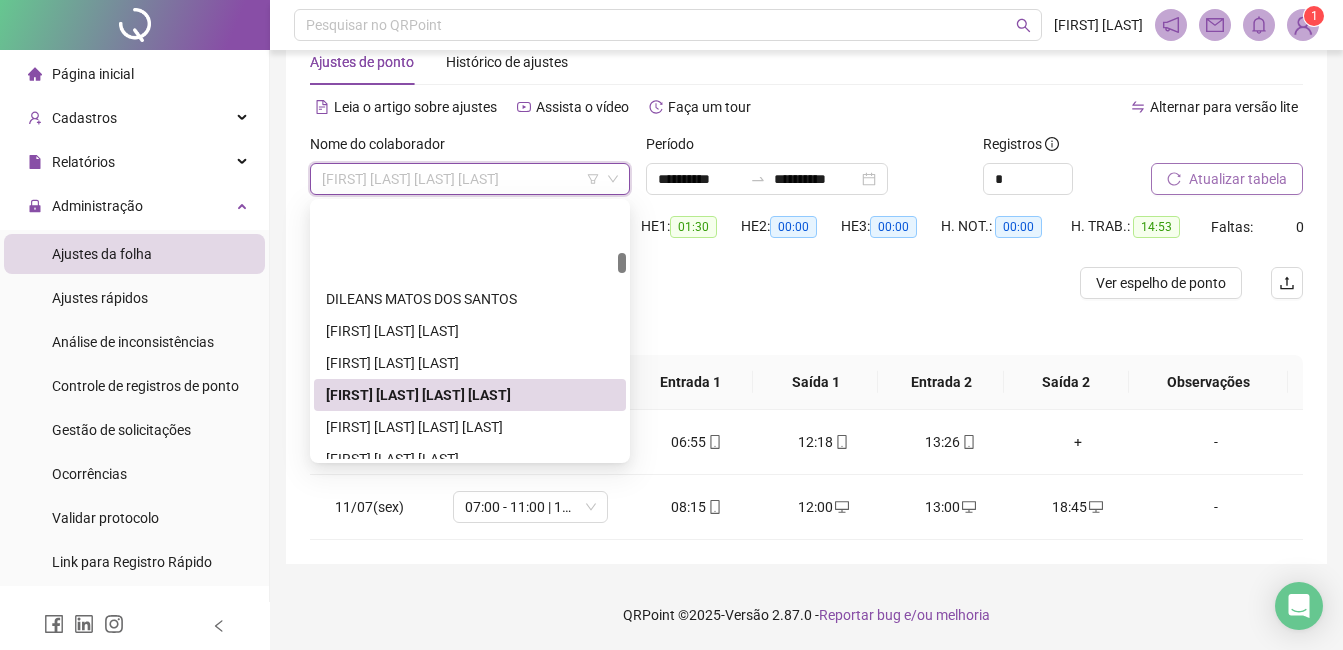 scroll, scrollTop: 820, scrollLeft: 0, axis: vertical 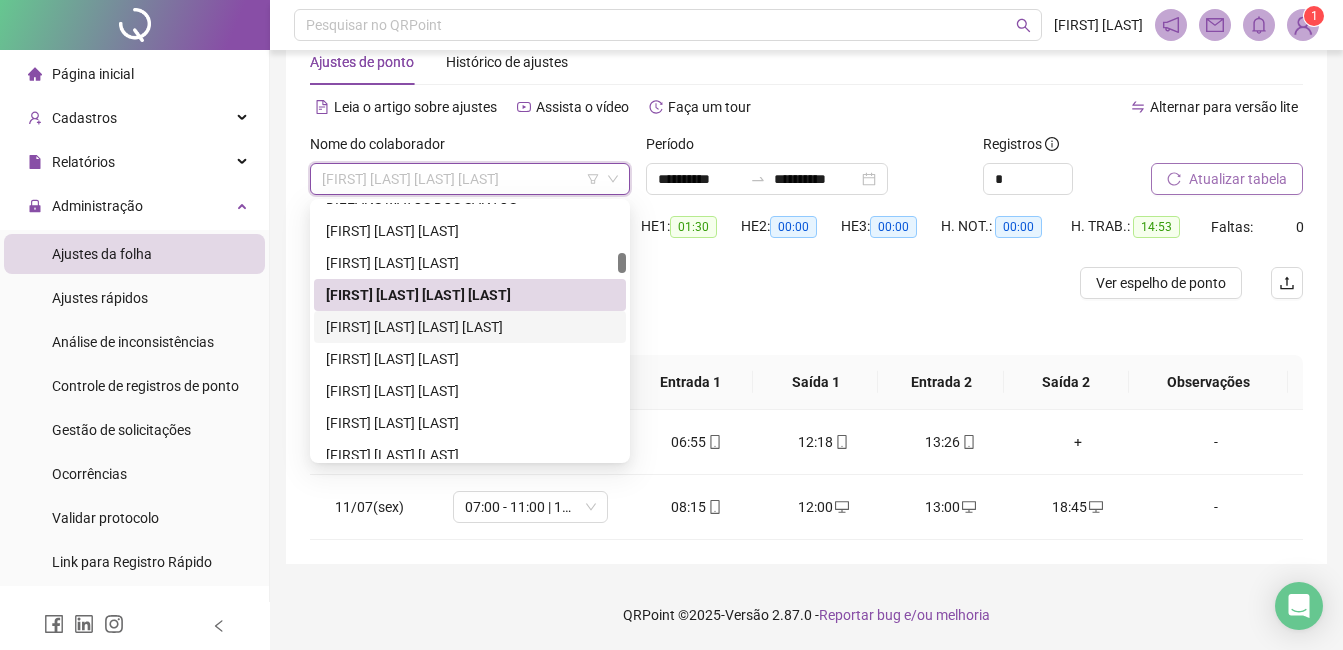 click on "[FIRST] [LAST] [LAST] [LAST]" at bounding box center (470, 327) 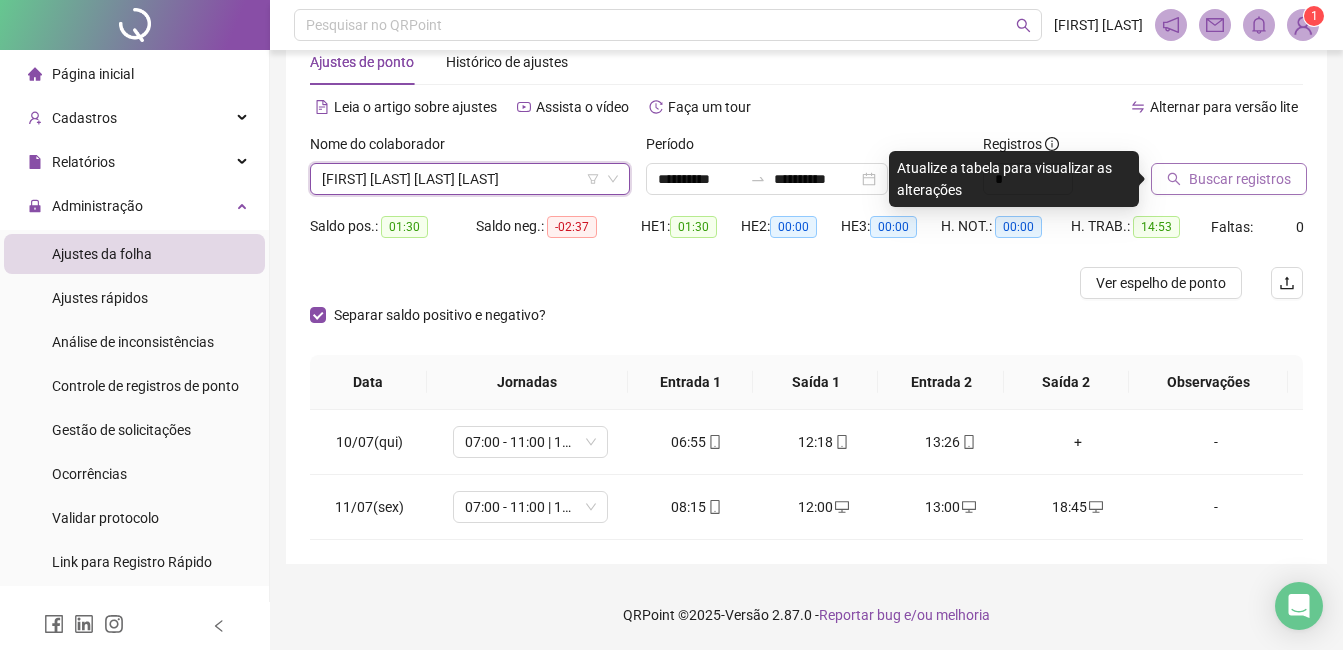 click on "Buscar registros" at bounding box center (1240, 179) 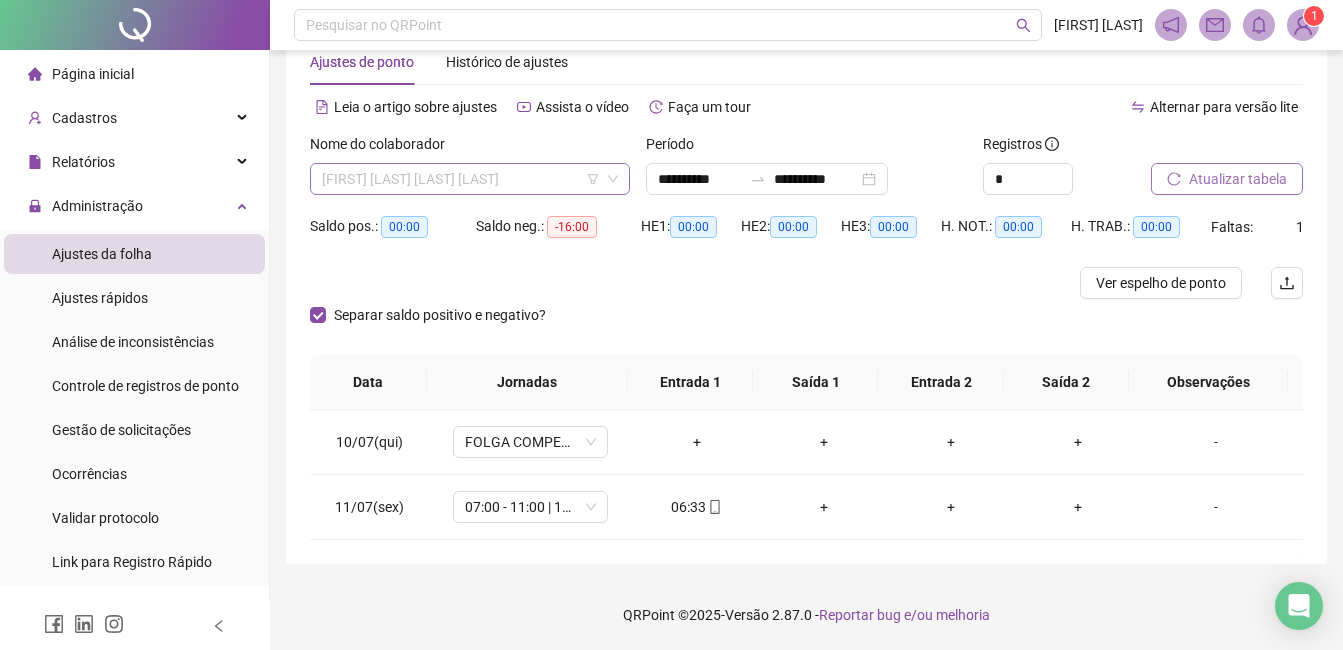 click on "[FIRST] [LAST] [LAST] [LAST]" at bounding box center [470, 179] 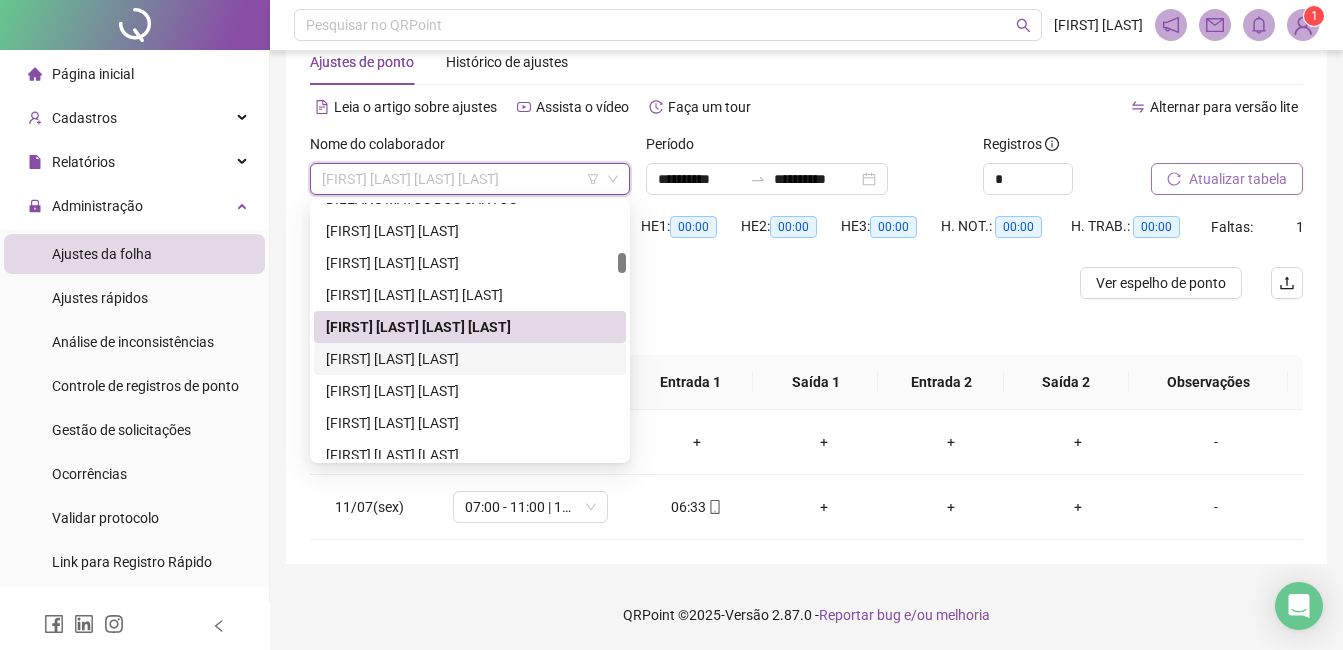 click on "[FIRST] [LAST] [LAST]" at bounding box center (470, 359) 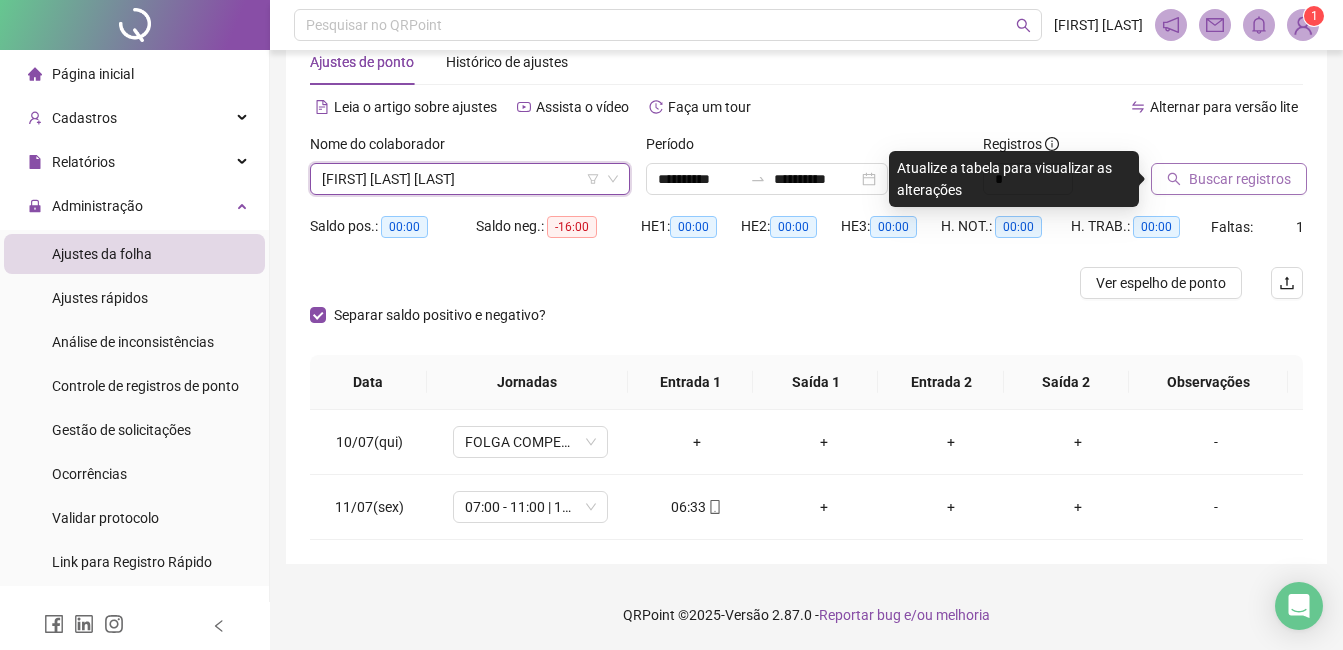 click on "Buscar registros" at bounding box center (1240, 179) 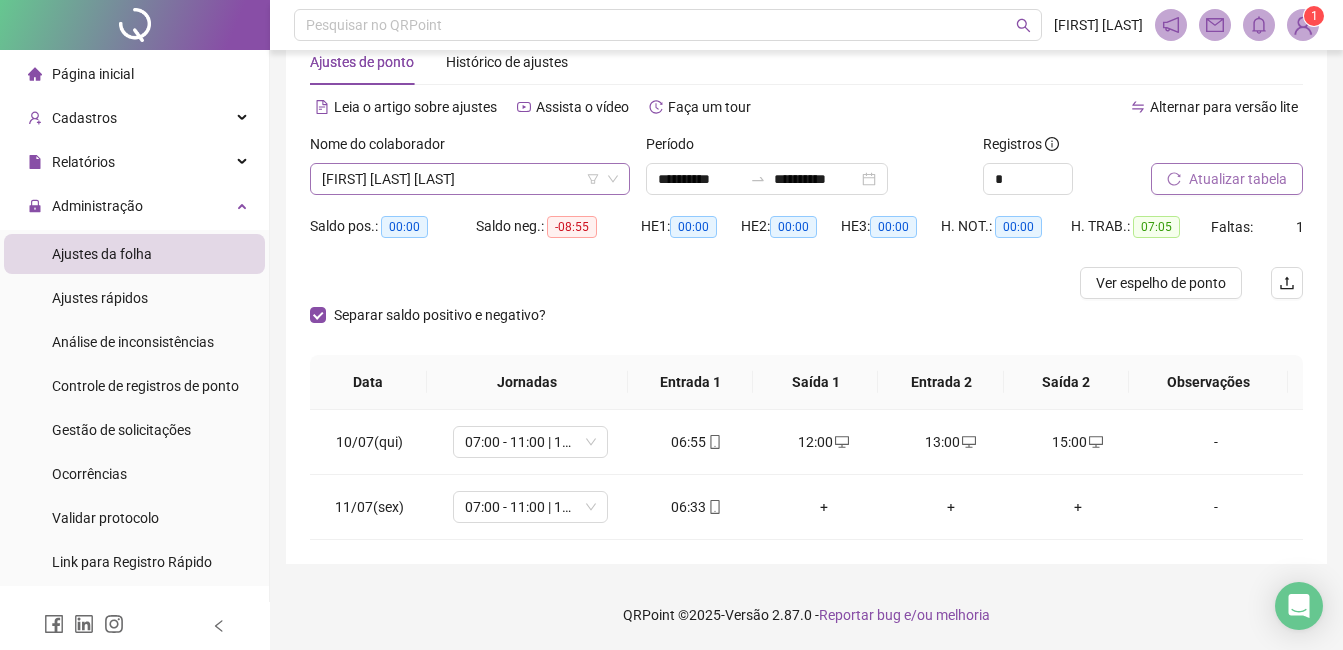 click on "[FIRST] [LAST] [LAST]" at bounding box center (470, 179) 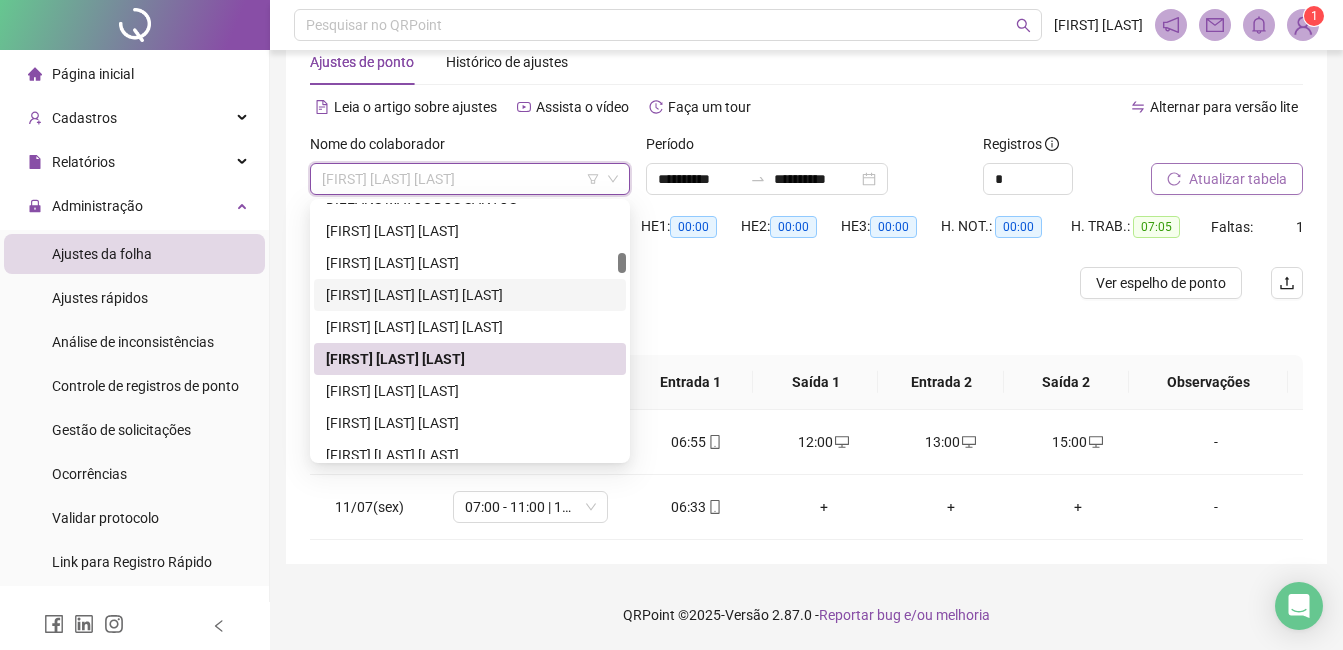 click on "[FIRST] [LAST] [LAST] [LAST]" at bounding box center (470, 295) 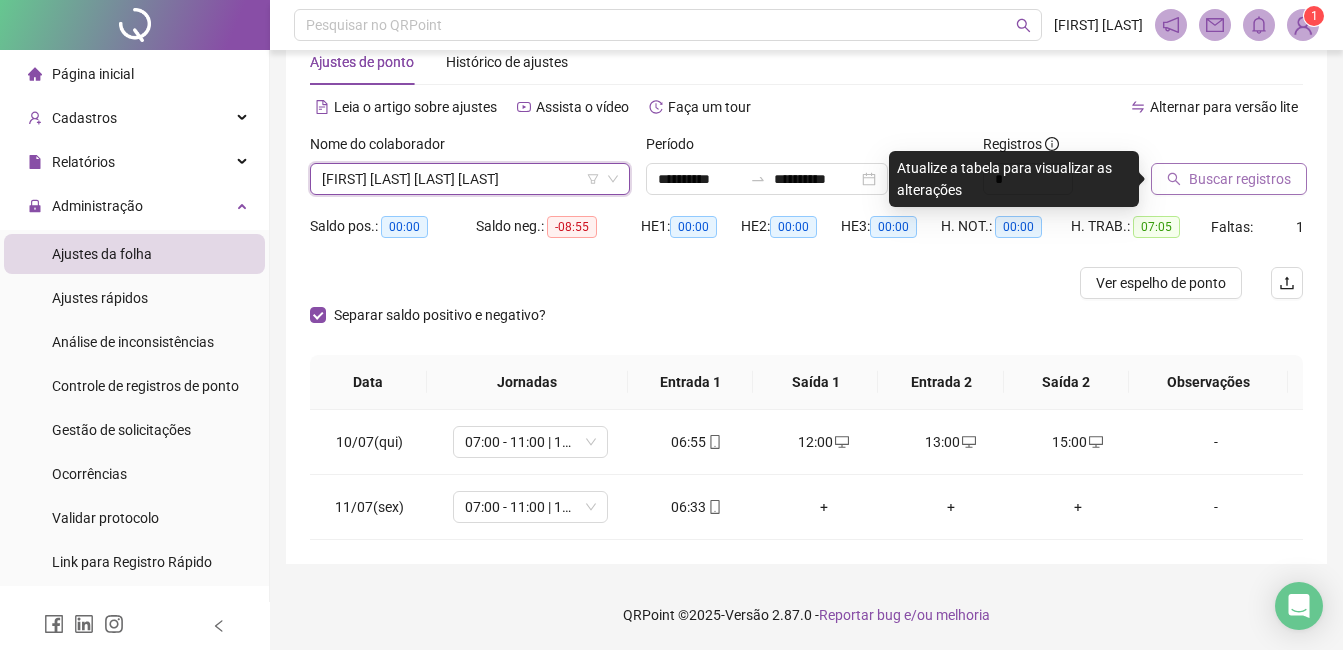 click on "Buscar registros" at bounding box center [1240, 179] 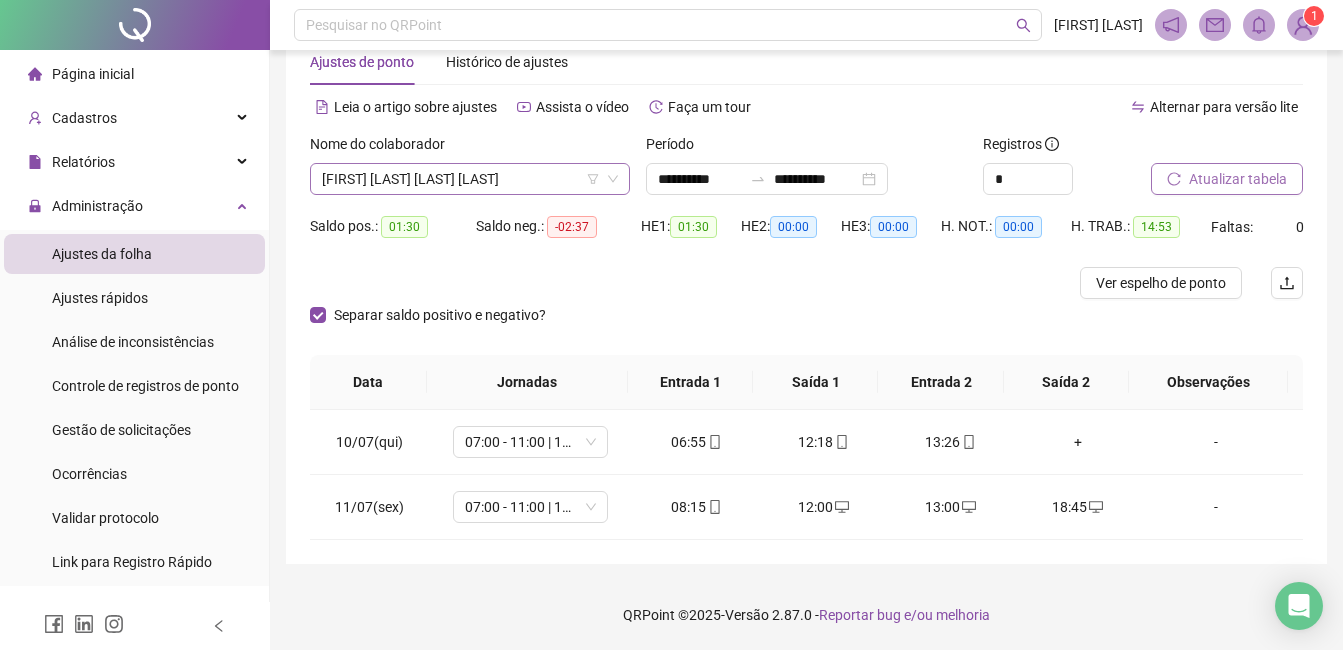 click on "[FIRST] [LAST] [LAST] [LAST]" at bounding box center [470, 179] 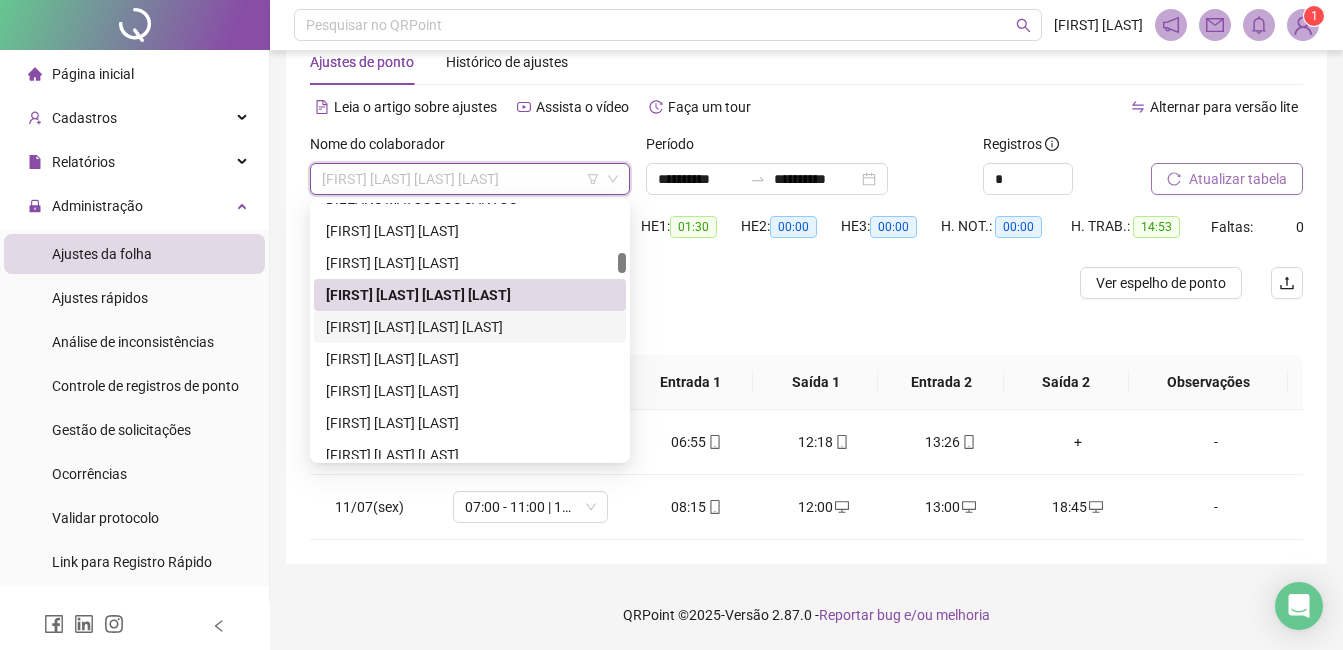 drag, startPoint x: 428, startPoint y: 321, endPoint x: 460, endPoint y: 322, distance: 32.01562 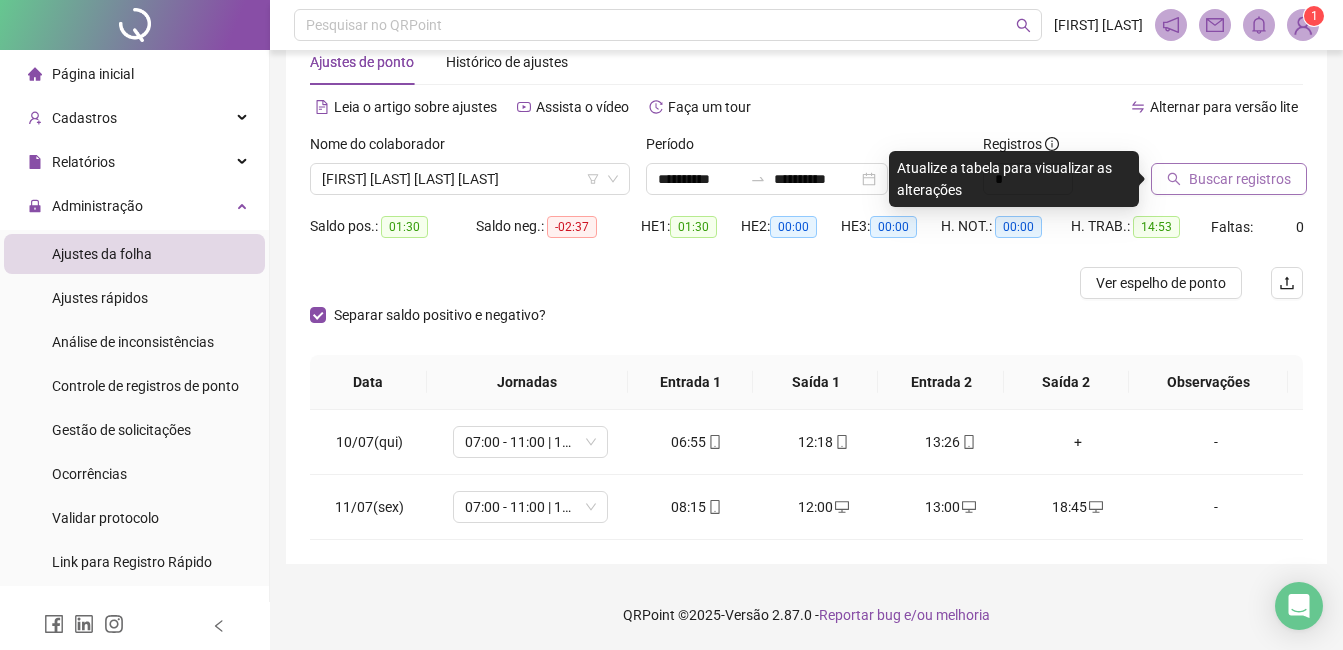click on "Buscar registros" at bounding box center [1240, 179] 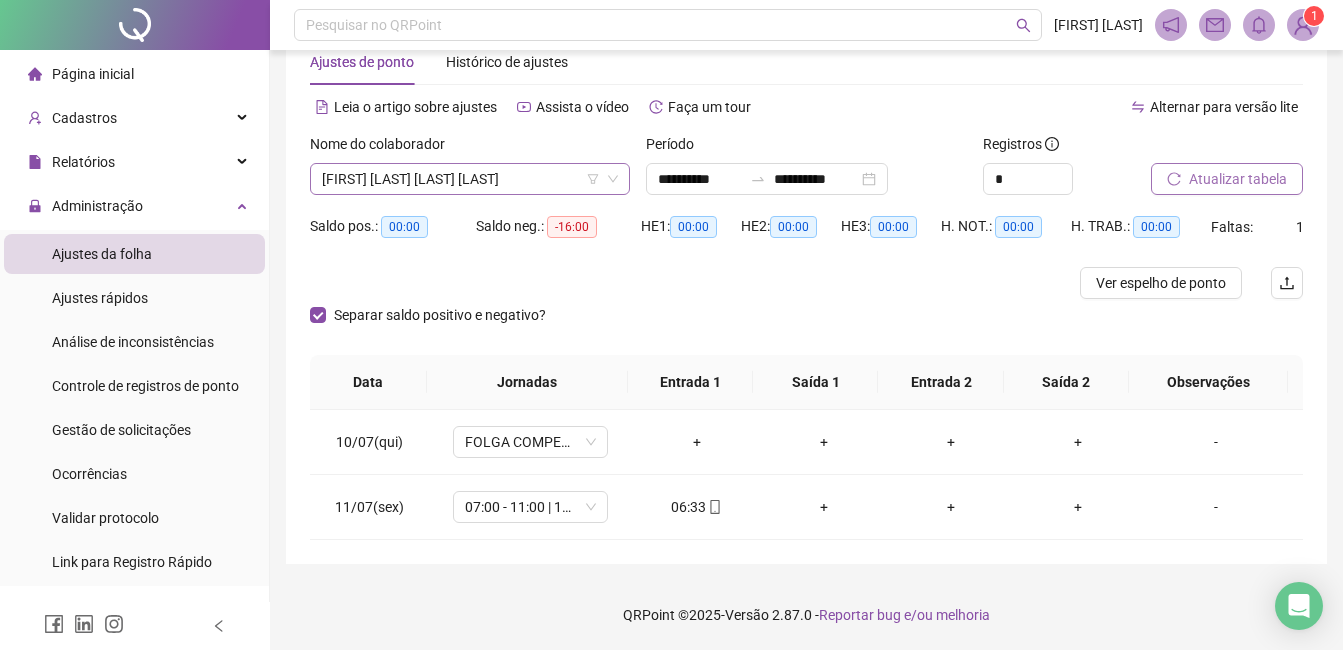 click on "[FIRST] [LAST] [LAST] [LAST]" at bounding box center [470, 179] 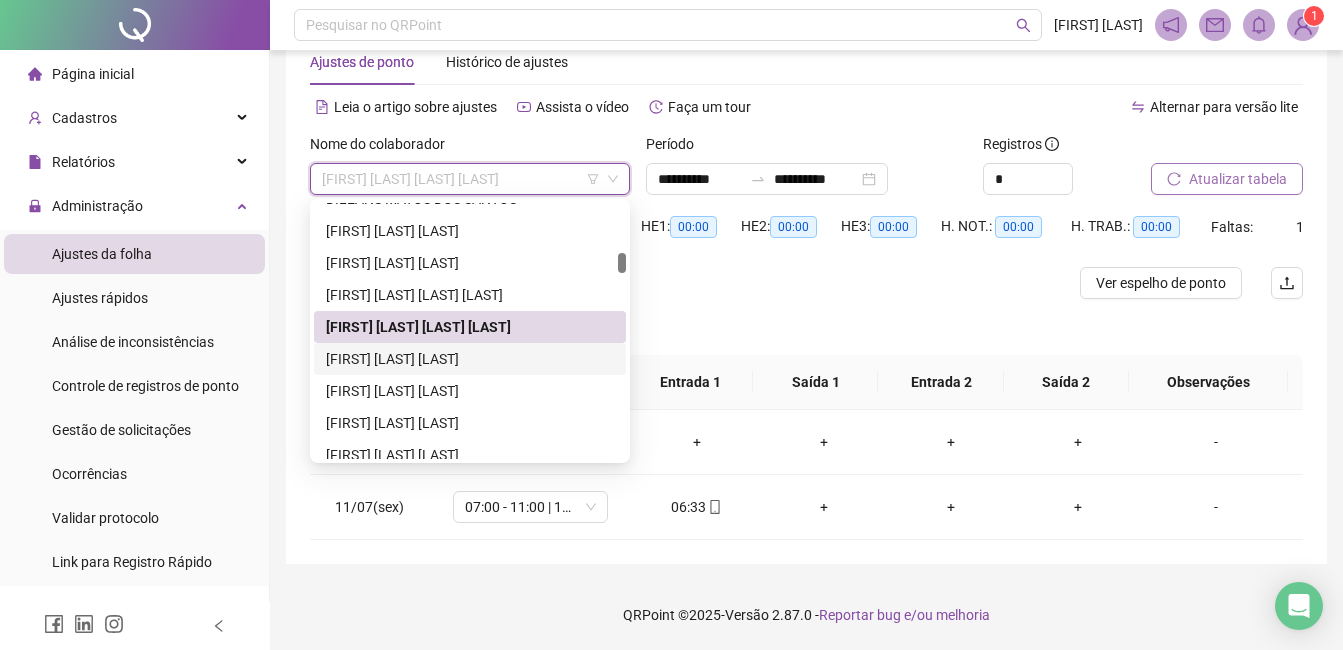 click on "[FIRST] [LAST] [LAST]" at bounding box center [470, 359] 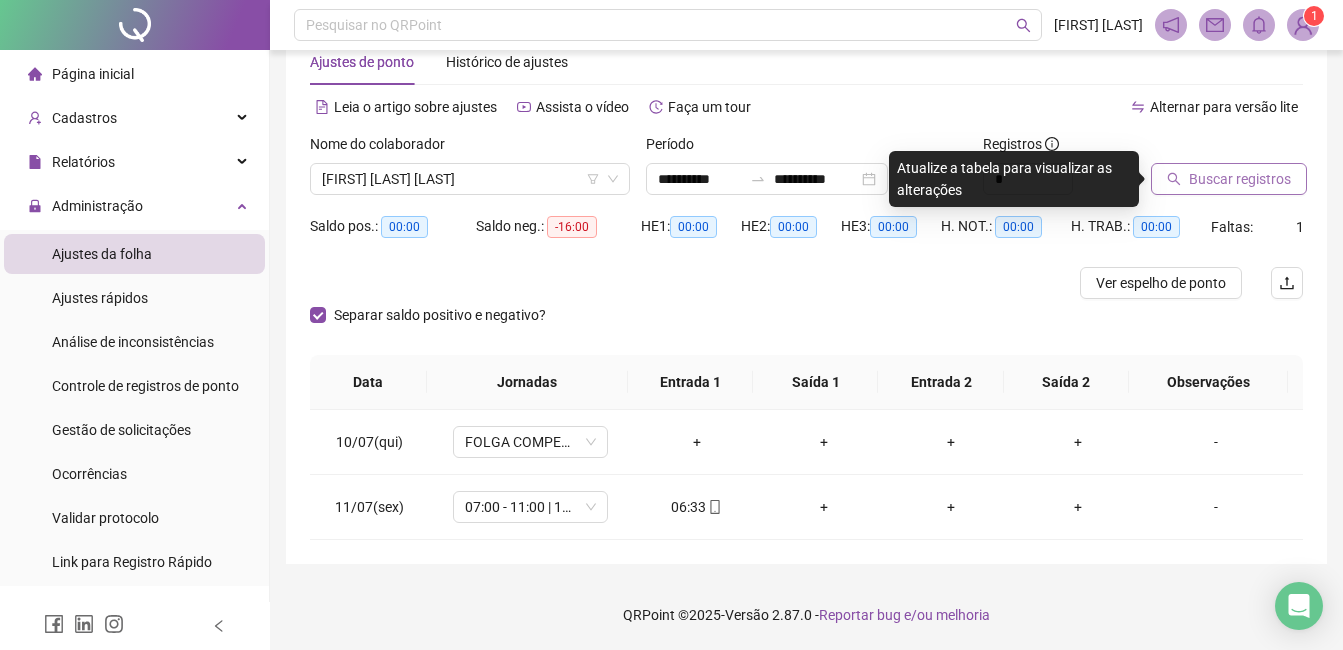 click on "Buscar registros" at bounding box center [1240, 179] 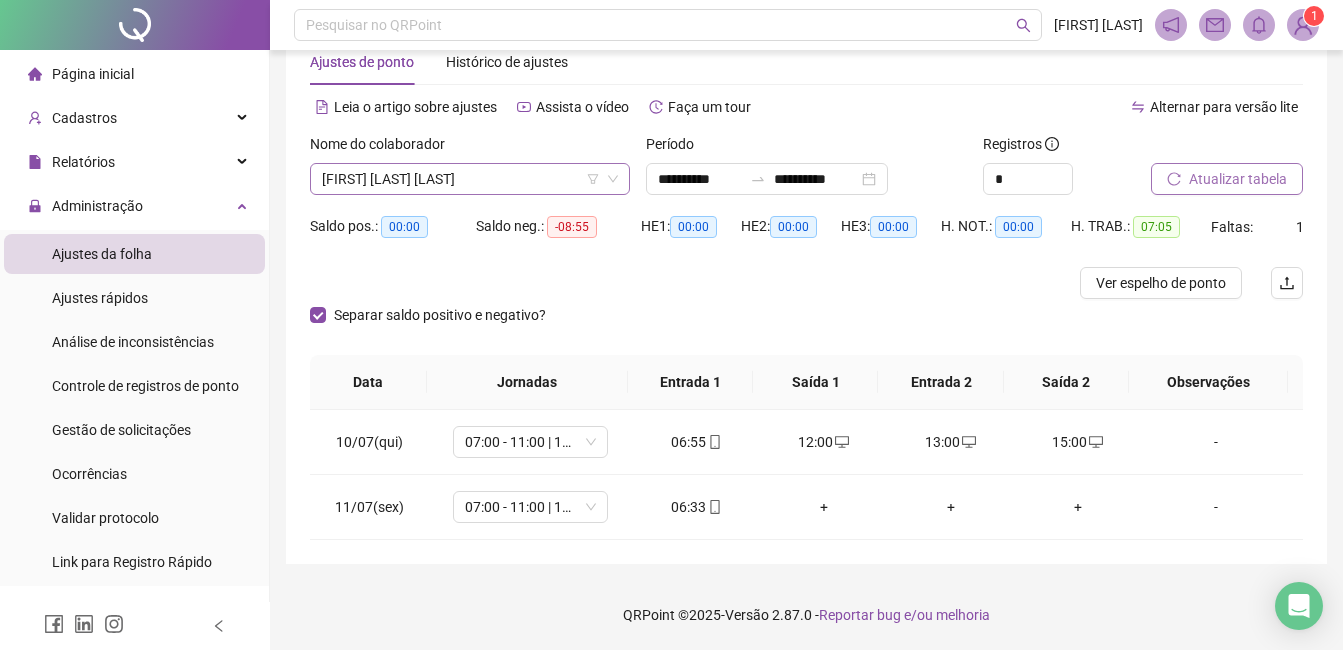 click on "[FIRST] [LAST] [LAST]" at bounding box center [470, 179] 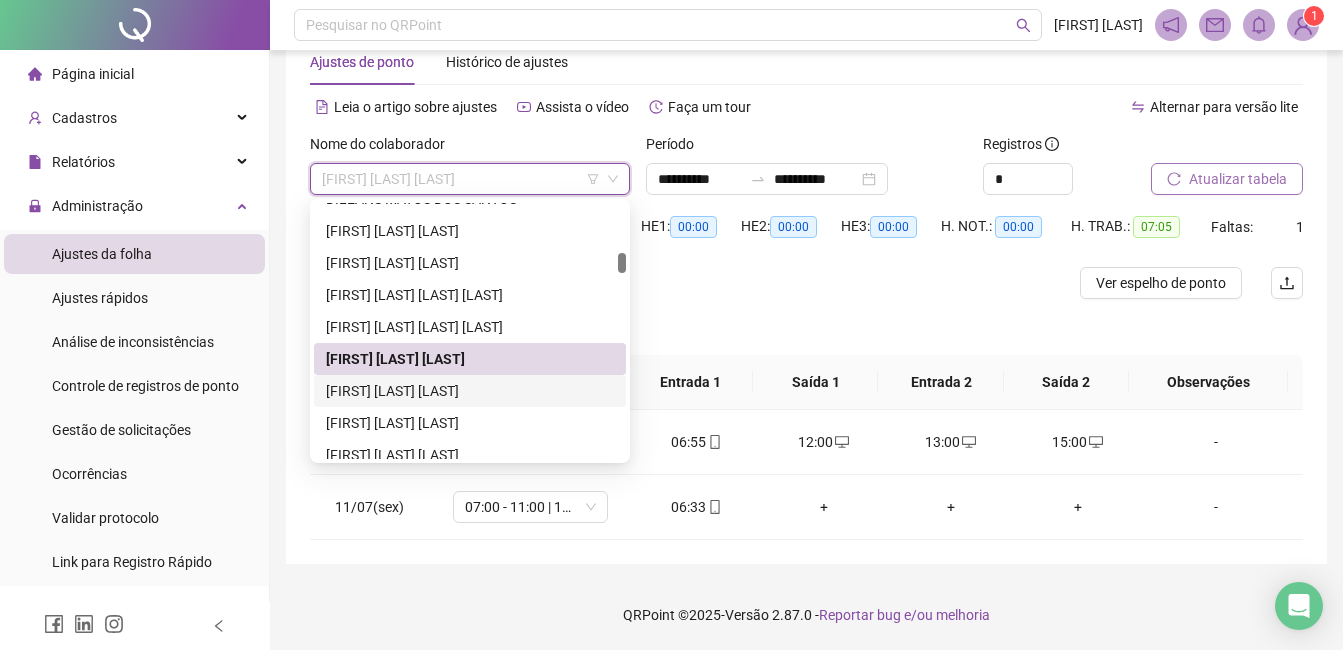drag, startPoint x: 445, startPoint y: 399, endPoint x: 461, endPoint y: 395, distance: 16.492422 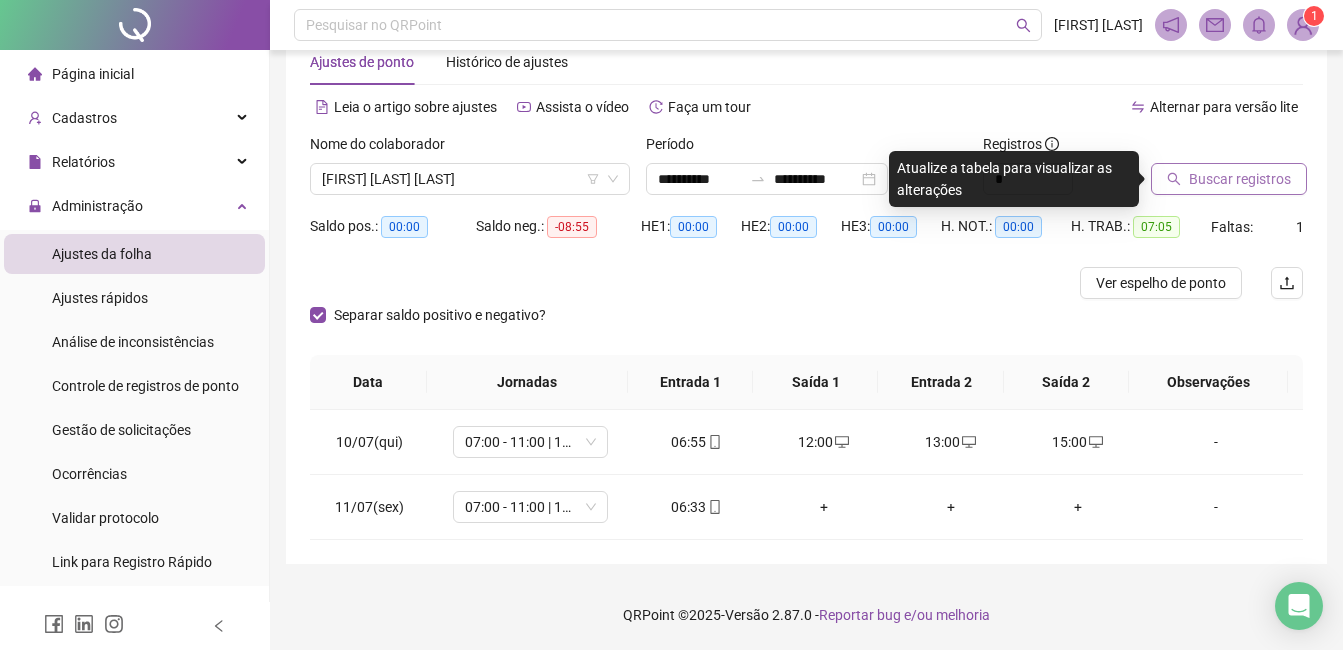 click on "Buscar registros" at bounding box center (1240, 179) 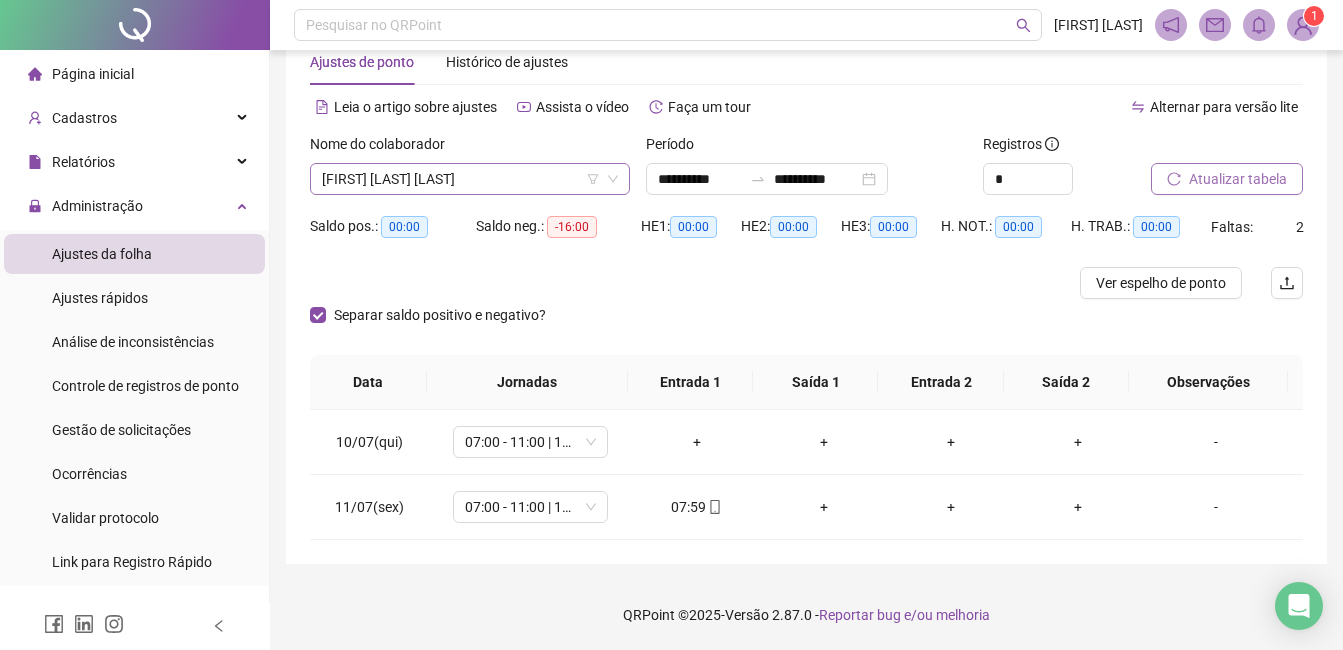 click on "[FIRST] [LAST] [LAST]" at bounding box center (470, 179) 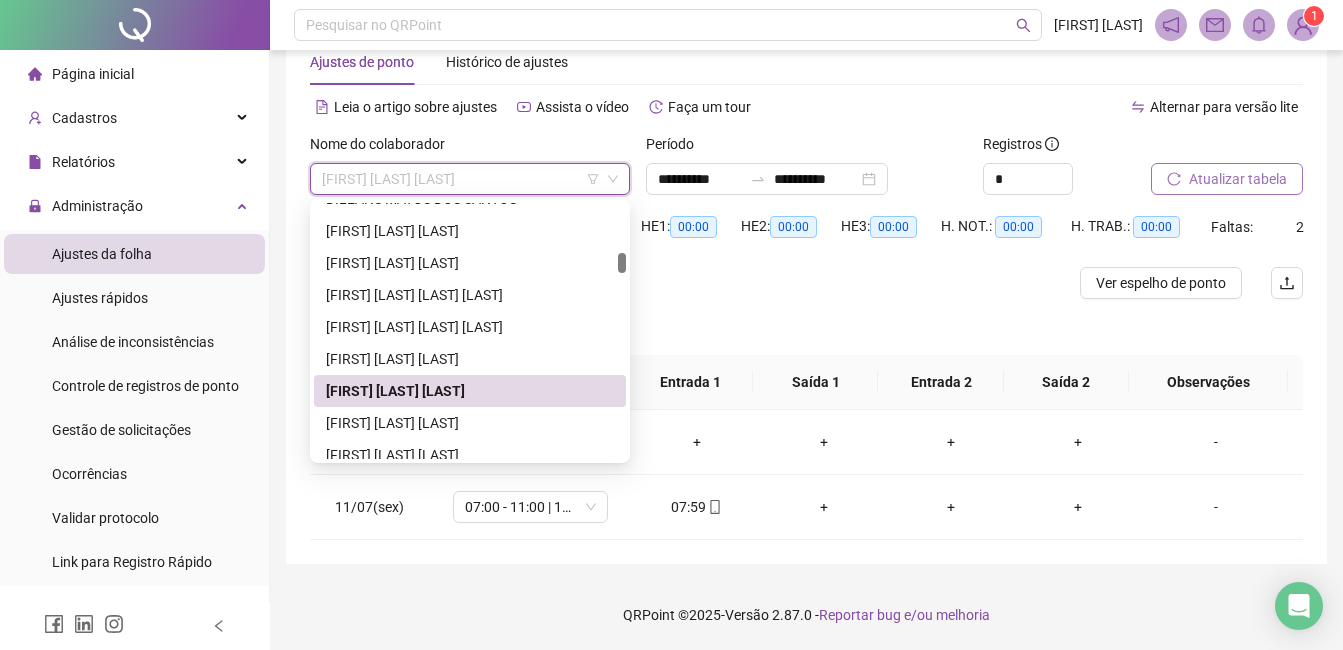 click on "[FIRST] [LAST] [LAST]" at bounding box center [470, 391] 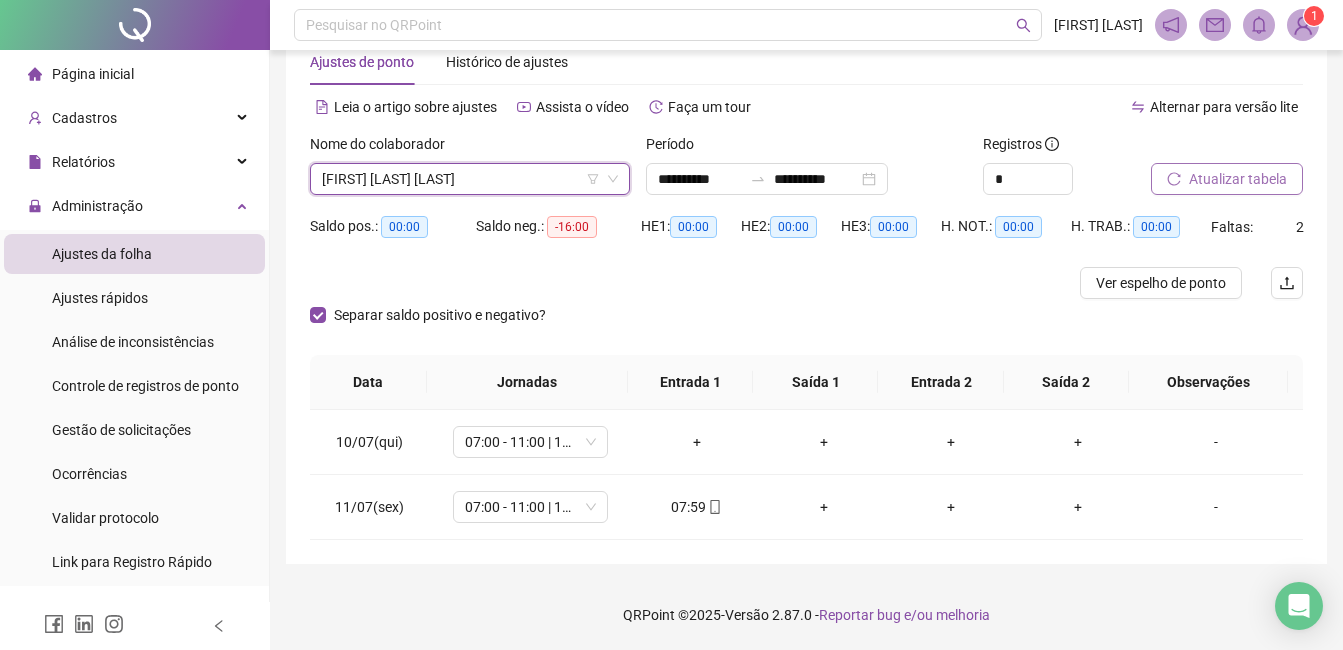 click on "[FIRST] [LAST] [LAST]" at bounding box center (470, 179) 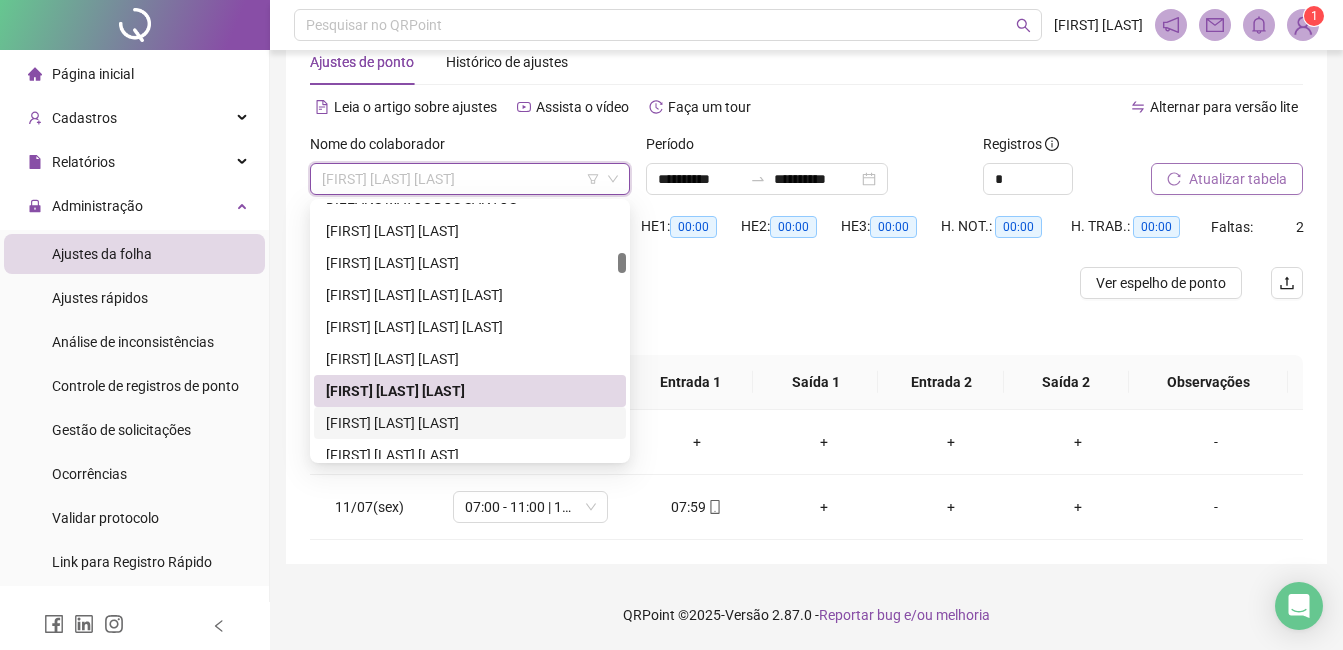 click on "[FIRST] [LAST] [LAST]" at bounding box center (470, 423) 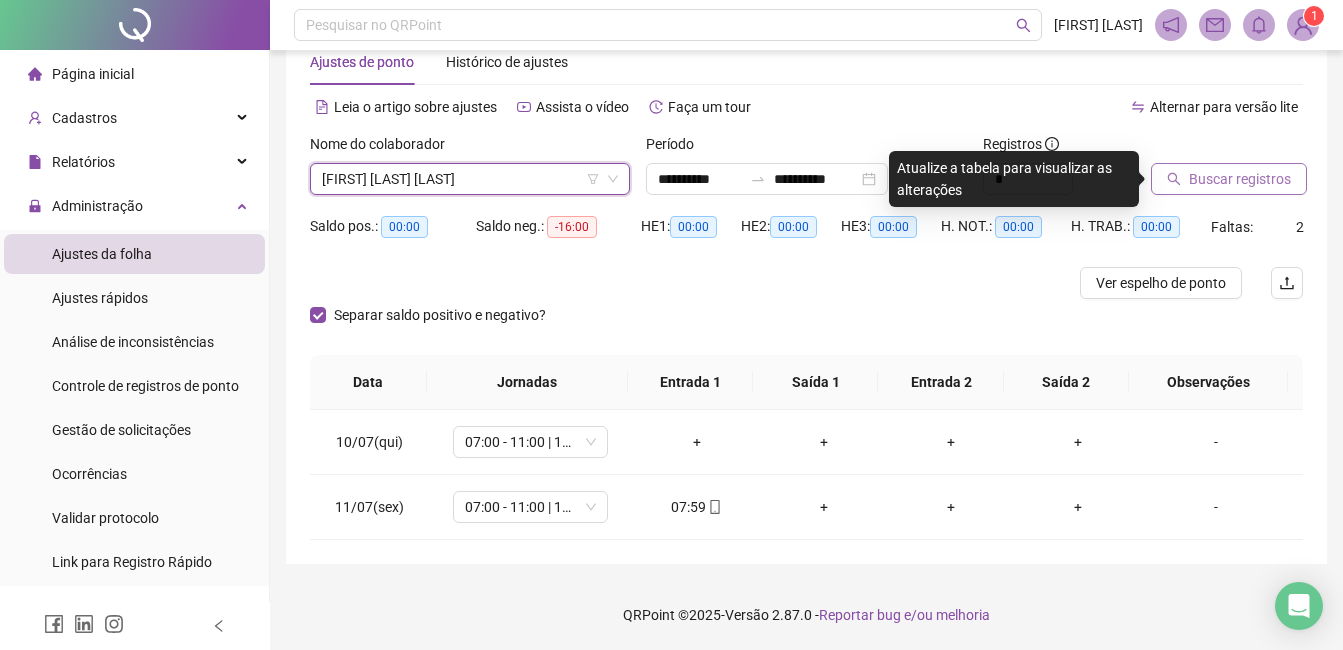 click on "Buscar registros" at bounding box center (1240, 179) 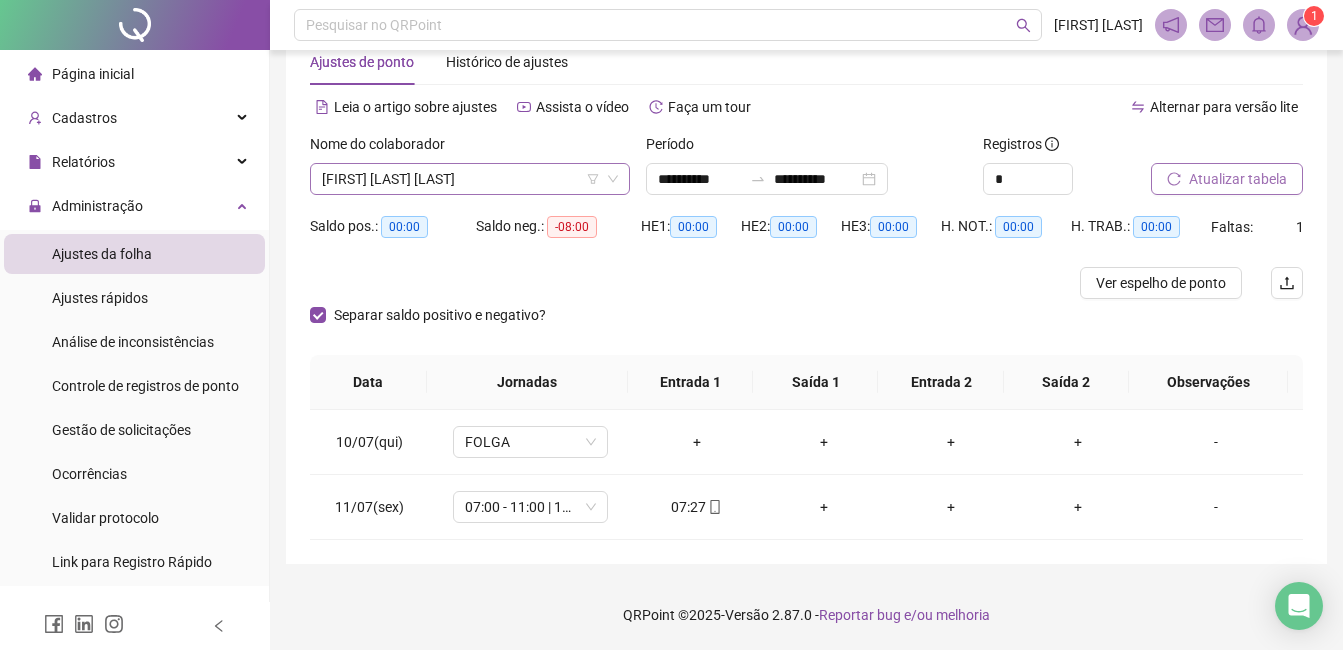 click on "[FIRST] [LAST] [LAST]" at bounding box center (470, 179) 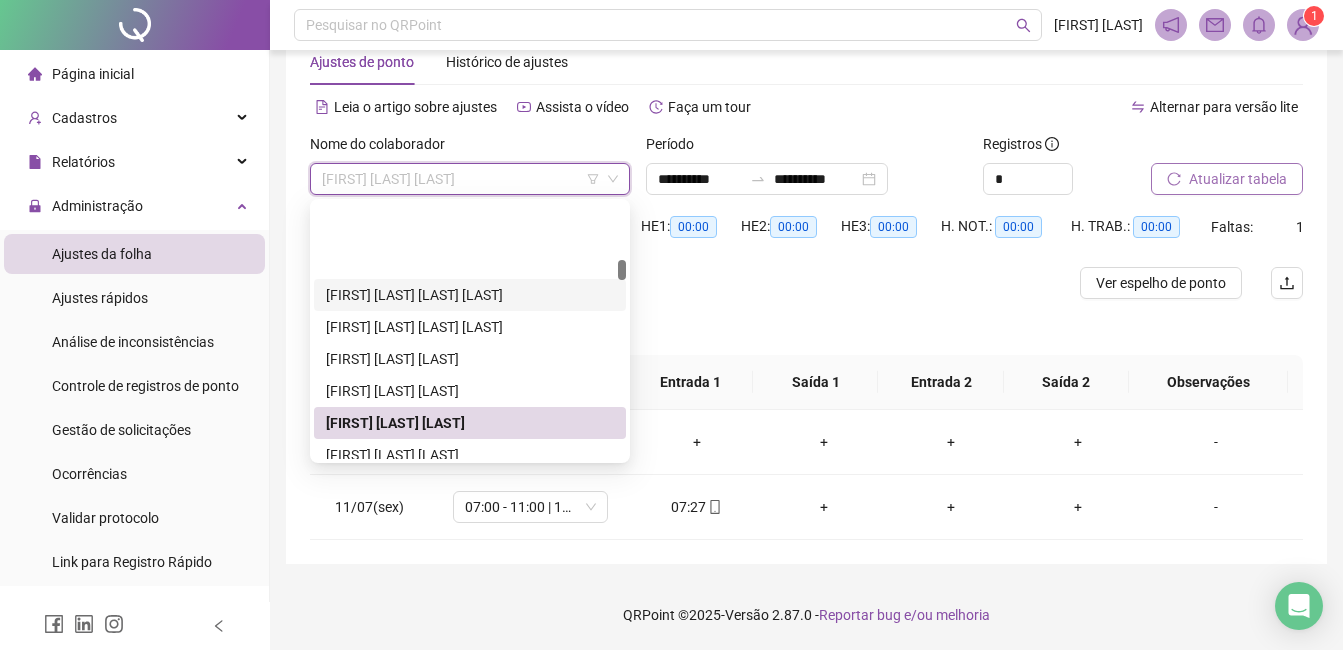 scroll, scrollTop: 920, scrollLeft: 0, axis: vertical 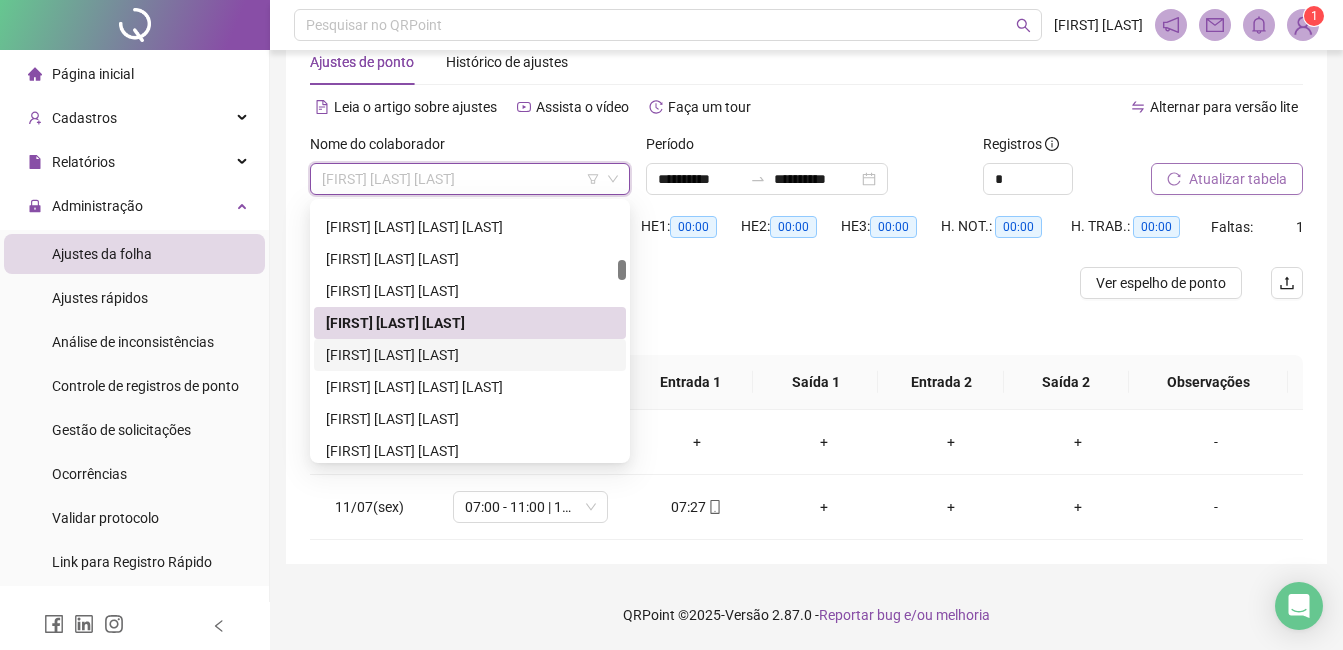 click on "[FIRST] [LAST] [LAST]" at bounding box center (470, 355) 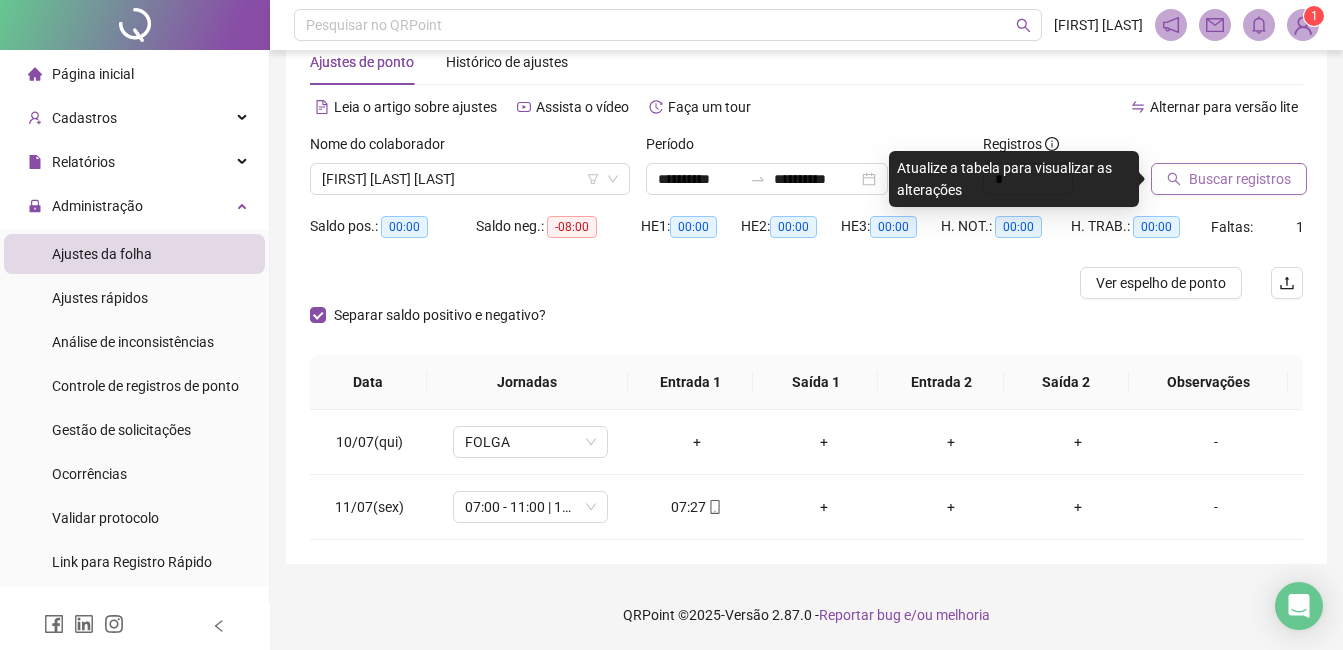 click on "Buscar registros" at bounding box center (1240, 179) 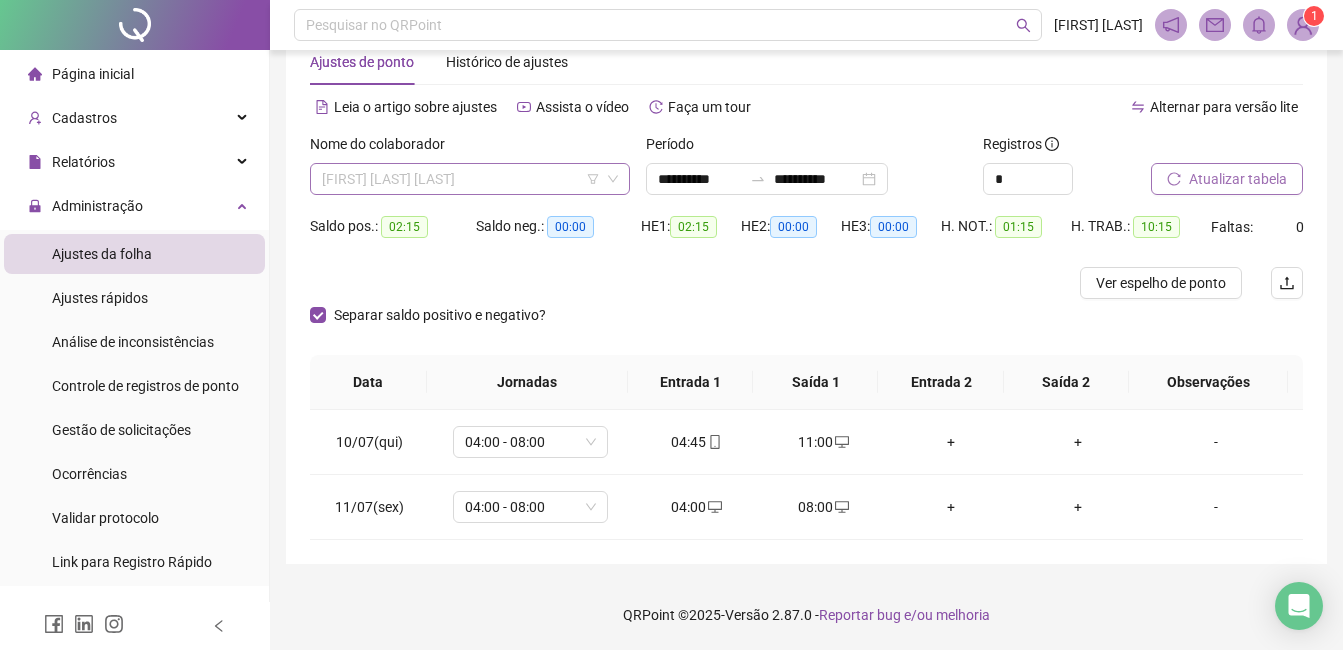 click on "[FIRST] [LAST] [LAST]" at bounding box center (470, 179) 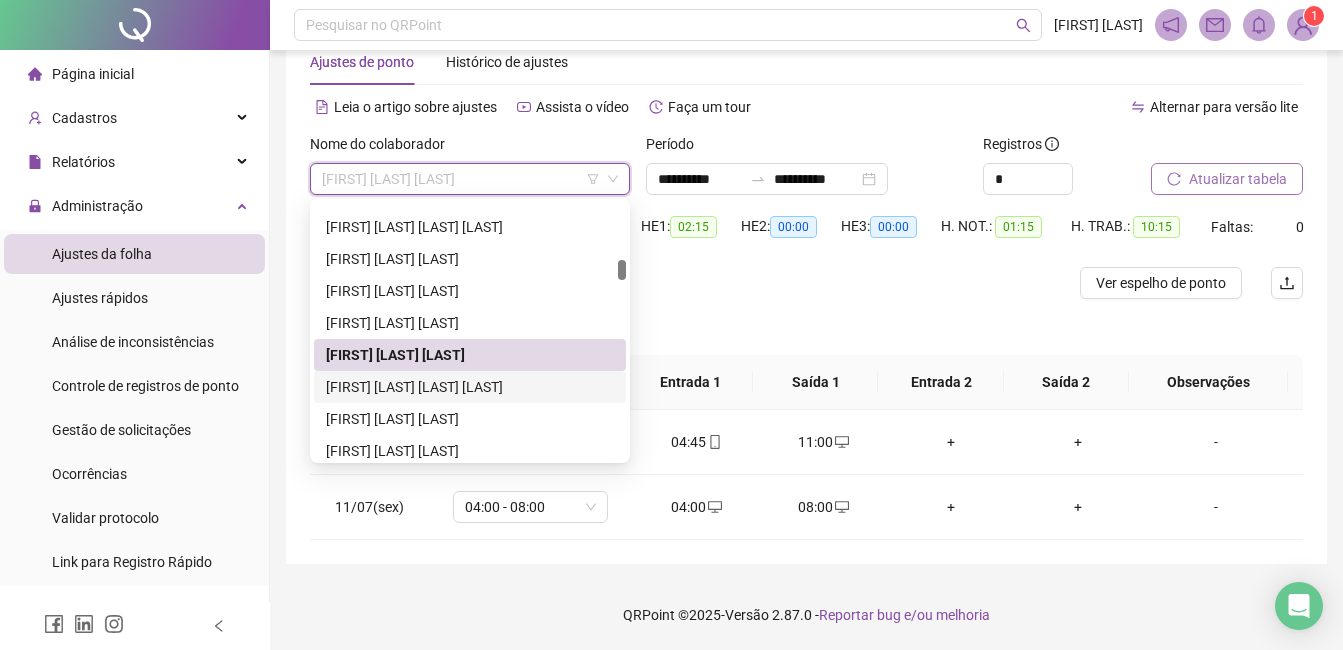 click on "[FIRST] [LAST] [LAST] [LAST]" at bounding box center (470, 387) 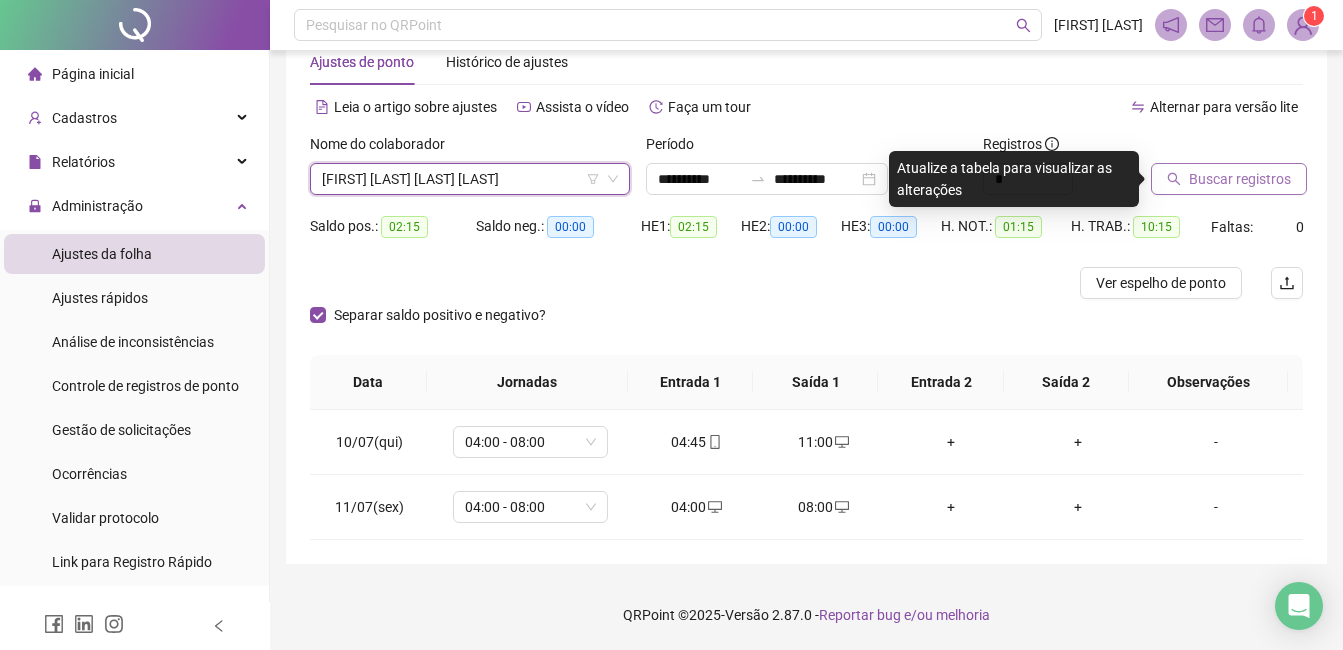 click on "Buscar registros" at bounding box center [1240, 179] 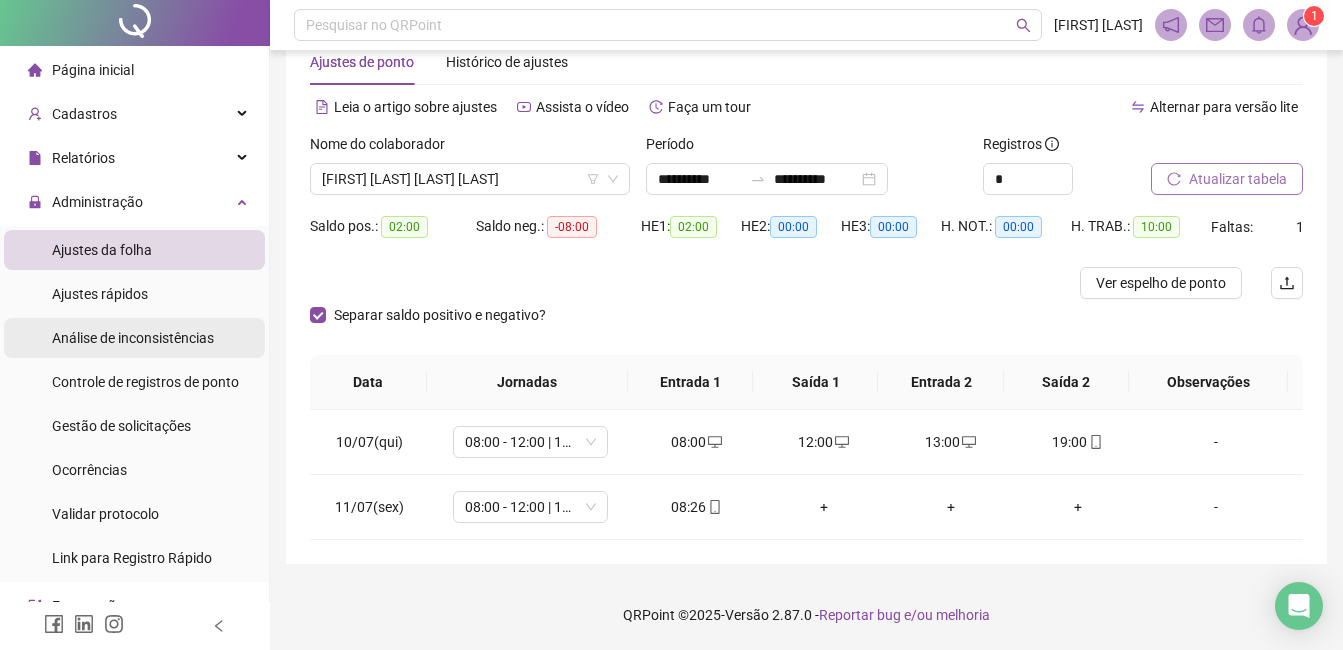 scroll, scrollTop: 0, scrollLeft: 0, axis: both 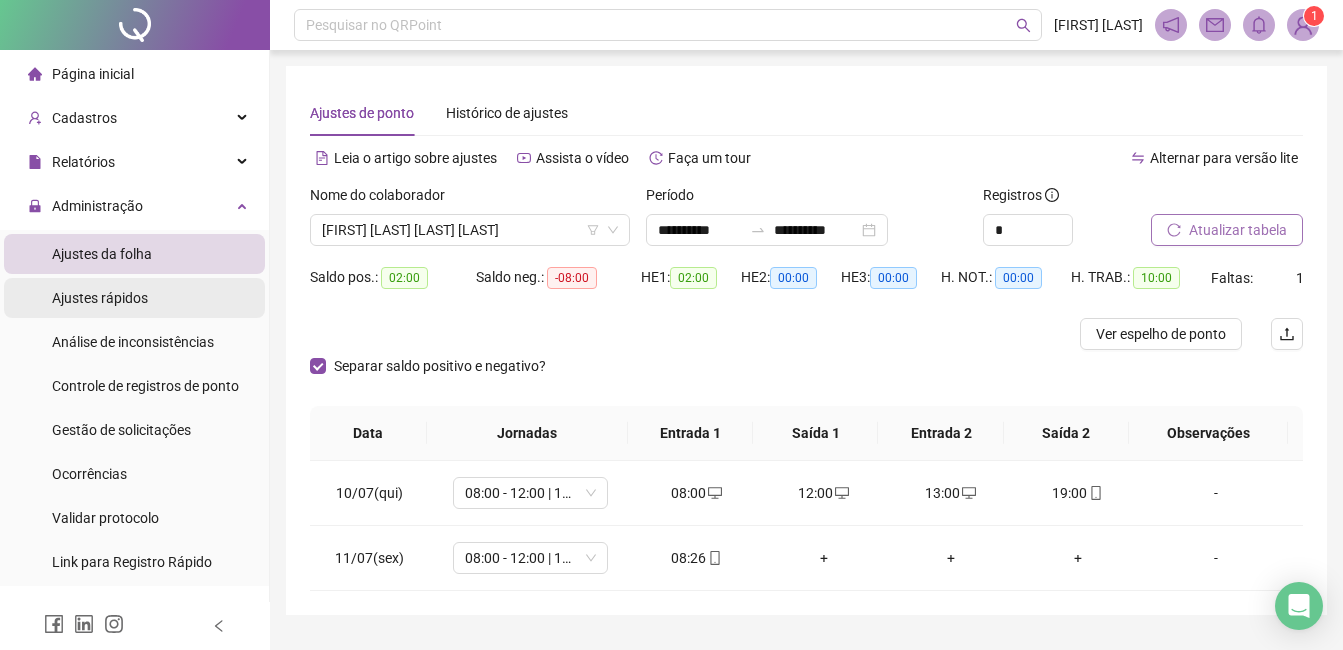 click on "Ajustes rápidos" at bounding box center [100, 298] 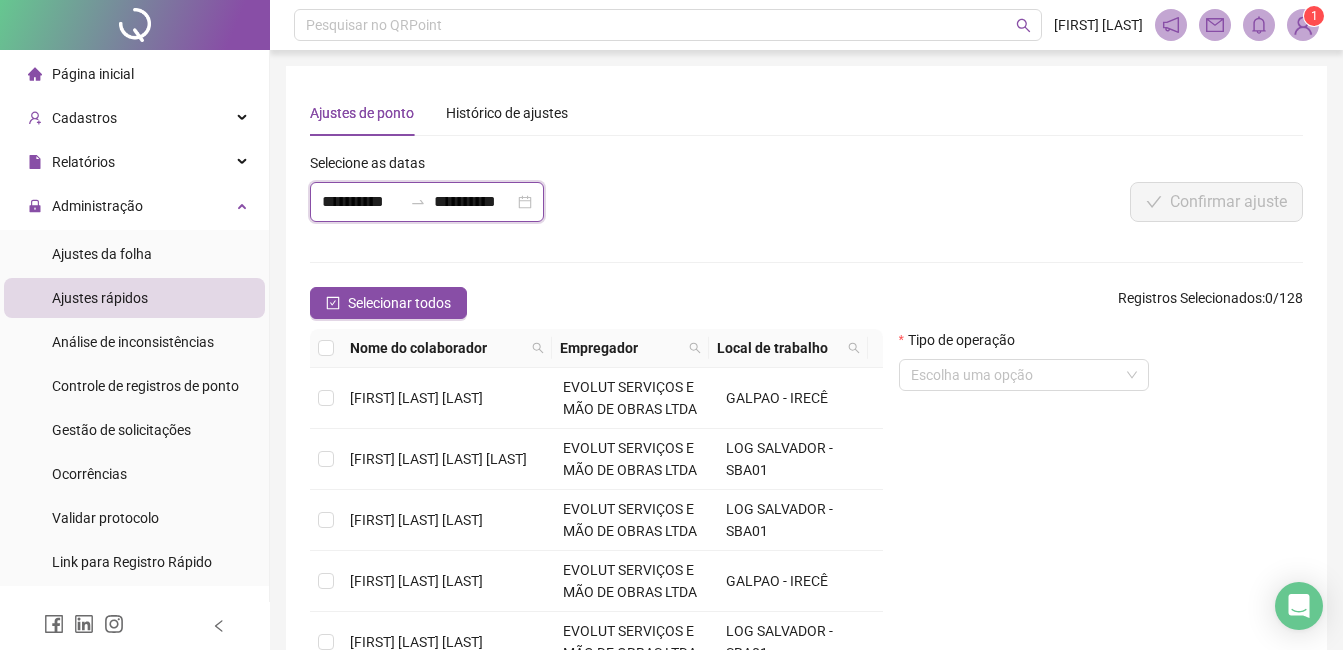 click on "**********" at bounding box center (362, 202) 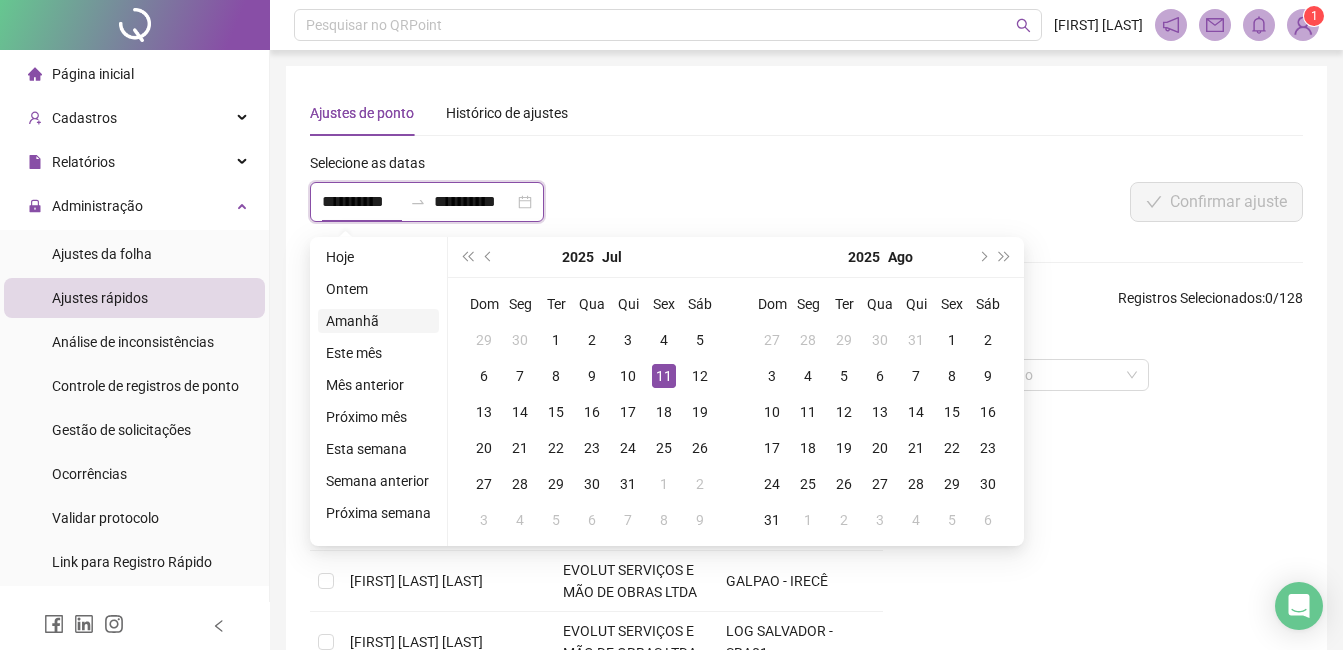 type on "**********" 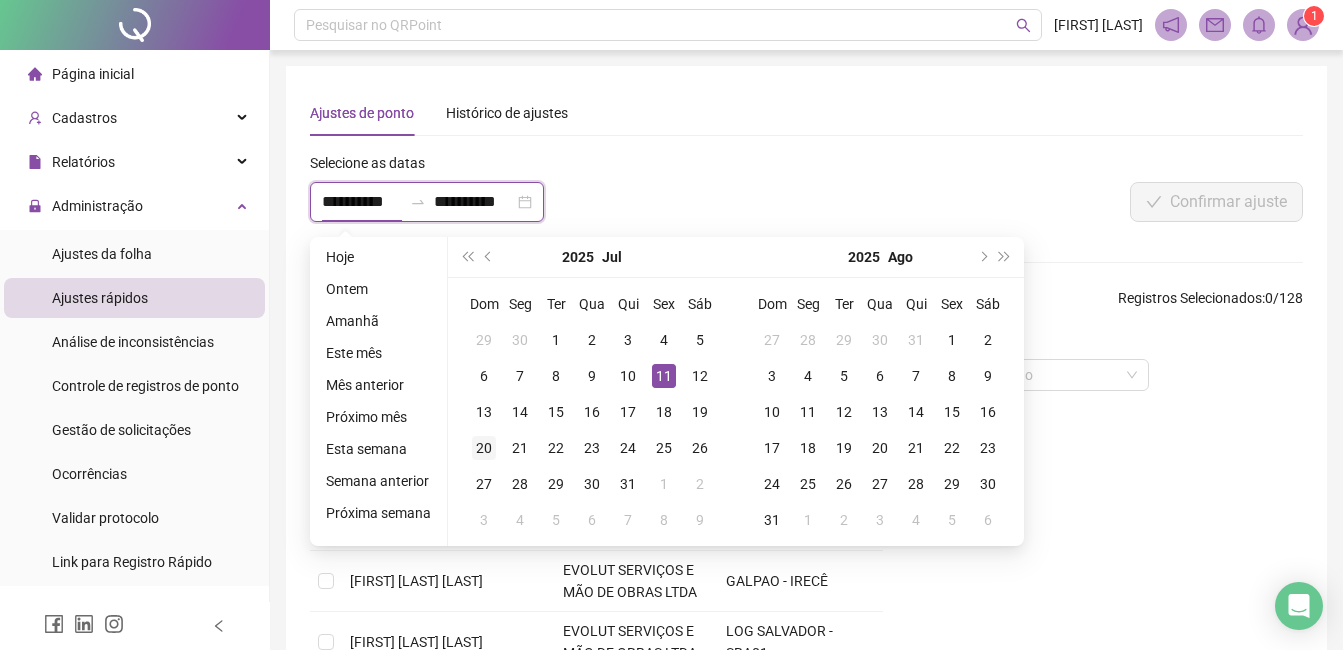type on "**********" 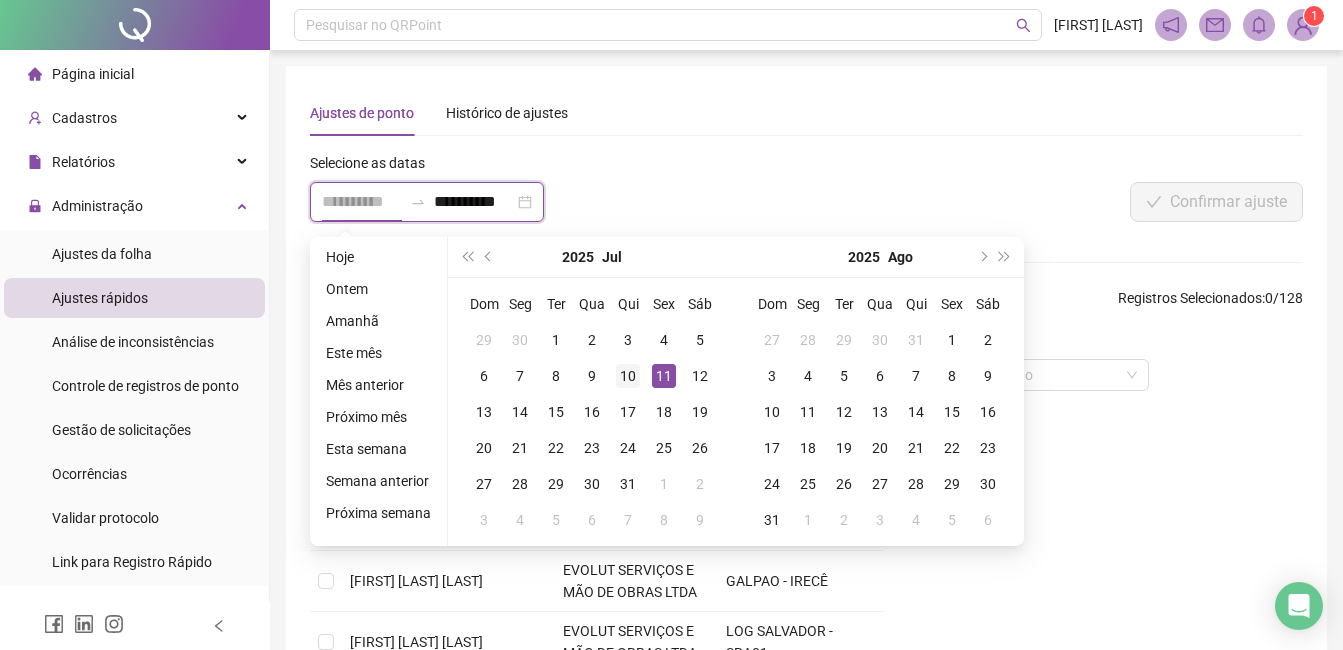 type on "**********" 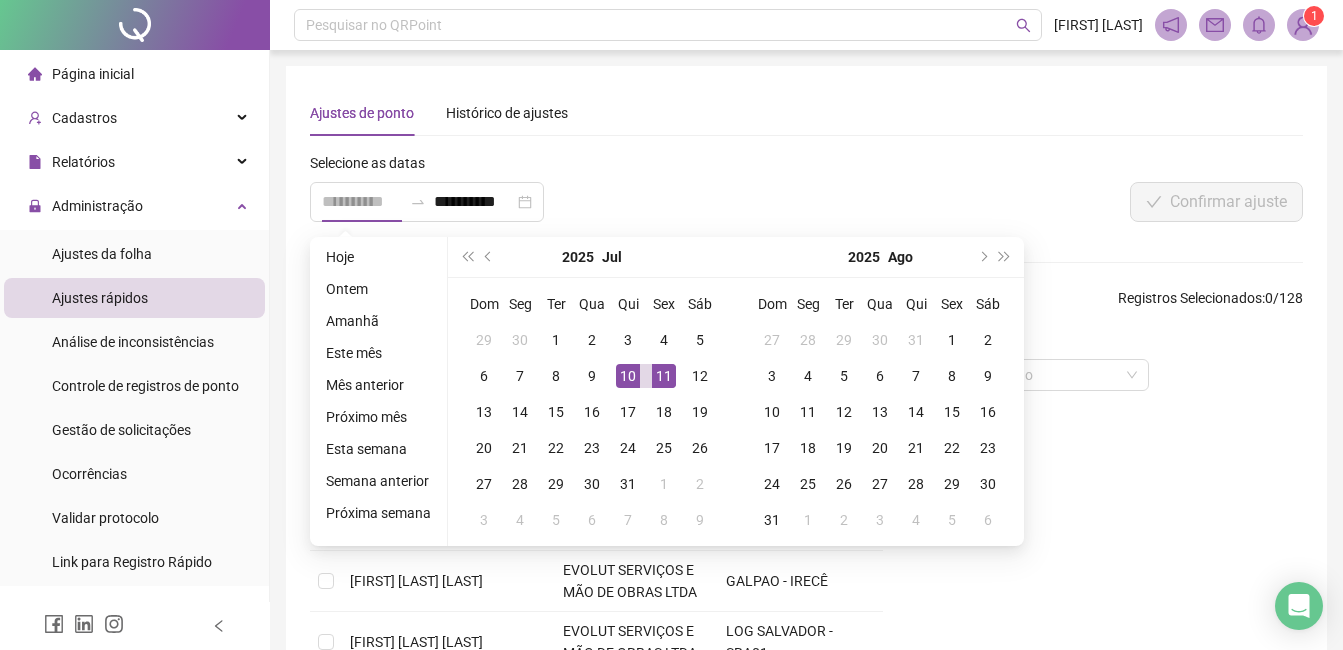 click on "10" at bounding box center (628, 376) 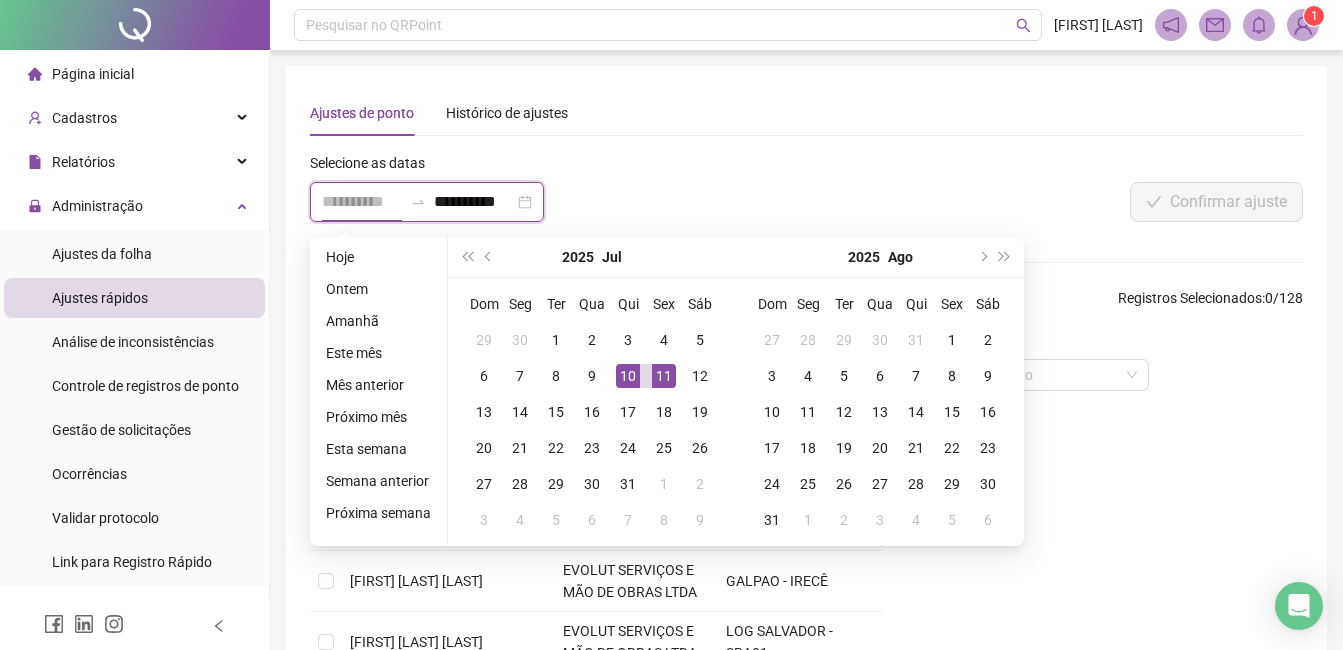 scroll, scrollTop: 0, scrollLeft: 1, axis: horizontal 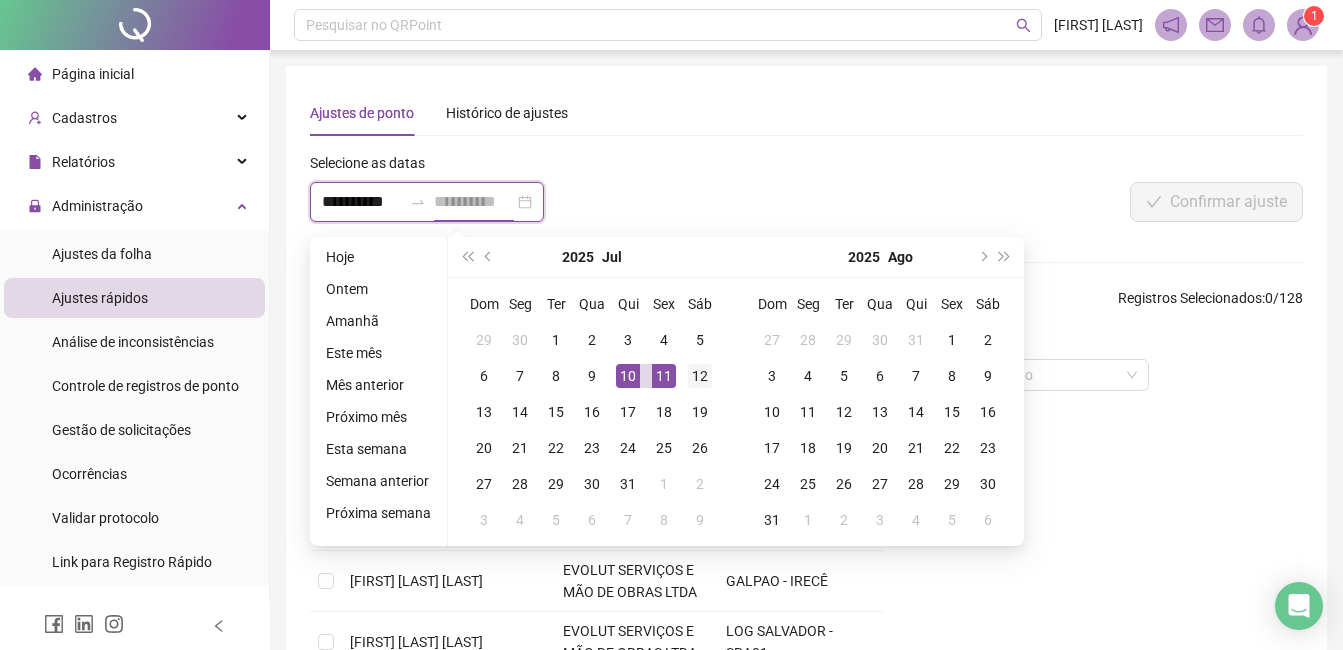 type on "**********" 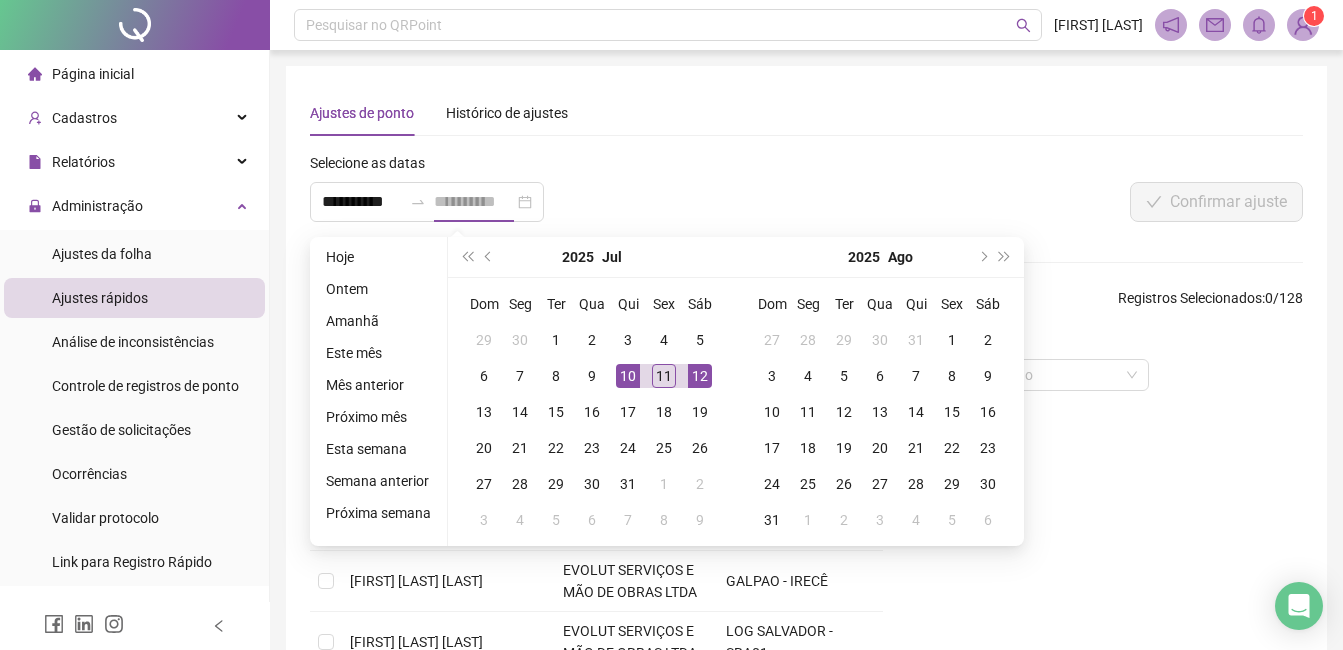 click on "12" at bounding box center [700, 376] 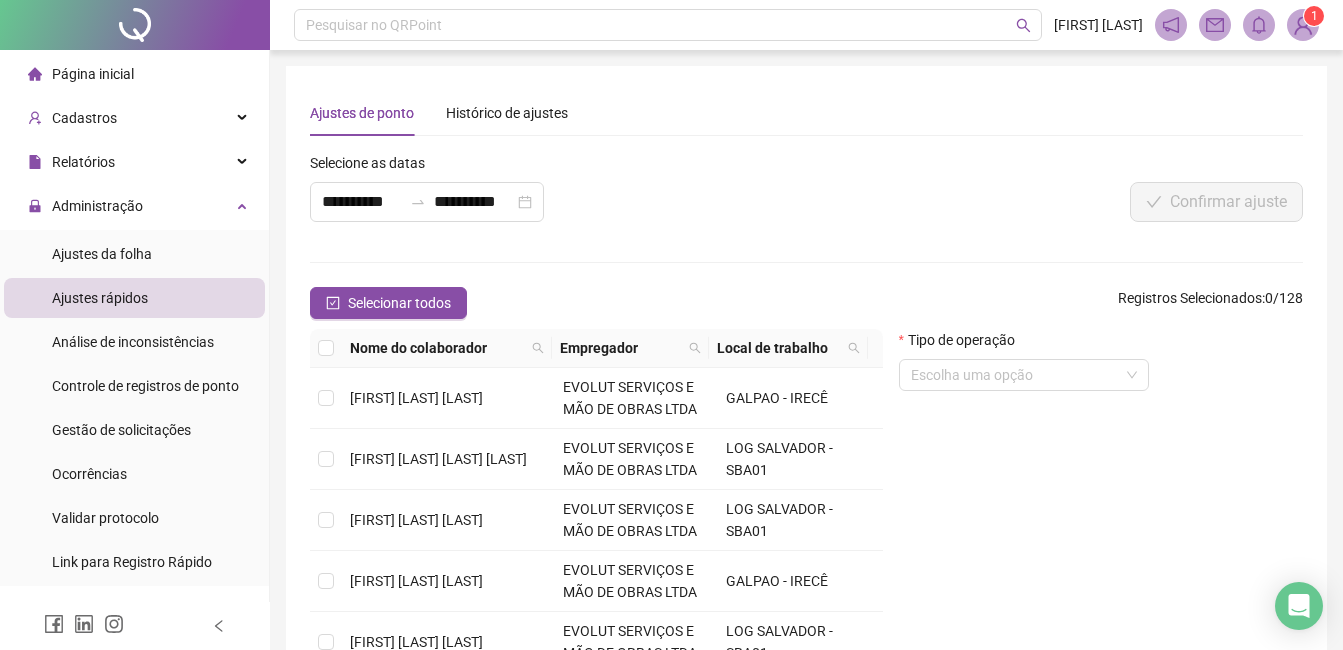 click on "Página inicial" at bounding box center (93, 74) 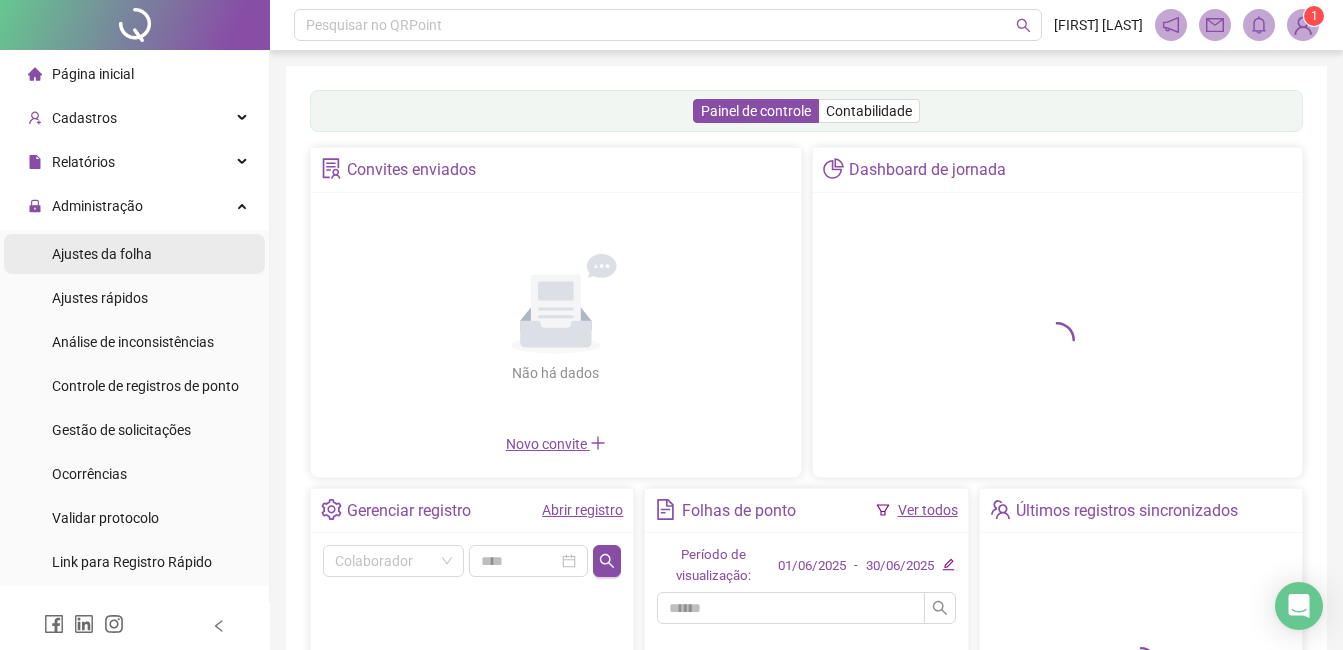 click on "Ajustes da folha" at bounding box center (102, 254) 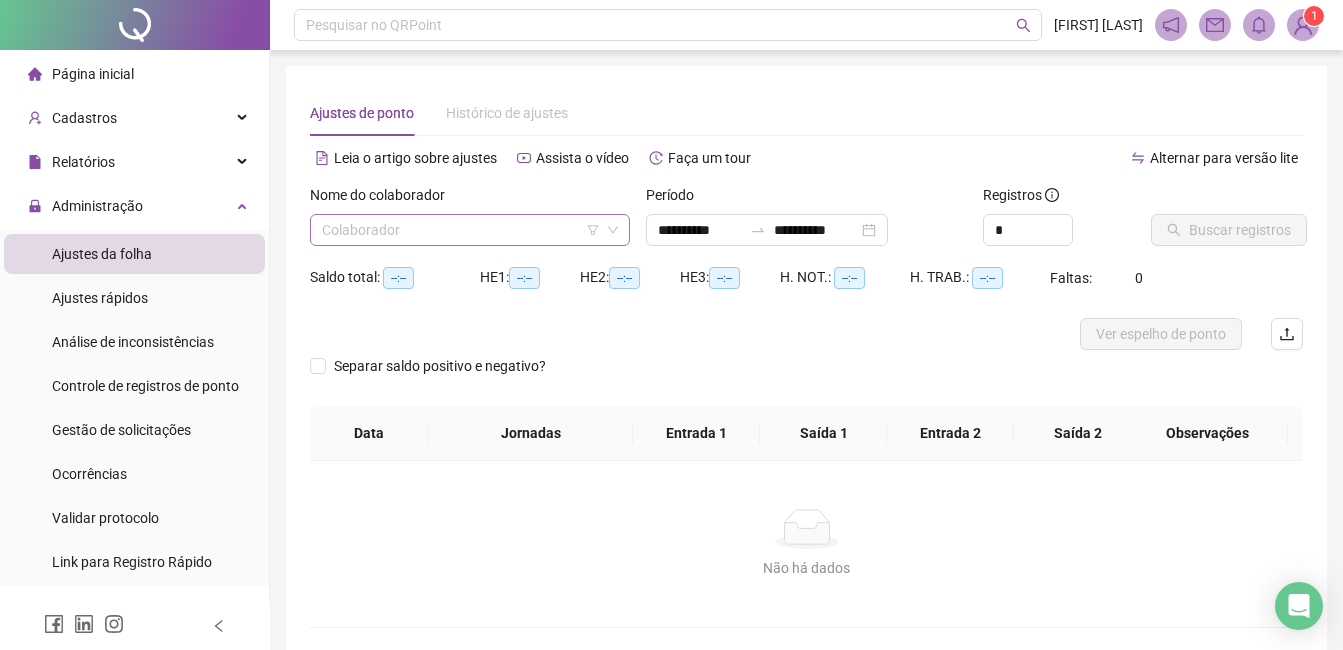 click at bounding box center [464, 230] 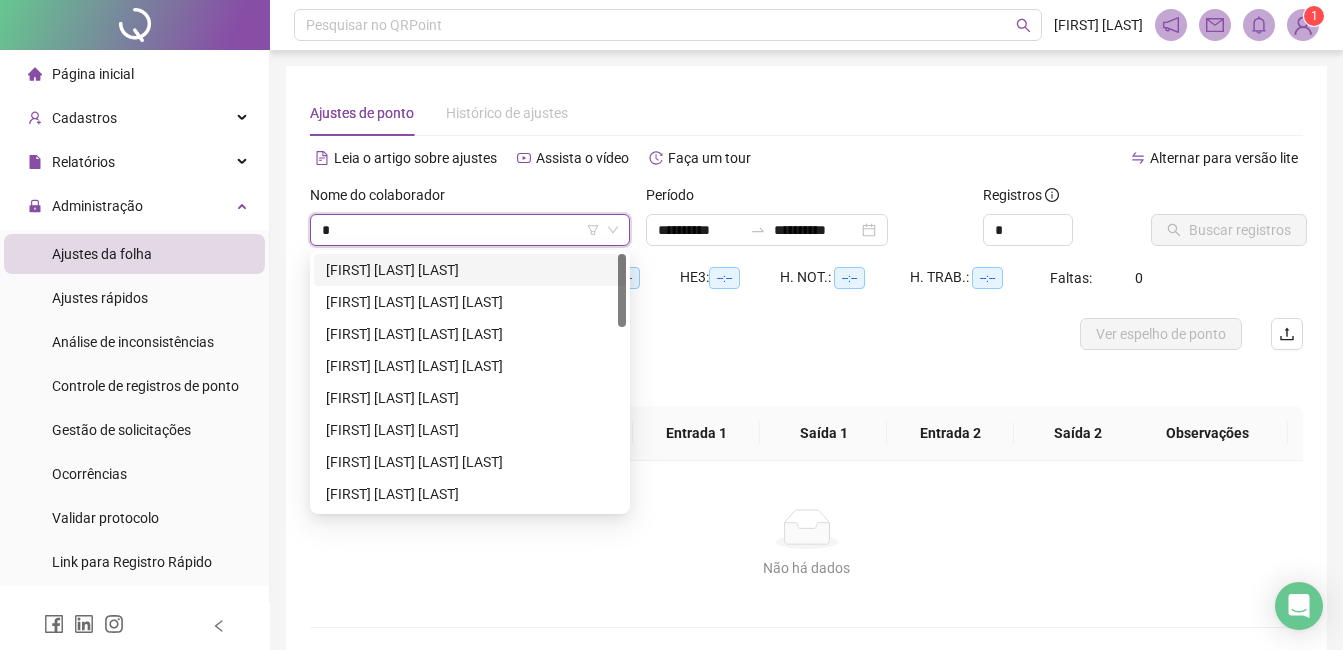 type on "**" 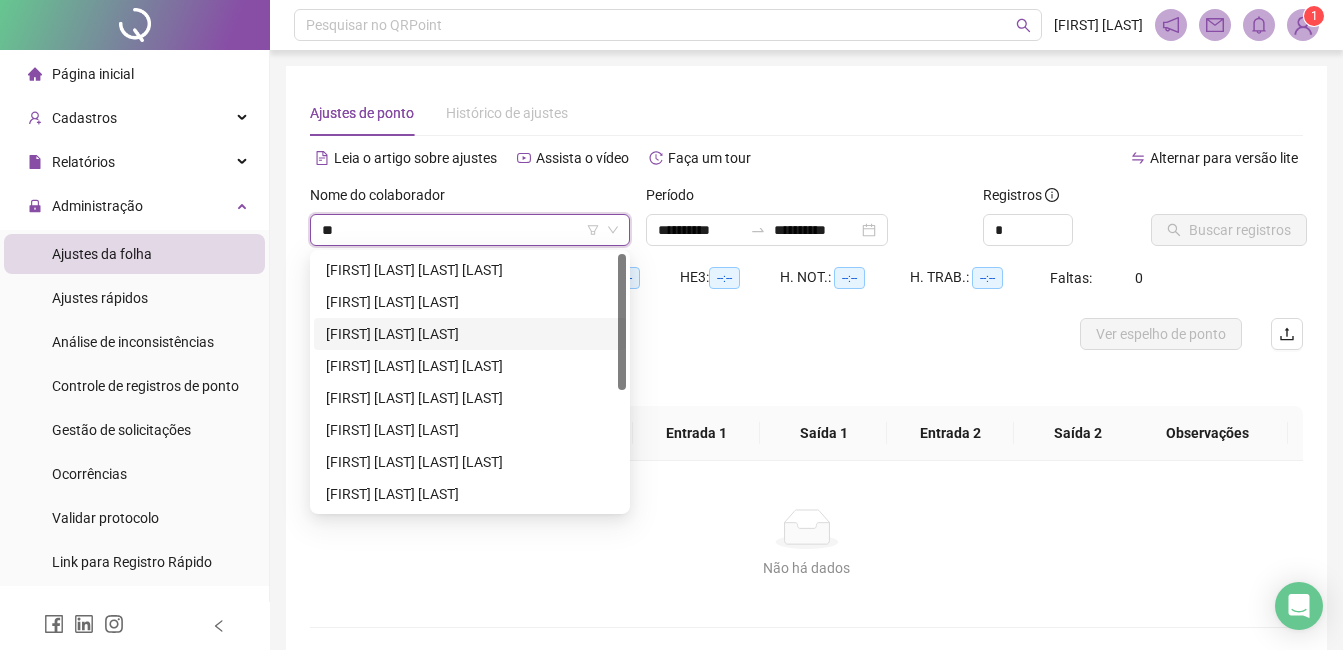 click on "[FIRST] [LAST] [LAST]" at bounding box center [470, 334] 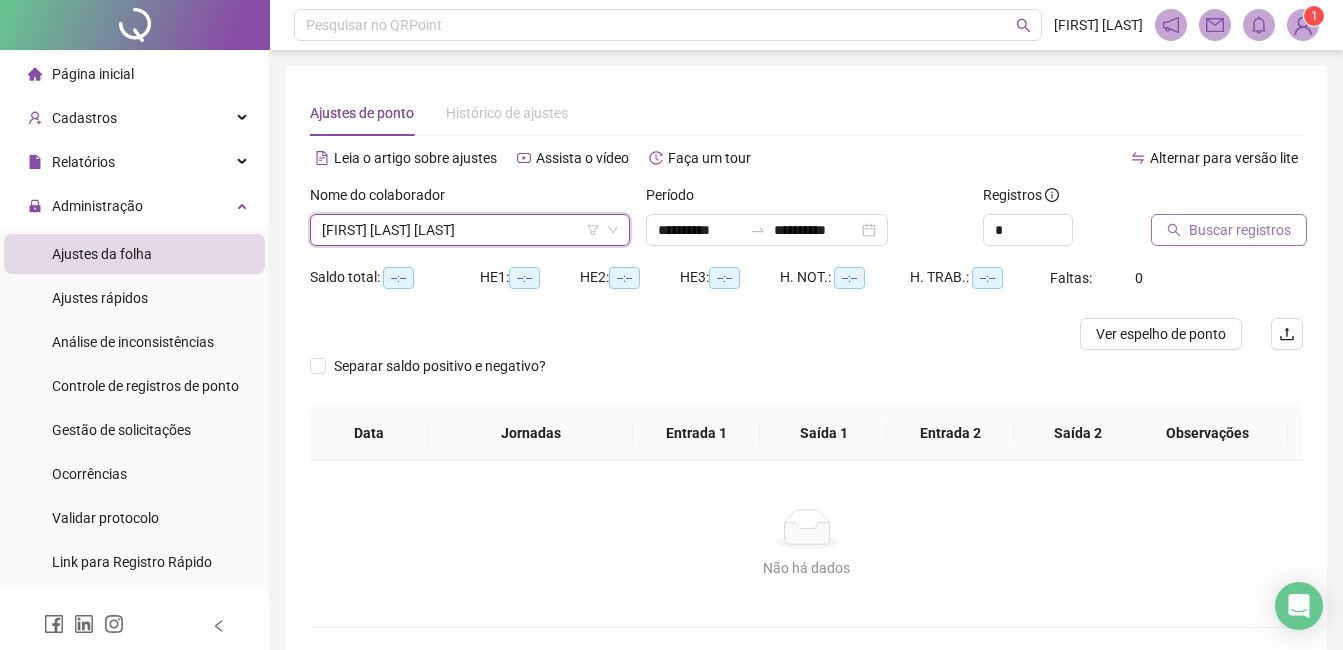 click on "Buscar registros" at bounding box center [1240, 230] 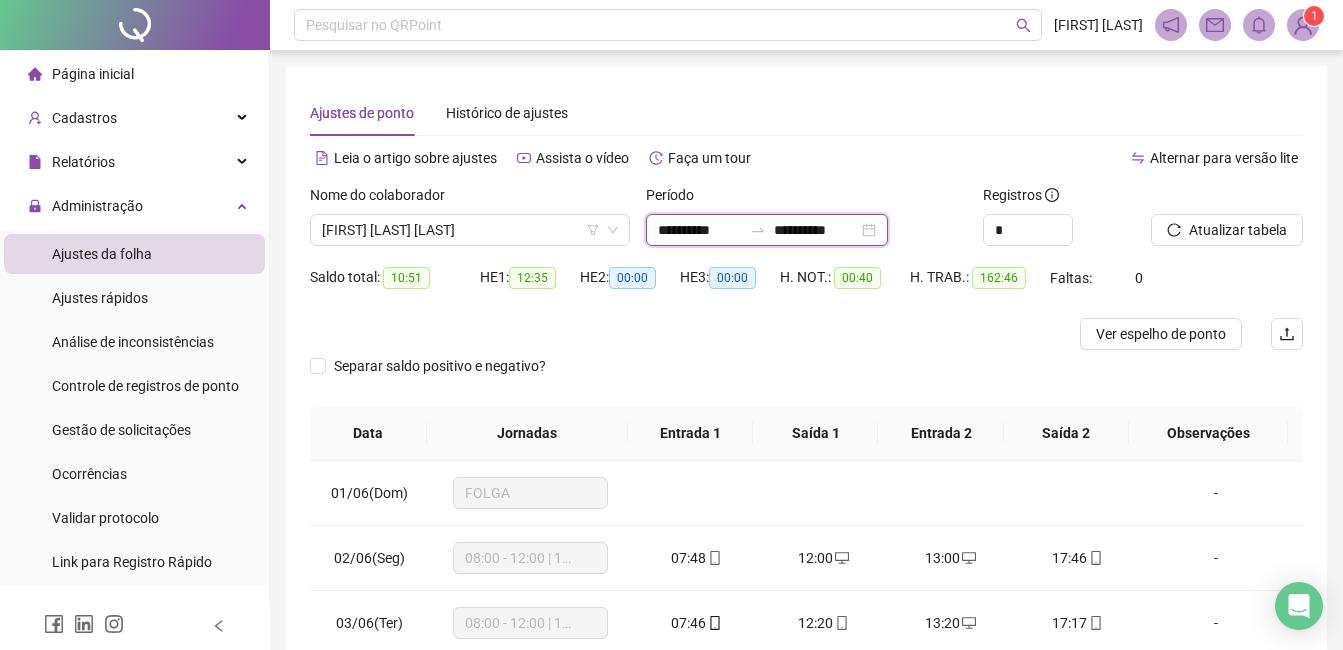 drag, startPoint x: 668, startPoint y: 235, endPoint x: 706, endPoint y: 247, distance: 39.849716 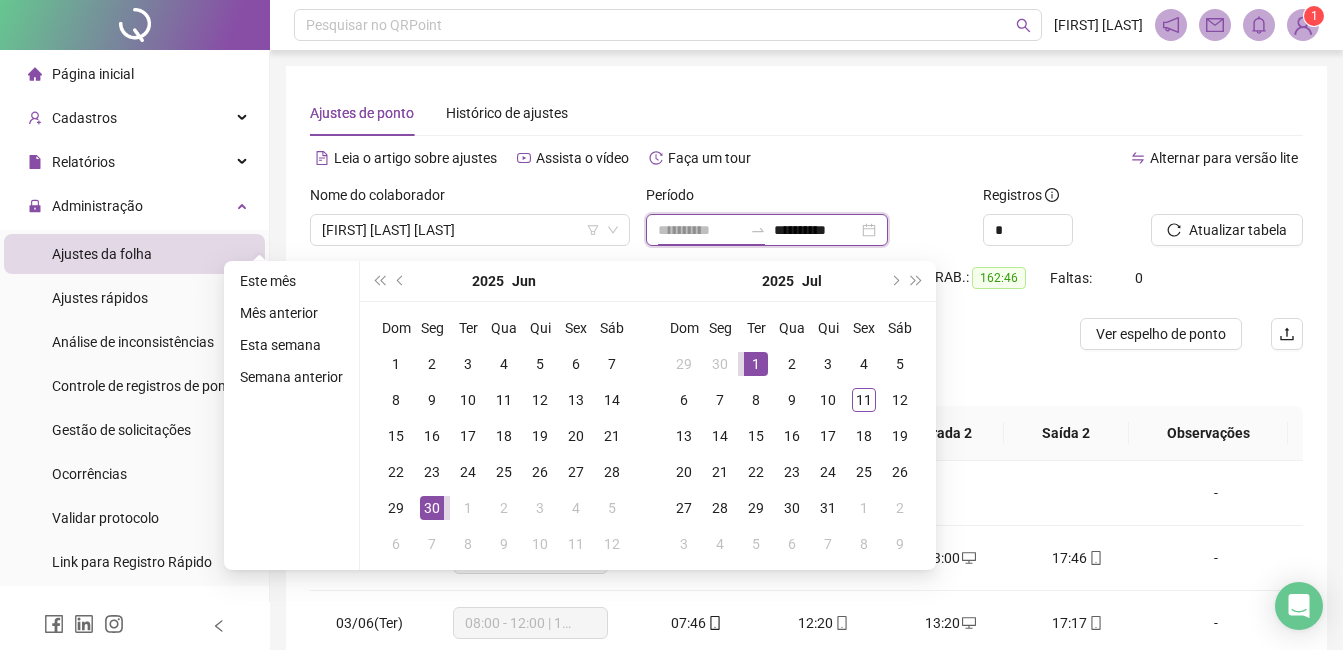 type on "**********" 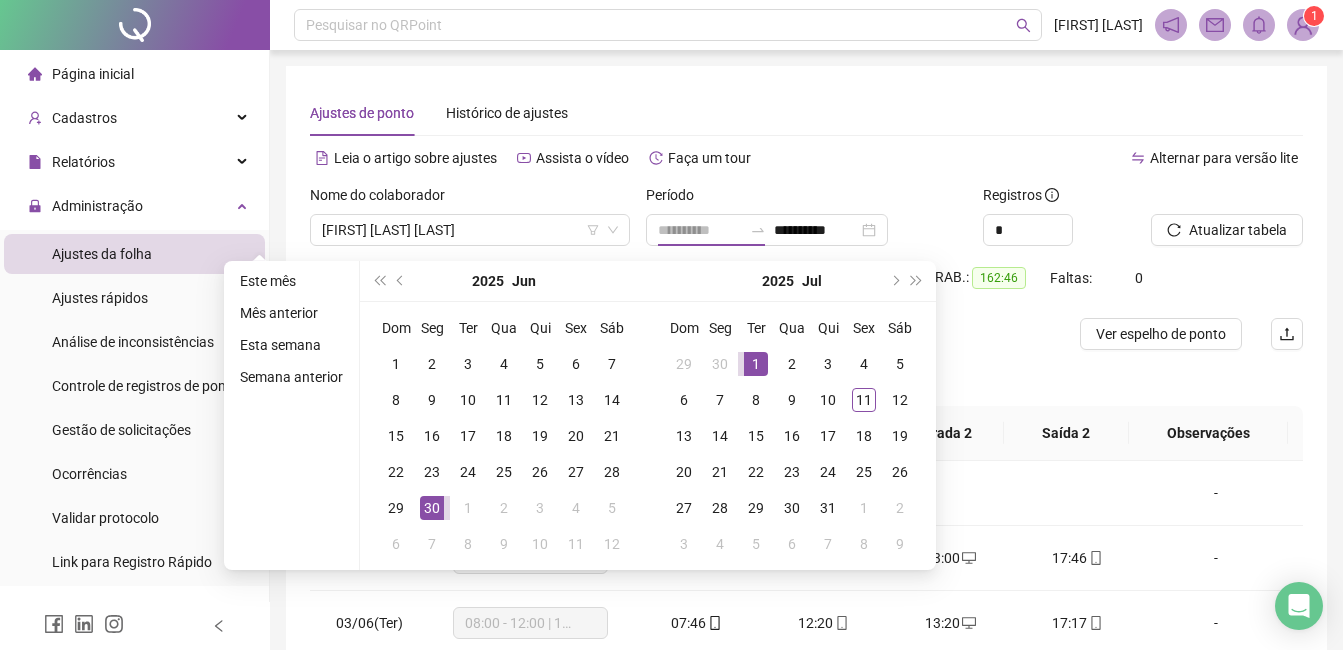 click on "1" at bounding box center [756, 364] 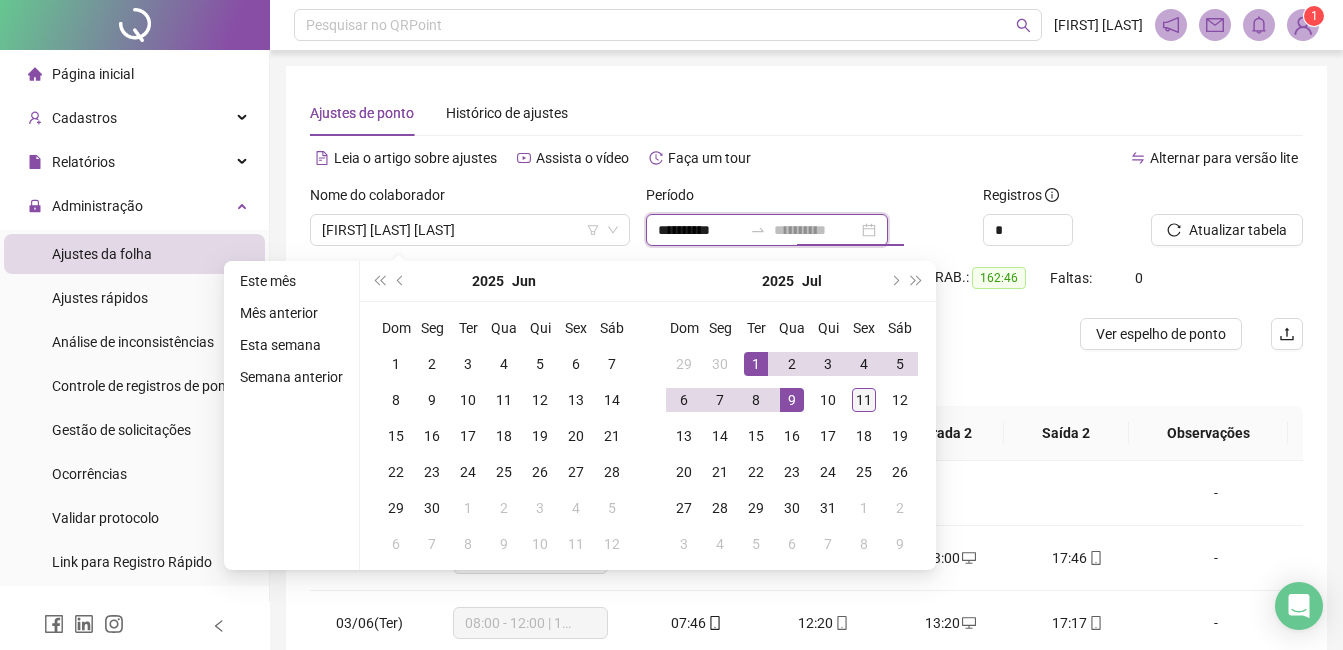 type on "**********" 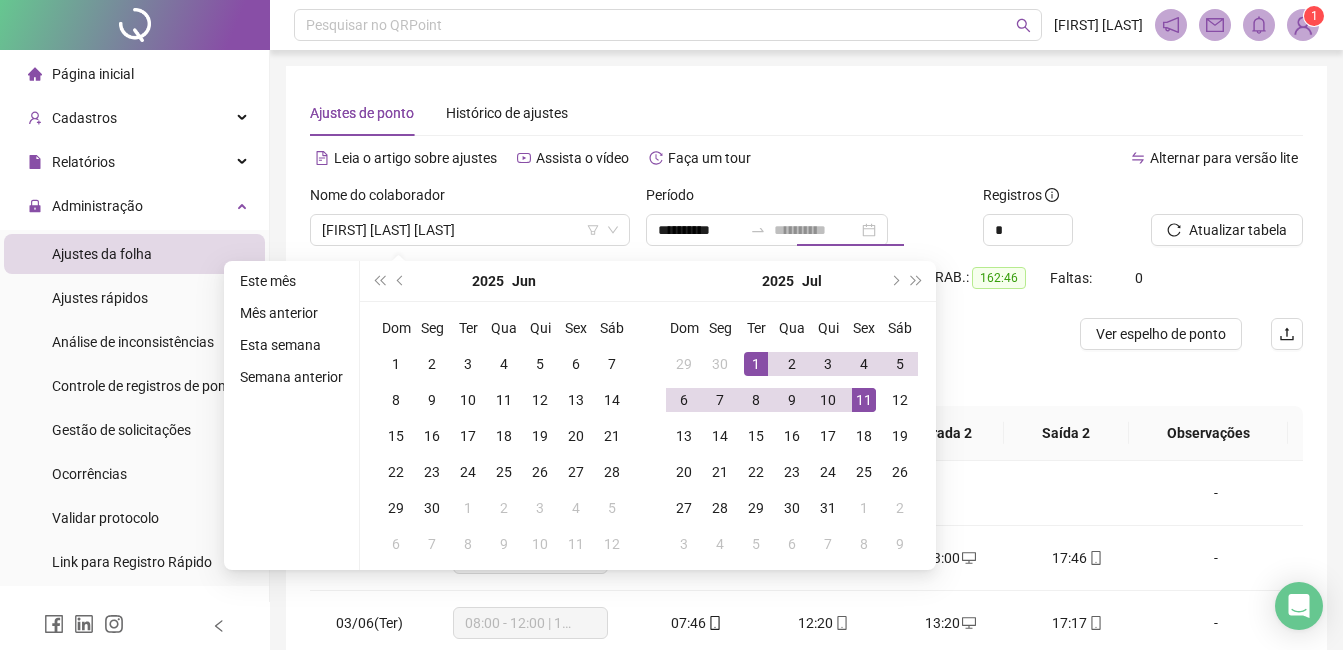 click on "11" at bounding box center (864, 400) 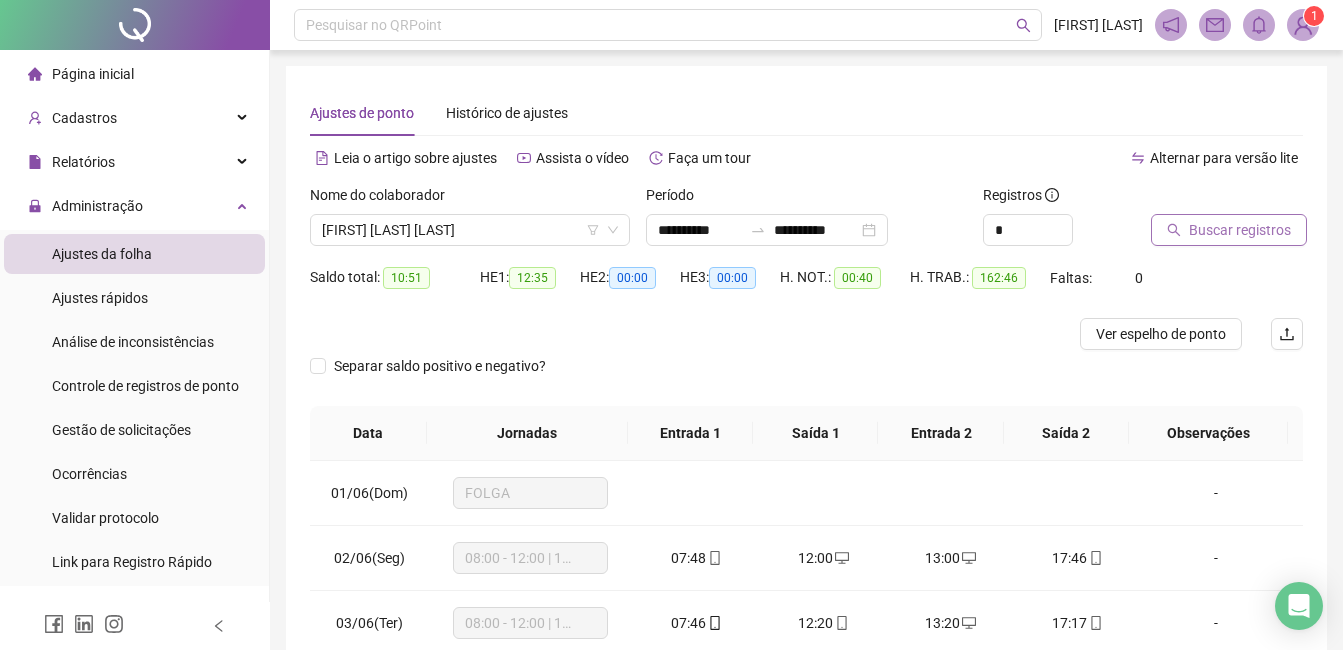 click on "Buscar registros" at bounding box center (1240, 230) 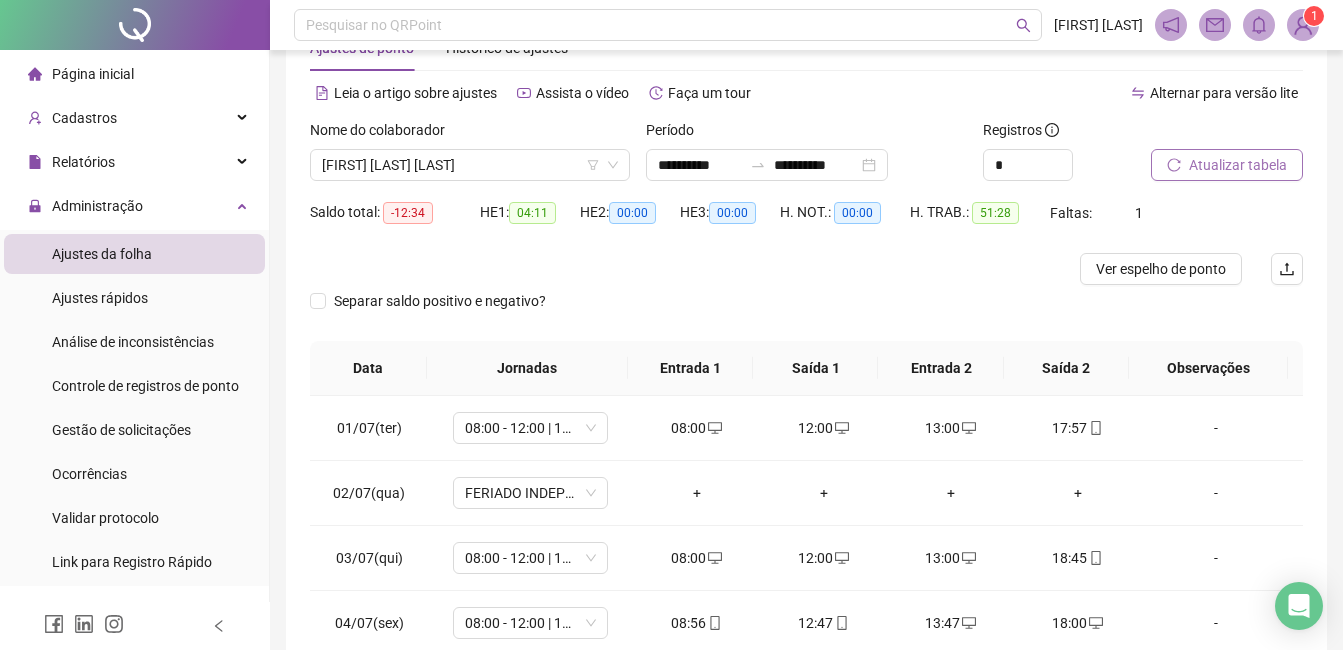 scroll, scrollTop: 100, scrollLeft: 0, axis: vertical 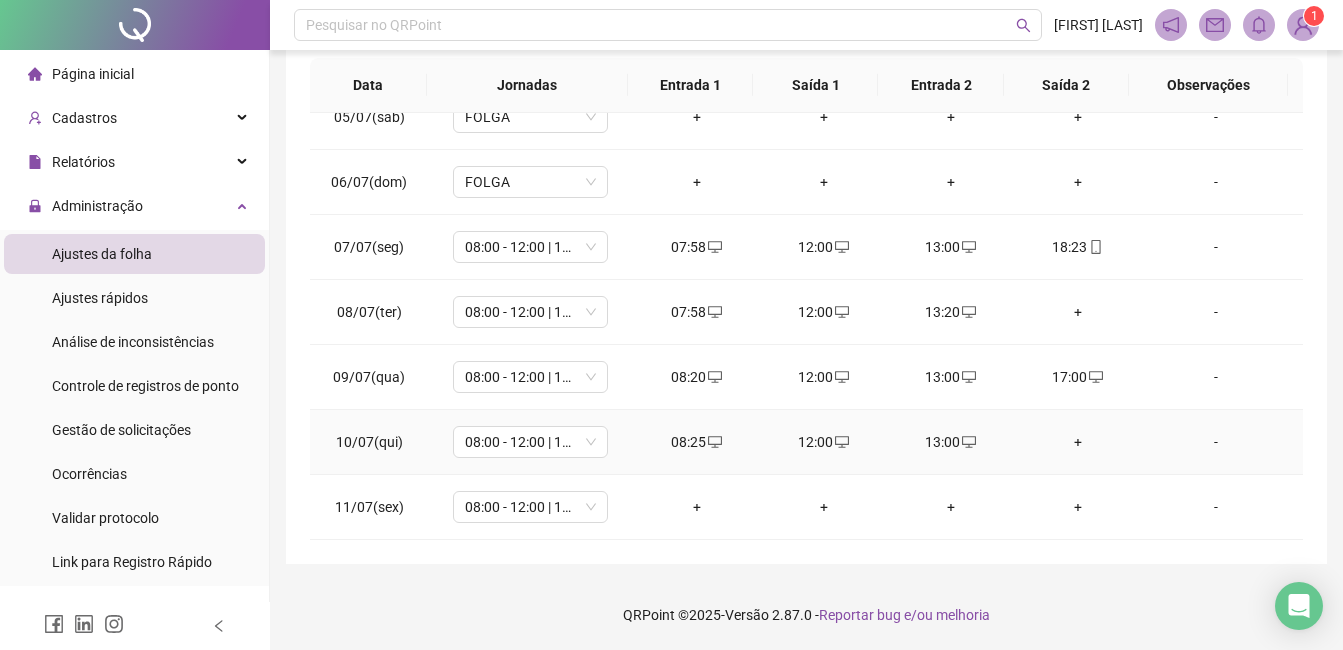 click on "+" at bounding box center [1077, 442] 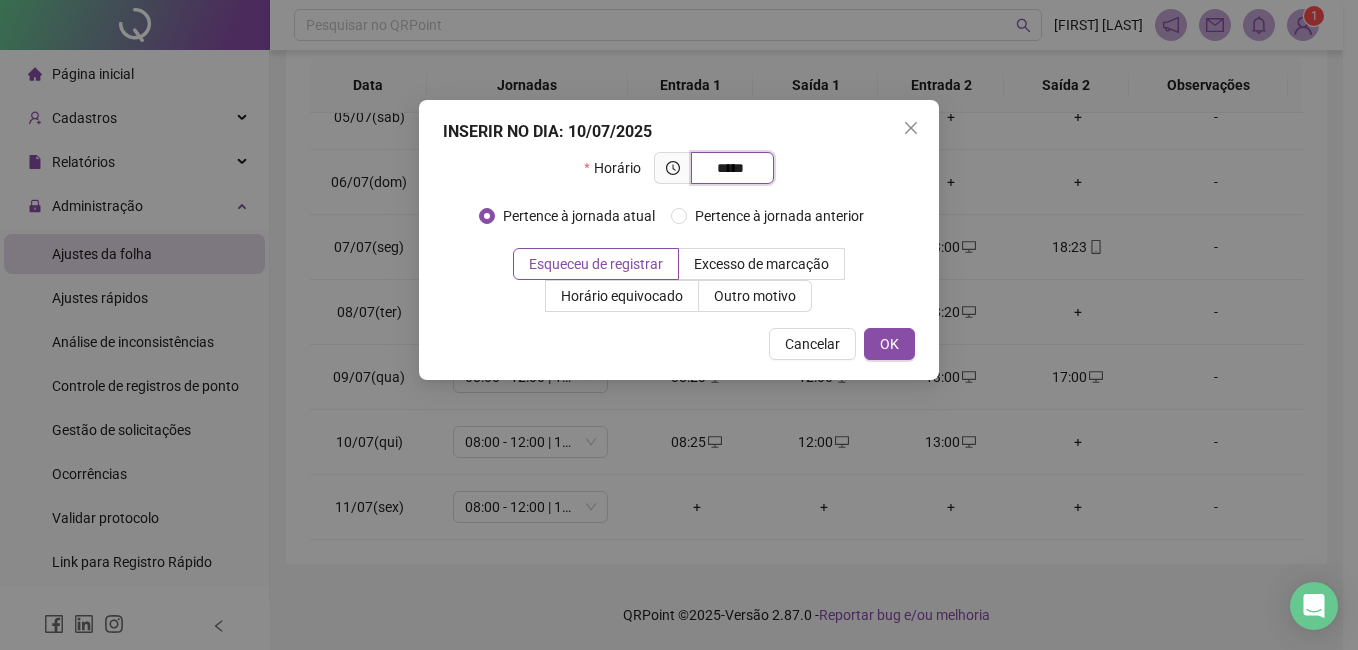 type on "*****" 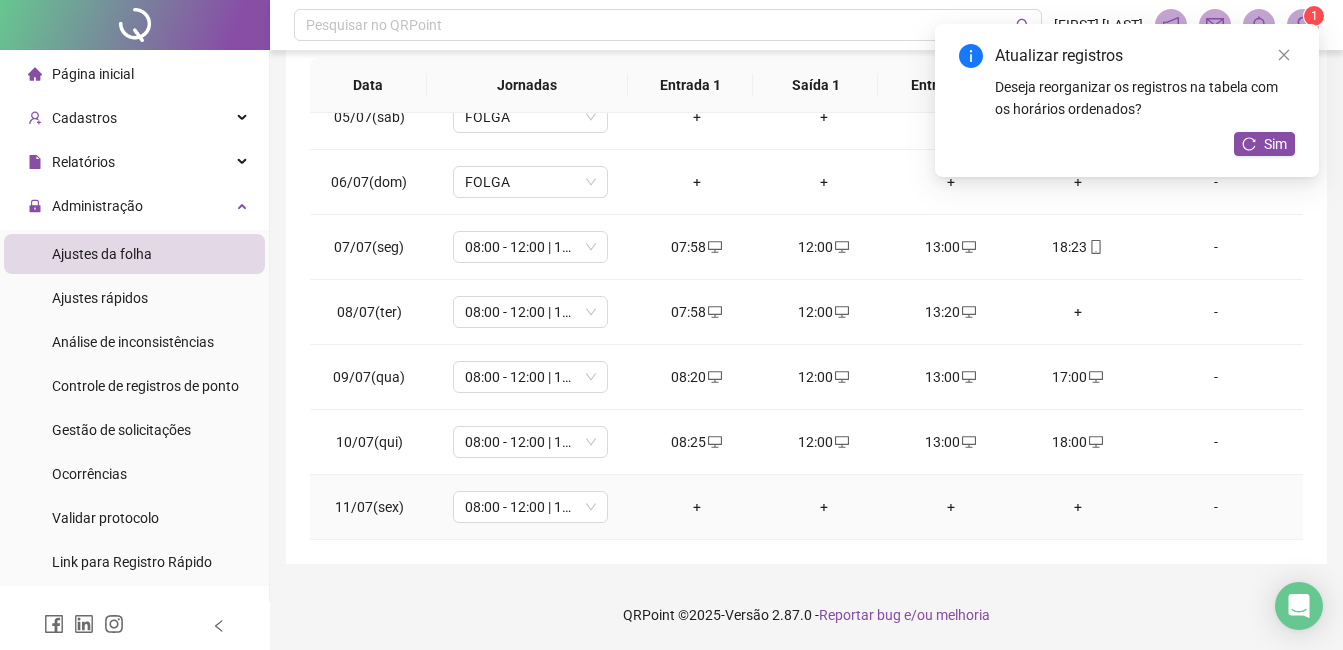 click on "+" at bounding box center (696, 507) 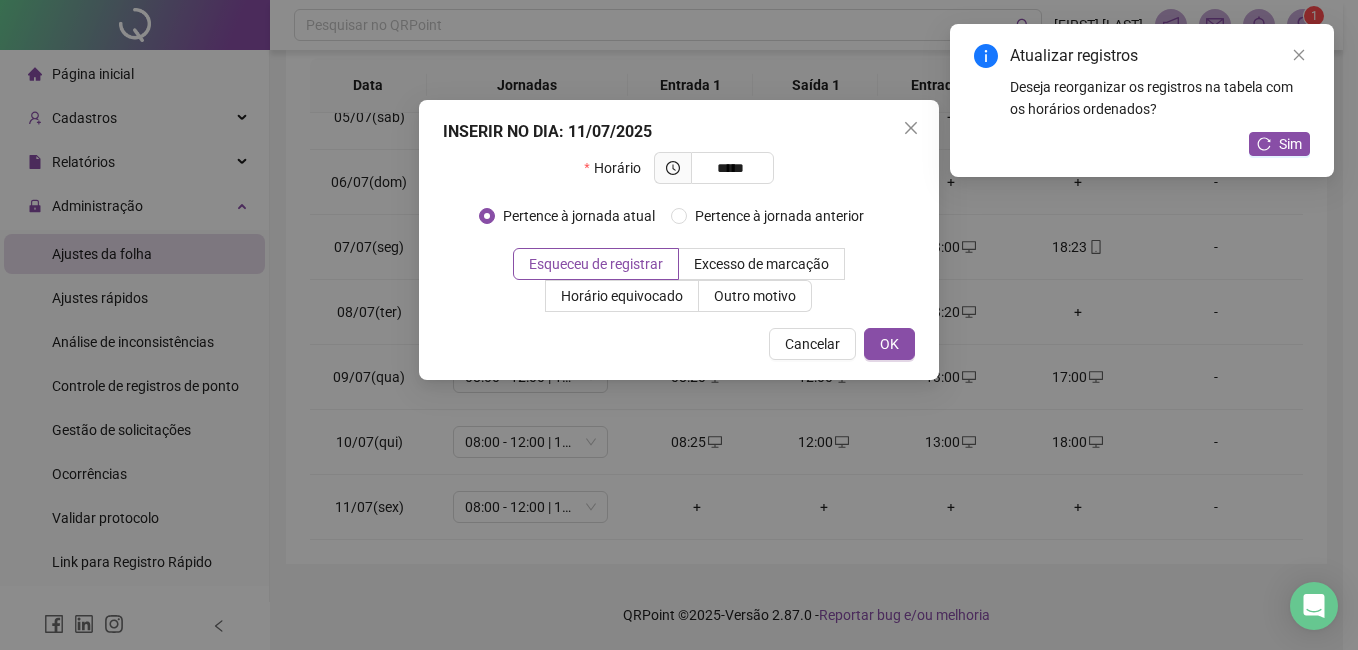 type on "*****" 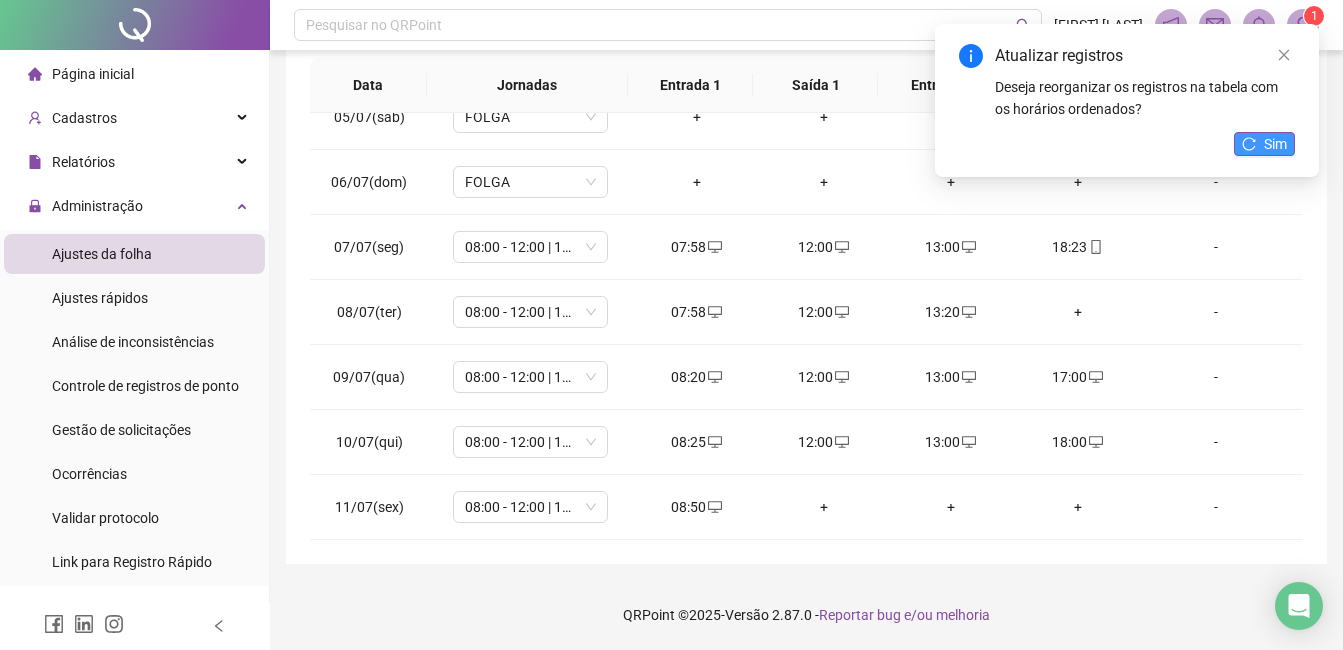 click on "Sim" at bounding box center [1264, 144] 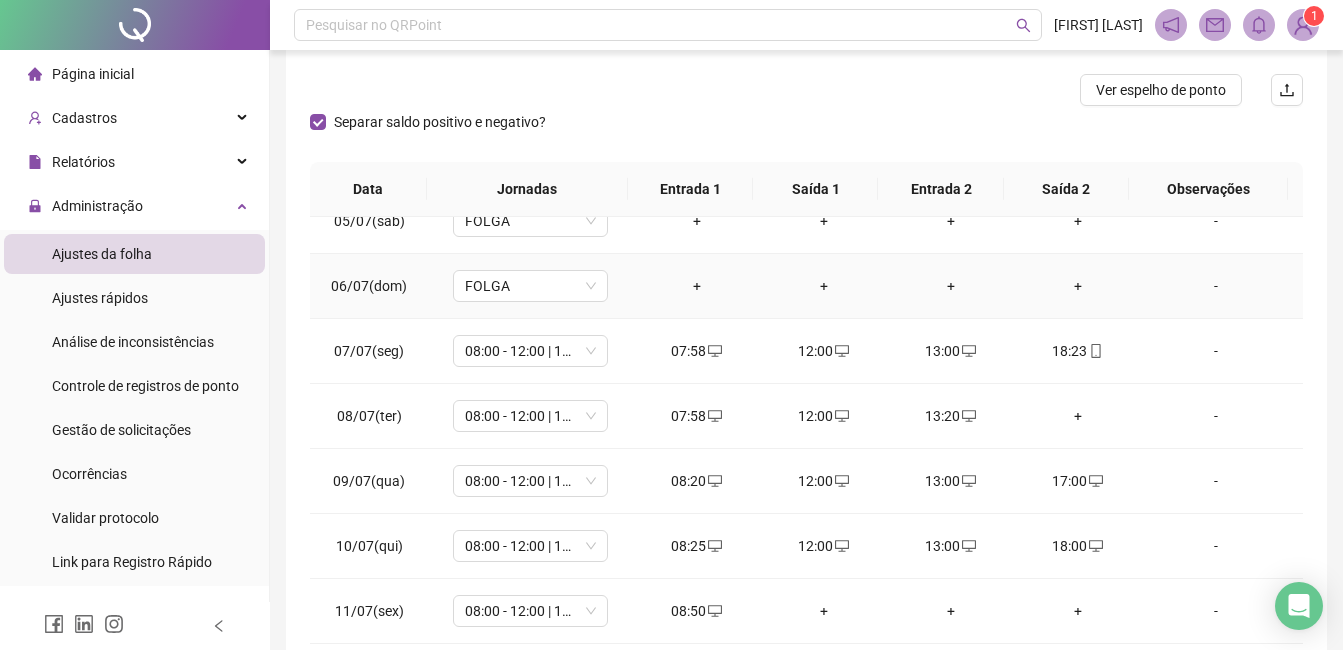 scroll, scrollTop: 148, scrollLeft: 0, axis: vertical 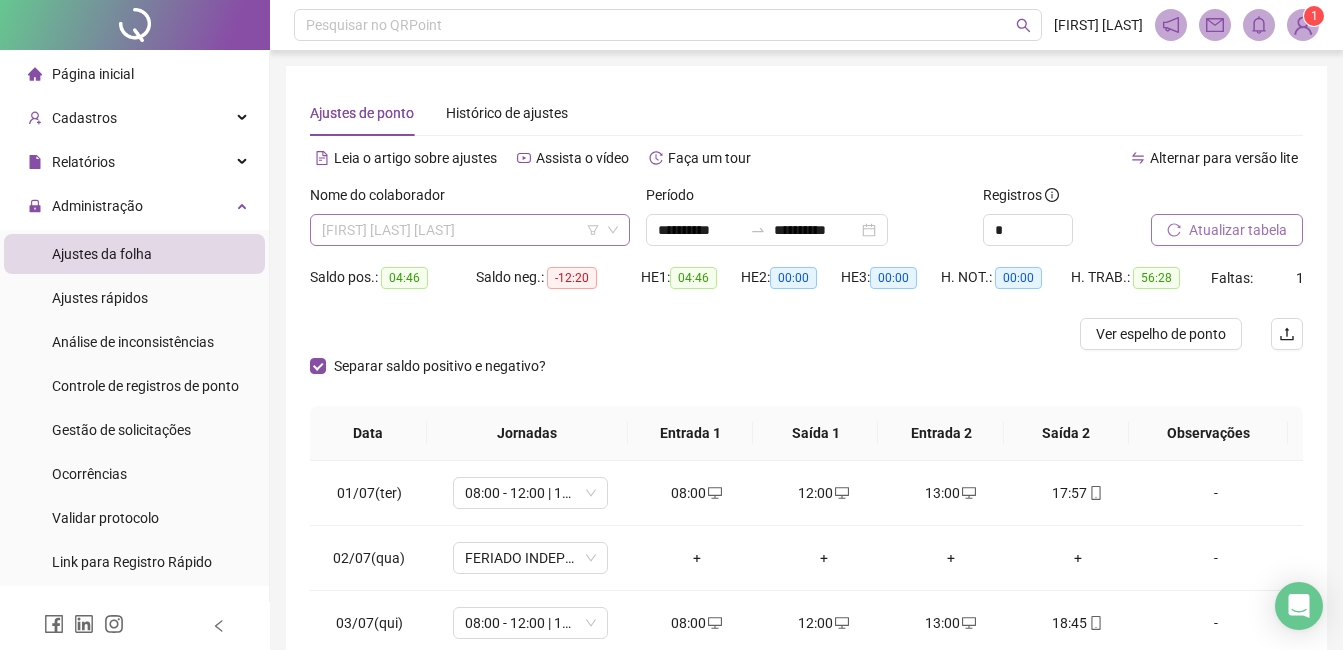 click on "[FIRST] [LAST] [LAST]" at bounding box center [470, 230] 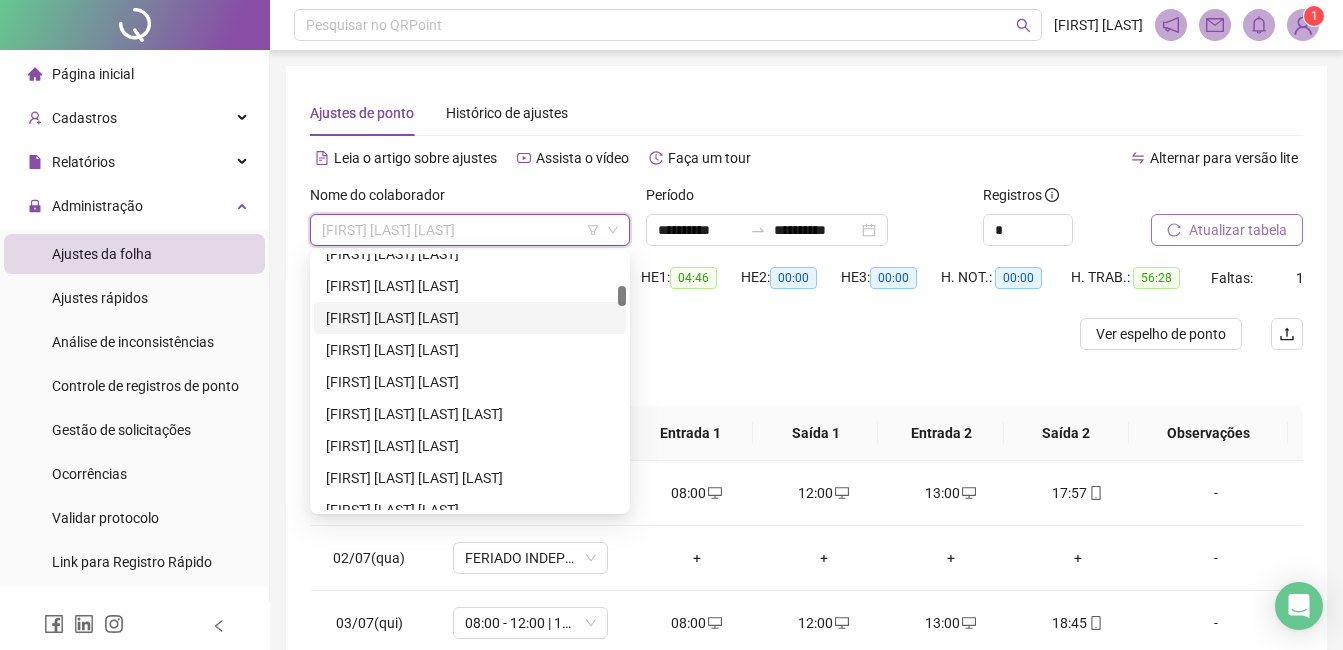 scroll, scrollTop: 28, scrollLeft: 0, axis: vertical 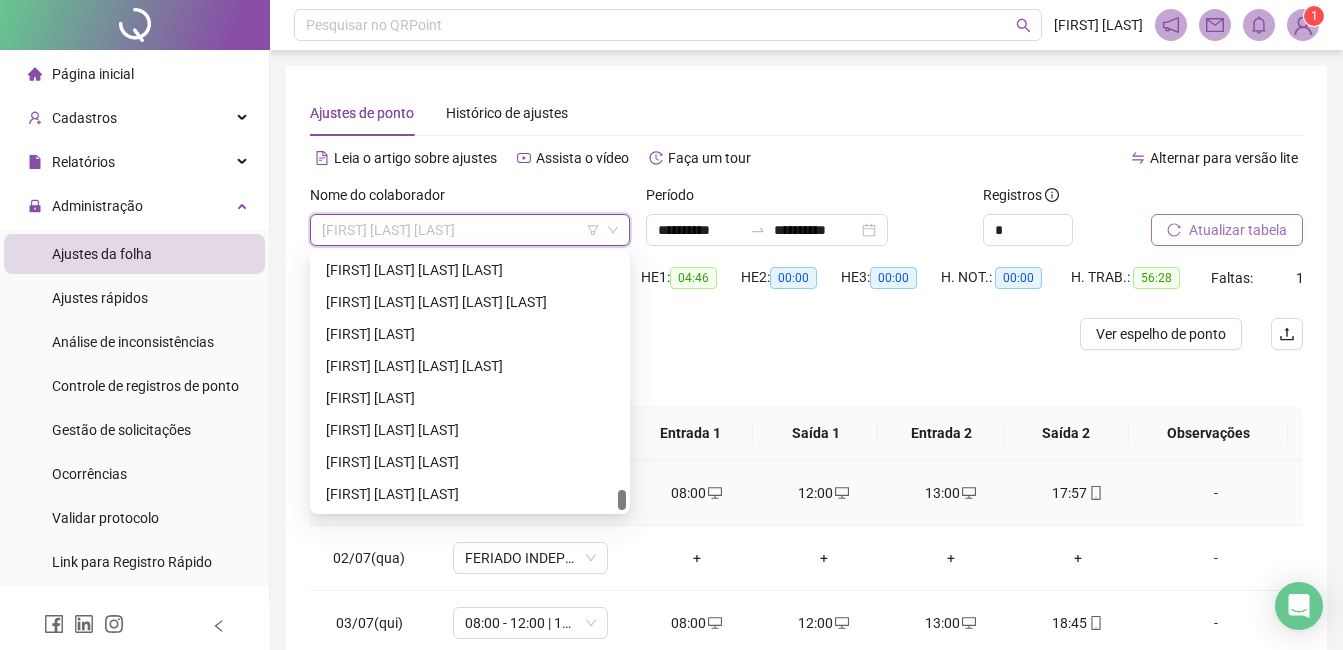 drag, startPoint x: 625, startPoint y: 262, endPoint x: 627, endPoint y: 506, distance: 244.0082 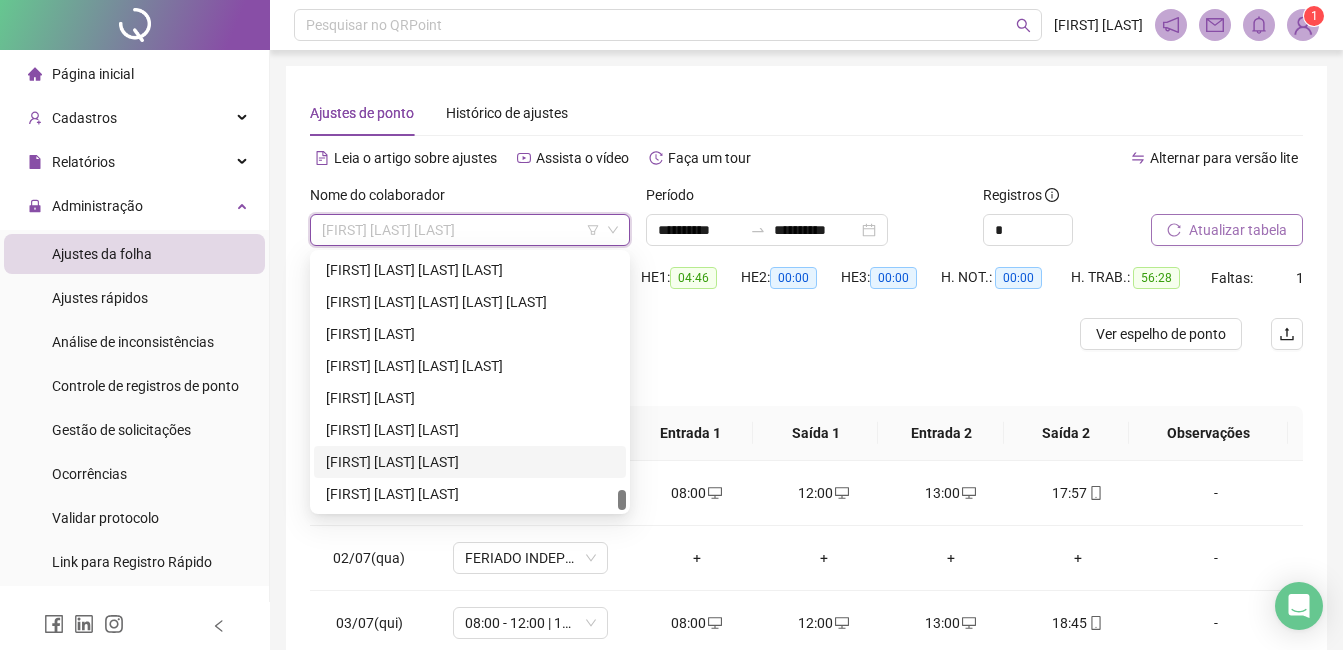 click on "[FIRST] [LAST] [LAST]" at bounding box center [470, 462] 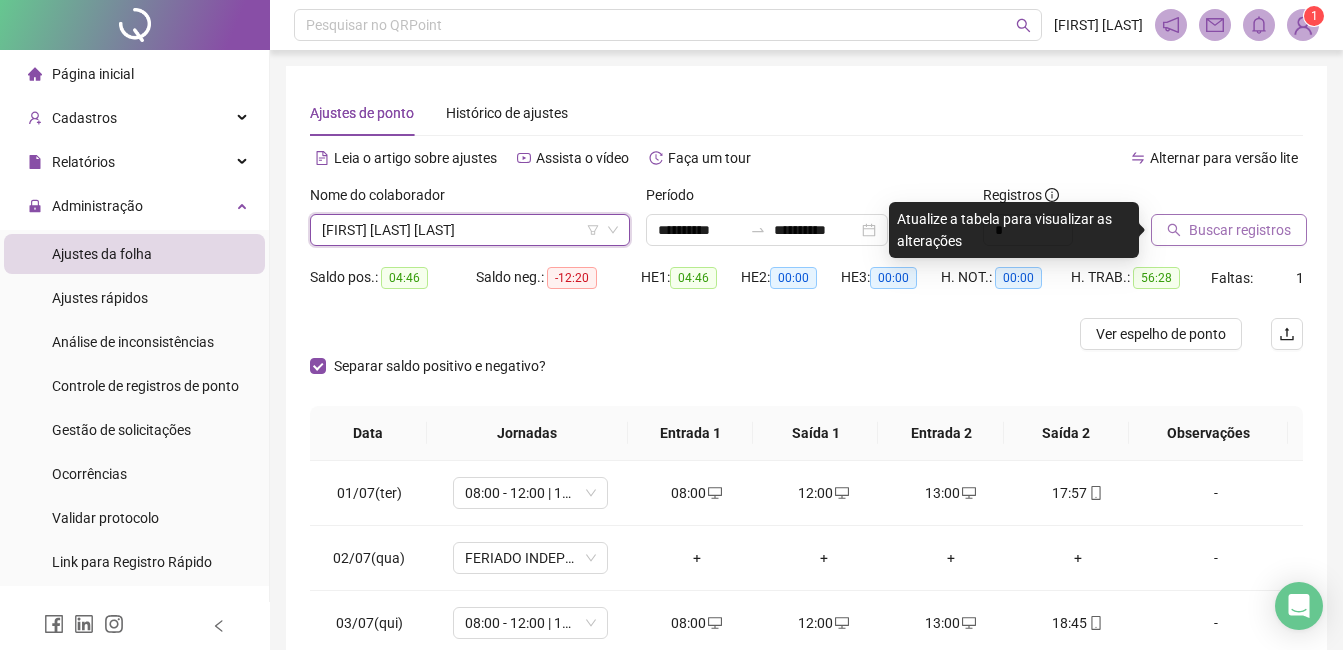 click on "Buscar registros" at bounding box center [1240, 230] 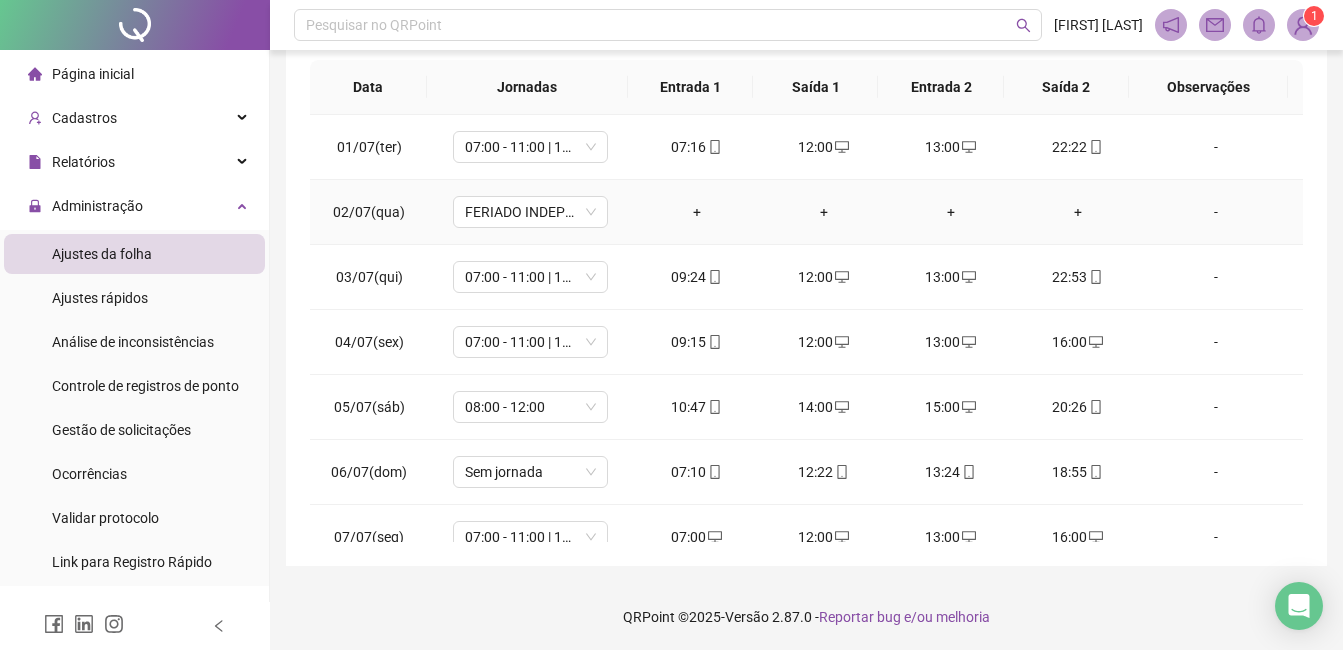 scroll, scrollTop: 348, scrollLeft: 0, axis: vertical 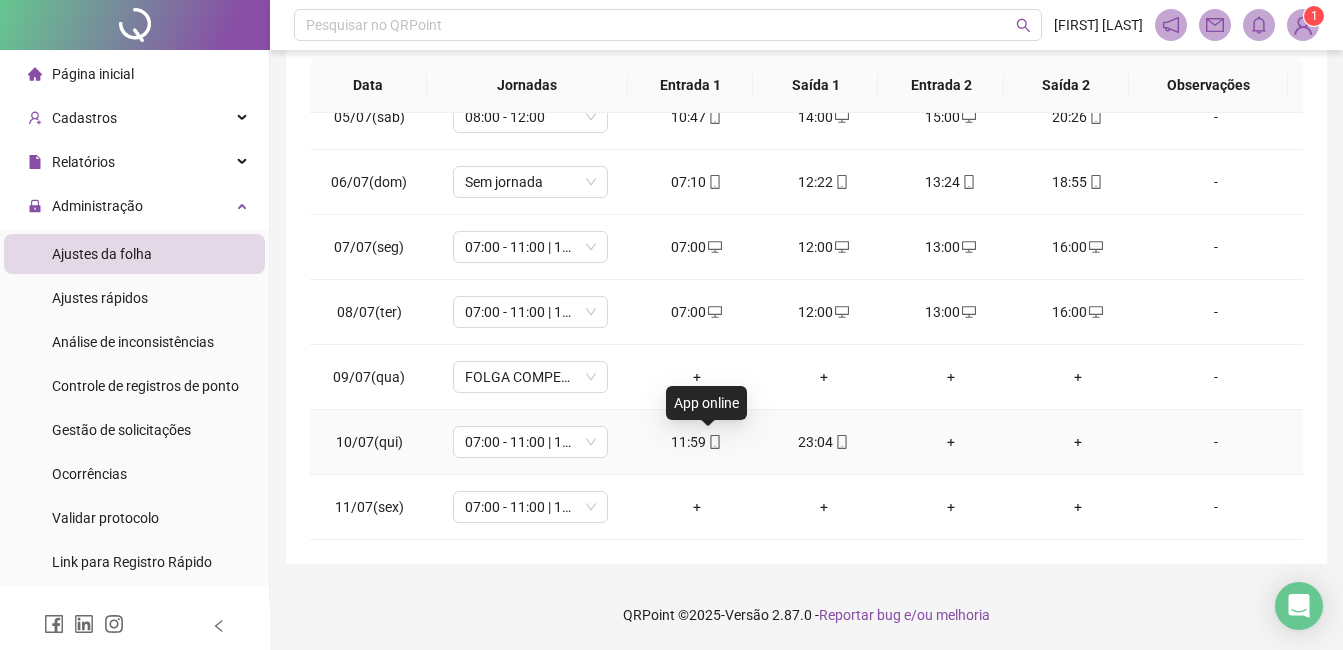 click 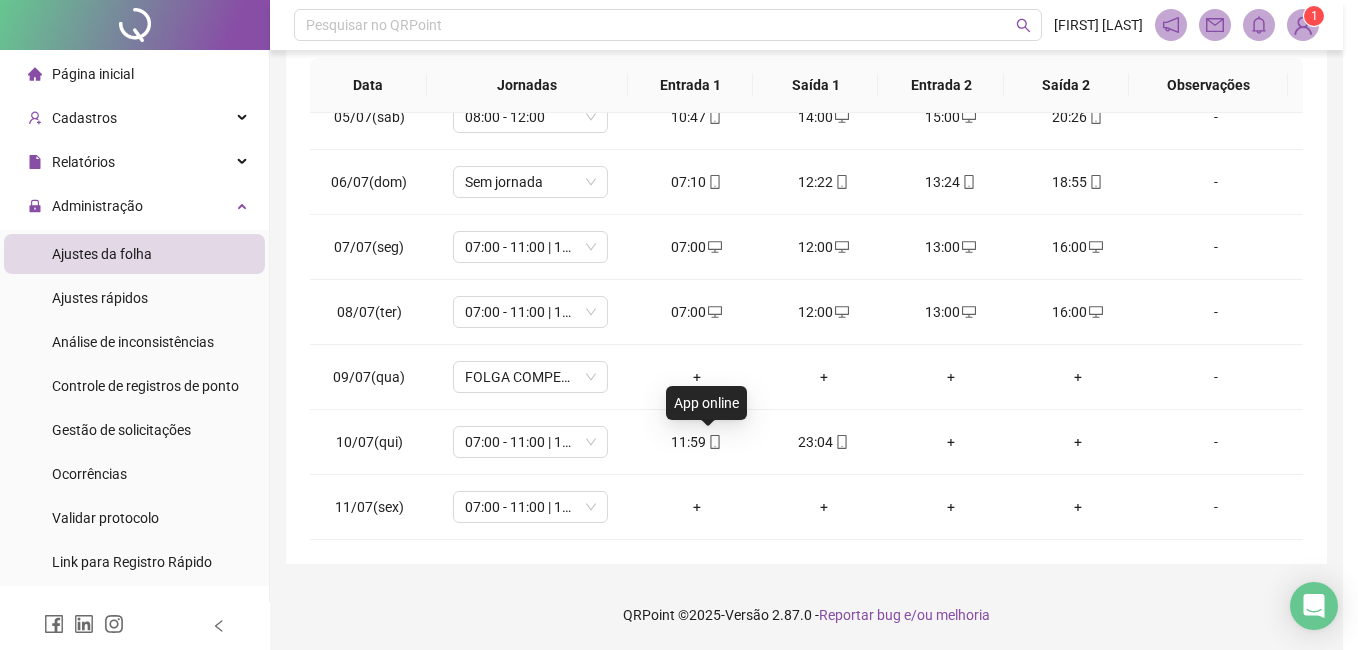 type on "**********" 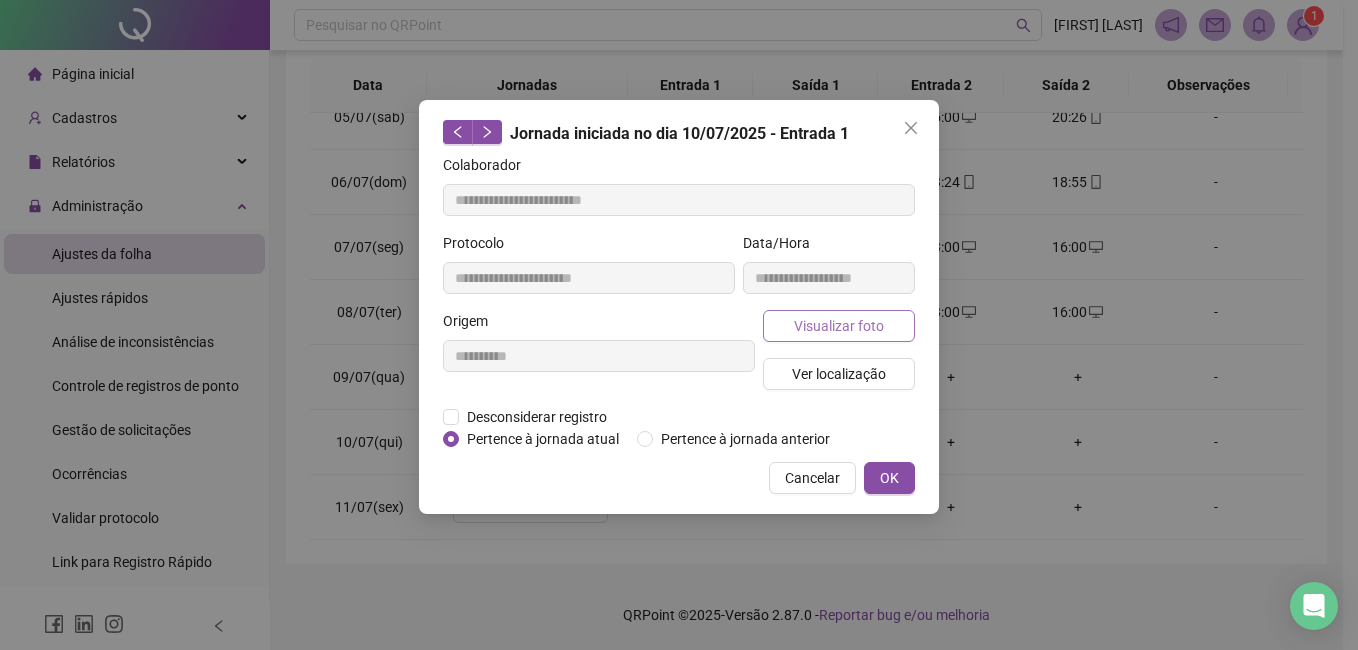 click on "Visualizar foto" at bounding box center [839, 326] 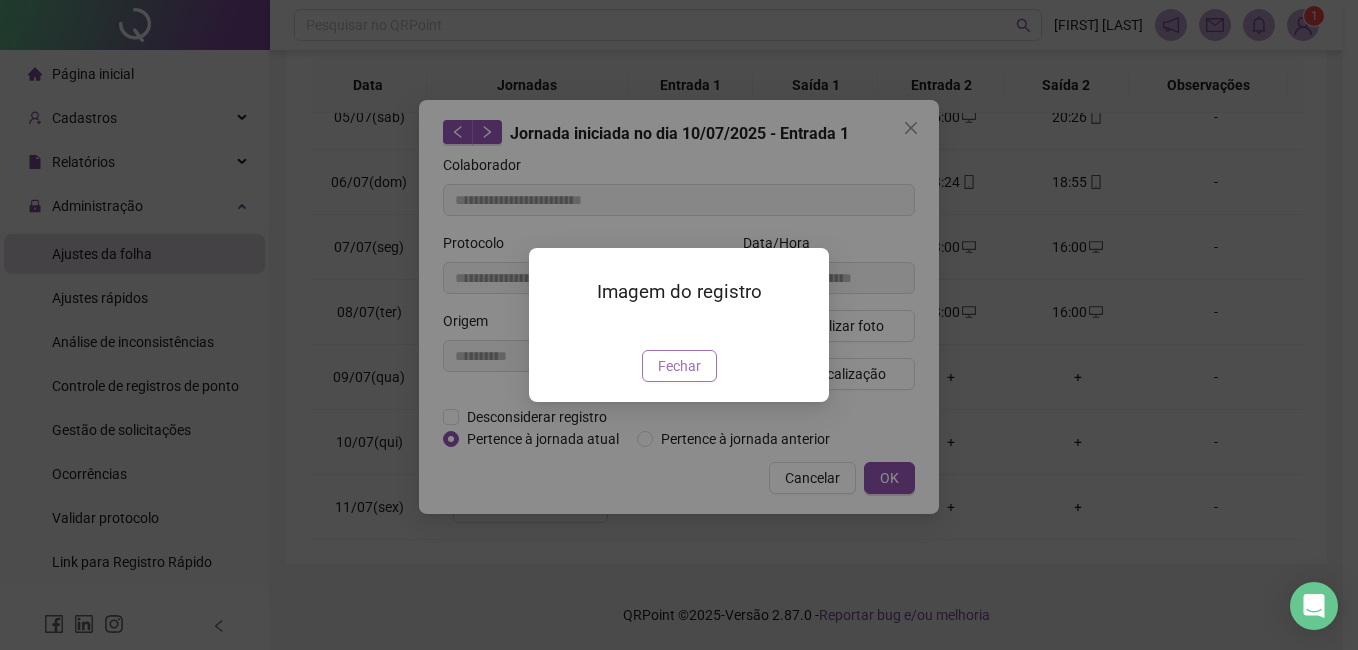 click on "Fechar" at bounding box center (679, 366) 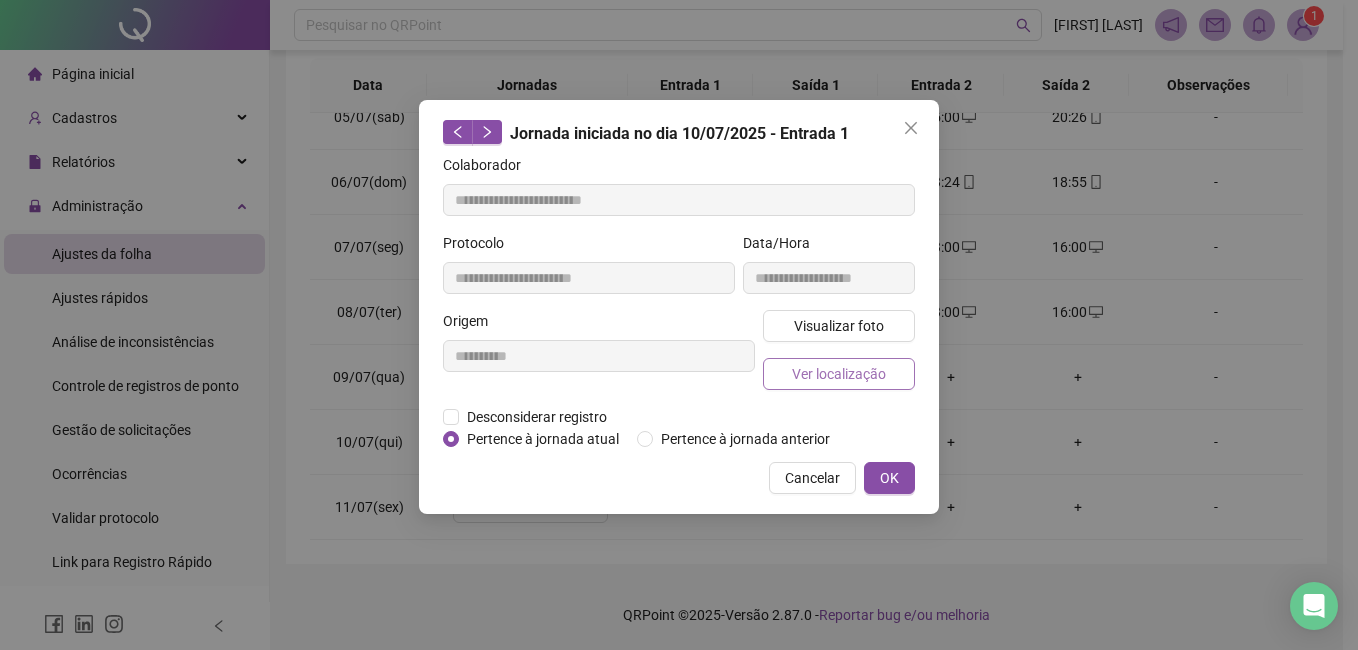 click on "Ver localização" at bounding box center (839, 374) 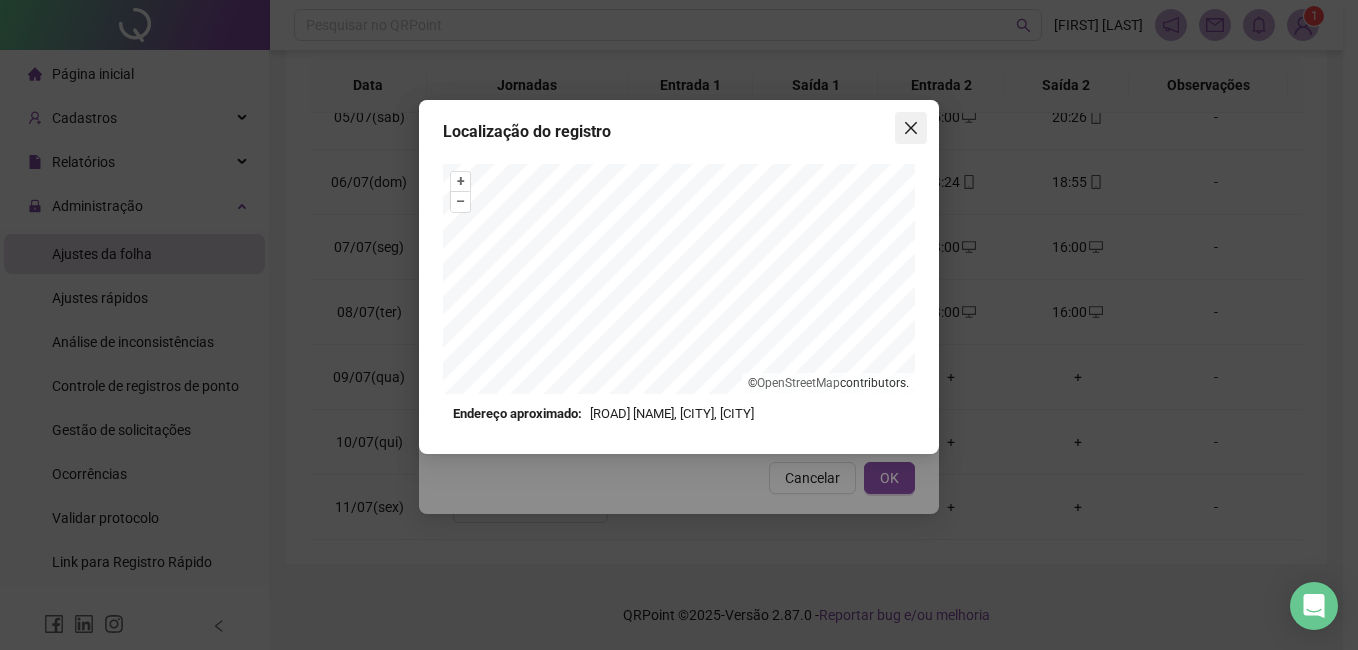 drag, startPoint x: 908, startPoint y: 136, endPoint x: 930, endPoint y: 206, distance: 73.37575 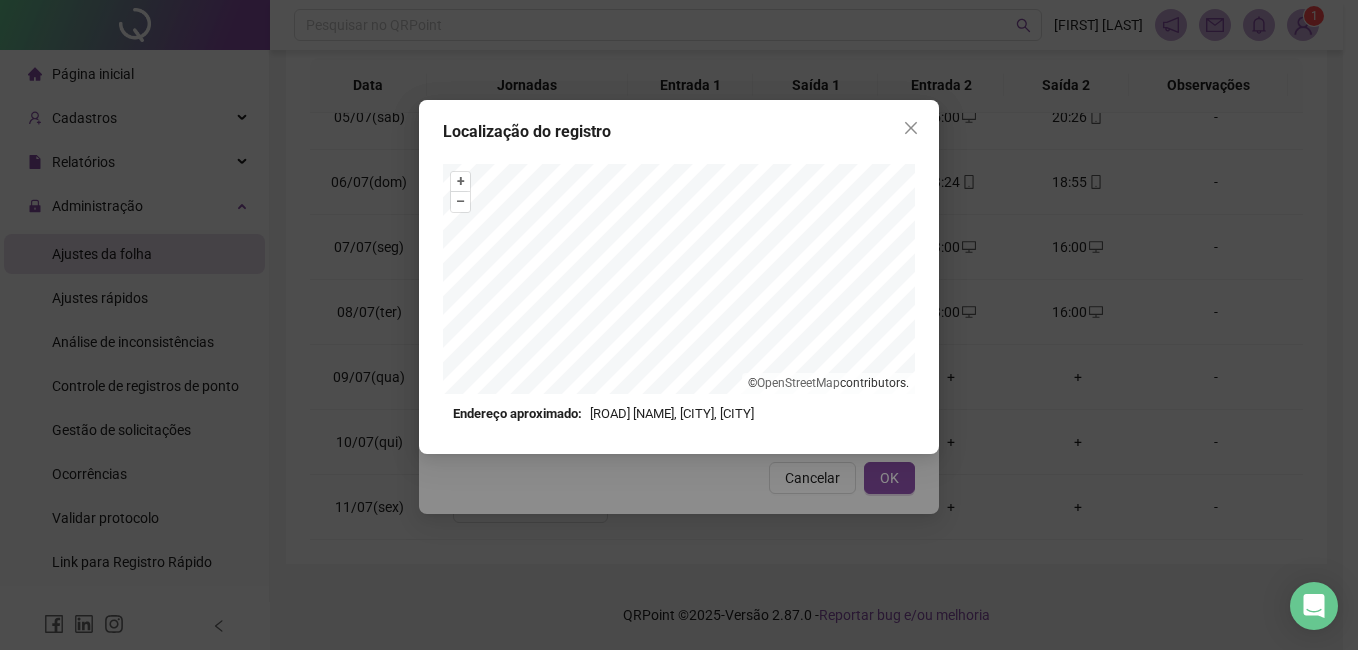 click at bounding box center [911, 128] 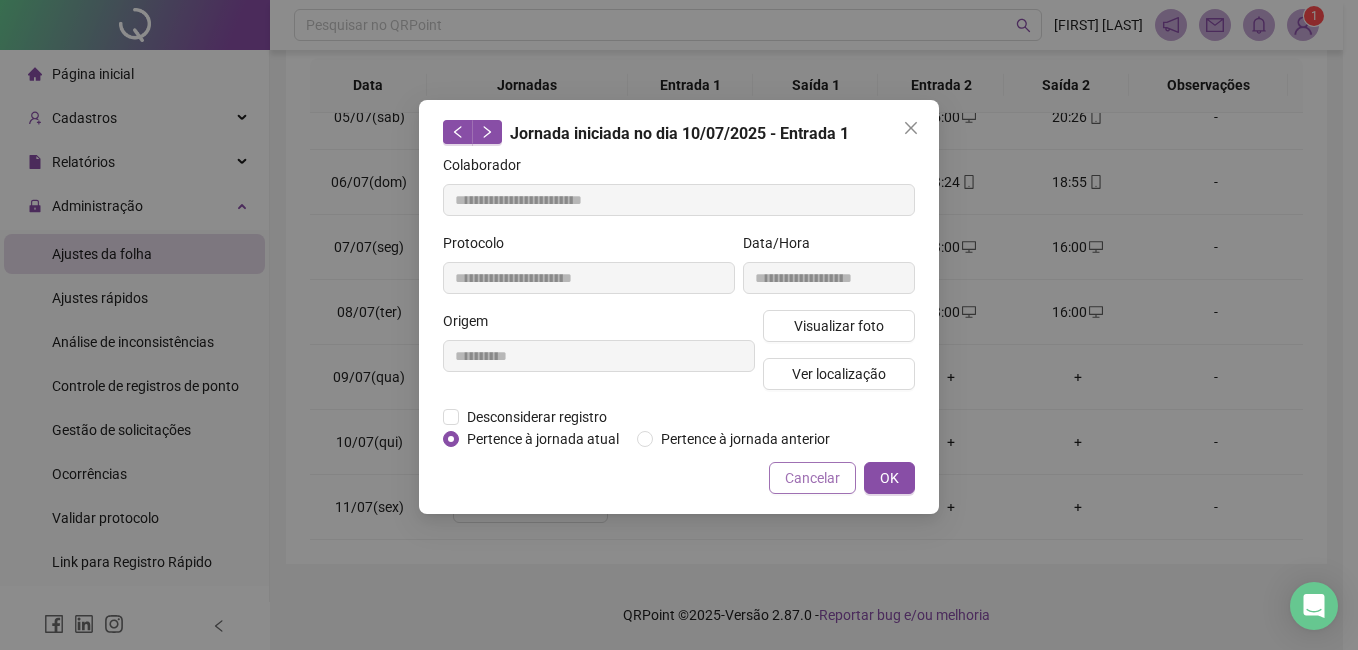 click on "Cancelar" at bounding box center [812, 478] 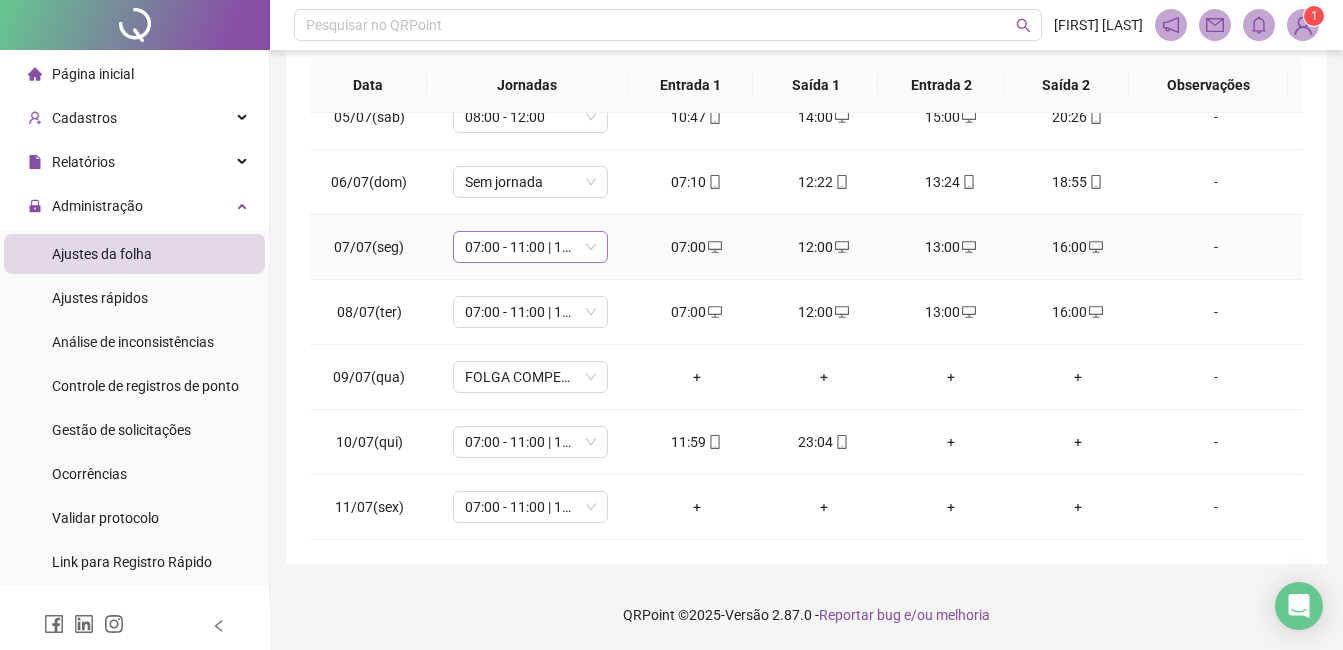 scroll, scrollTop: 0, scrollLeft: 0, axis: both 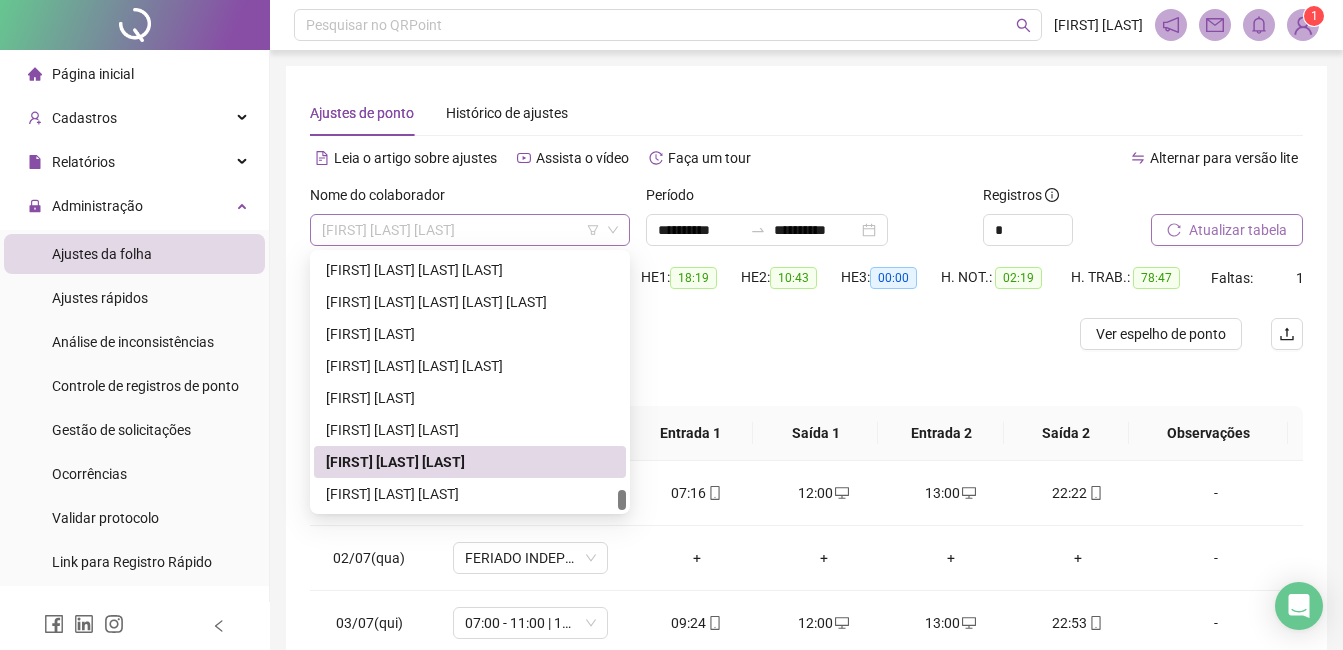 click on "[FIRST] [LAST] [LAST]" at bounding box center [470, 230] 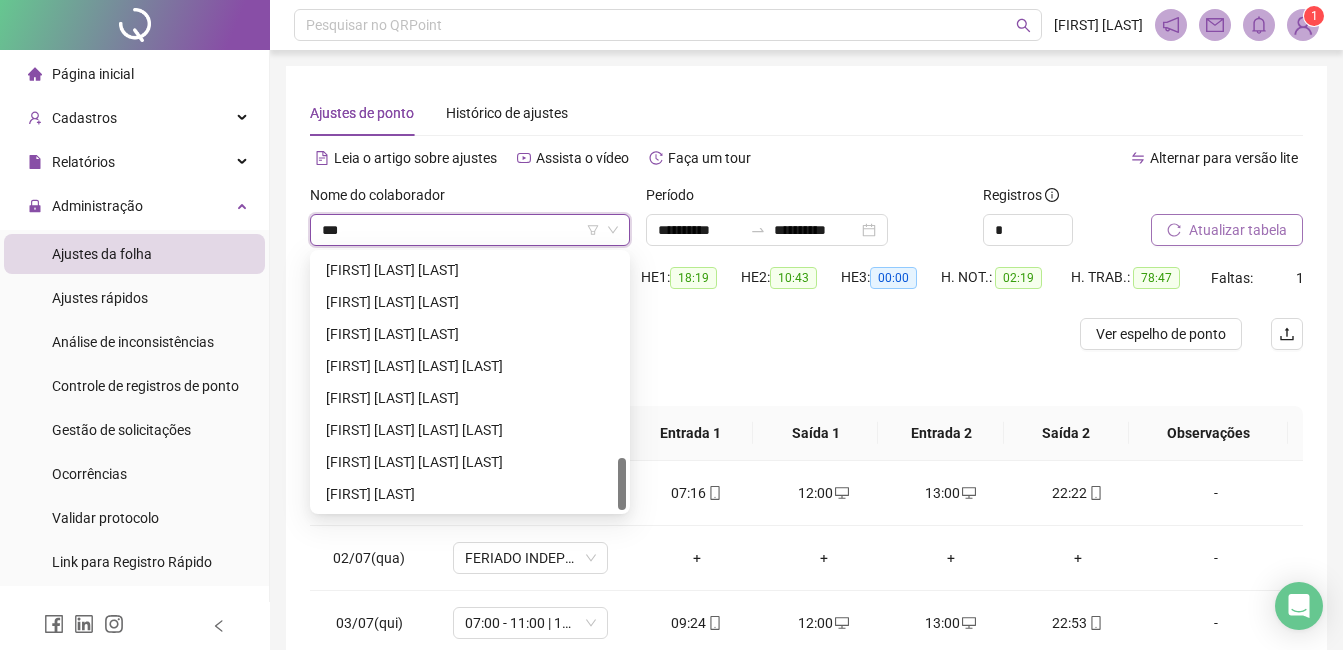 scroll, scrollTop: 0, scrollLeft: 0, axis: both 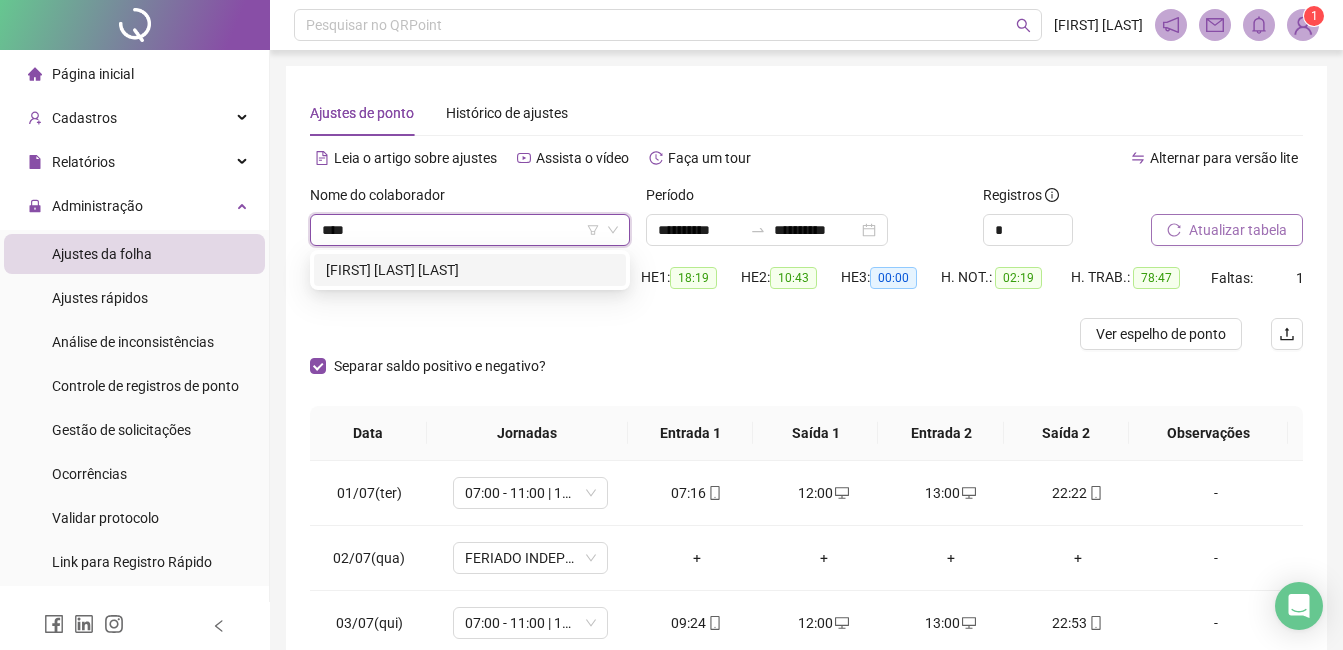 type on "*****" 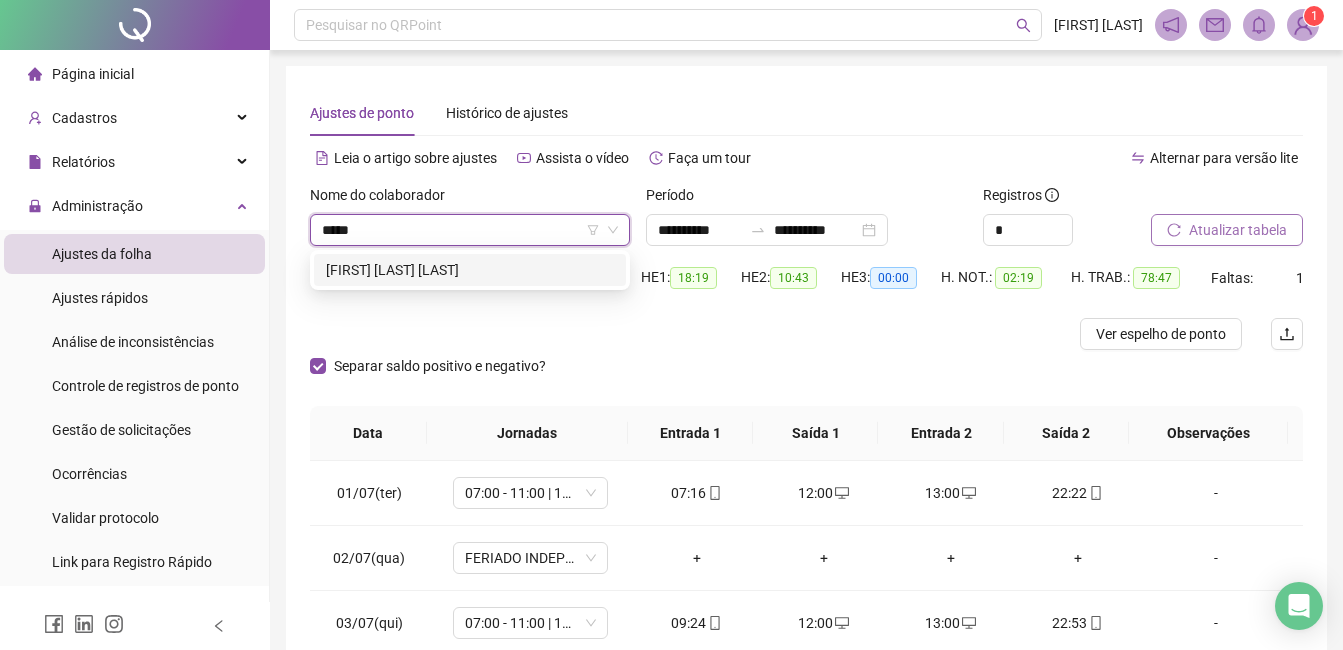 click on "[FIRST] [LAST] [LAST]" at bounding box center (470, 270) 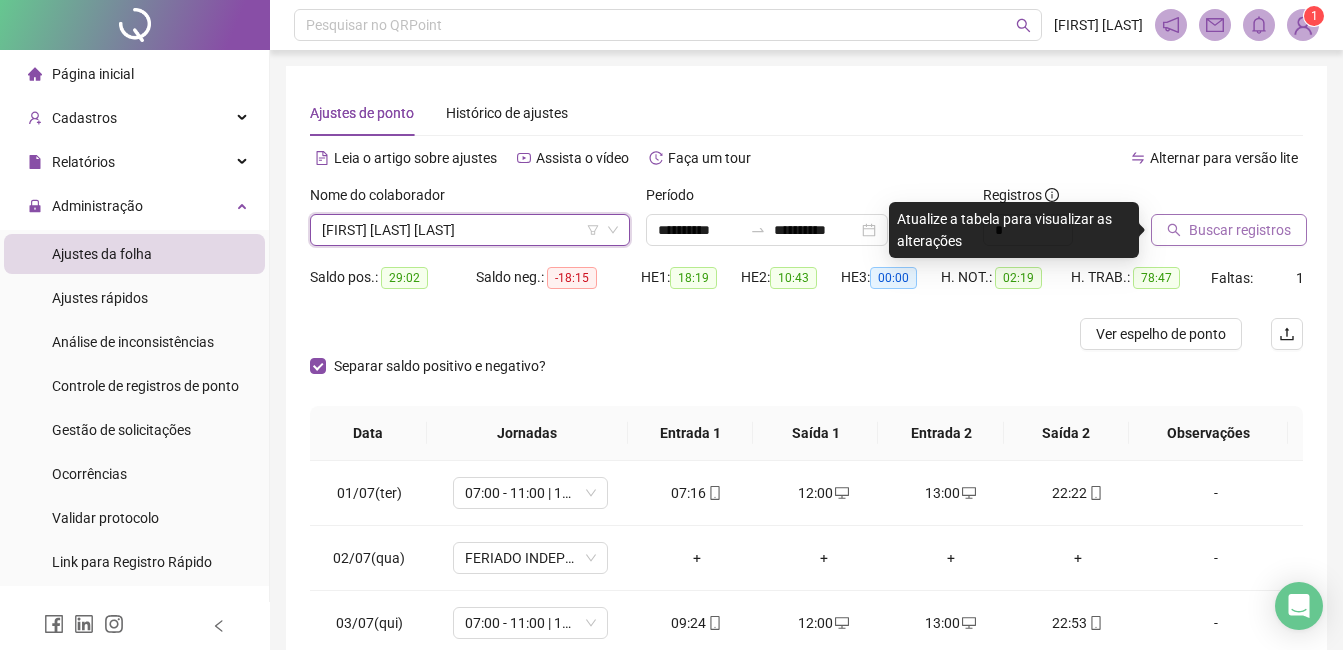 click on "Buscar registros" at bounding box center [1240, 230] 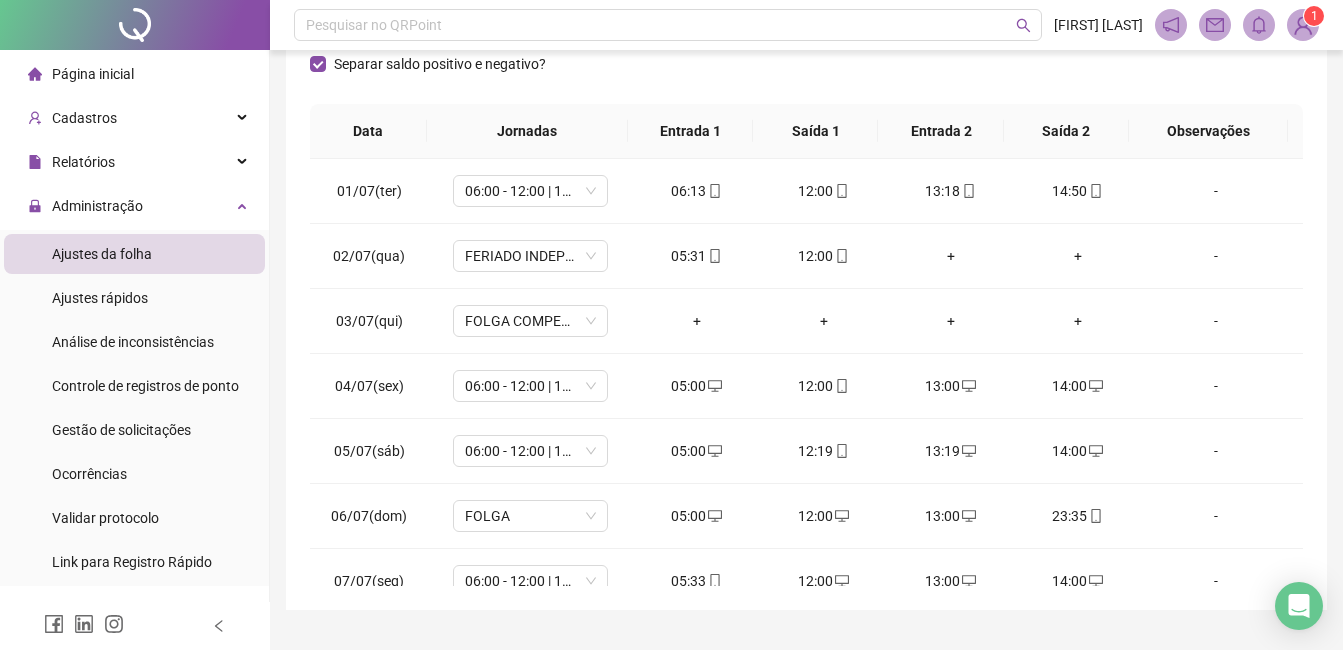 scroll, scrollTop: 348, scrollLeft: 0, axis: vertical 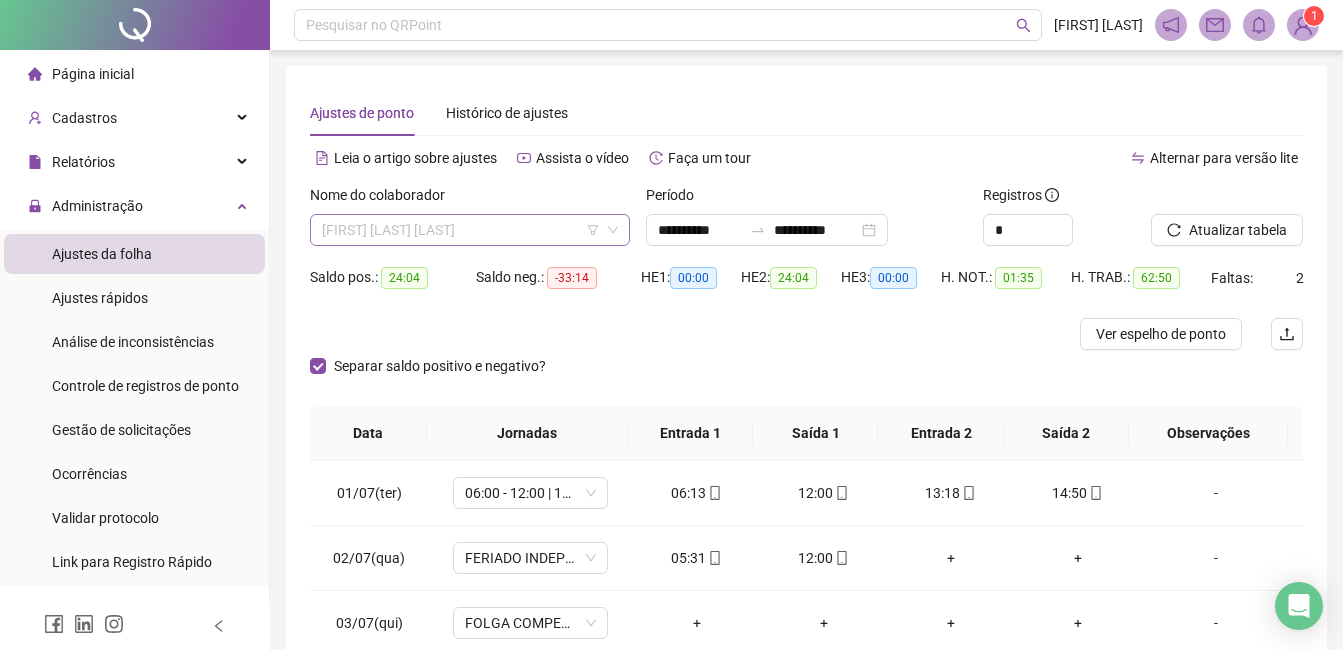click on "[FIRST] [LAST] [LAST]" at bounding box center [470, 230] 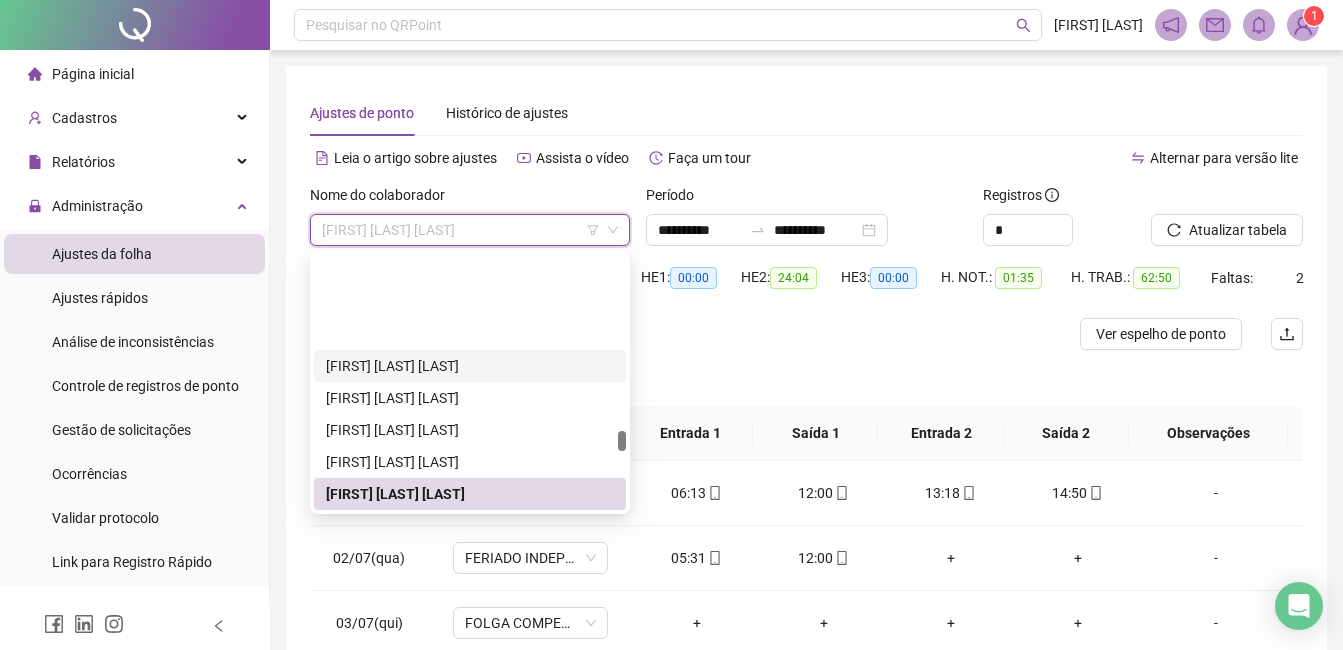 scroll, scrollTop: 2984, scrollLeft: 0, axis: vertical 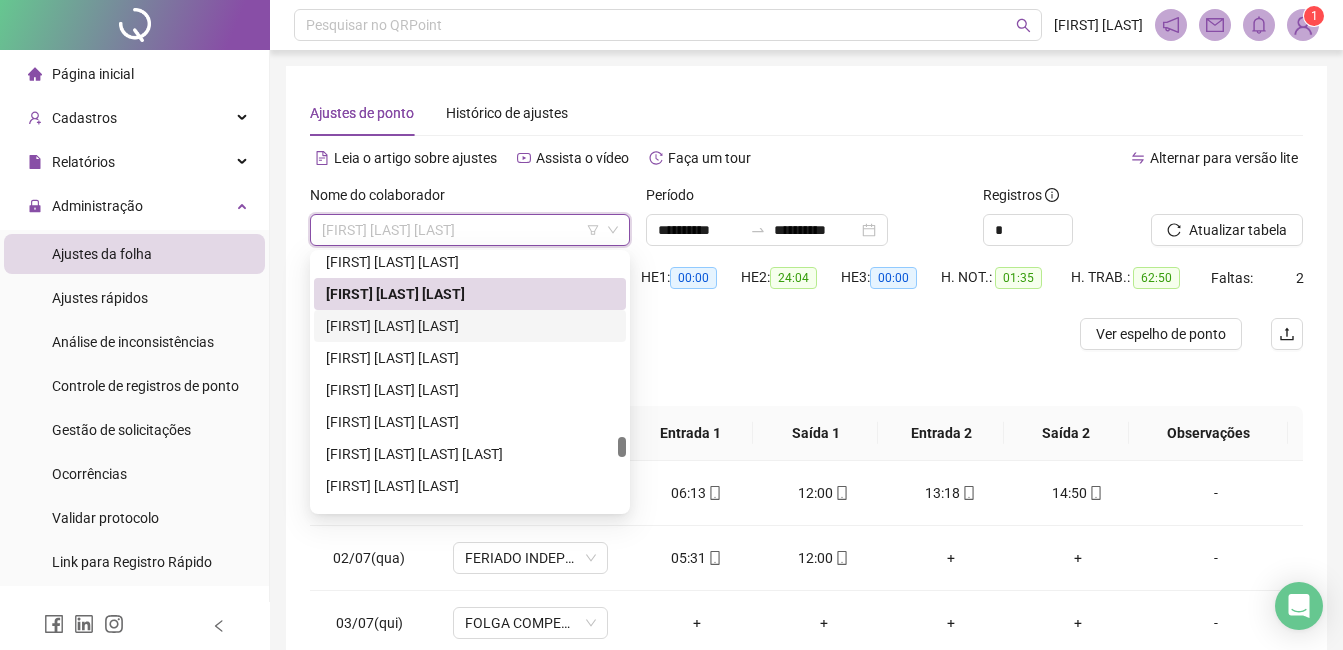 drag, startPoint x: 418, startPoint y: 330, endPoint x: 439, endPoint y: 325, distance: 21.587032 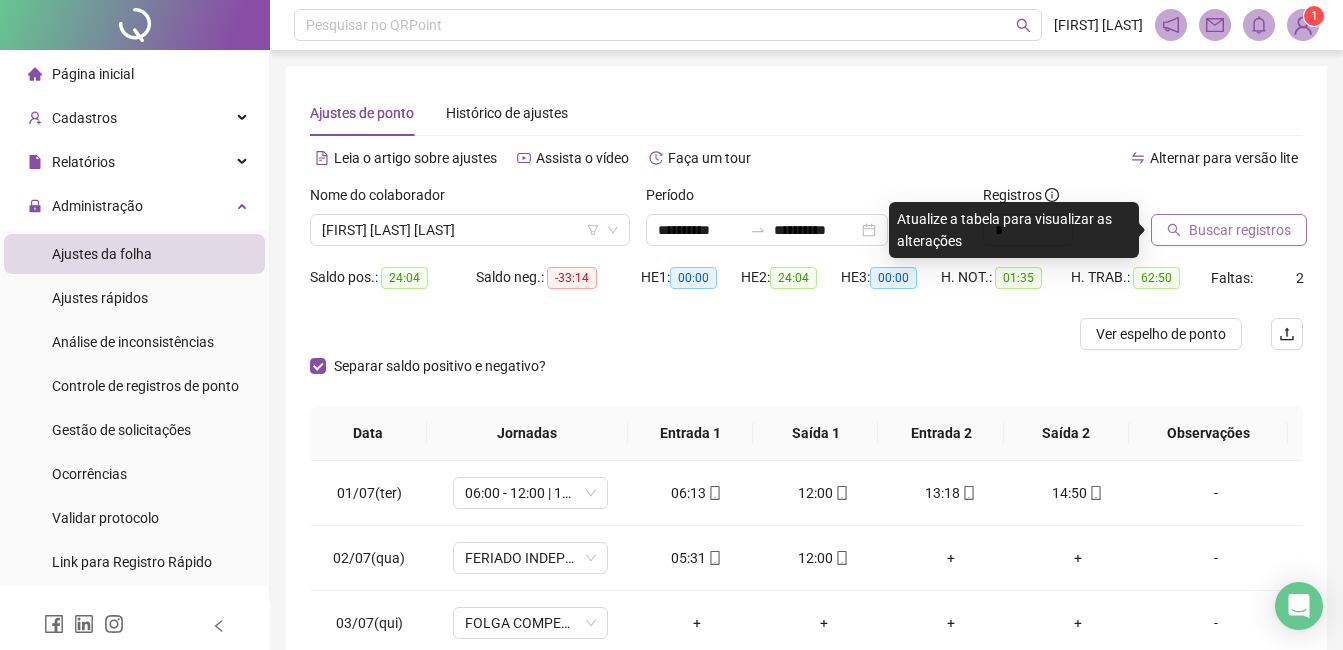 click on "Buscar registros" at bounding box center (1240, 230) 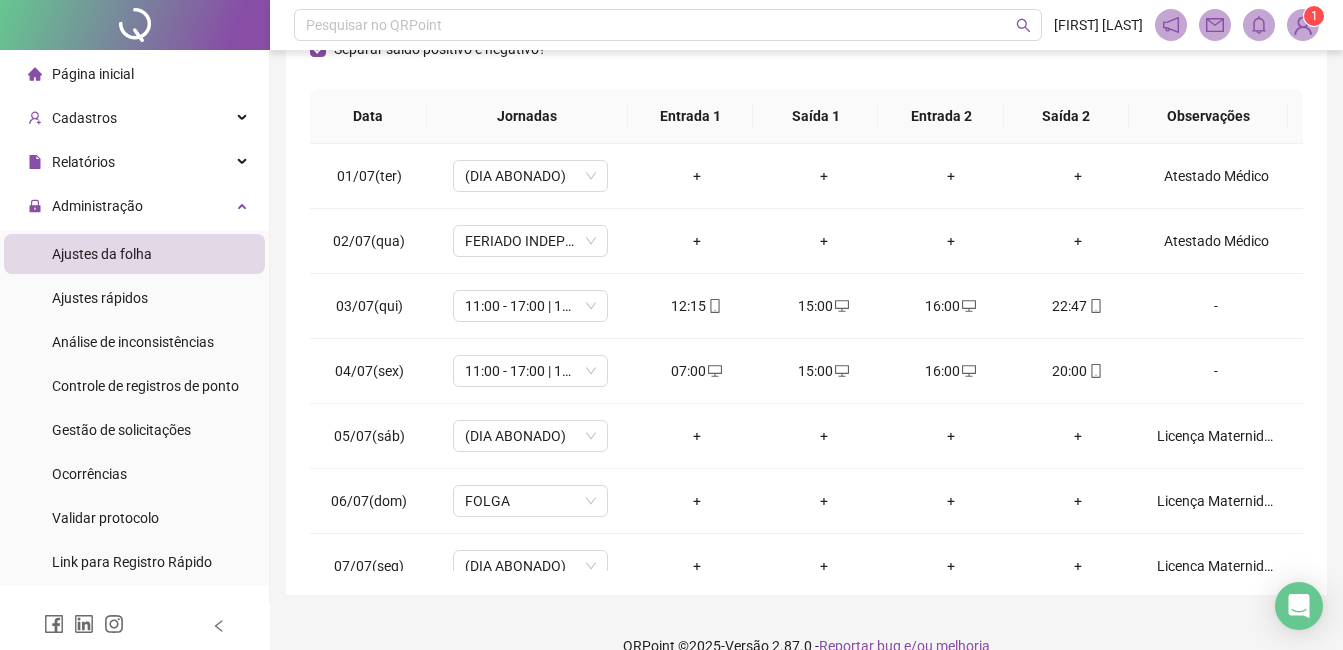 scroll, scrollTop: 348, scrollLeft: 0, axis: vertical 